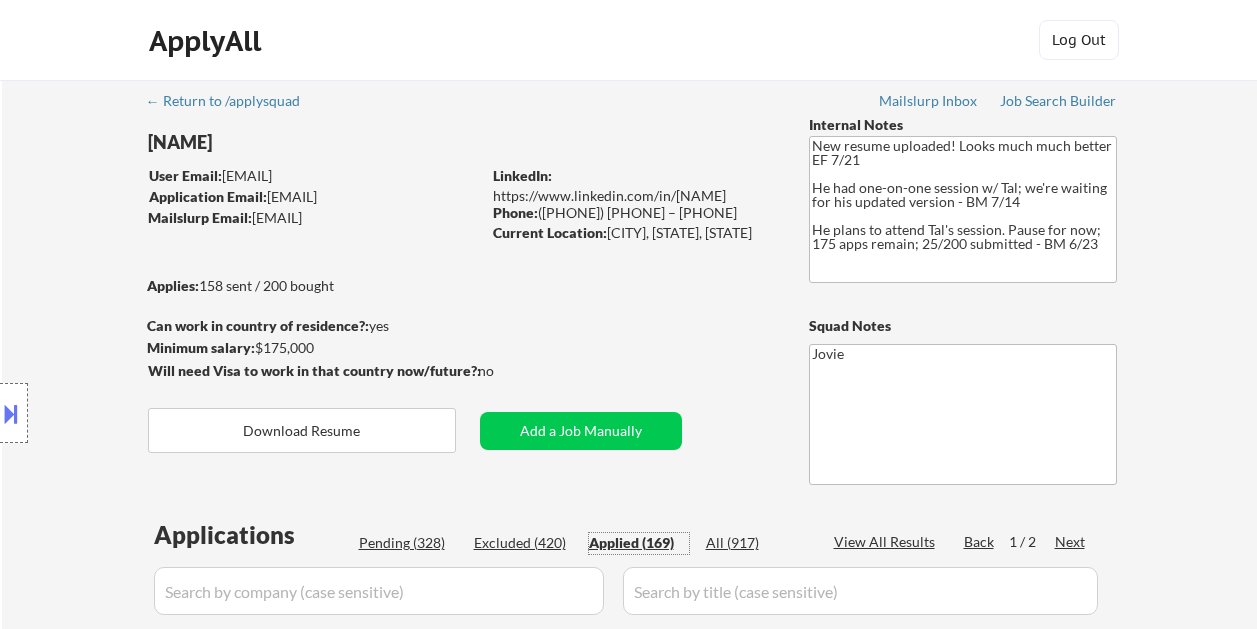 select on ""applied"" 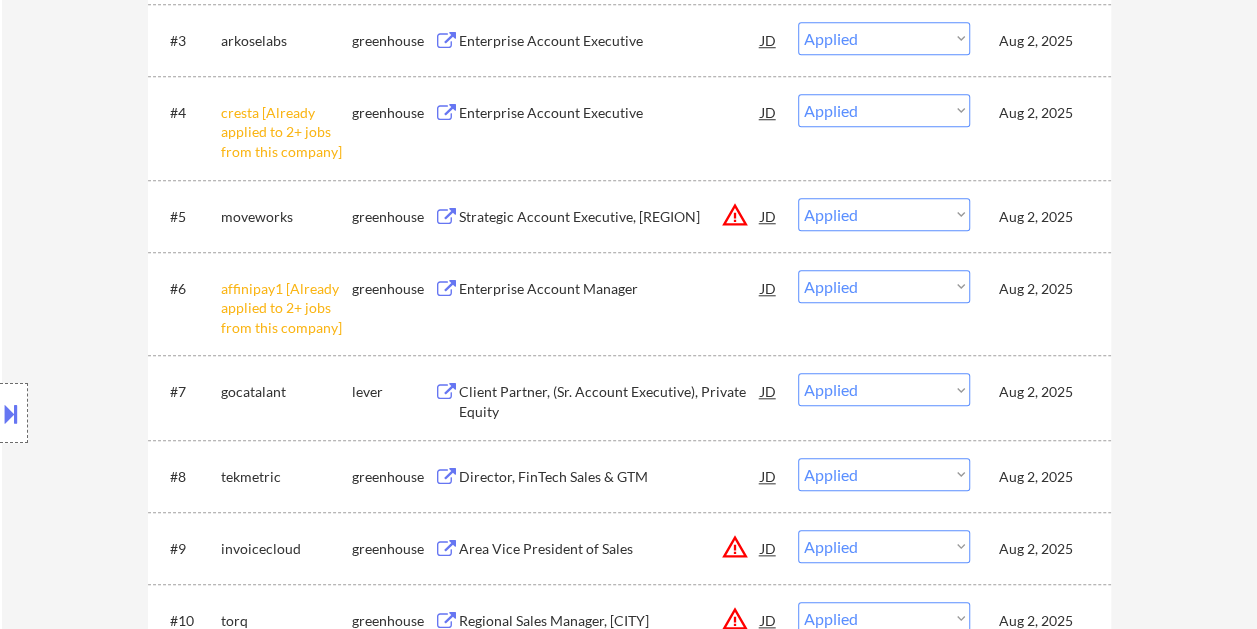 scroll, scrollTop: 800, scrollLeft: 0, axis: vertical 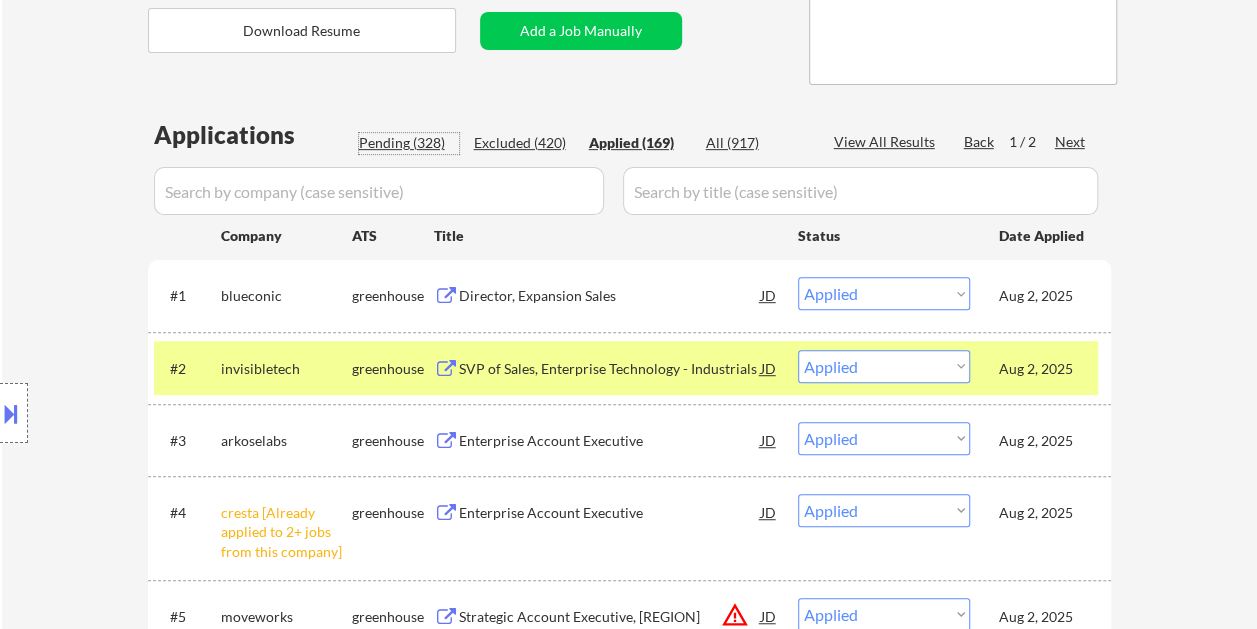 click on "Pending (328)" at bounding box center [409, 143] 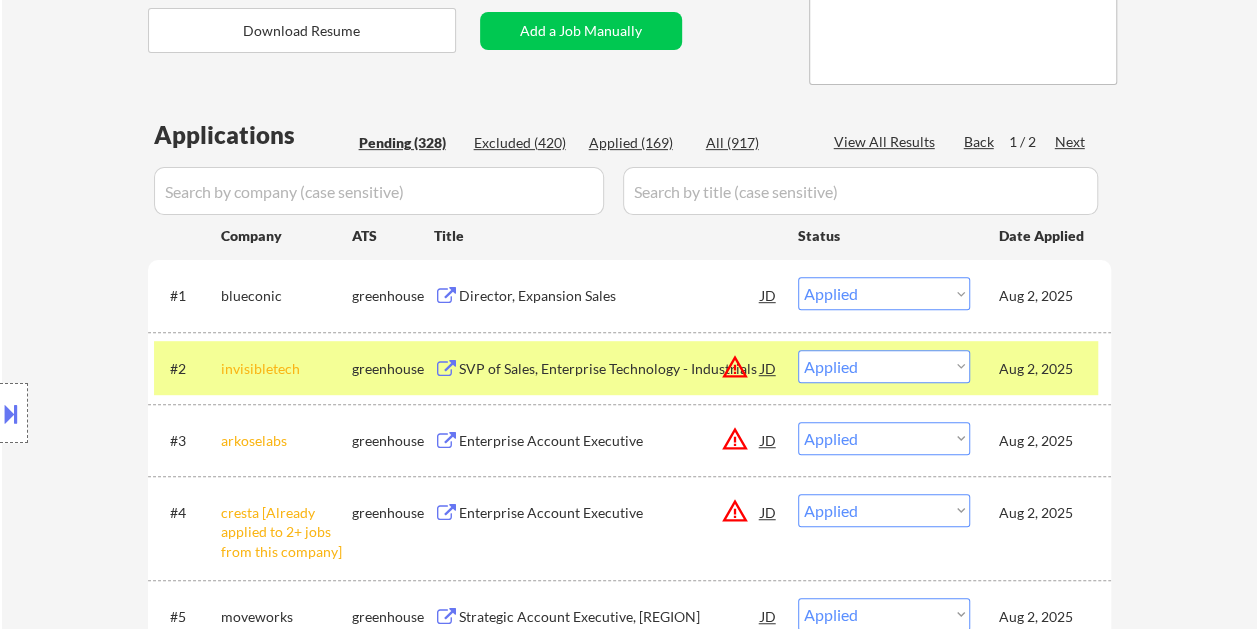 select on ""pending"" 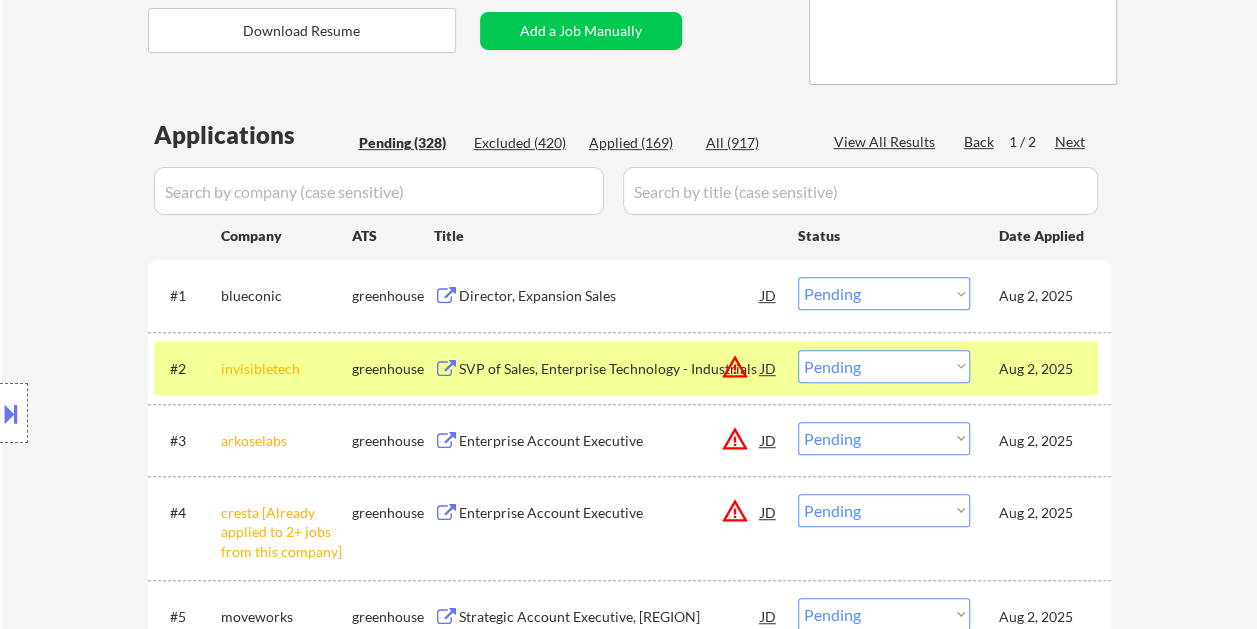 select on ""pending"" 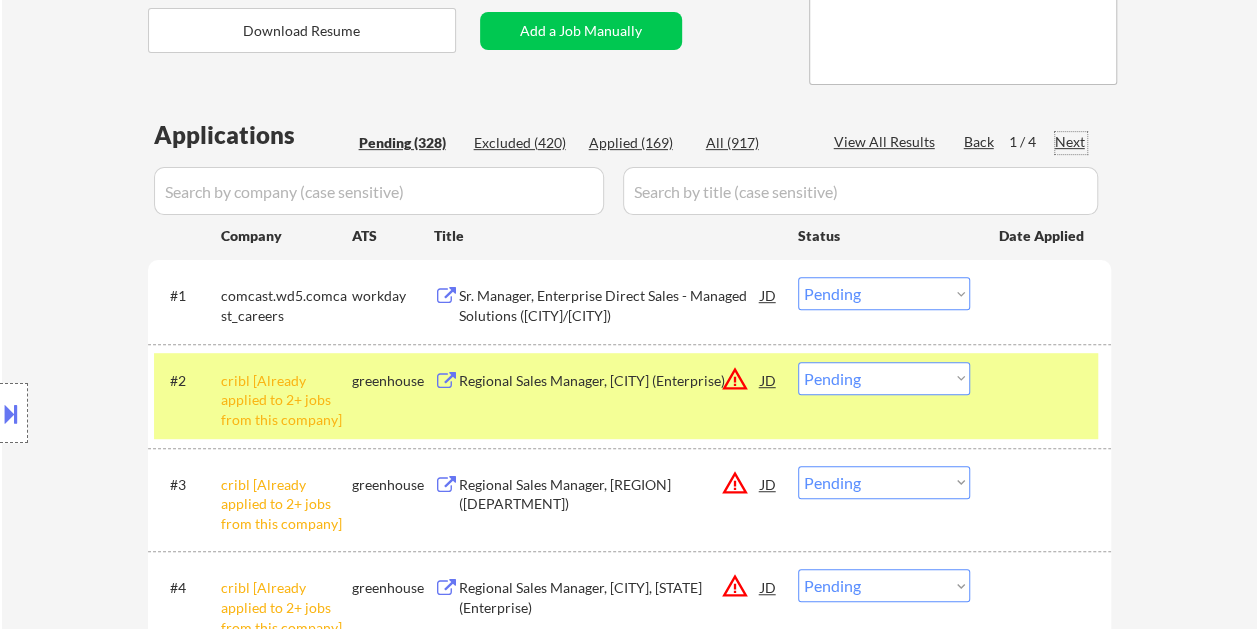 click on "Next" at bounding box center [1071, 142] 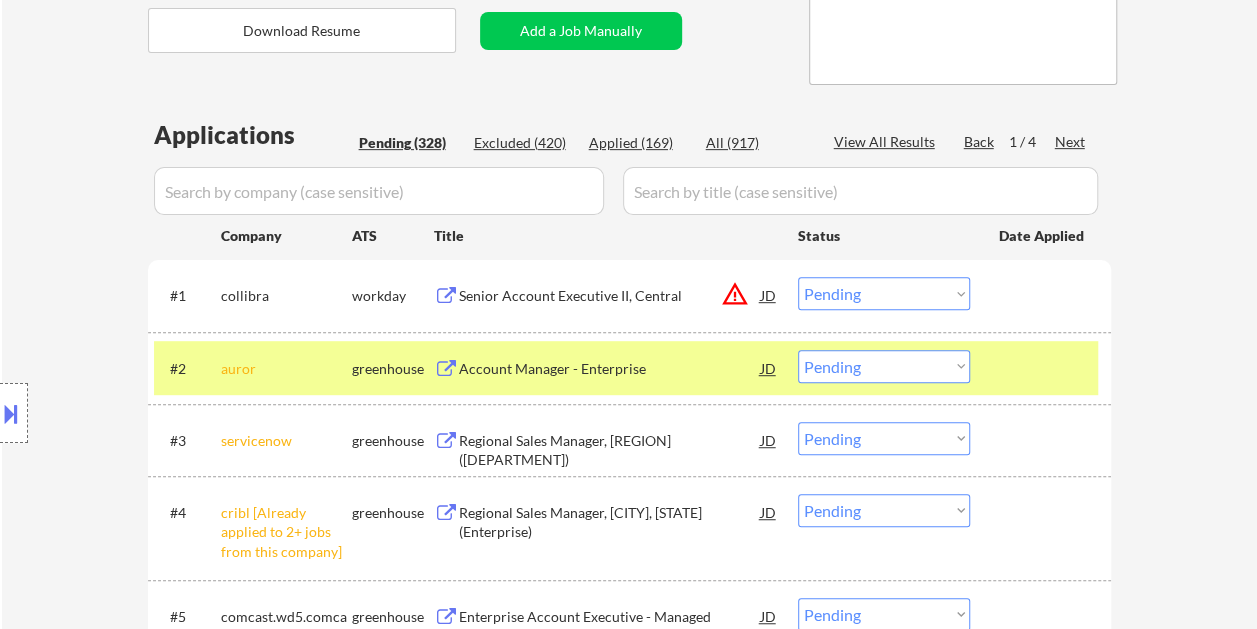click on "Next" at bounding box center [1071, 142] 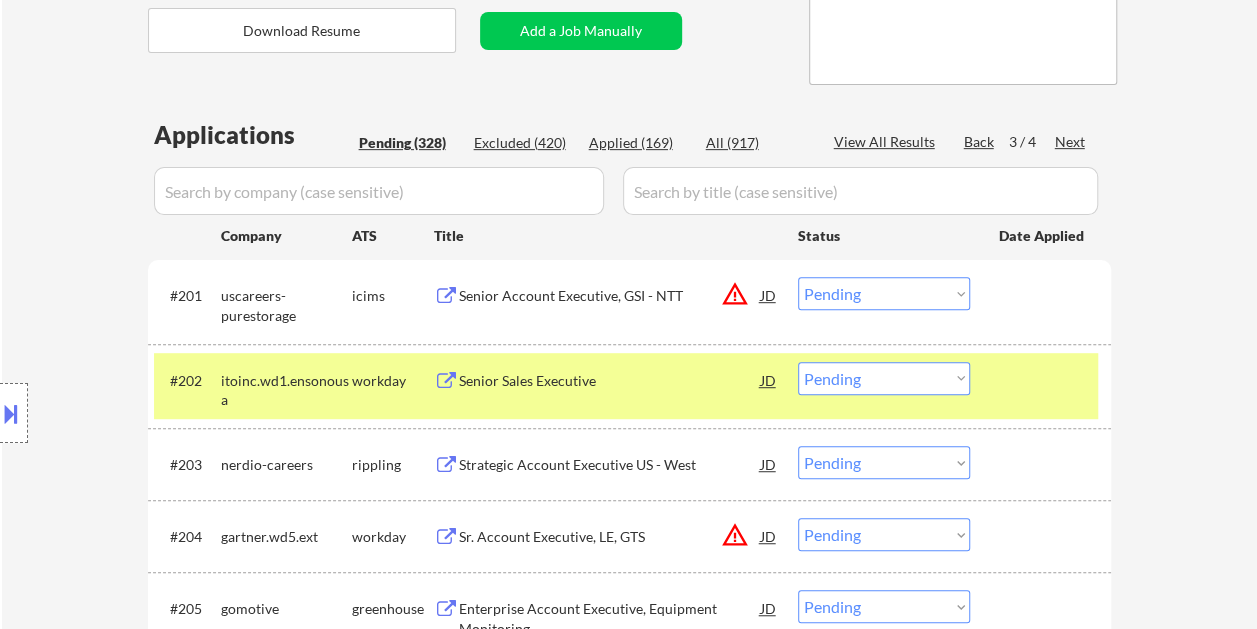 scroll, scrollTop: 500, scrollLeft: 0, axis: vertical 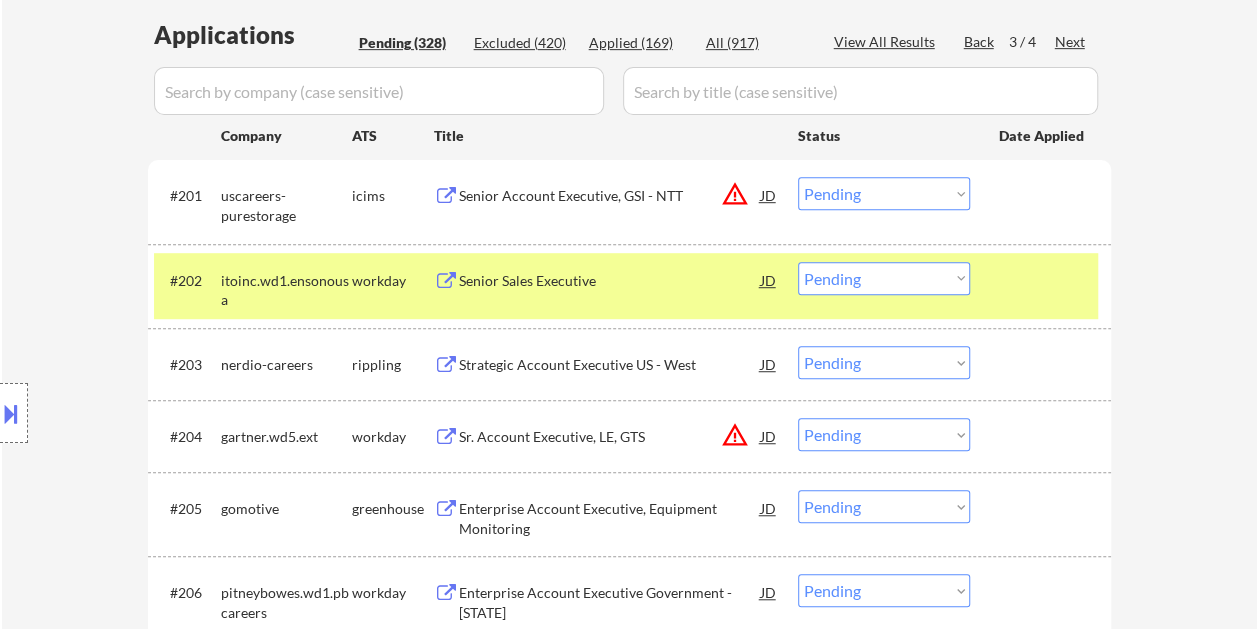 click on "#202 itoinc.wd1.ensonousa workday Senior Sales Executive JD warning_amber Choose an option... Pending Applied Excluded (Questions) Excluded (Expired) Excluded (Location) Excluded (Bad Match) Excluded (Blocklist) Excluded (Salary) Excluded (Other)" at bounding box center [626, 286] 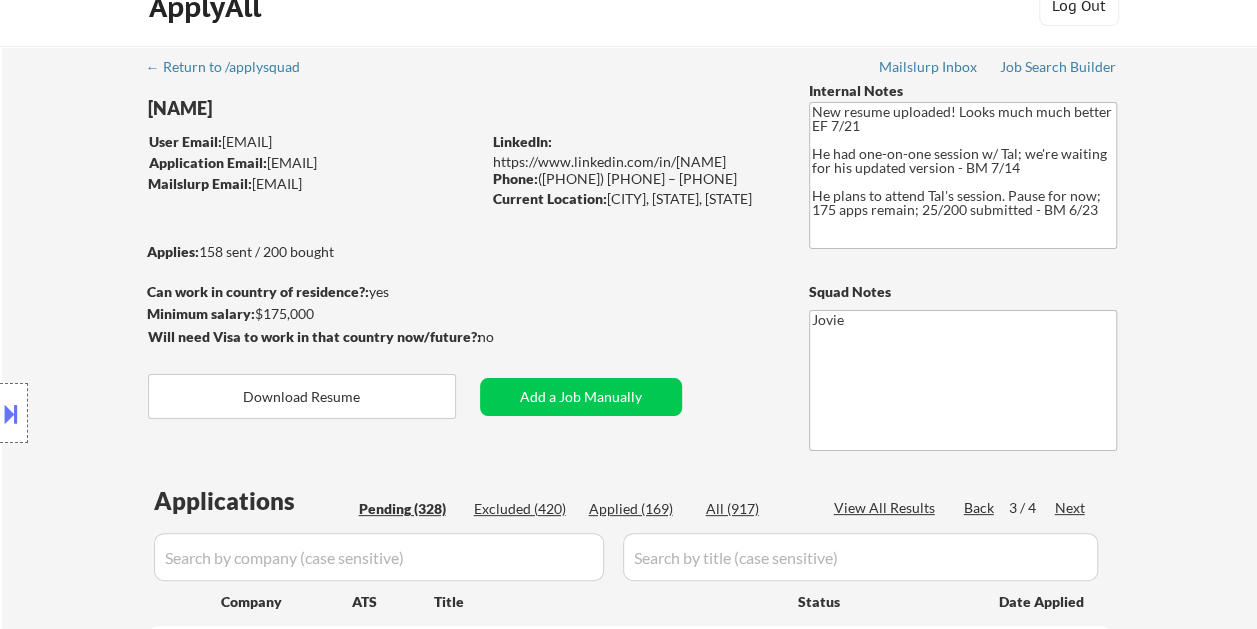 scroll, scrollTop: 0, scrollLeft: 0, axis: both 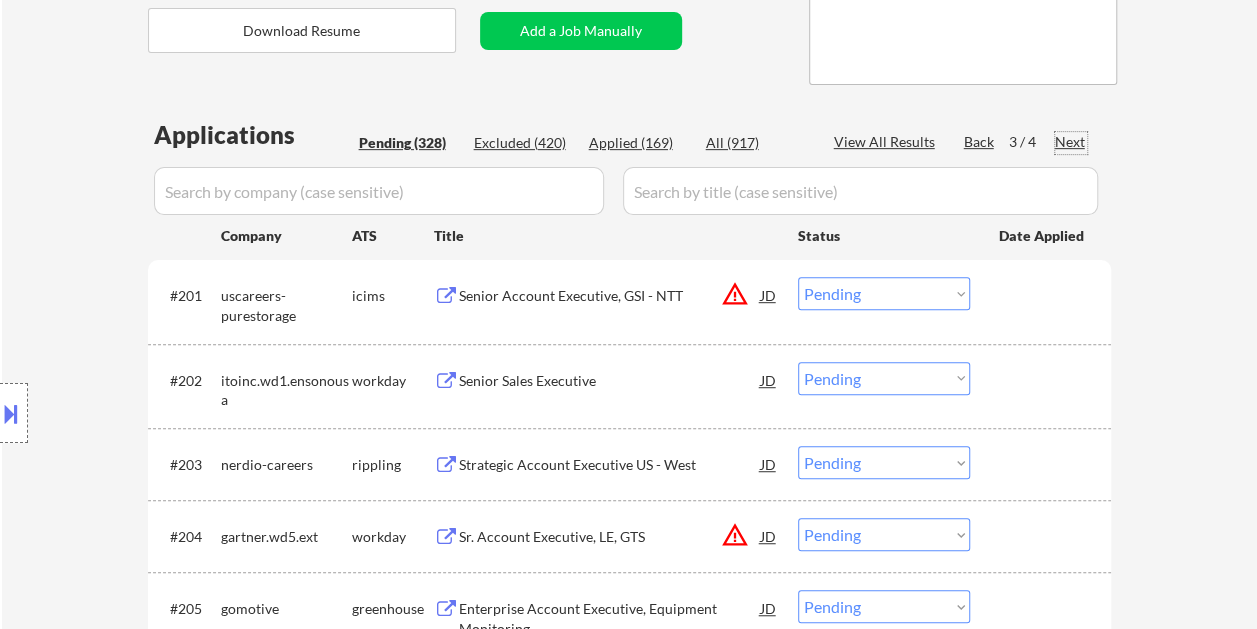 click on "Next" at bounding box center (1071, 142) 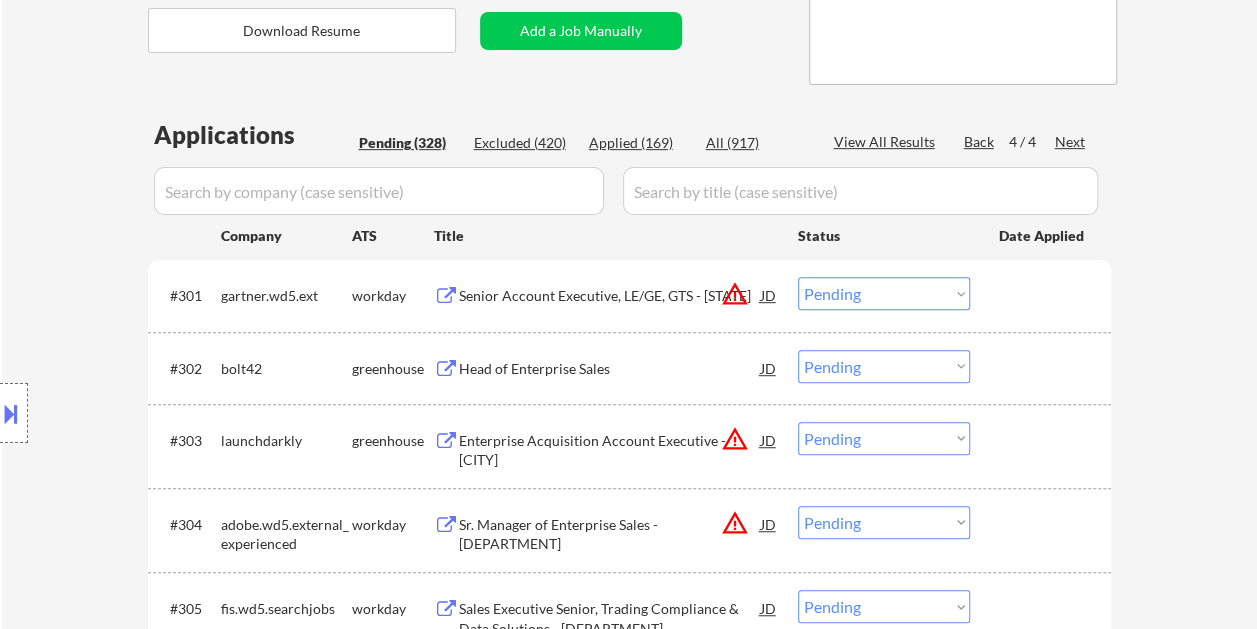 scroll, scrollTop: 600, scrollLeft: 0, axis: vertical 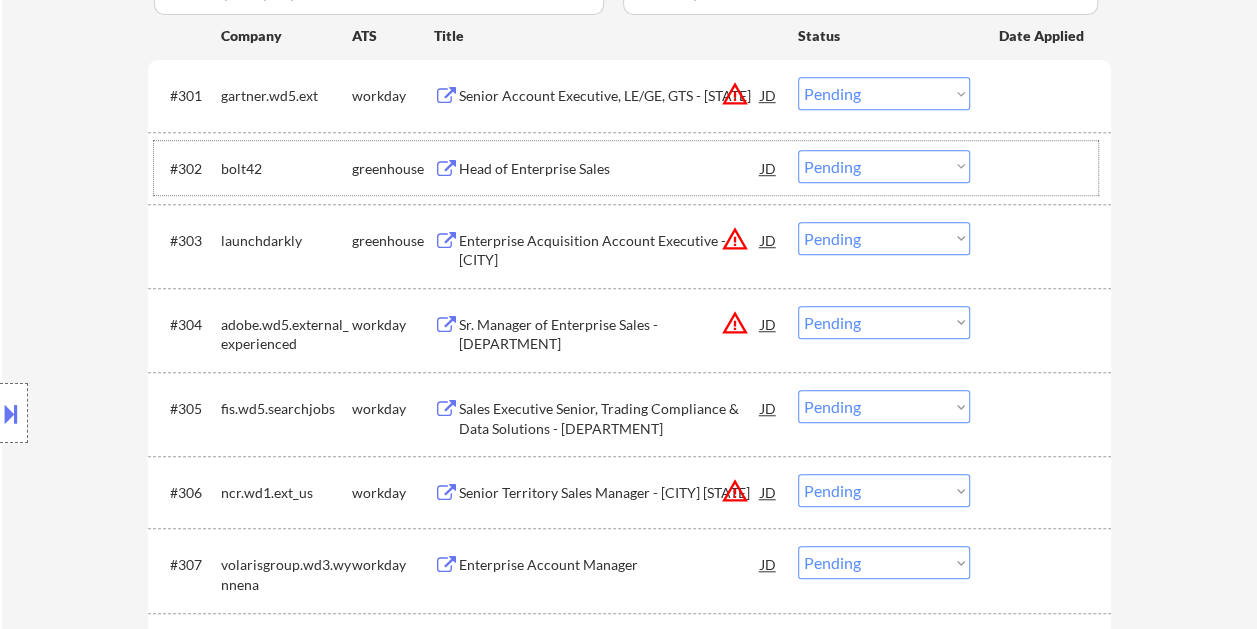 click at bounding box center [1043, 168] 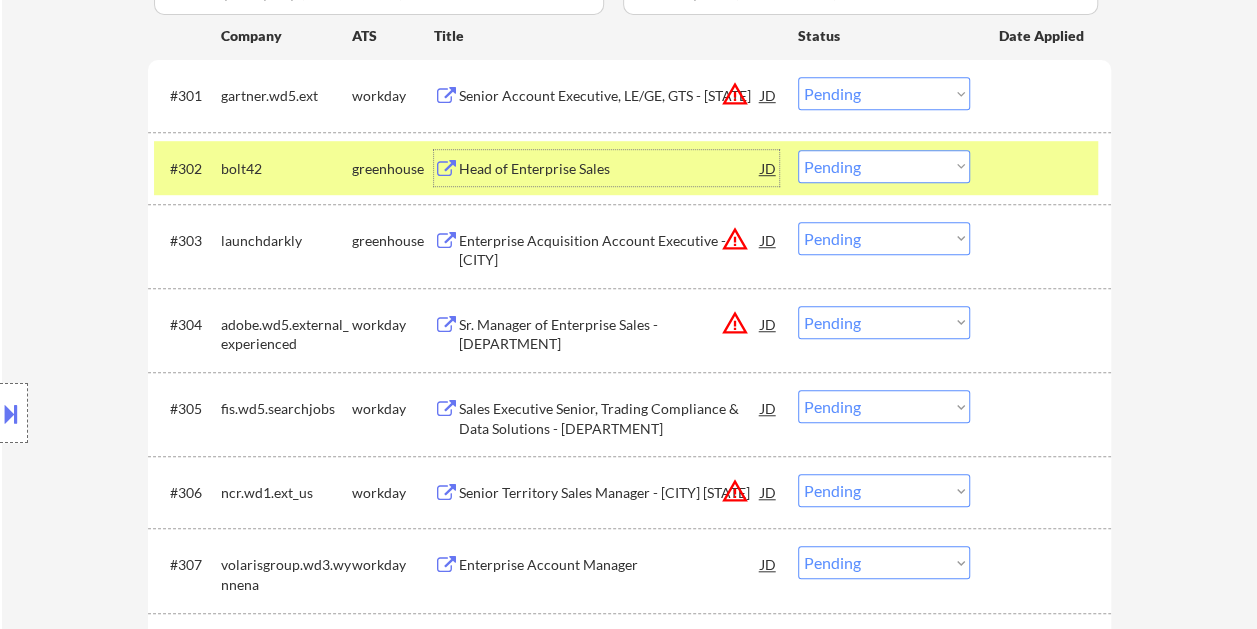click on "Head of Enterprise Sales" at bounding box center [610, 169] 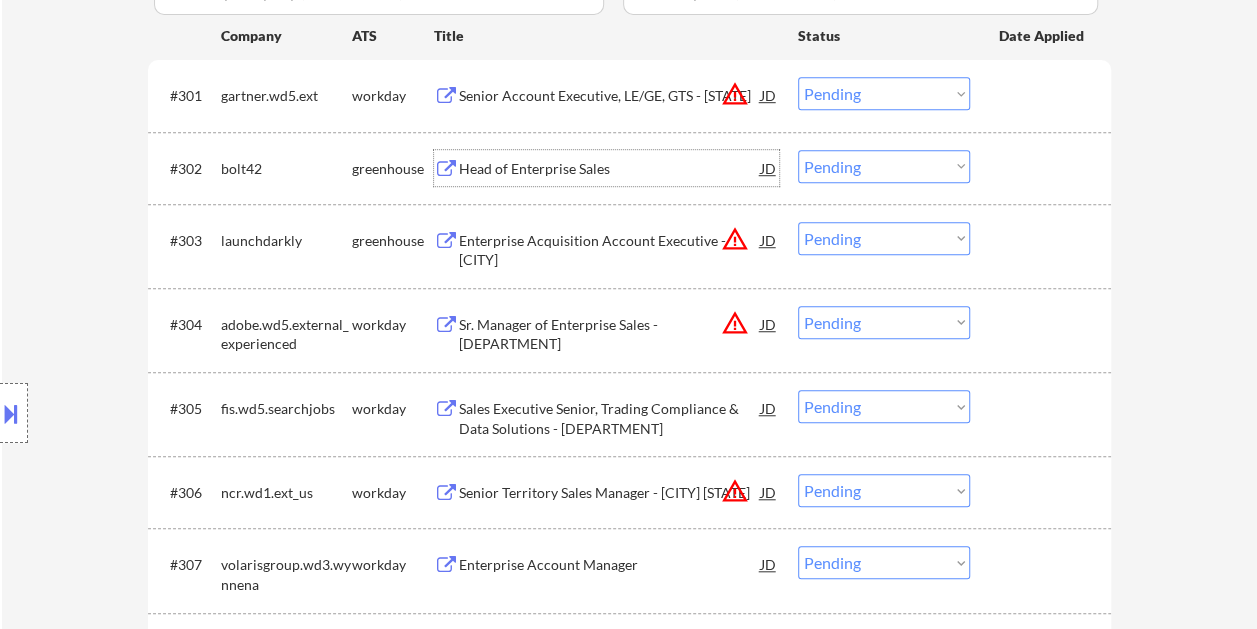 click on "#302 bolt42 greenhouse Head of Enterprise Sales JD warning_amber Choose an option... Pending Applied Excluded (Questions) Excluded (Expired) Excluded (Location) Excluded (Bad Match) Excluded (Blocklist) Excluded (Salary) Excluded (Other)" at bounding box center [626, 168] 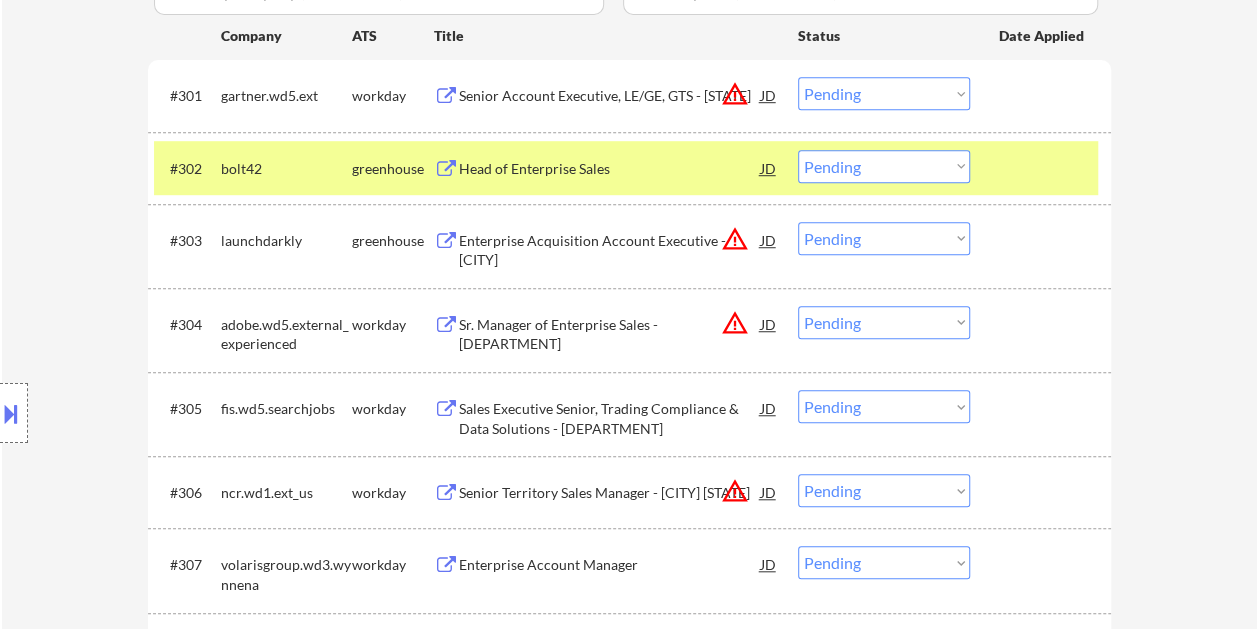 click on "Choose an option... Pending Applied Excluded (Questions) Excluded (Expired) Excluded (Location) Excluded (Bad Match) Excluded (Blocklist) Excluded (Salary) Excluded (Other)" at bounding box center (884, 166) 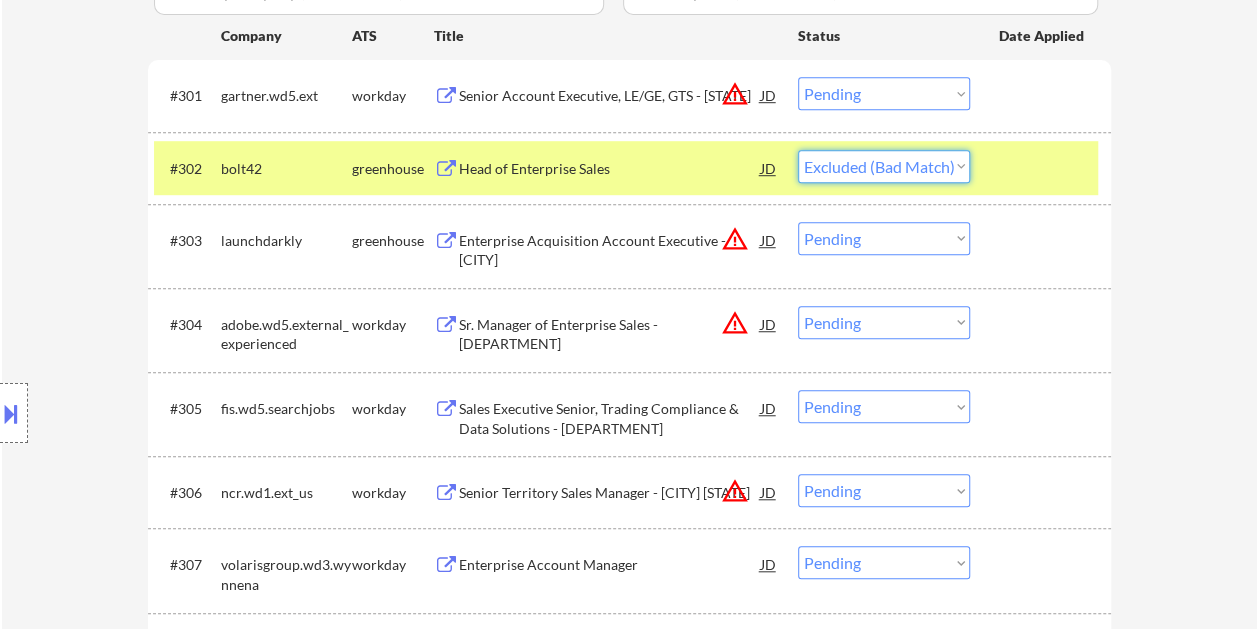 click on "Choose an option... Pending Applied Excluded (Questions) Excluded (Expired) Excluded (Location) Excluded (Bad Match) Excluded (Blocklist) Excluded (Salary) Excluded (Other)" at bounding box center [884, 166] 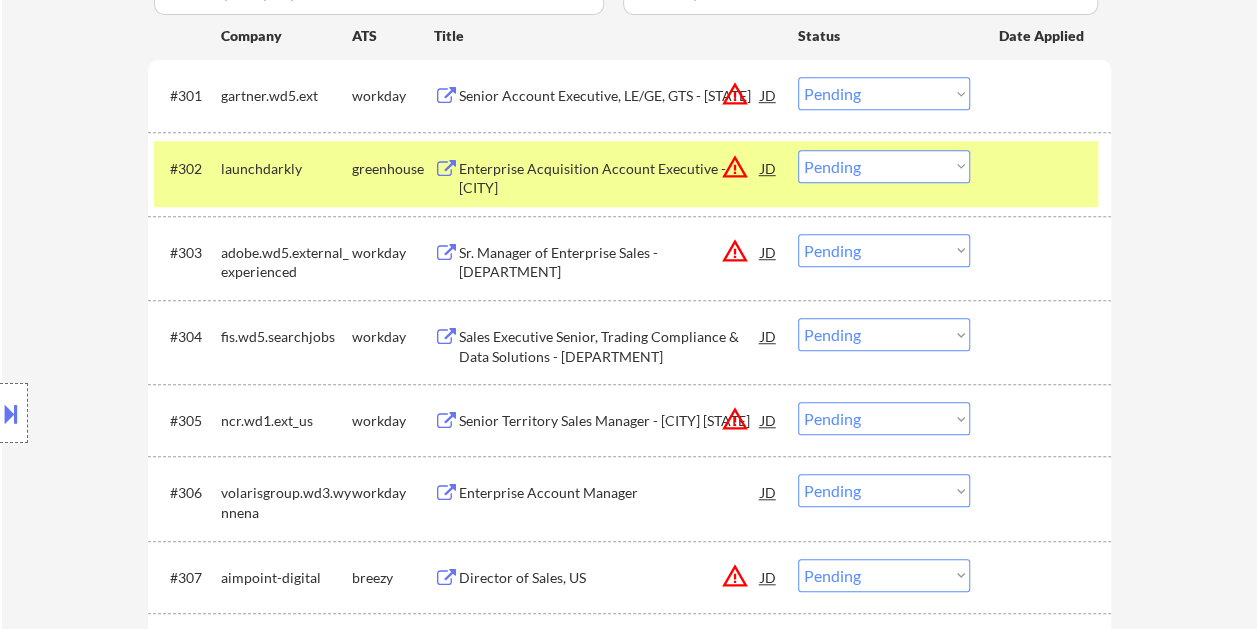 click on "Enterprise Acquisition Account Executive - [CITY]" at bounding box center (610, 178) 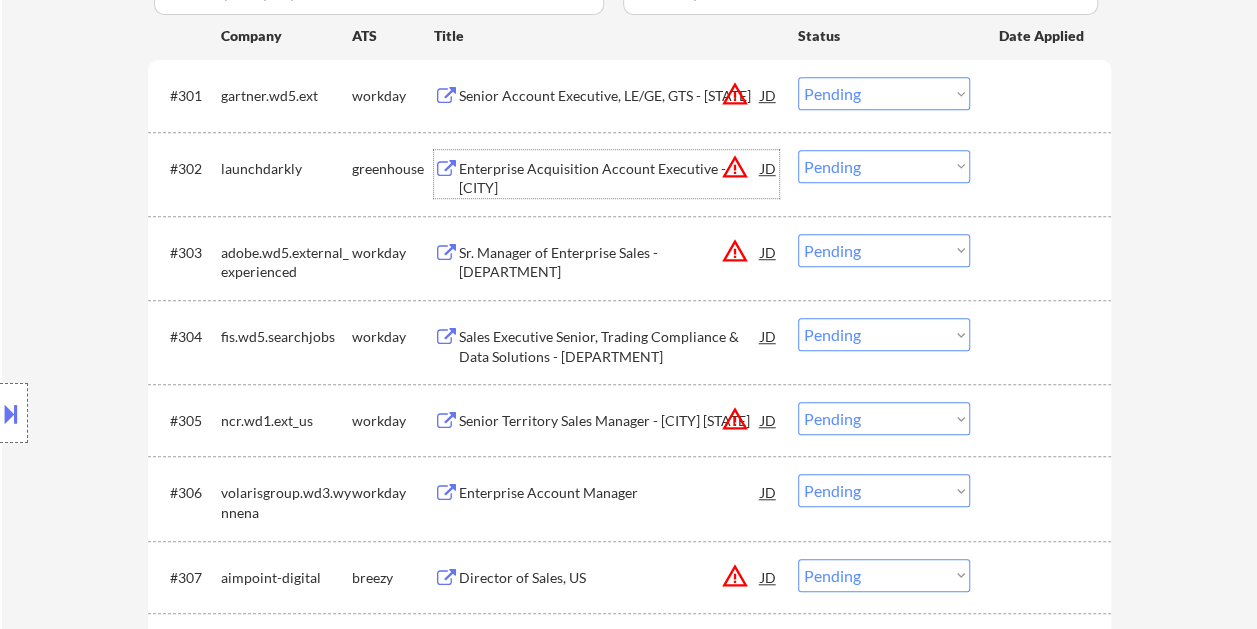 click on "Choose an option... Pending Applied Excluded (Questions) Excluded (Expired) Excluded (Location) Excluded (Bad Match) Excluded (Blocklist) Excluded (Salary) Excluded (Other)" at bounding box center (884, 166) 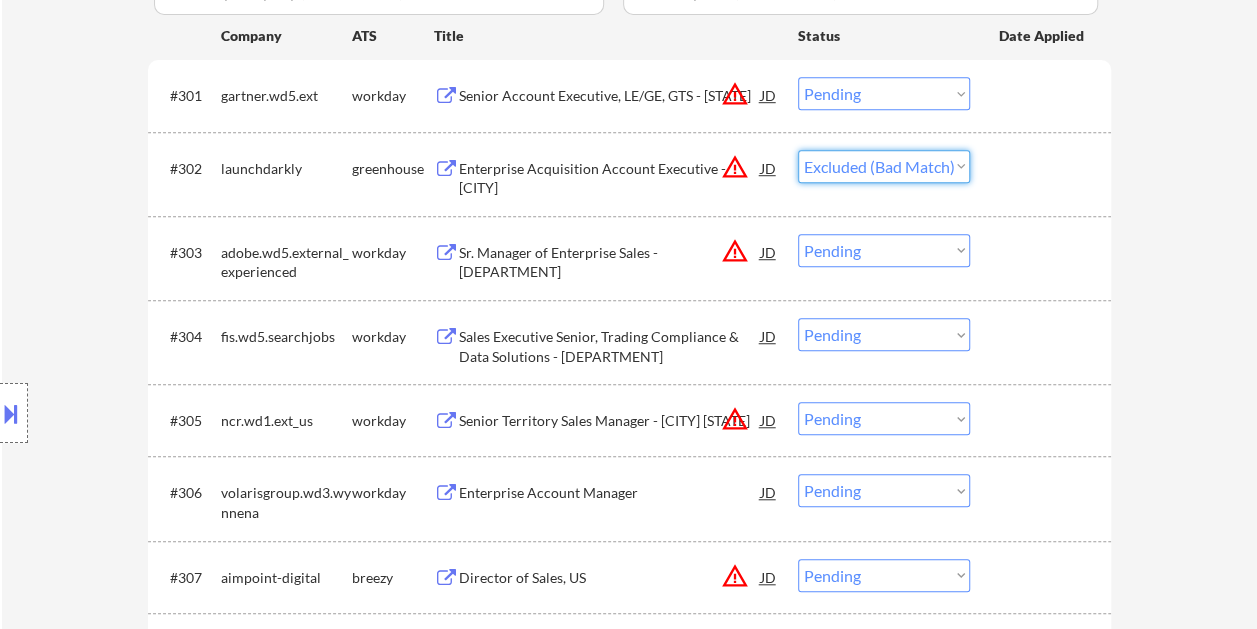 click on "Choose an option... Pending Applied Excluded (Questions) Excluded (Expired) Excluded (Location) Excluded (Bad Match) Excluded (Blocklist) Excluded (Salary) Excluded (Other)" at bounding box center (884, 166) 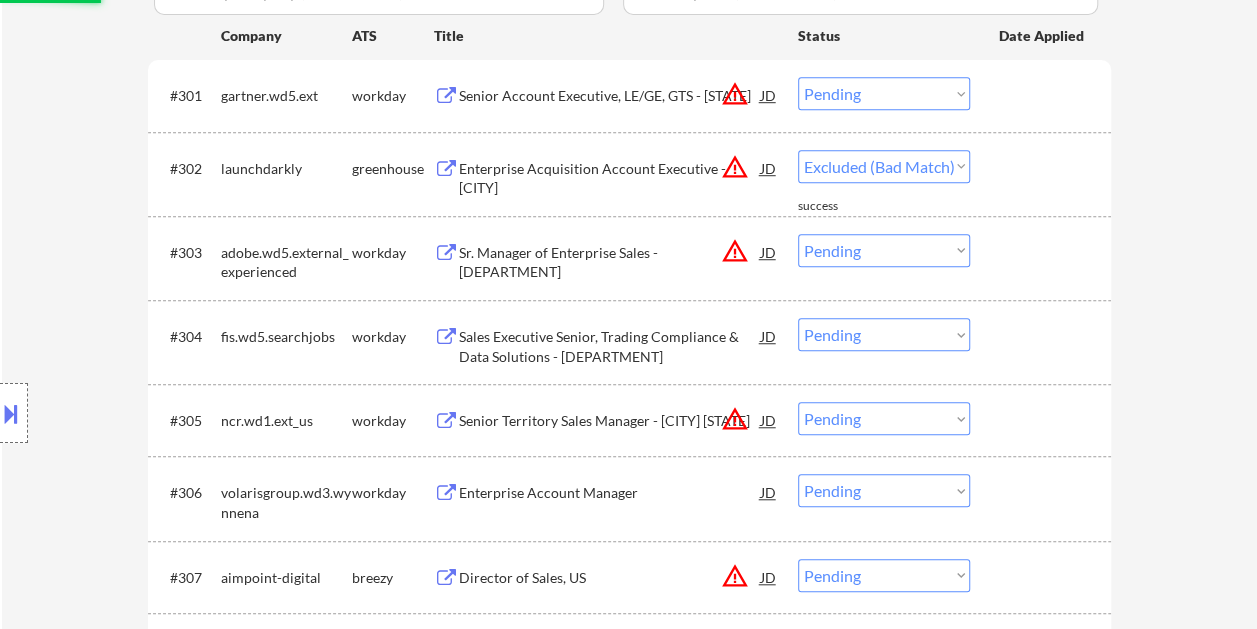 type 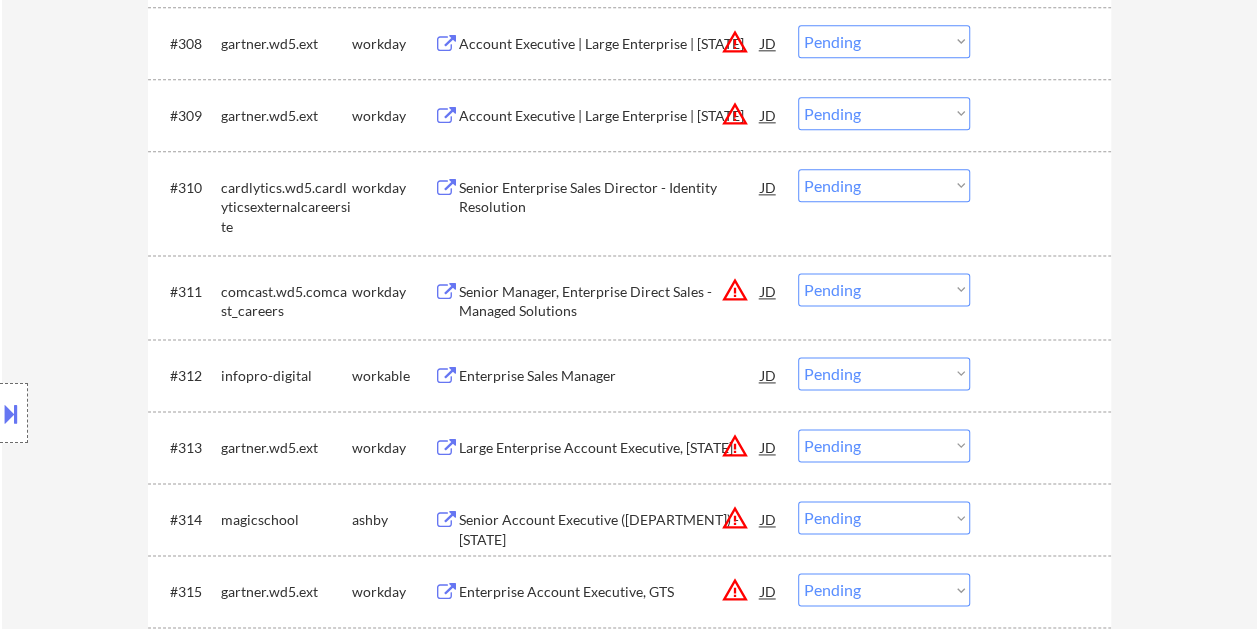 scroll, scrollTop: 1400, scrollLeft: 0, axis: vertical 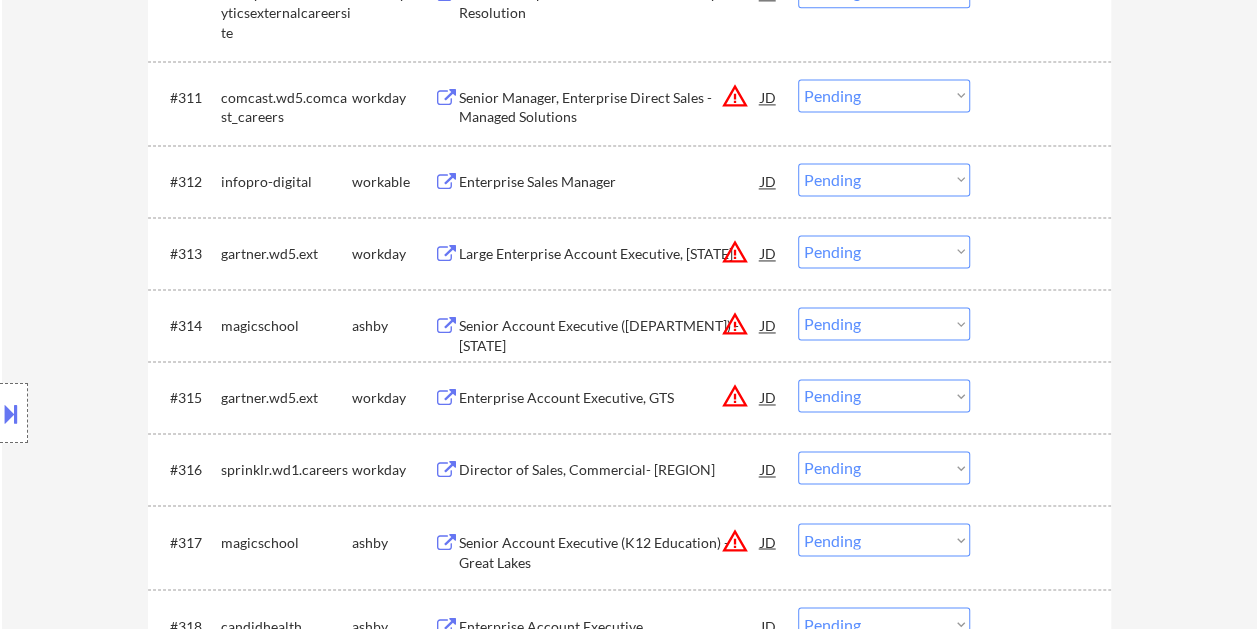 click at bounding box center [1043, 181] 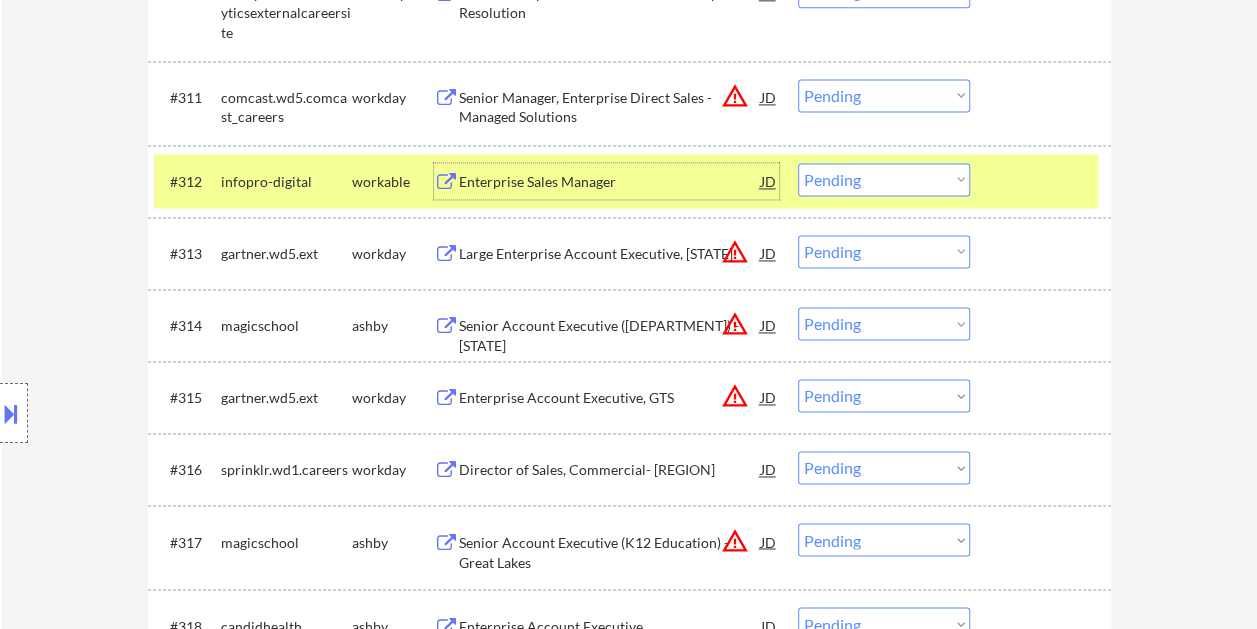 click on "Enterprise Sales Manager" at bounding box center (610, 181) 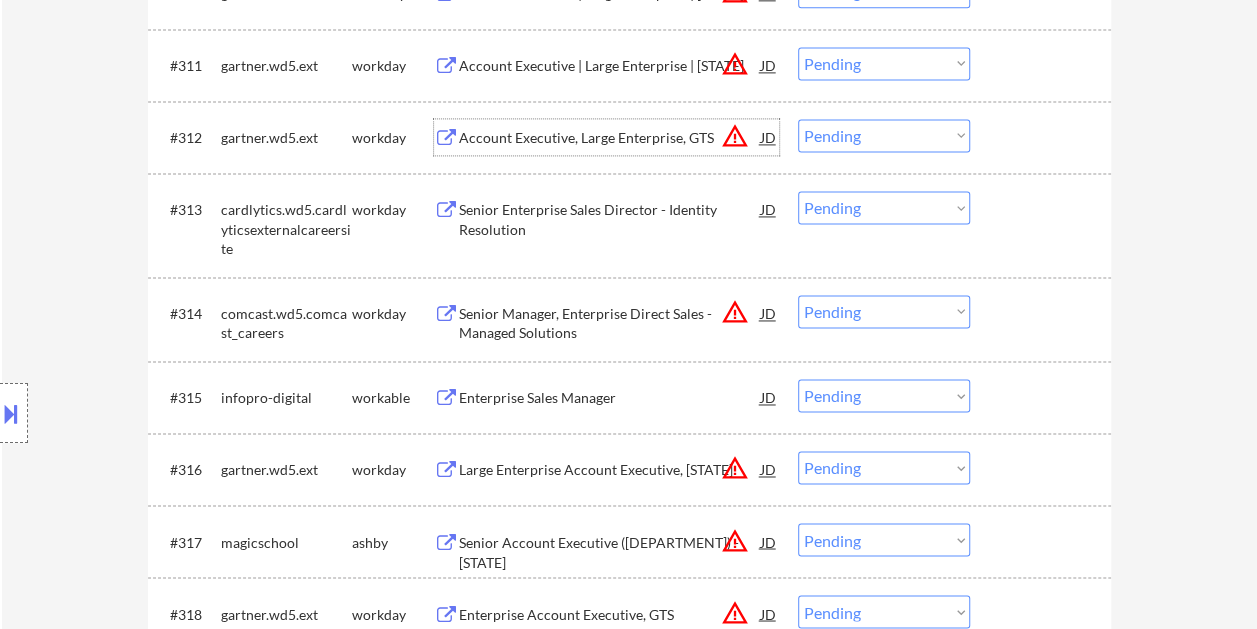 click on "#312 [COMPANY].wd5.ext [COMPANY] Account Executive, Large Enterprise, [DEPARTMENT] JD warning_amber Choose an option... Pending Applied Excluded (Questions) Excluded (Expired) Excluded (Location) Excluded (Bad Match) Excluded (Blocklist) Excluded (Salary) Excluded (Other)" at bounding box center [626, 137] 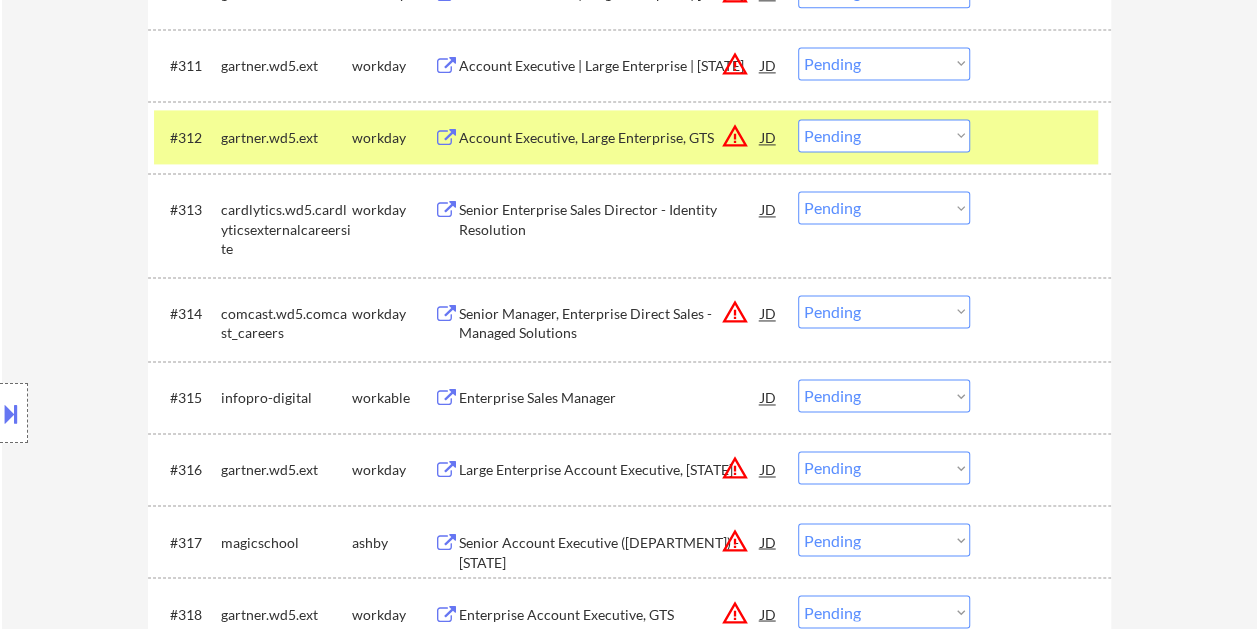 click on "Choose an option... Pending Applied Excluded (Questions) Excluded (Expired) Excluded (Location) Excluded (Bad Match) Excluded (Blocklist) Excluded (Salary) Excluded (Other)" at bounding box center [884, 135] 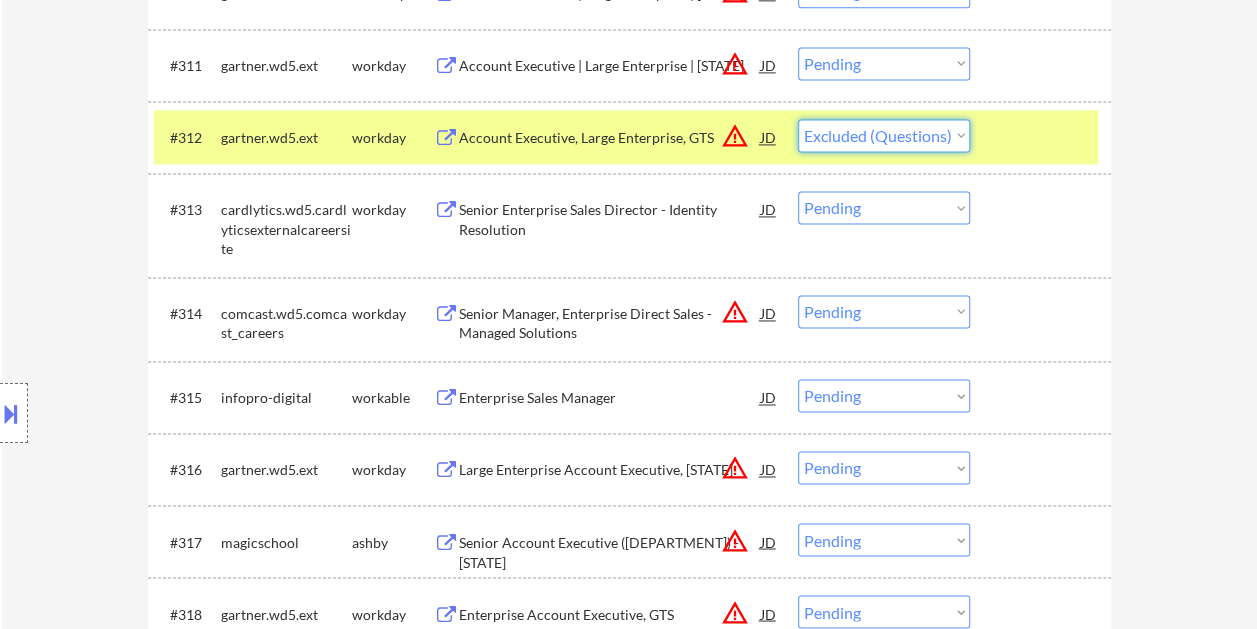 click on "Choose an option... Pending Applied Excluded (Questions) Excluded (Expired) Excluded (Location) Excluded (Bad Match) Excluded (Blocklist) Excluded (Salary) Excluded (Other)" at bounding box center [884, 135] 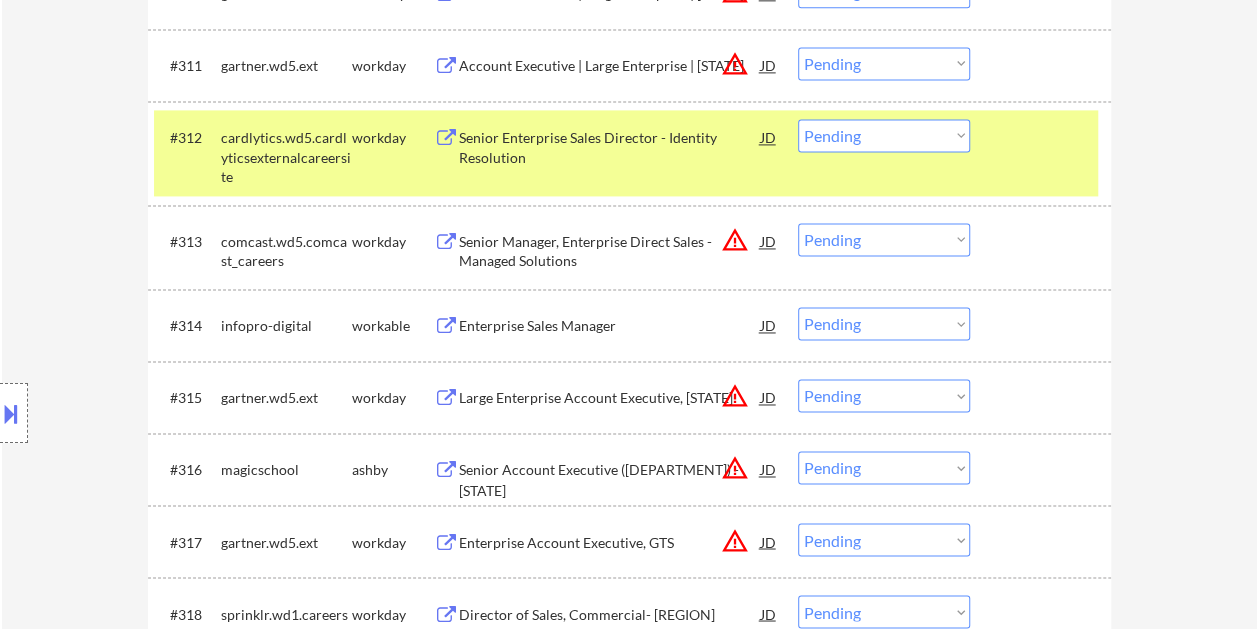 click at bounding box center [1043, 137] 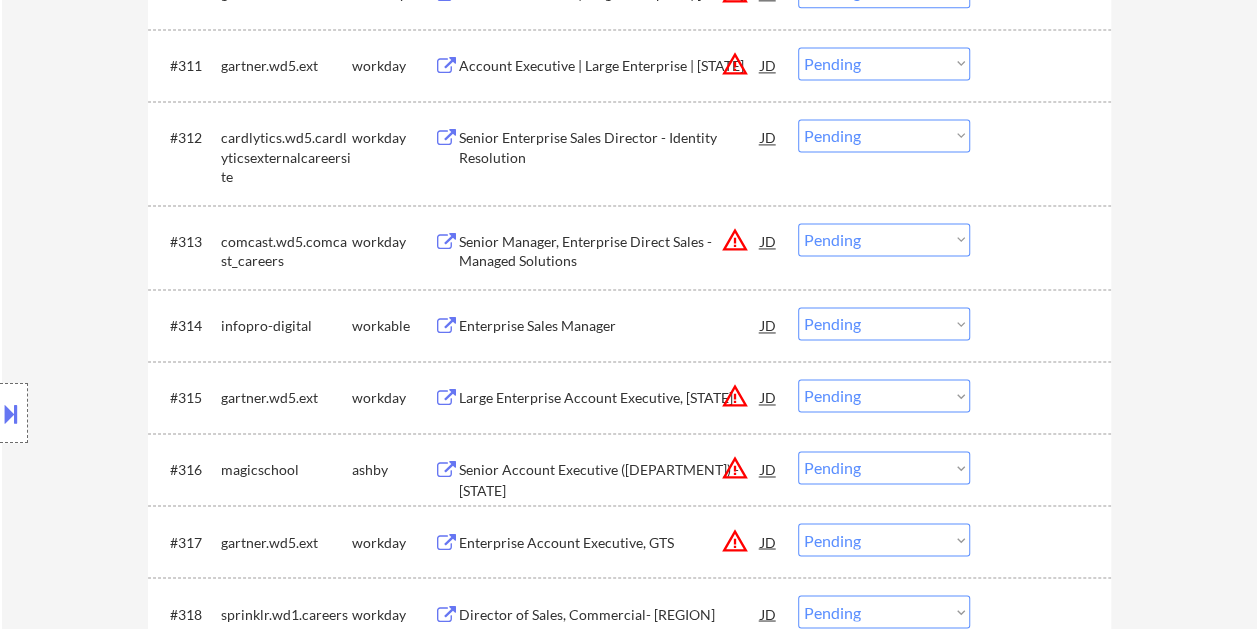 drag, startPoint x: 1018, startPoint y: 320, endPoint x: 822, endPoint y: 350, distance: 198.28262 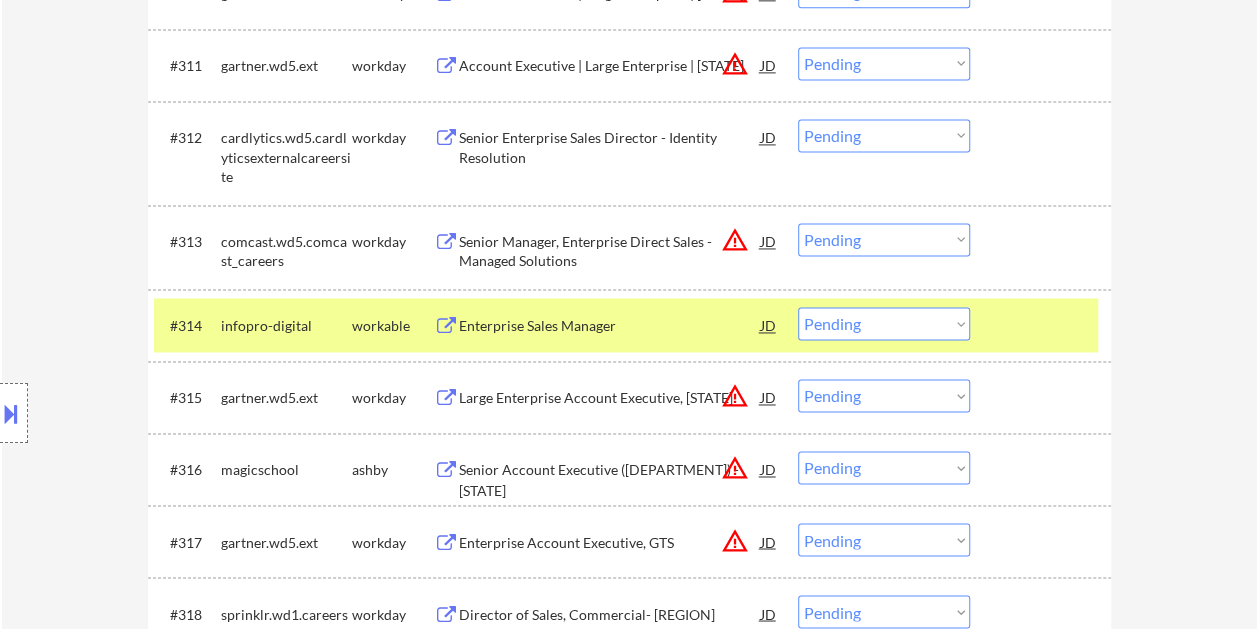 click on "Enterprise Sales Manager" at bounding box center (610, 326) 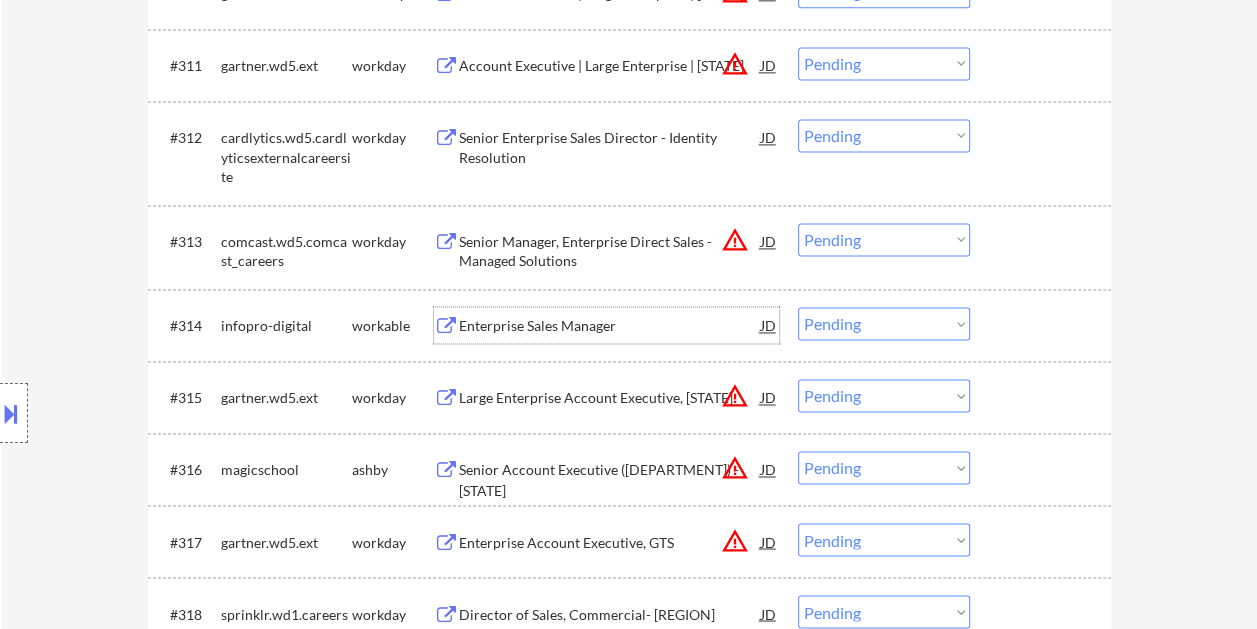 click at bounding box center (1043, 325) 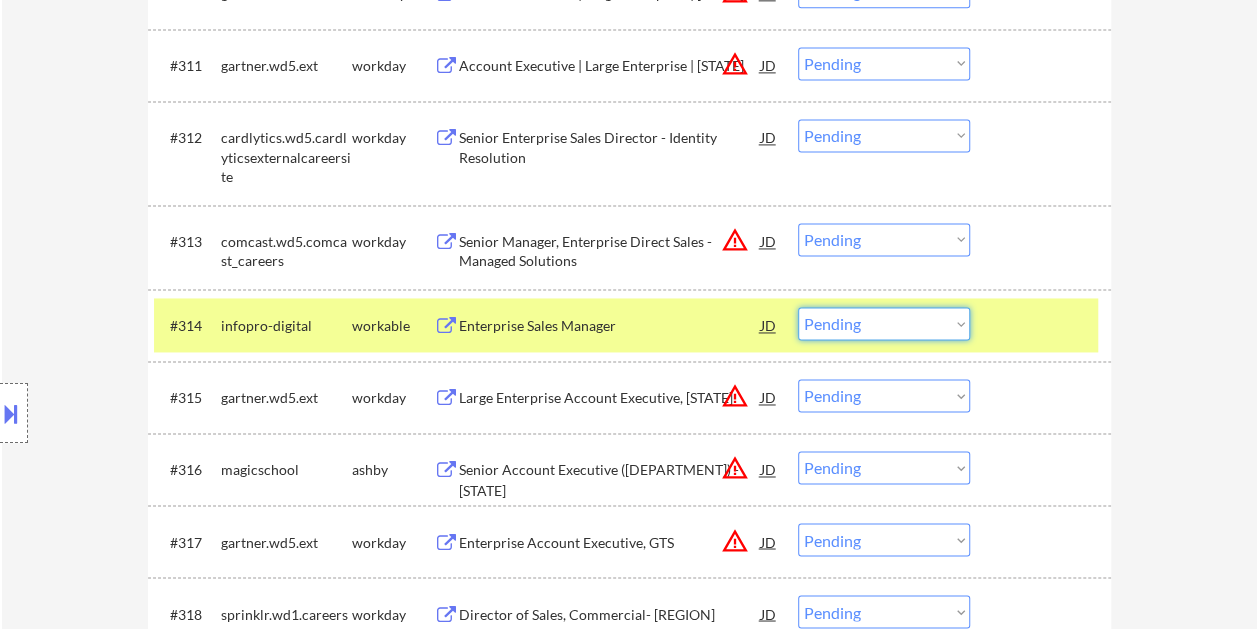 click on "Choose an option... Pending Applied Excluded (Questions) Excluded (Expired) Excluded (Location) Excluded (Bad Match) Excluded (Blocklist) Excluded (Salary) Excluded (Other)" at bounding box center (884, 323) 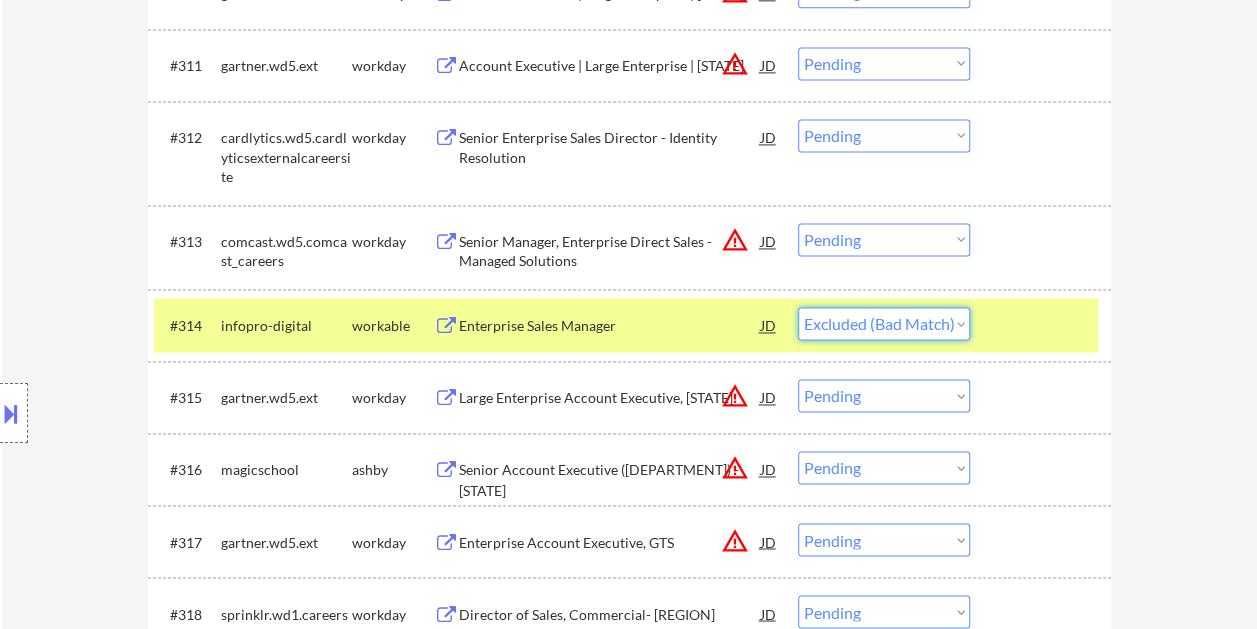 click on "Choose an option... Pending Applied Excluded (Questions) Excluded (Expired) Excluded (Location) Excluded (Bad Match) Excluded (Blocklist) Excluded (Salary) Excluded (Other)" at bounding box center (884, 323) 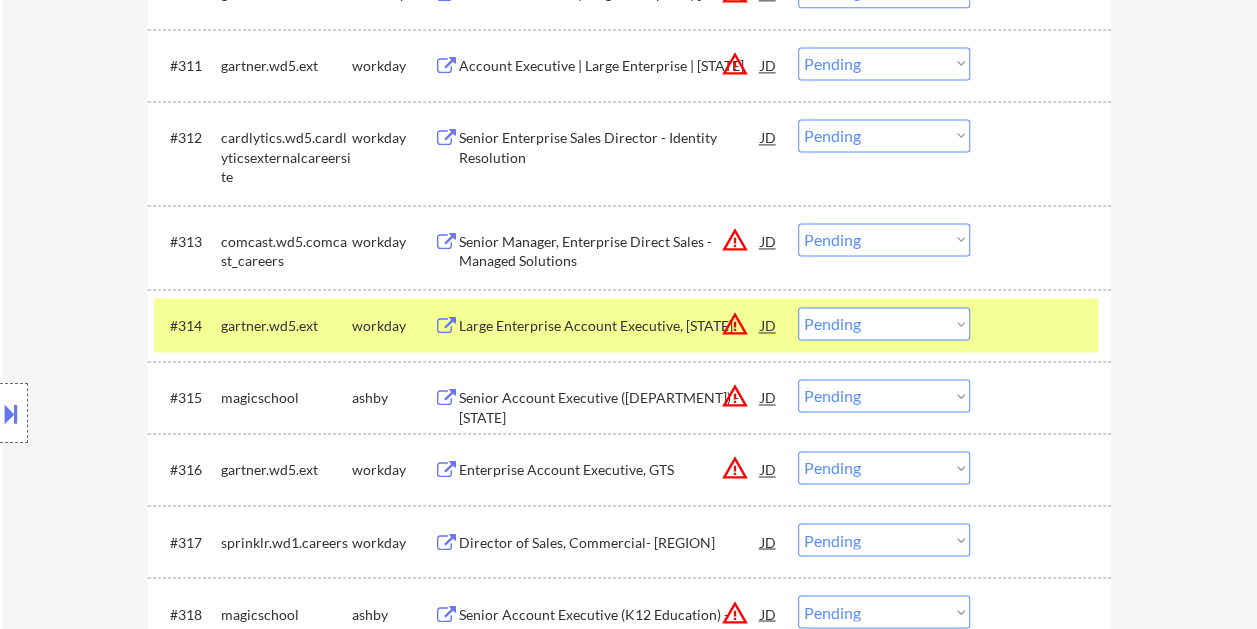click on "Large Enterprise Account Executive, [STATE] JD warning_amber Choose an option... Pending Applied Excluded (Questions) Excluded (Expired) Excluded (Location) Excluded (Bad Match) Excluded (Blocklist) Excluded (Salary) Excluded (Other)" at bounding box center [626, 325] 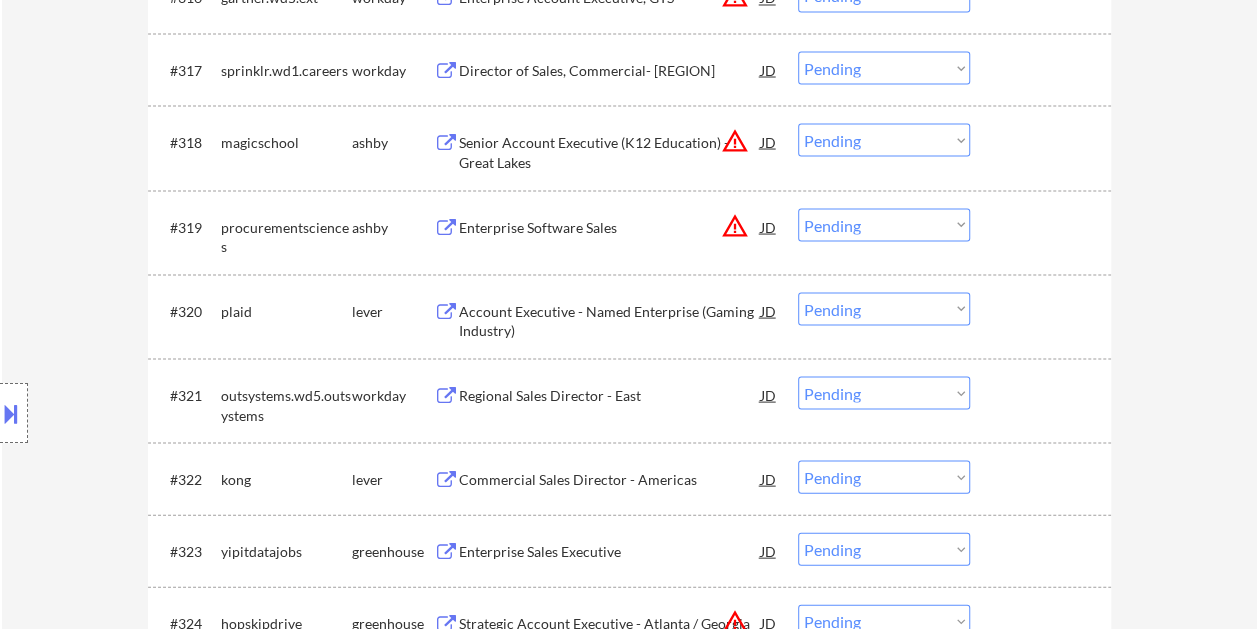 scroll, scrollTop: 1900, scrollLeft: 0, axis: vertical 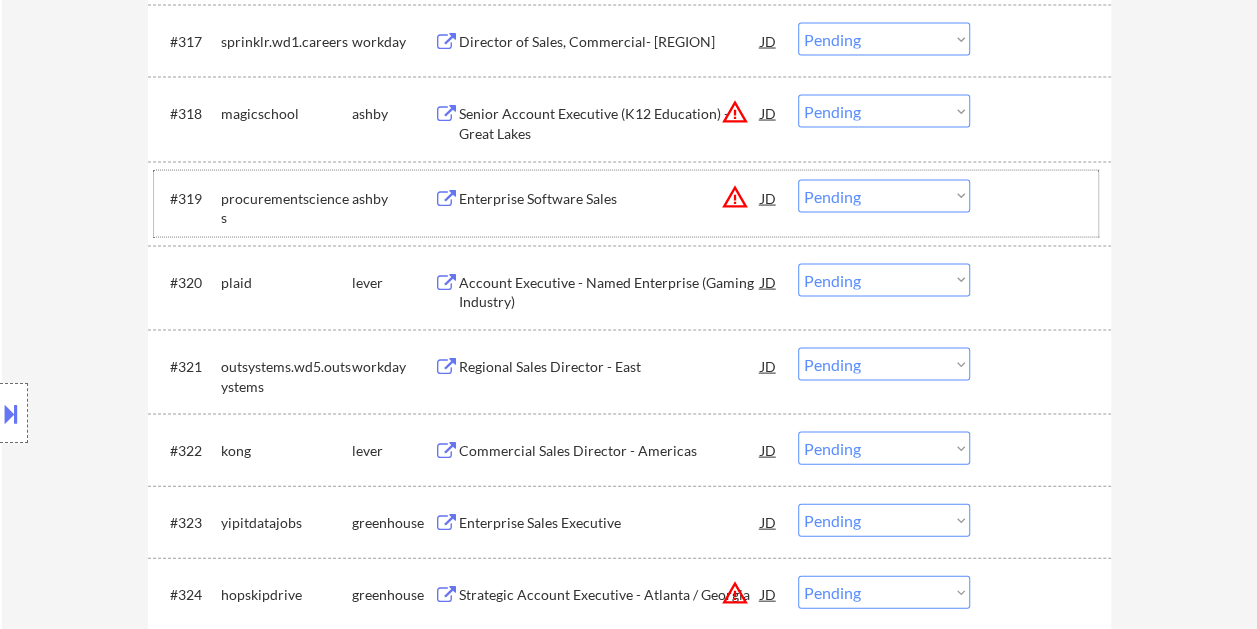 drag, startPoint x: 1044, startPoint y: 200, endPoint x: 942, endPoint y: 223, distance: 104.56099 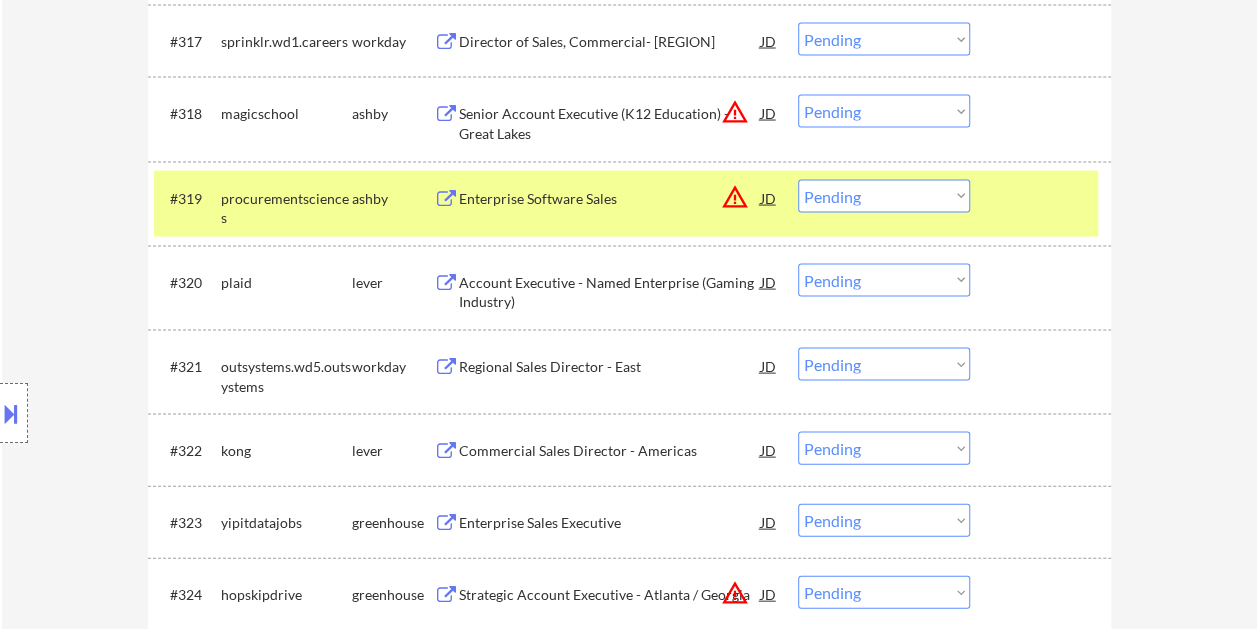 click on "Enterprise Software Sales" at bounding box center [610, 199] 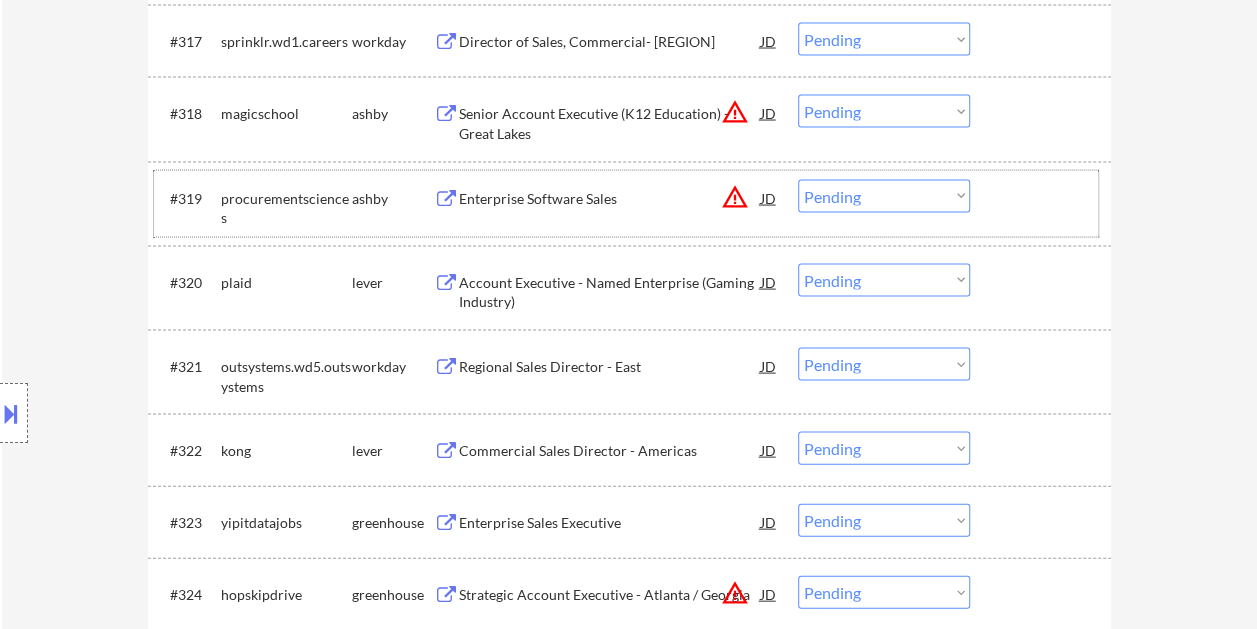 click at bounding box center [1043, 198] 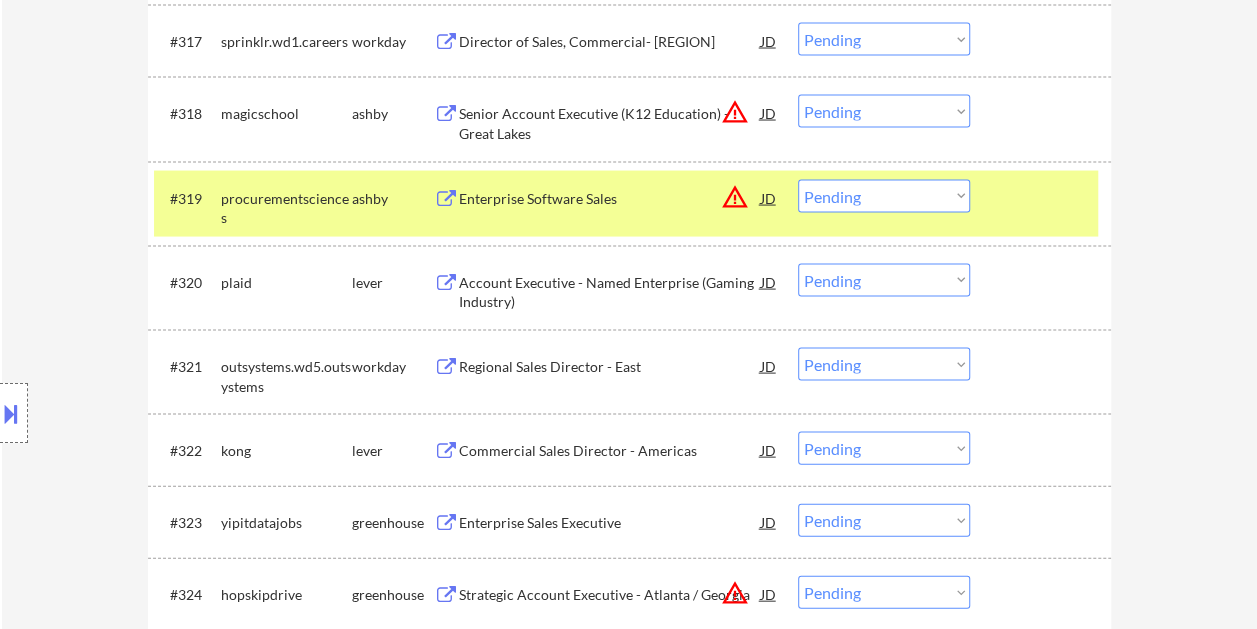 click on "Choose an option... Pending Applied Excluded (Questions) Excluded (Expired) Excluded (Location) Excluded (Bad Match) Excluded (Blocklist) Excluded (Salary) Excluded (Other)" at bounding box center (884, 196) 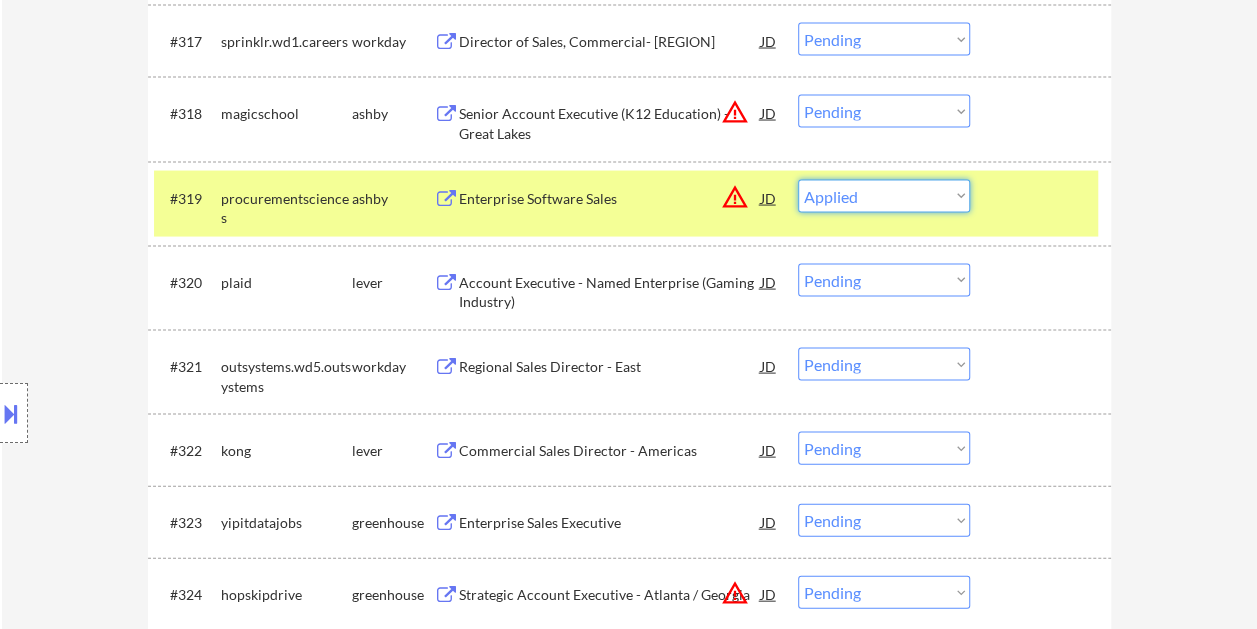 click on "Choose an option... Pending Applied Excluded (Questions) Excluded (Expired) Excluded (Location) Excluded (Bad Match) Excluded (Blocklist) Excluded (Salary) Excluded (Other)" at bounding box center [884, 196] 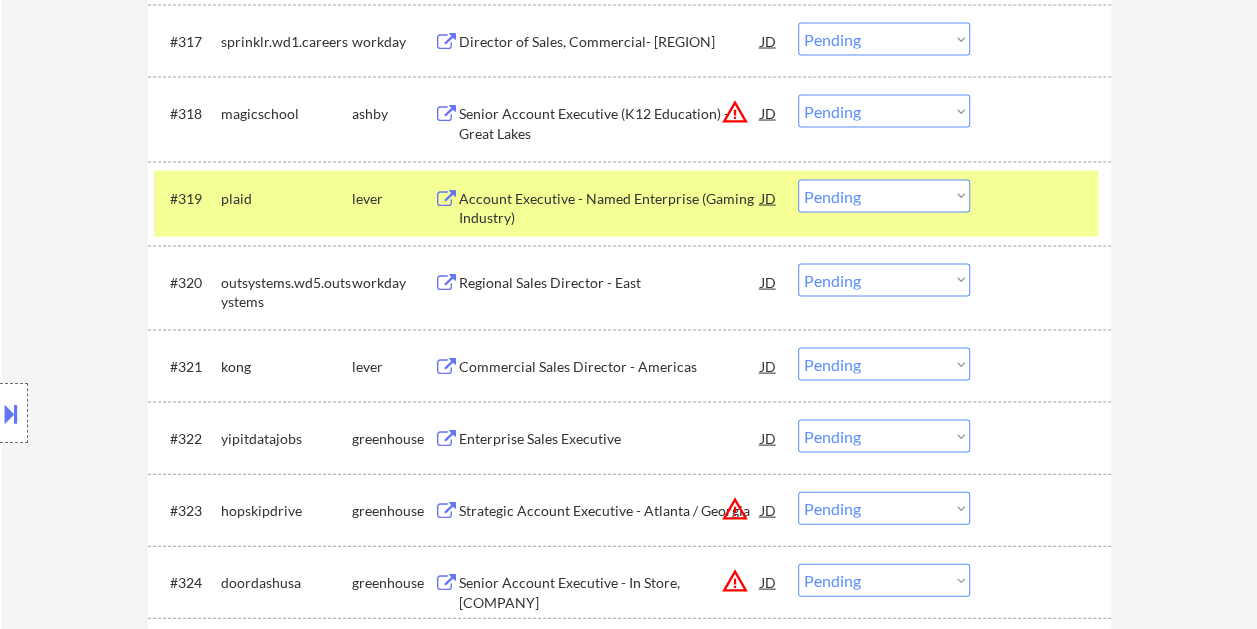 click on "Account Executive - Named Enterprise (Gaming Industry)" at bounding box center [610, 208] 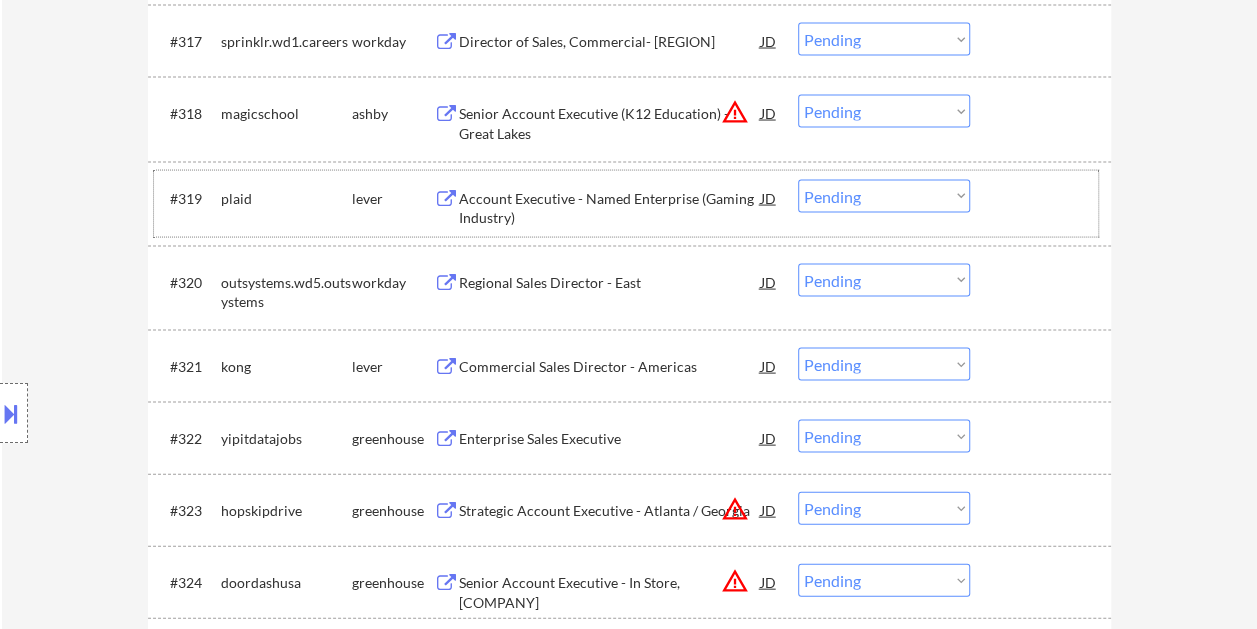 click on "#319 plaid lever Account Executive - Named Enterprise (Gaming Industry) JD warning_amber Choose an option... Pending Applied Excluded (Questions) Excluded (Expired) Excluded (Location) Excluded (Bad Match) Excluded (Blocklist) Excluded (Salary) Excluded (Other)" at bounding box center [626, 204] 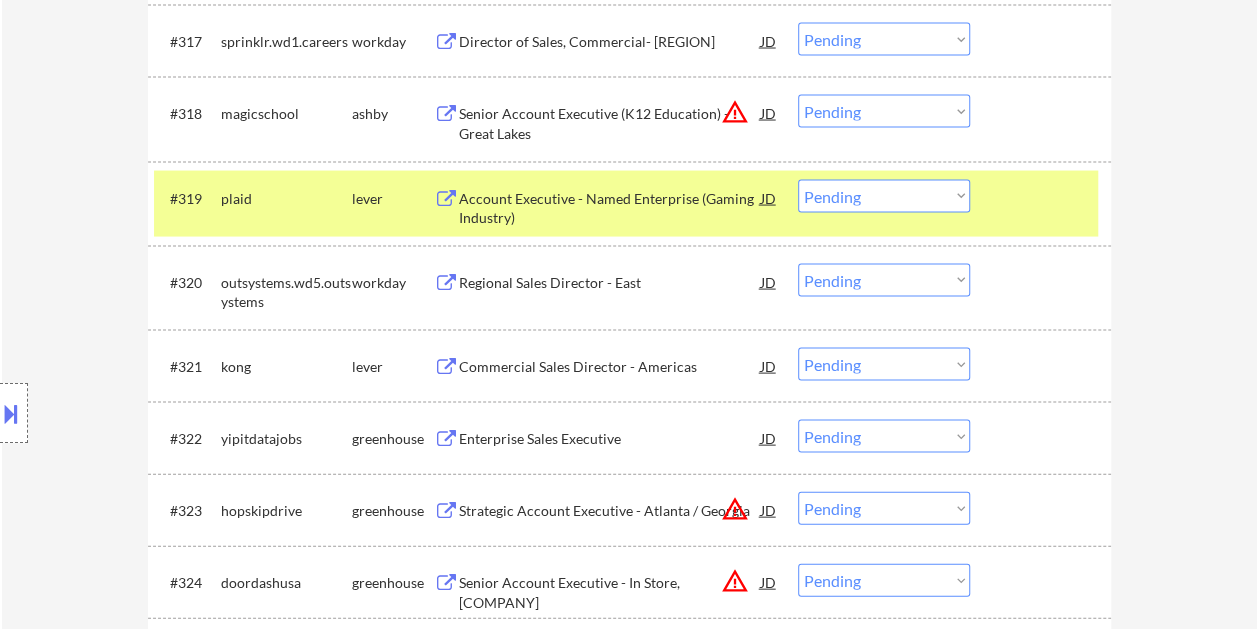 click on "Choose an option... Pending Applied Excluded (Questions) Excluded (Expired) Excluded (Location) Excluded (Bad Match) Excluded (Blocklist) Excluded (Salary) Excluded (Other)" at bounding box center (884, 196) 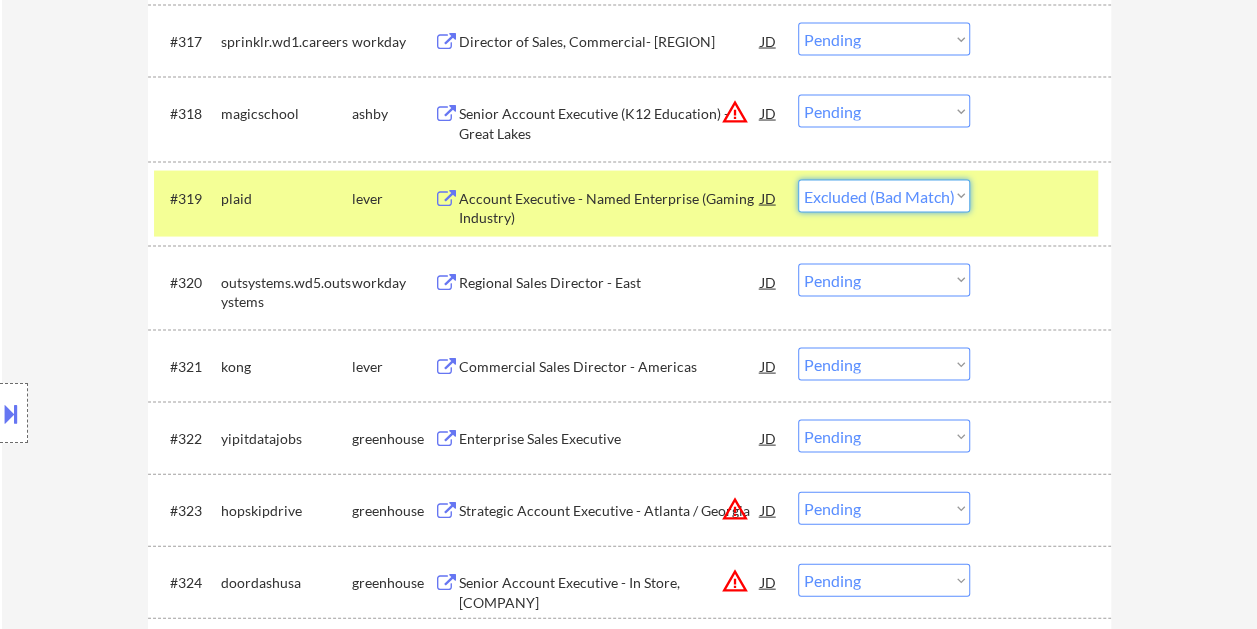 click on "Choose an option... Pending Applied Excluded (Questions) Excluded (Expired) Excluded (Location) Excluded (Bad Match) Excluded (Blocklist) Excluded (Salary) Excluded (Other)" at bounding box center (884, 196) 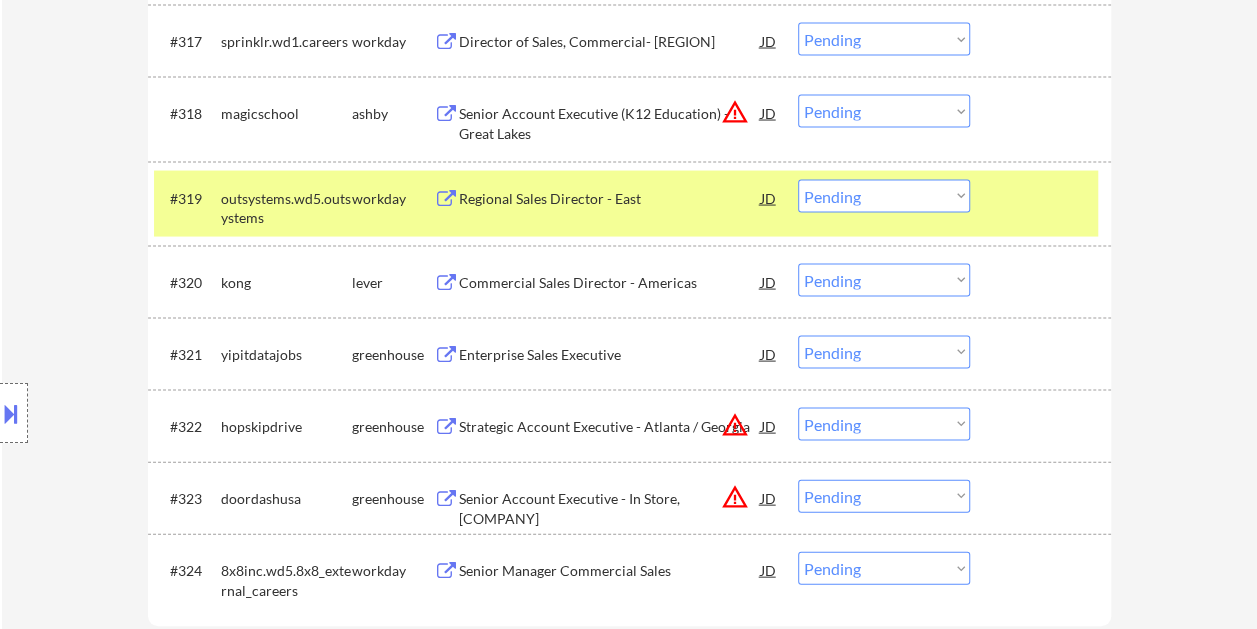 click at bounding box center [1043, 198] 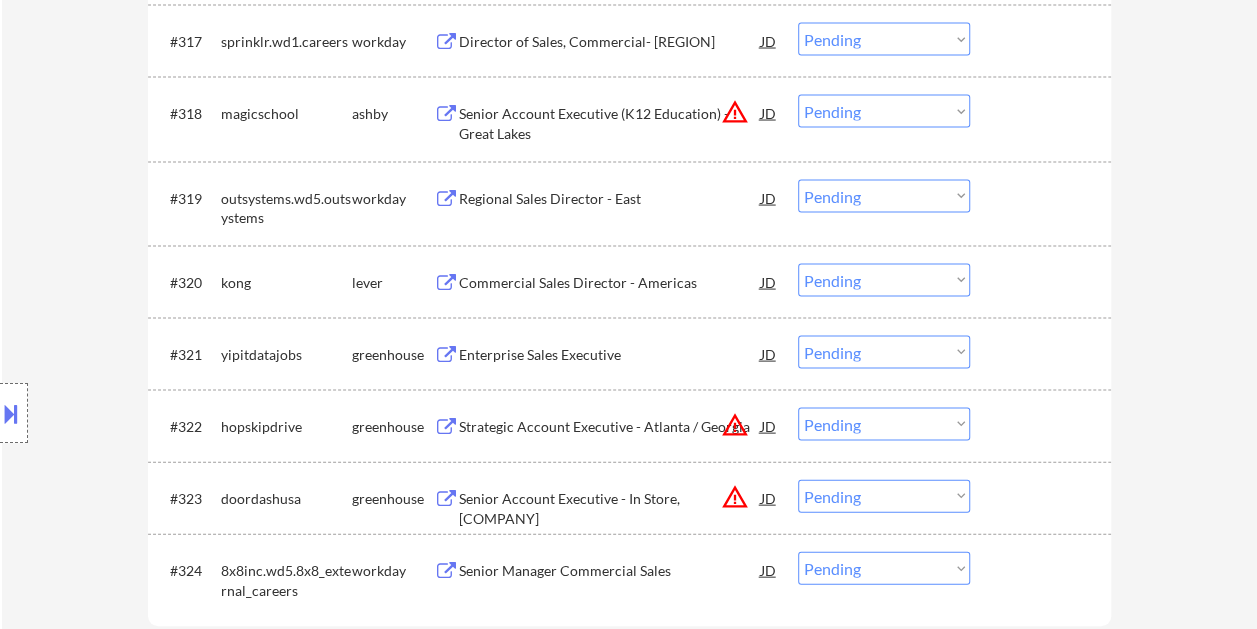 click at bounding box center [1043, 282] 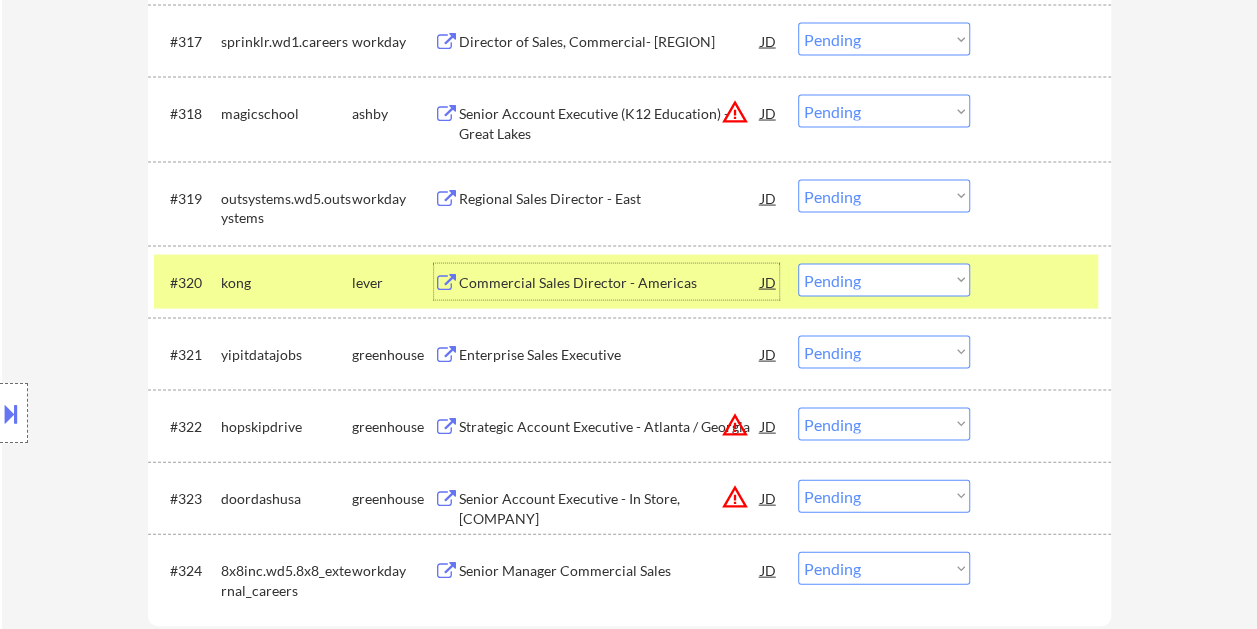 click on "Commercial Sales Director - Americas" at bounding box center (610, 283) 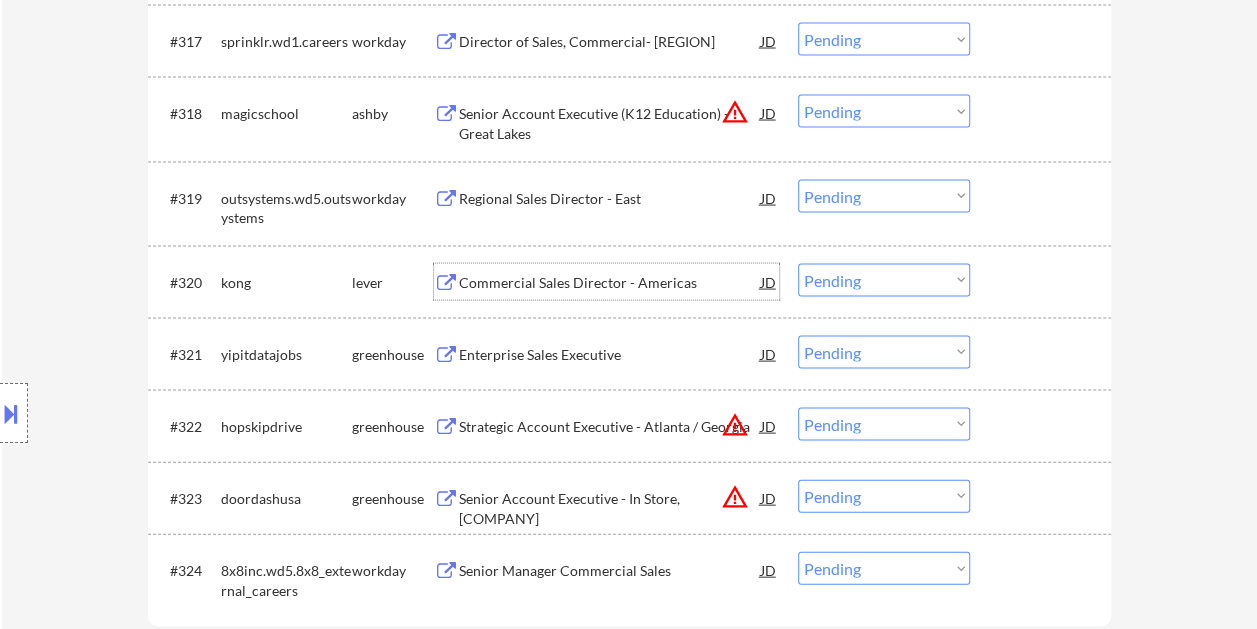 click at bounding box center [1043, 282] 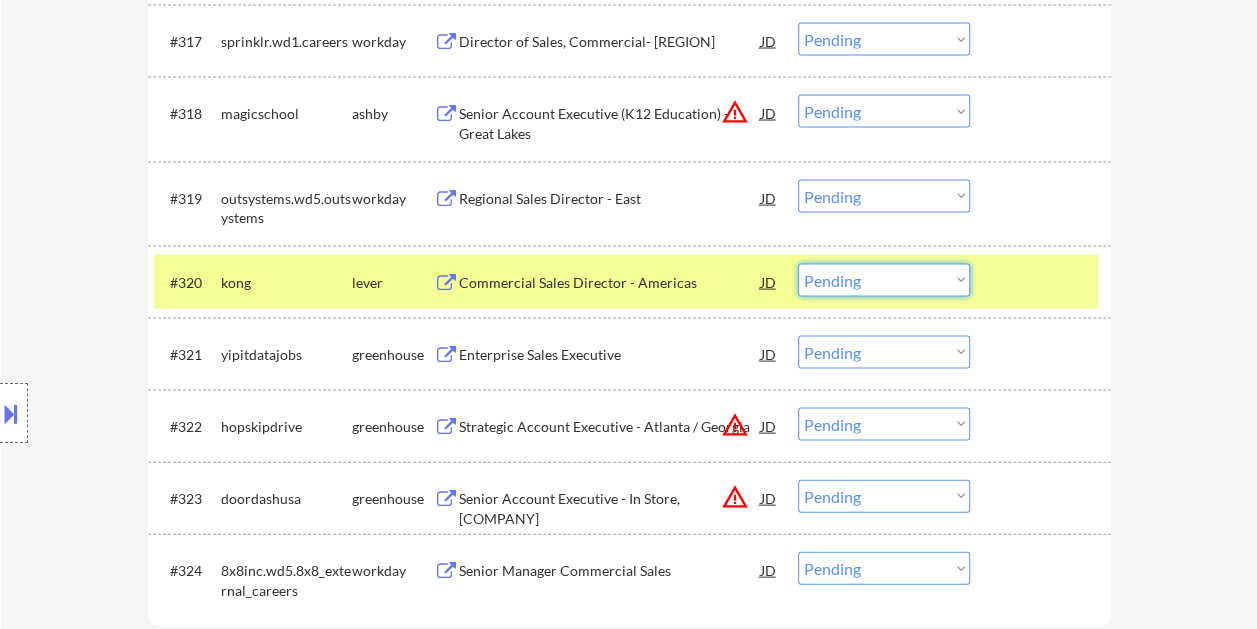 click on "Choose an option... Pending Applied Excluded (Questions) Excluded (Expired) Excluded (Location) Excluded (Bad Match) Excluded (Blocklist) Excluded (Salary) Excluded (Other)" at bounding box center (884, 280) 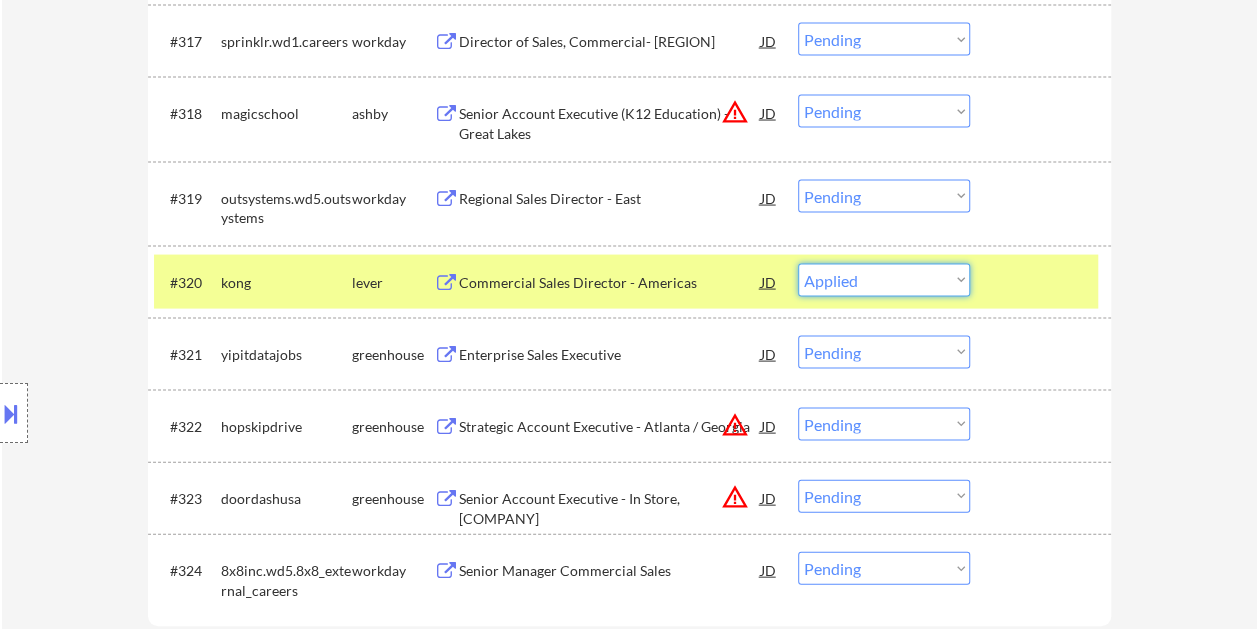 click on "Choose an option... Pending Applied Excluded (Questions) Excluded (Expired) Excluded (Location) Excluded (Bad Match) Excluded (Blocklist) Excluded (Salary) Excluded (Other)" at bounding box center [884, 280] 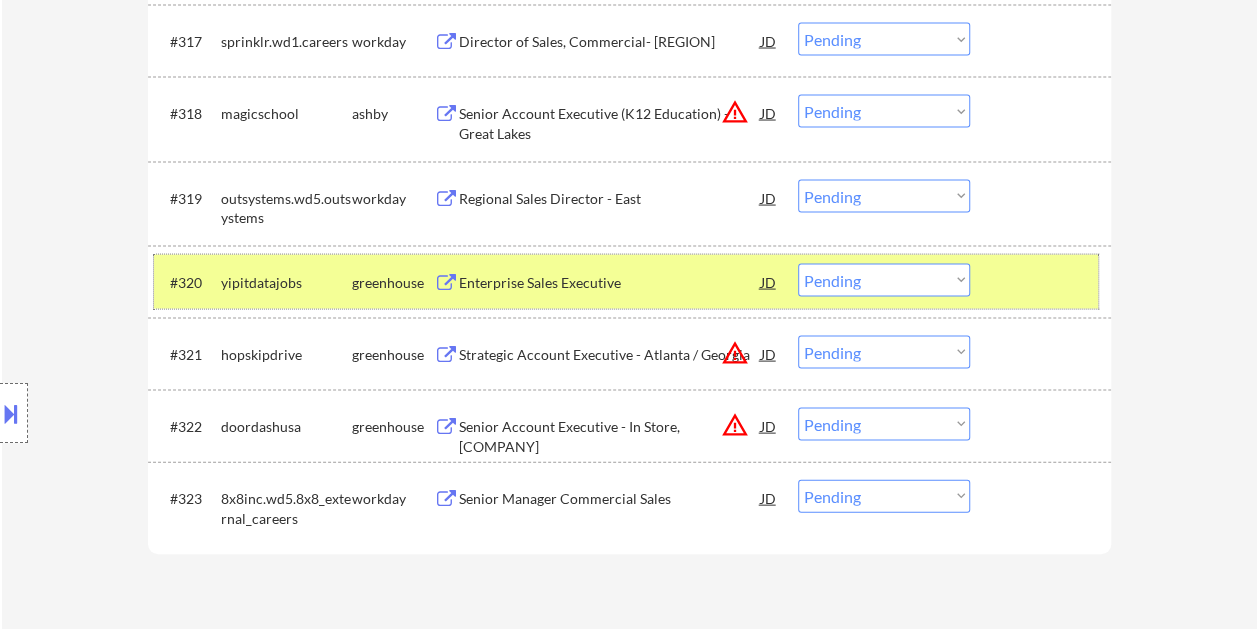 drag, startPoint x: 1041, startPoint y: 270, endPoint x: 940, endPoint y: 272, distance: 101.0198 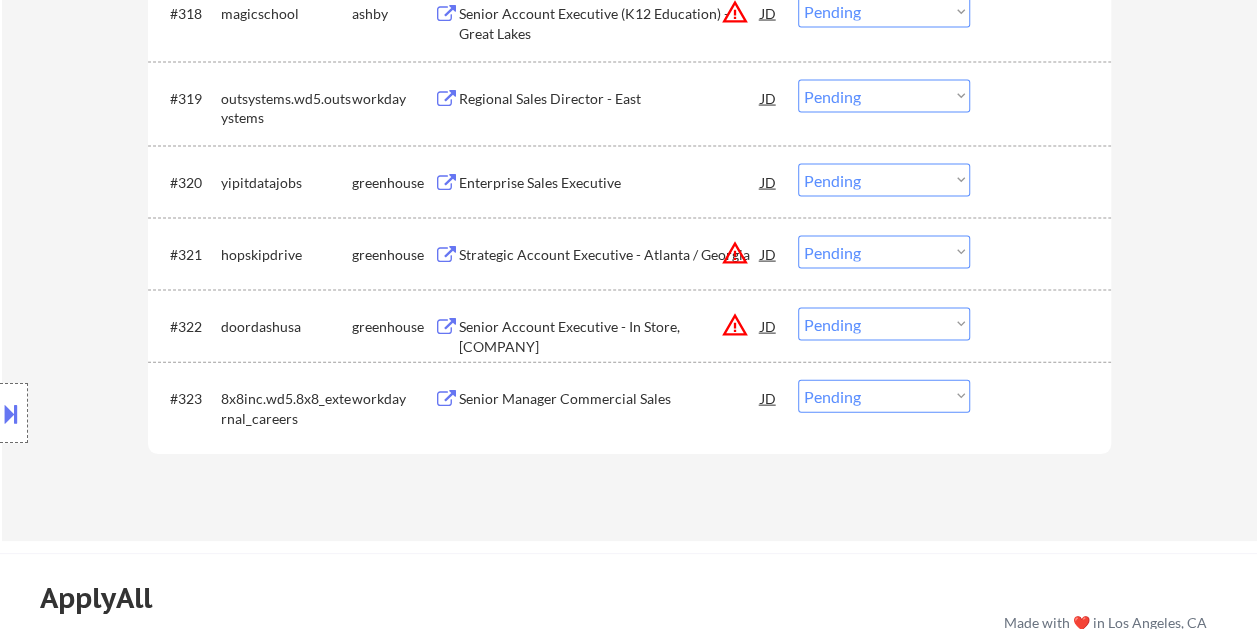 scroll, scrollTop: 1900, scrollLeft: 0, axis: vertical 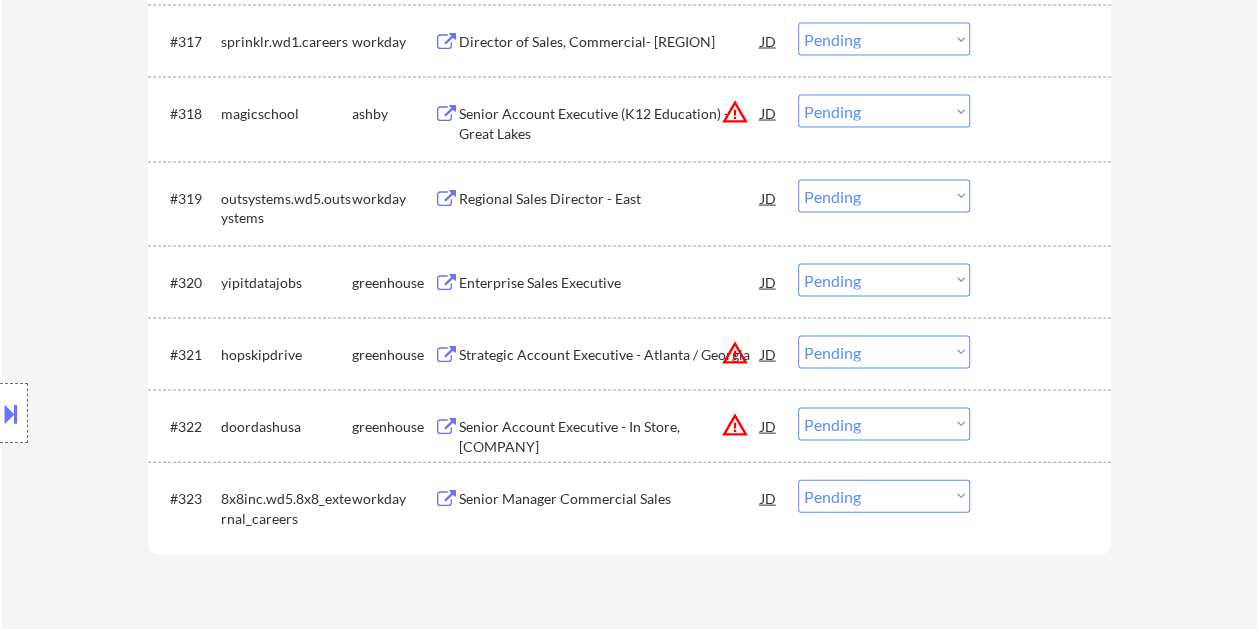click at bounding box center [1043, 282] 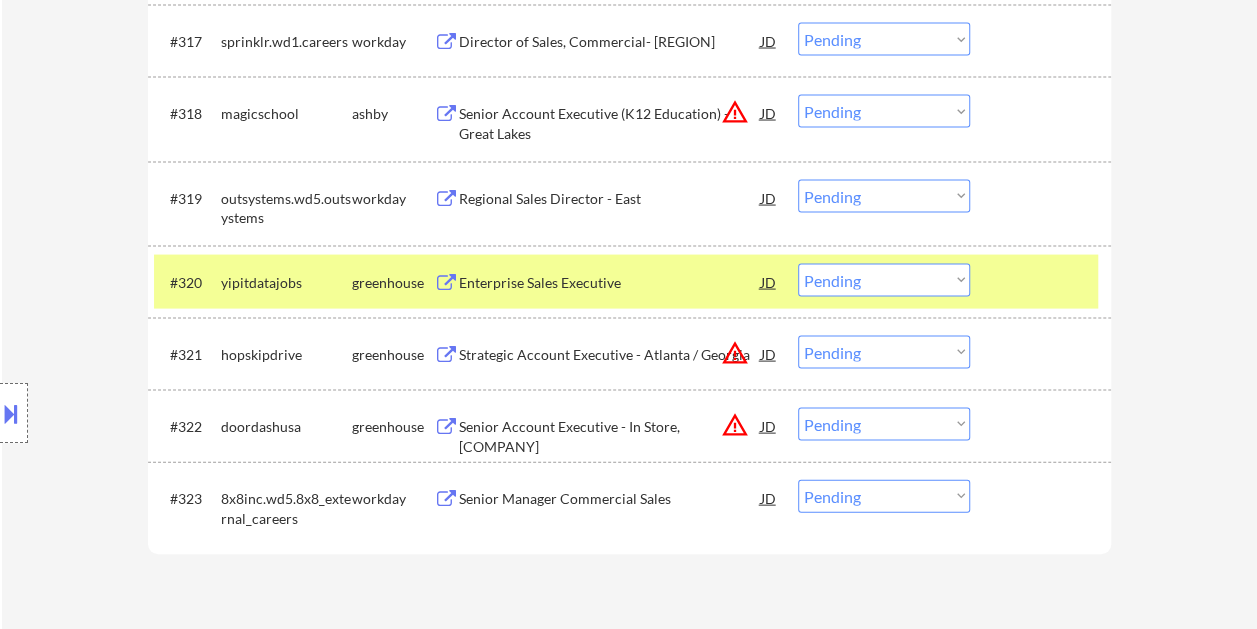 click on "Enterprise Sales Executive" at bounding box center [610, 283] 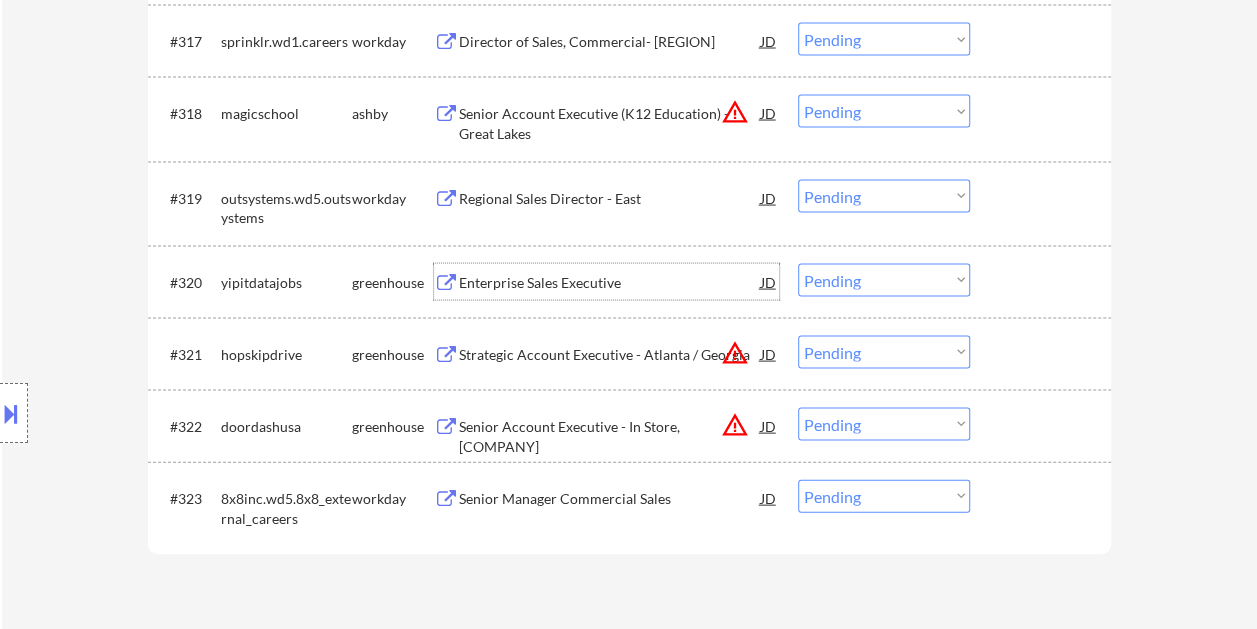 click on "#320 yipitdatajobs greenhouse Enterprise Sales Executive JD warning_amber Choose an option... Pending Applied Excluded (Questions) Excluded (Expired) Excluded (Location) Excluded (Bad Match) Excluded (Blocklist) Excluded (Salary) Excluded (Other)" at bounding box center (626, 282) 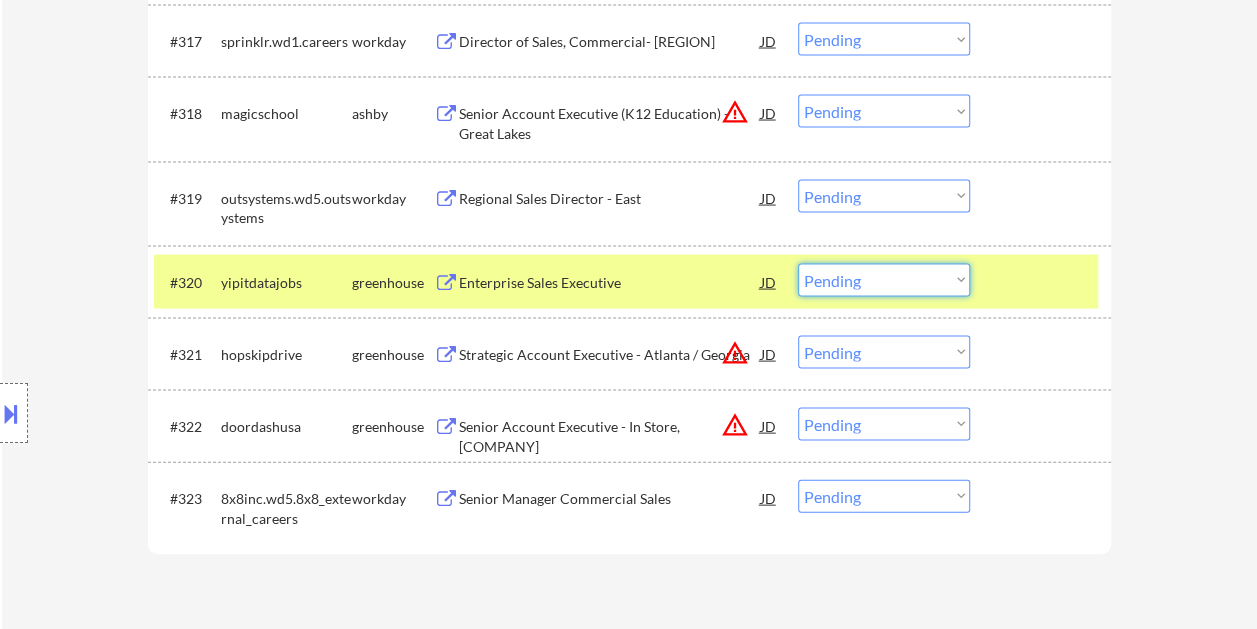 click on "Choose an option... Pending Applied Excluded (Questions) Excluded (Expired) Excluded (Location) Excluded (Bad Match) Excluded (Blocklist) Excluded (Salary) Excluded (Other)" at bounding box center (884, 280) 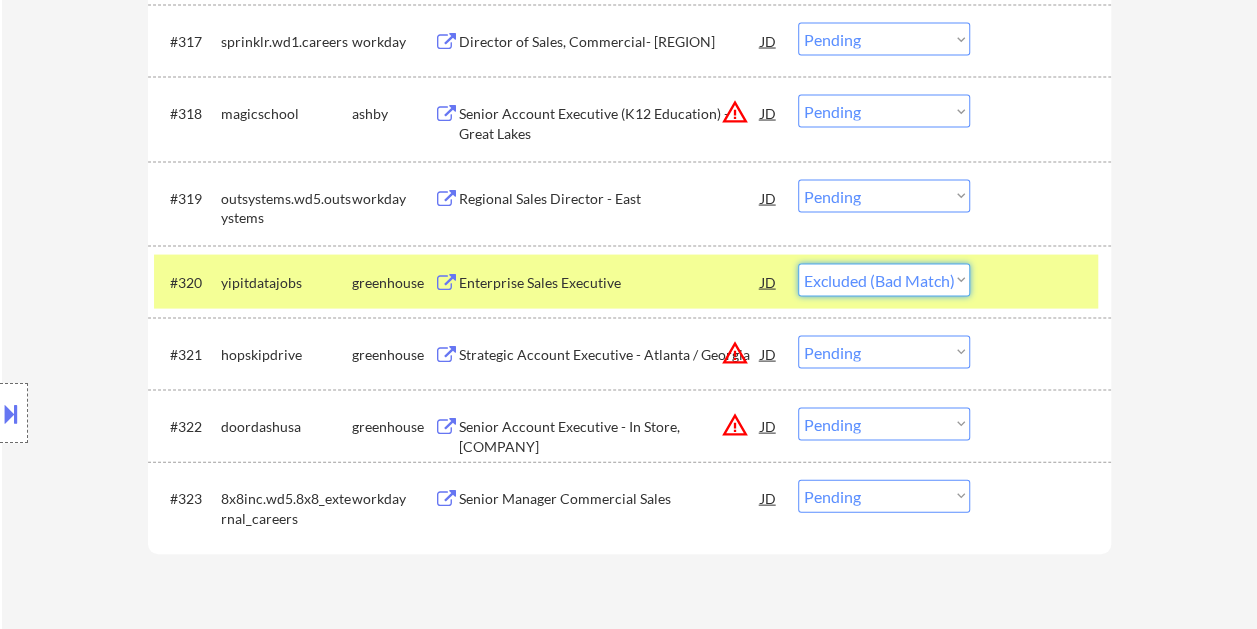 click on "Choose an option... Pending Applied Excluded (Questions) Excluded (Expired) Excluded (Location) Excluded (Bad Match) Excluded (Blocklist) Excluded (Salary) Excluded (Other)" at bounding box center [884, 280] 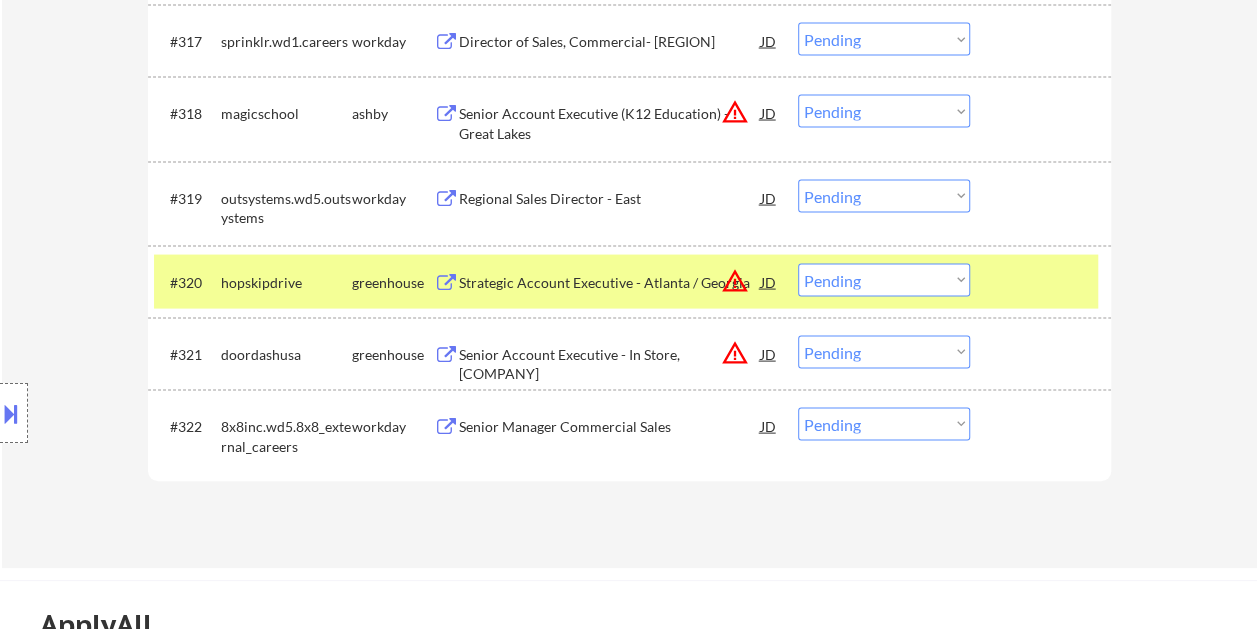 click at bounding box center [1043, 282] 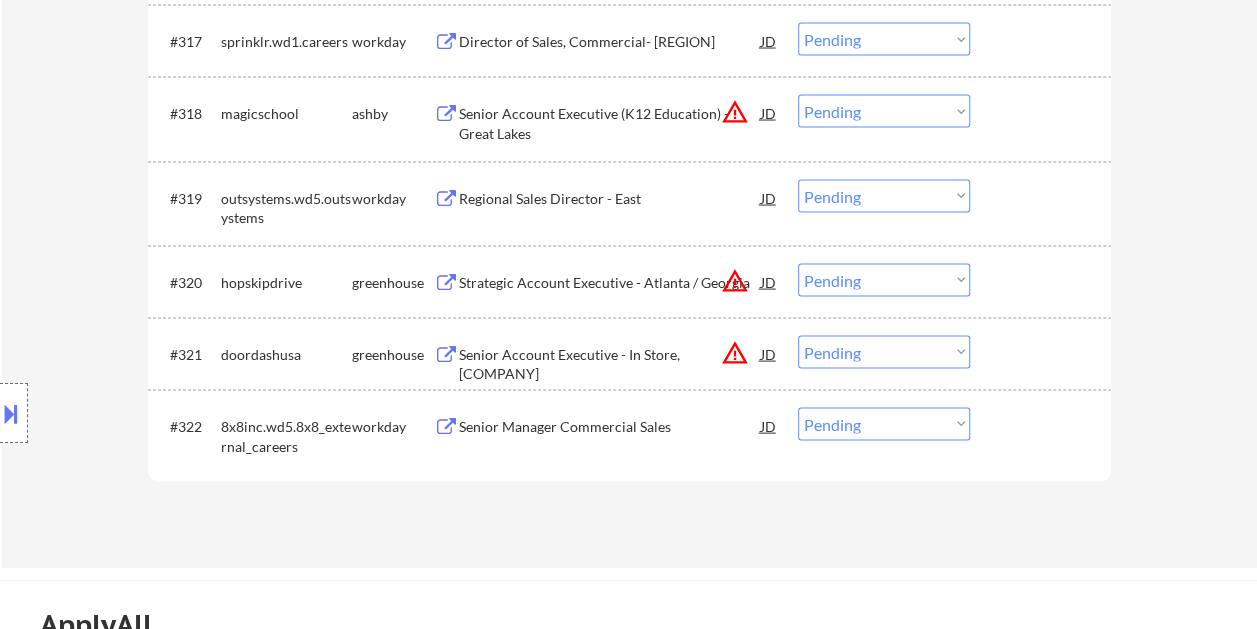 drag, startPoint x: 1036, startPoint y: 294, endPoint x: 1018, endPoint y: 294, distance: 18 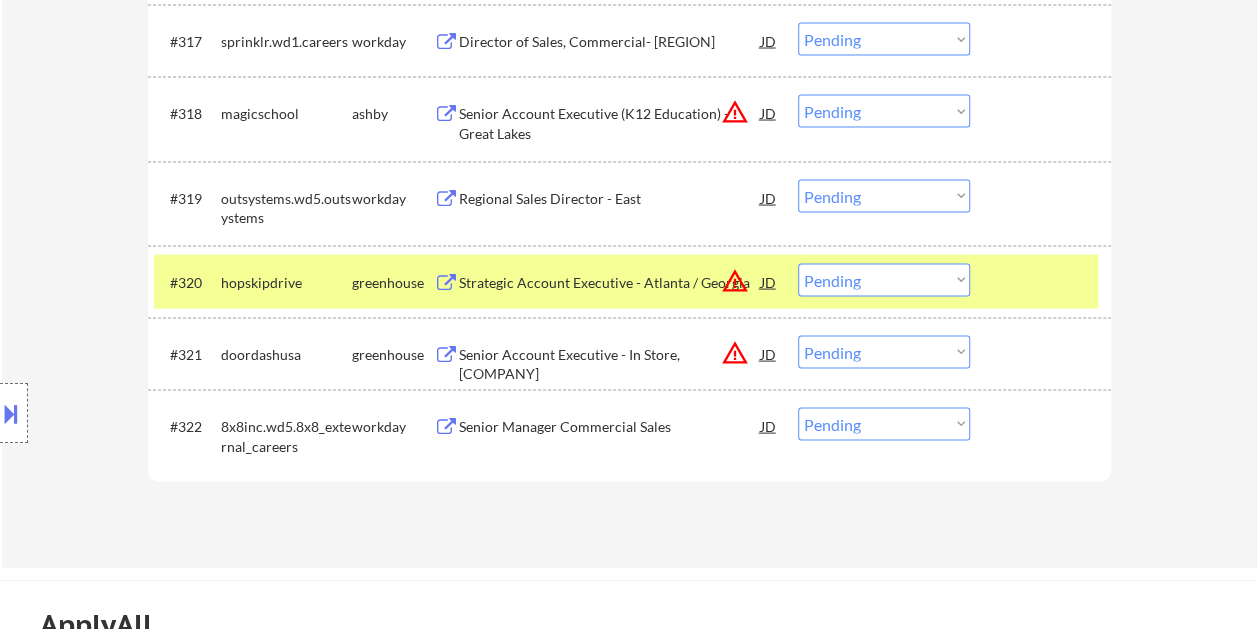click on "Strategic Account Executive - Atlanta / Georgia" at bounding box center (610, 283) 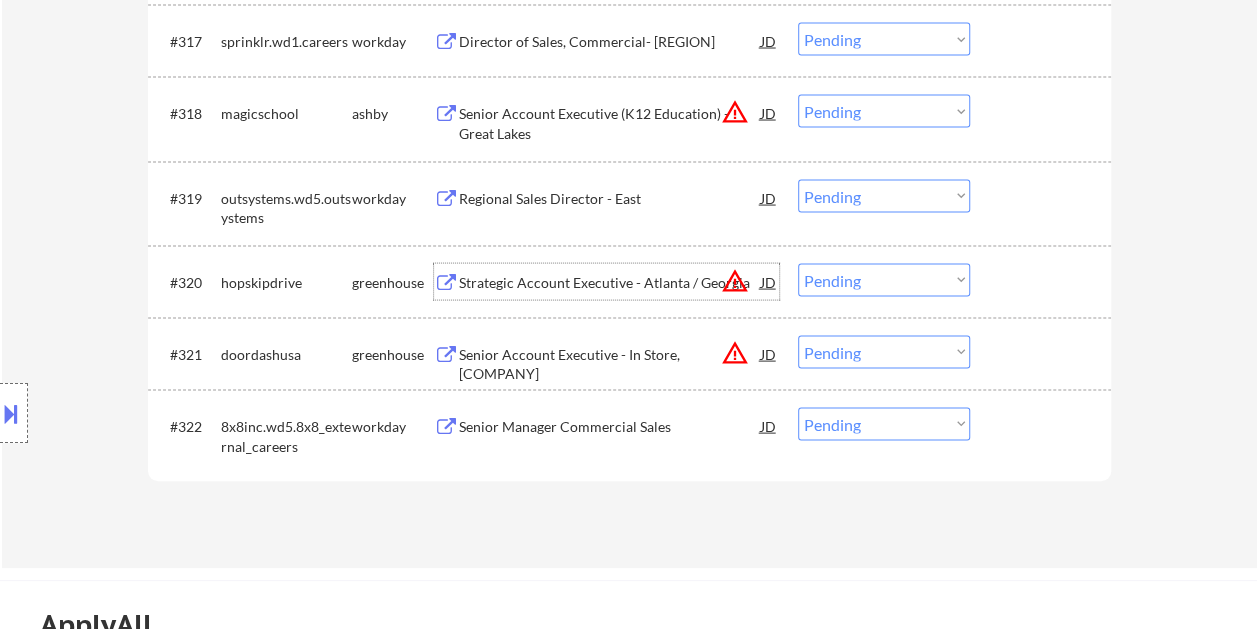 click at bounding box center [1043, 282] 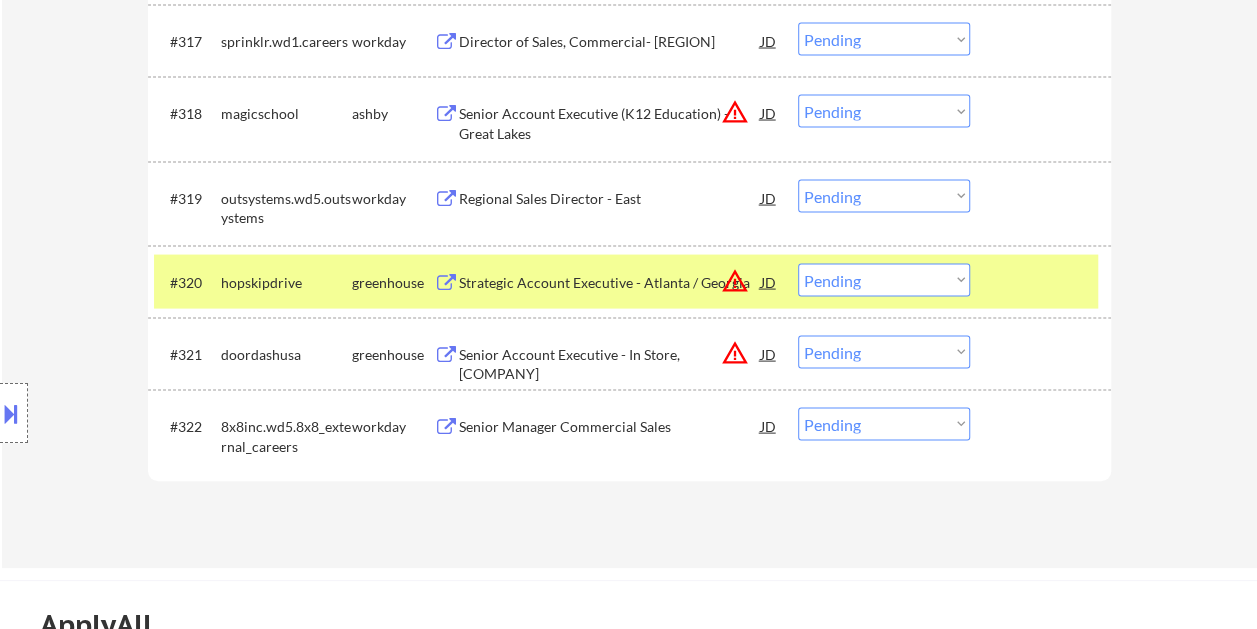 click on "Choose an option... Pending Applied Excluded (Questions) Excluded (Expired) Excluded (Location) Excluded (Bad Match) Excluded (Blocklist) Excluded (Salary) Excluded (Other)" at bounding box center (884, 280) 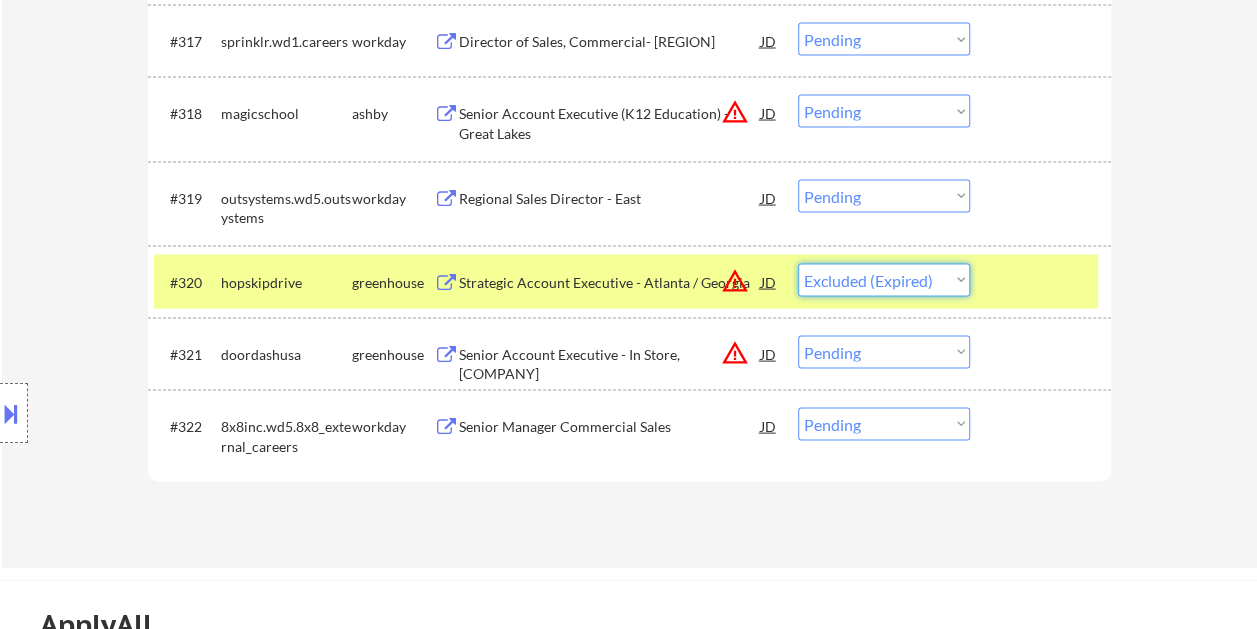 click on "Choose an option... Pending Applied Excluded (Questions) Excluded (Expired) Excluded (Location) Excluded (Bad Match) Excluded (Blocklist) Excluded (Salary) Excluded (Other)" at bounding box center [884, 280] 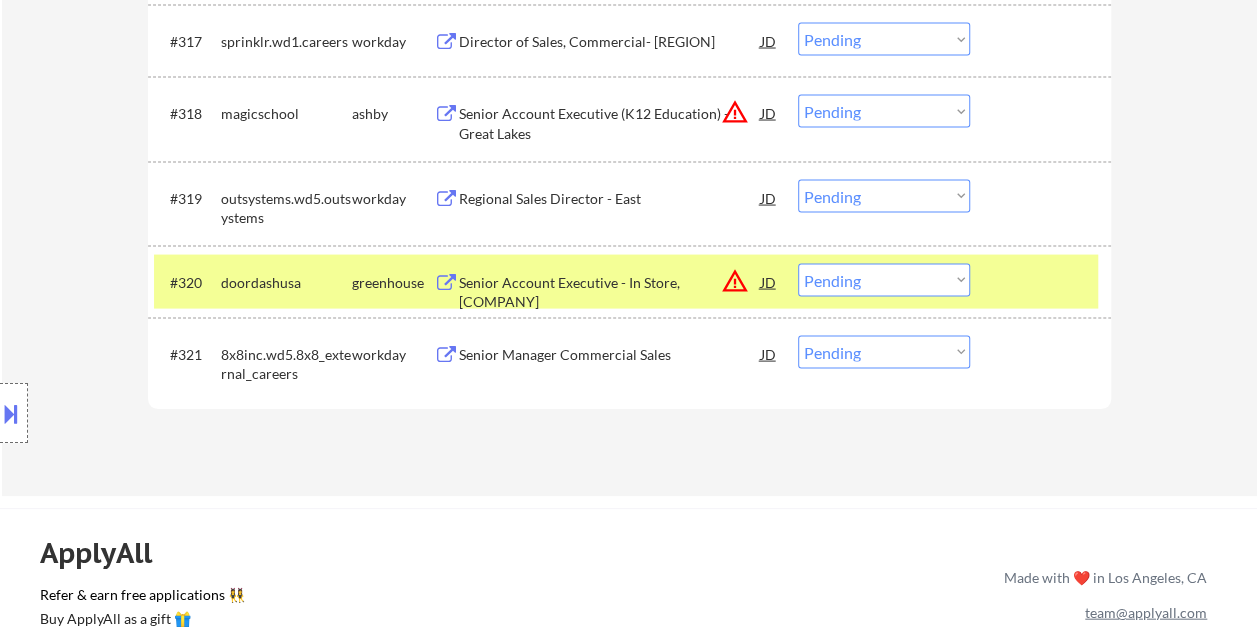 click on "Senior Account Executive - In Store, [COMPANY]" at bounding box center [610, 292] 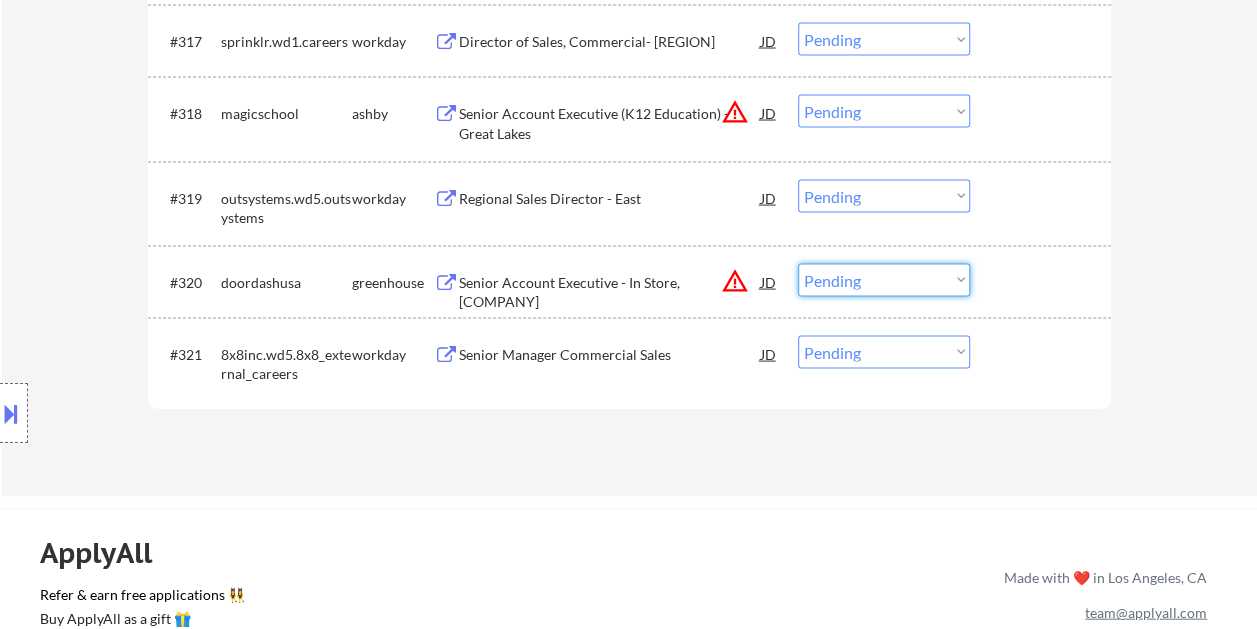 click on "Choose an option... Pending Applied Excluded (Questions) Excluded (Expired) Excluded (Location) Excluded (Bad Match) Excluded (Blocklist) Excluded (Salary) Excluded (Other)" at bounding box center [884, 280] 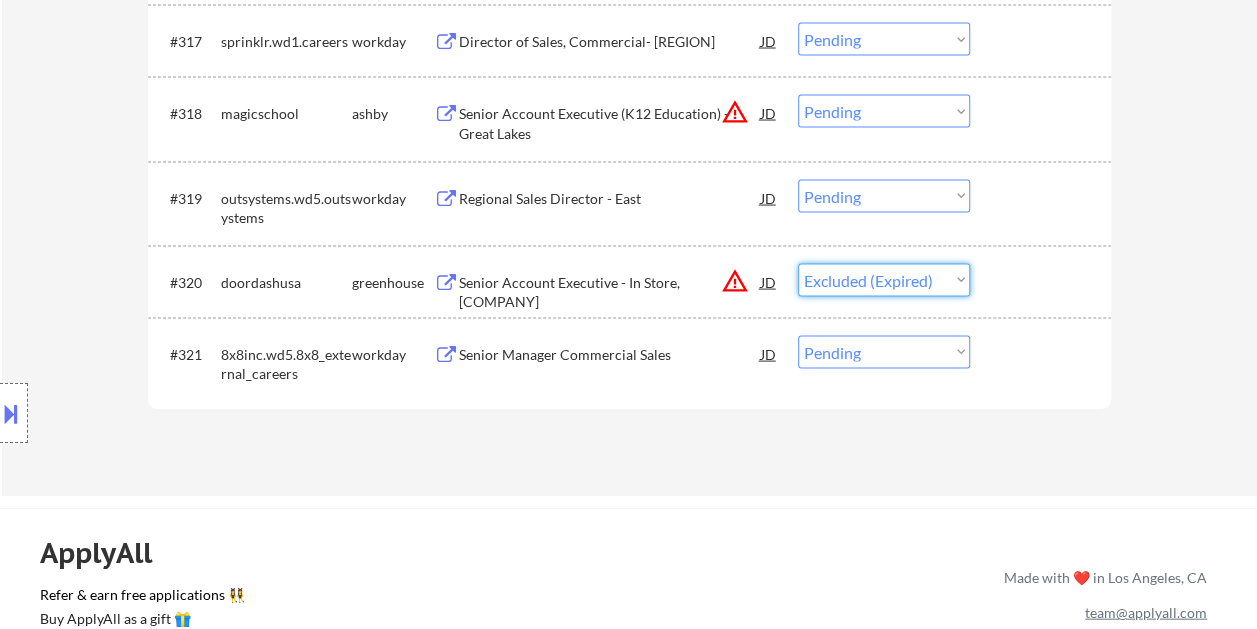 click on "Choose an option... Pending Applied Excluded (Questions) Excluded (Expired) Excluded (Location) Excluded (Bad Match) Excluded (Blocklist) Excluded (Salary) Excluded (Other)" at bounding box center (884, 280) 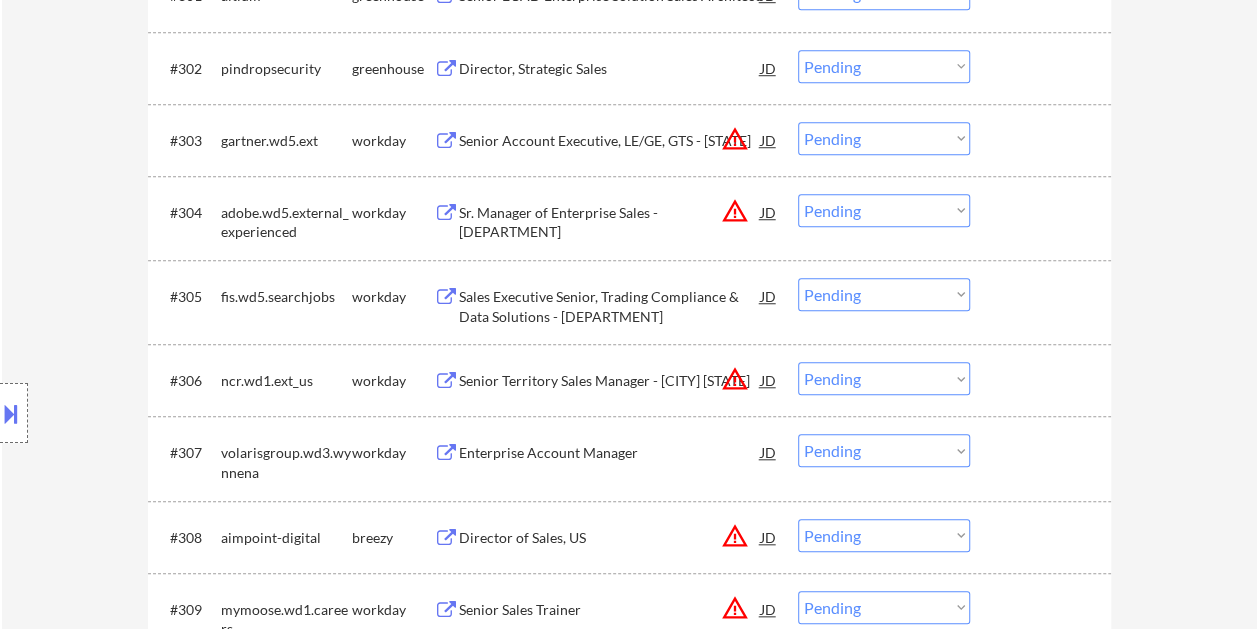 scroll, scrollTop: 600, scrollLeft: 0, axis: vertical 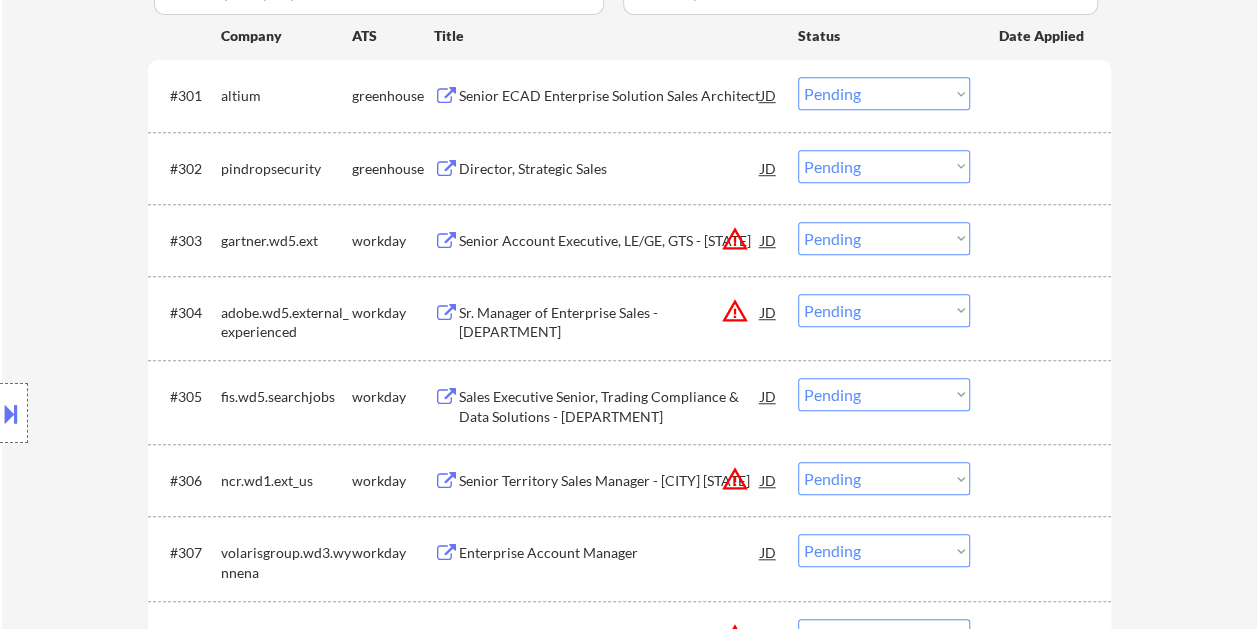 click at bounding box center [1043, 168] 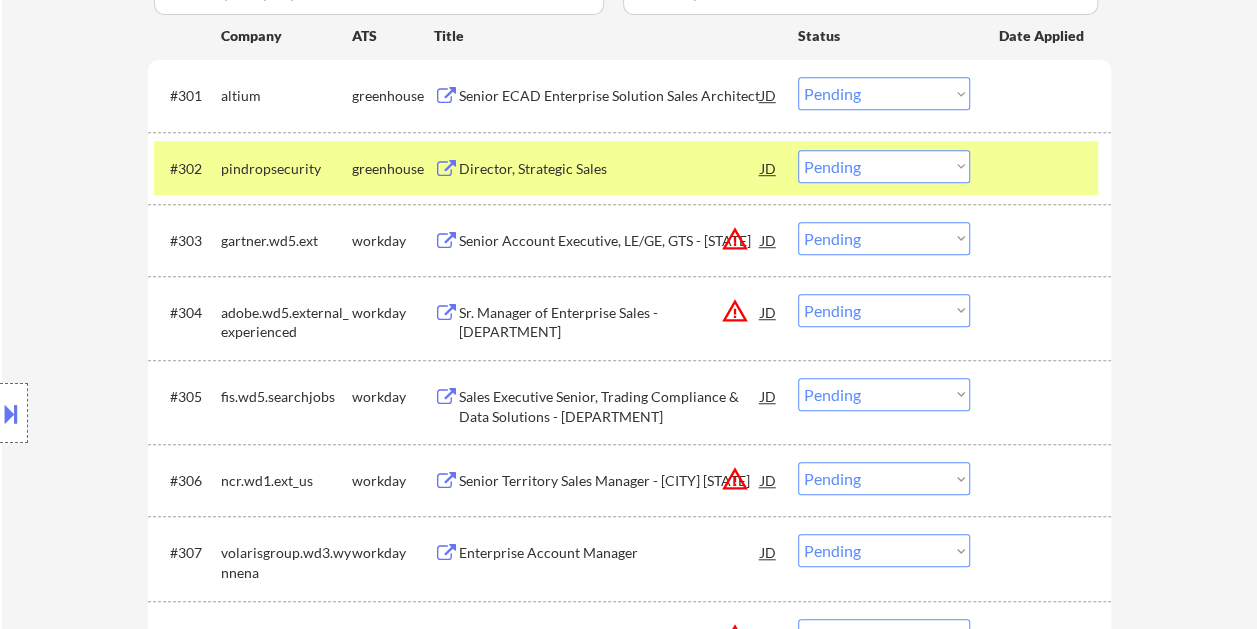 click on "Director, Strategic Sales" at bounding box center (610, 168) 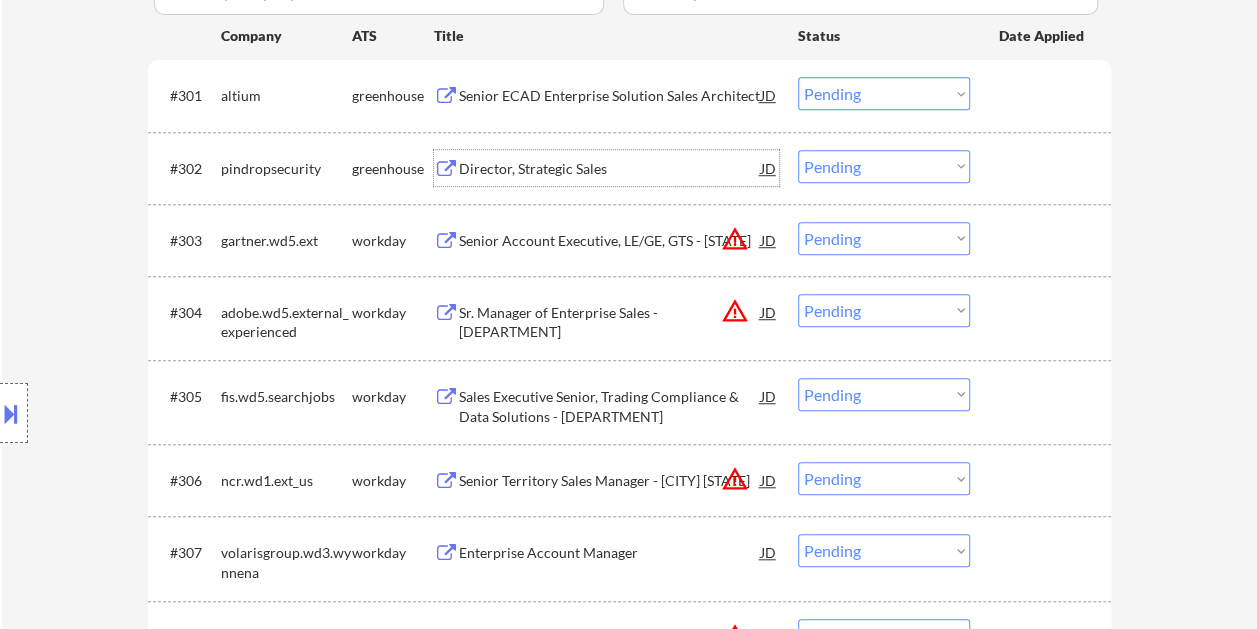click on "#302 pindropsecurity greenhouse Director, Strategic Sales JD warning_amber Choose an option... Pending Applied Excluded (Questions) Excluded (Expired) Excluded (Location) Excluded (Bad Match) Excluded (Blocklist) Excluded (Salary) Excluded (Other)" at bounding box center (626, 168) 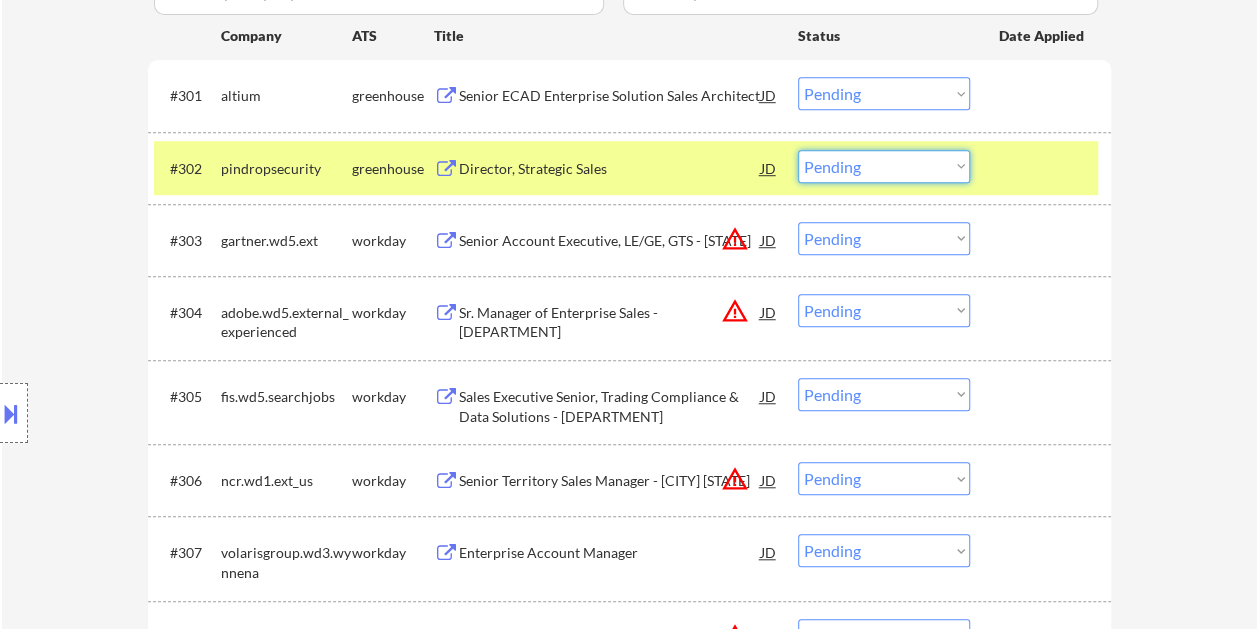 click on "Choose an option... Pending Applied Excluded (Questions) Excluded (Expired) Excluded (Location) Excluded (Bad Match) Excluded (Blocklist) Excluded (Salary) Excluded (Other)" at bounding box center [884, 166] 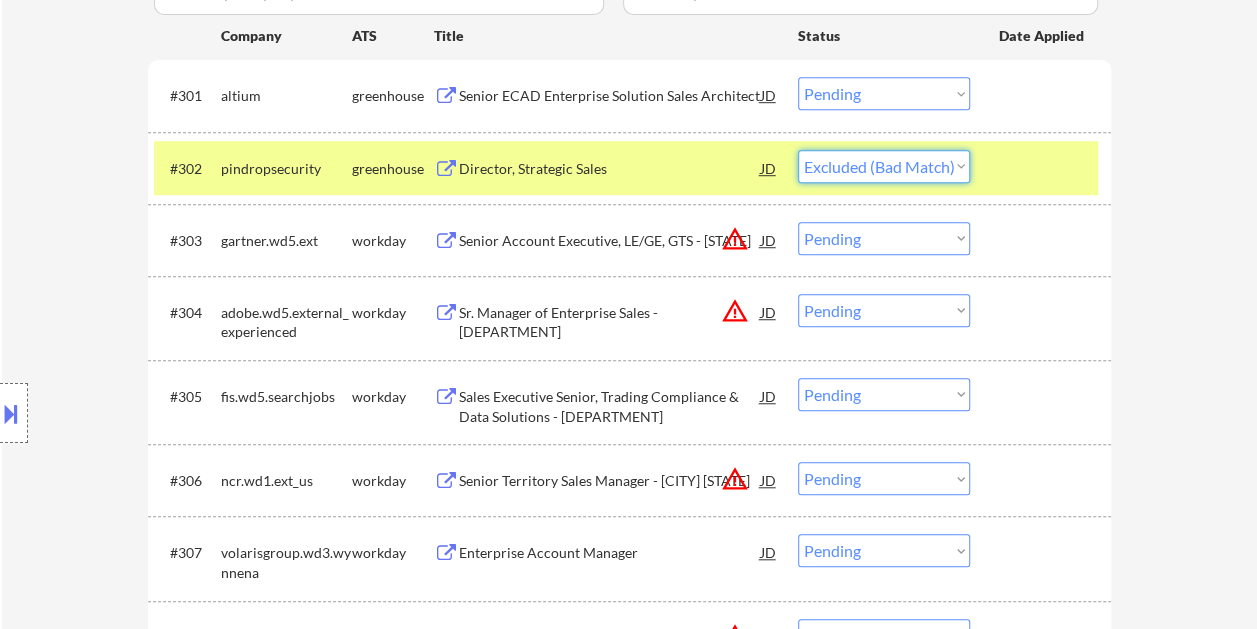 click on "Choose an option... Pending Applied Excluded (Questions) Excluded (Expired) Excluded (Location) Excluded (Bad Match) Excluded (Blocklist) Excluded (Salary) Excluded (Other)" at bounding box center (884, 166) 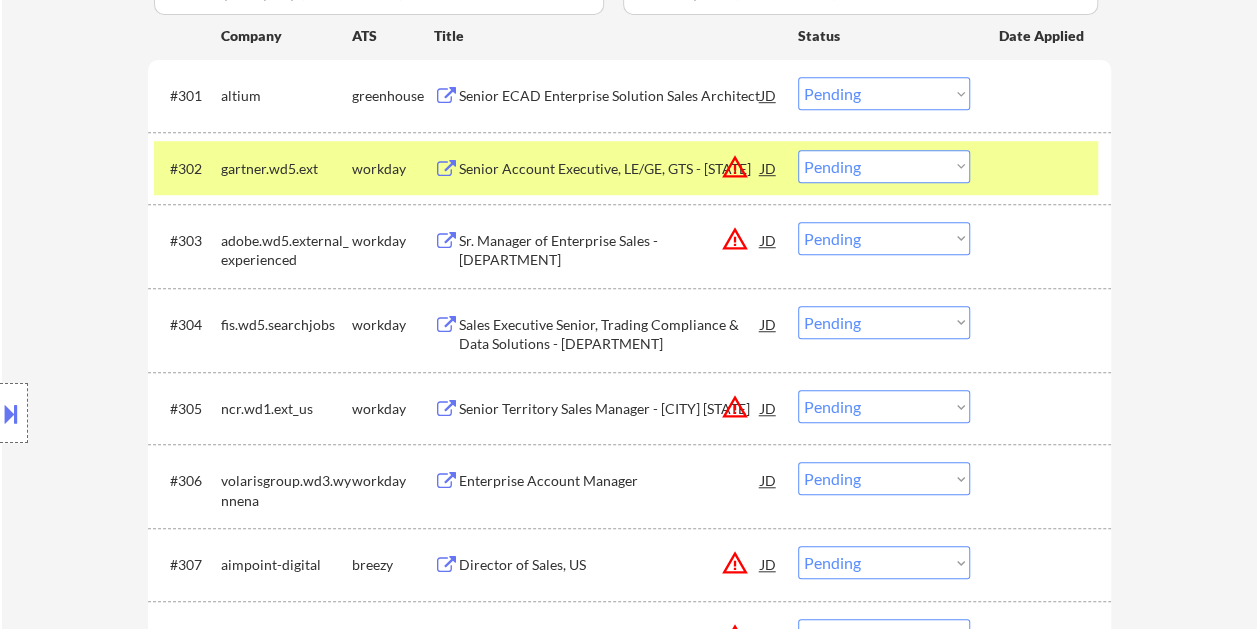 drag, startPoint x: 1074, startPoint y: 168, endPoint x: 1037, endPoint y: 176, distance: 37.85499 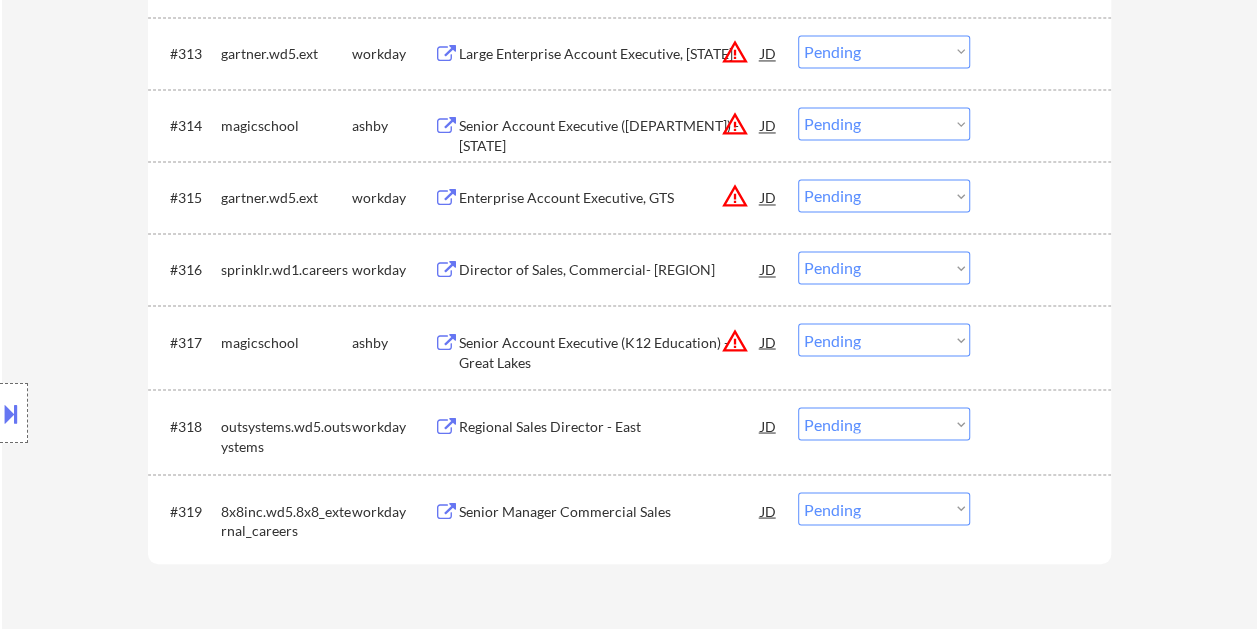 scroll, scrollTop: 1500, scrollLeft: 0, axis: vertical 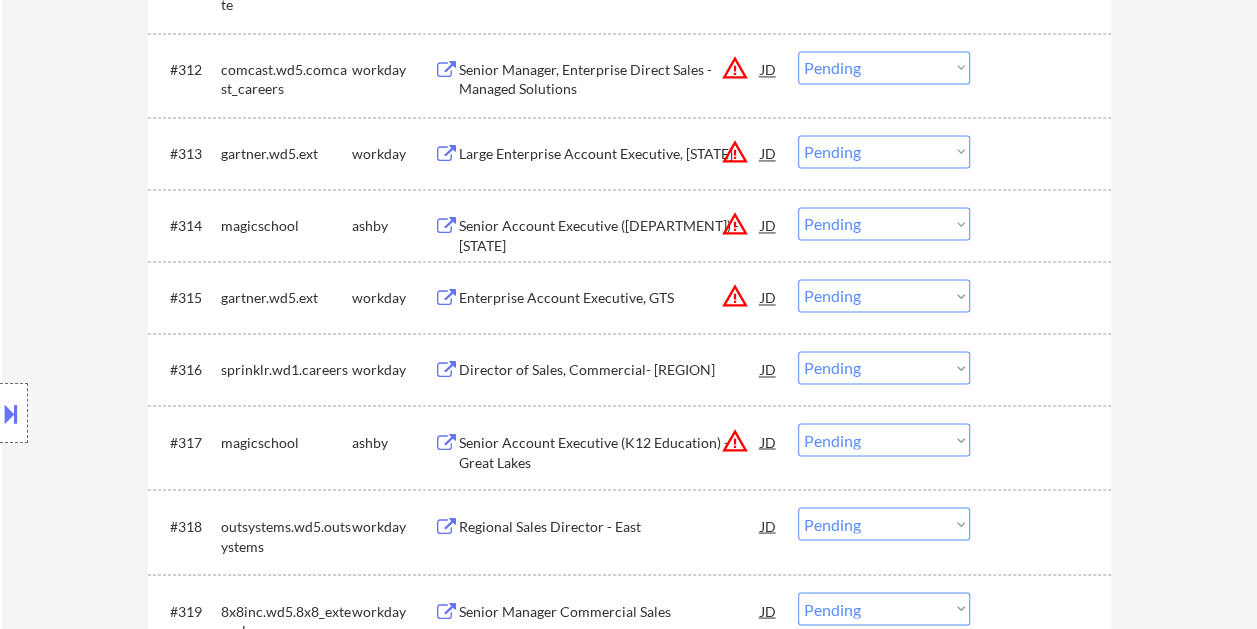 click at bounding box center [1043, 225] 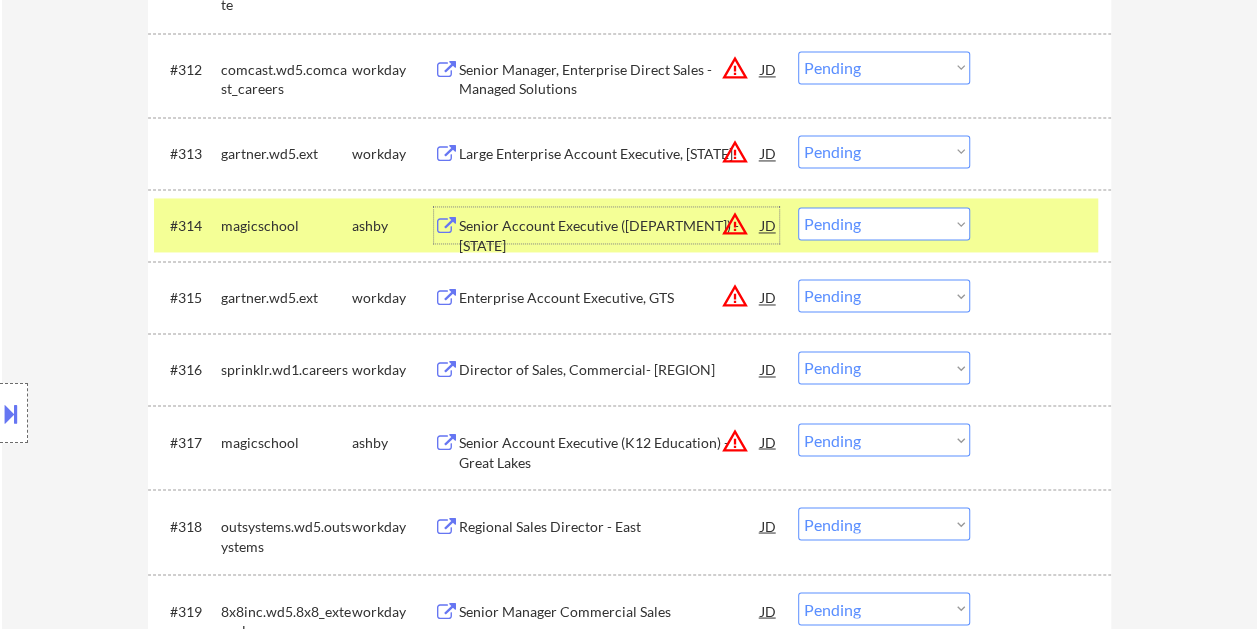 click on "Senior Account Executive ([DEPARTMENT]) - [STATE]" at bounding box center [610, 235] 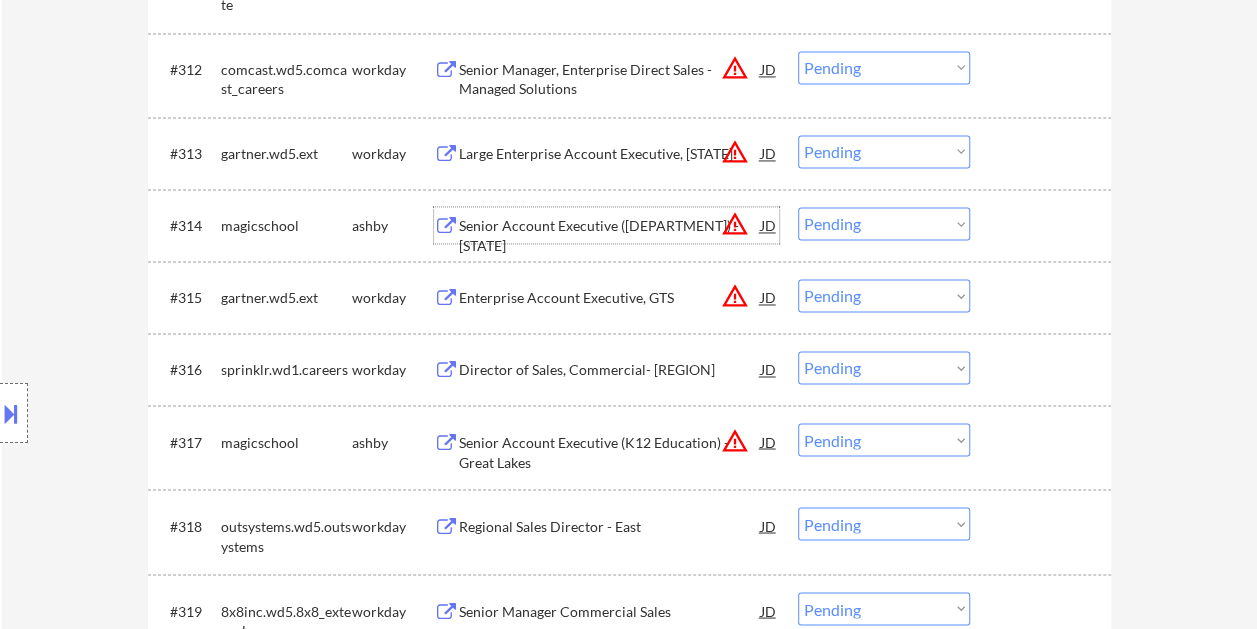 click at bounding box center (1043, 225) 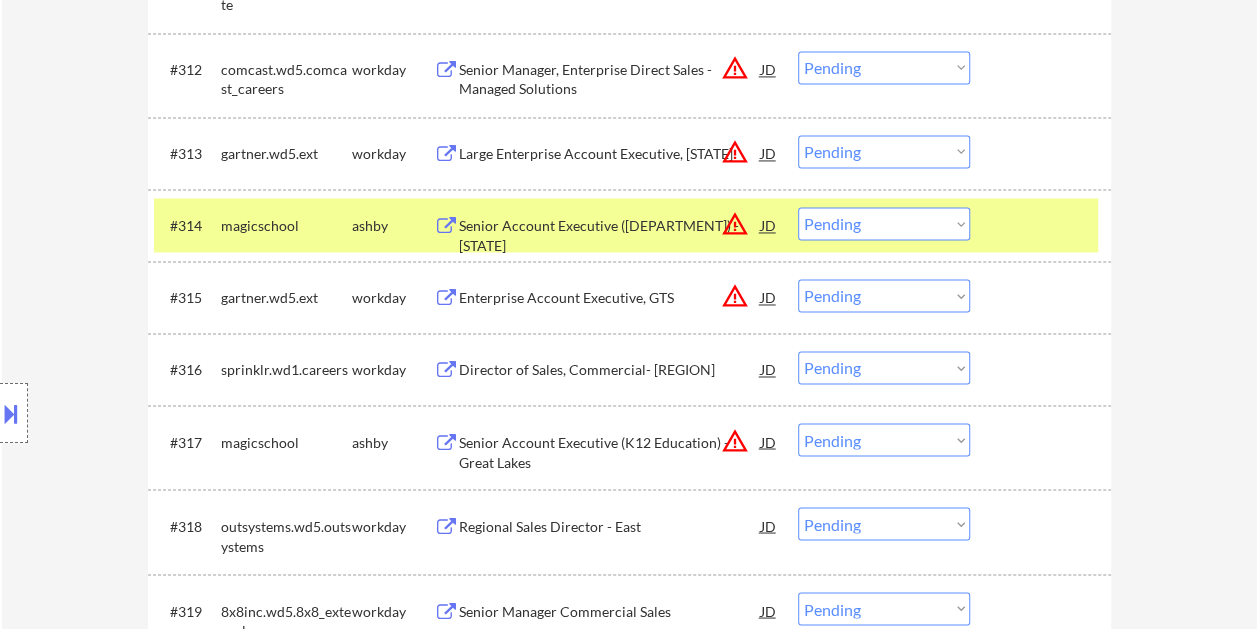 click on "Choose an option... Pending Applied Excluded (Questions) Excluded (Expired) Excluded (Location) Excluded (Bad Match) Excluded (Blocklist) Excluded (Salary) Excluded (Other)" at bounding box center (884, 223) 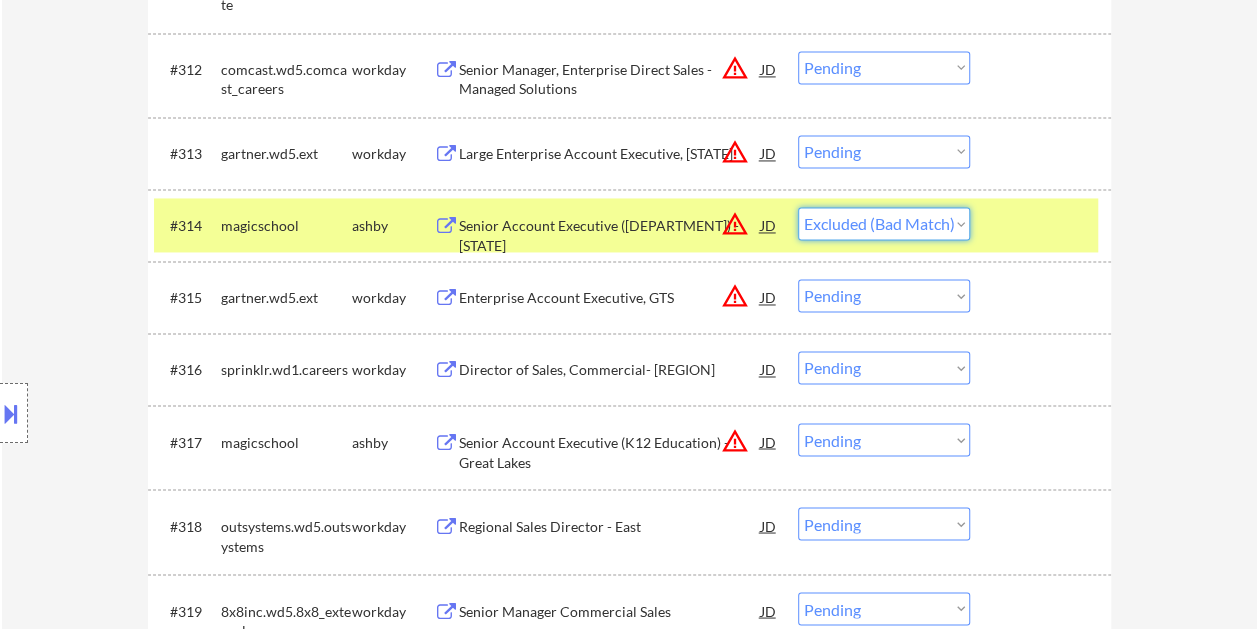 click on "Choose an option... Pending Applied Excluded (Questions) Excluded (Expired) Excluded (Location) Excluded (Bad Match) Excluded (Blocklist) Excluded (Salary) Excluded (Other)" at bounding box center (884, 223) 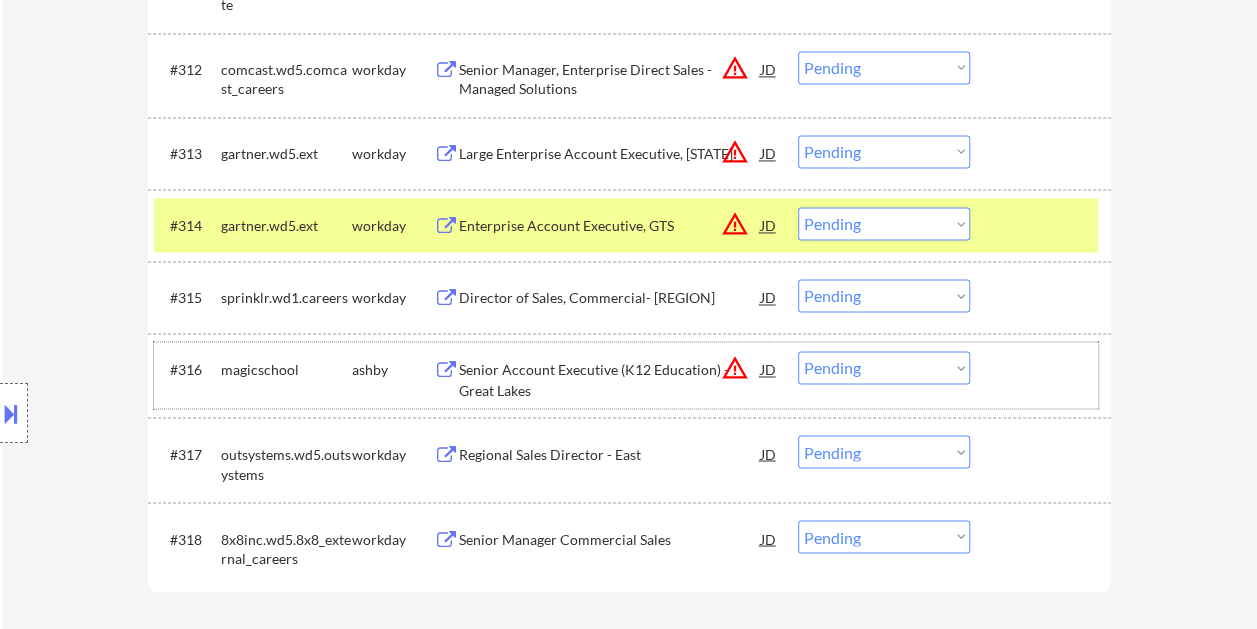 click at bounding box center [1043, 369] 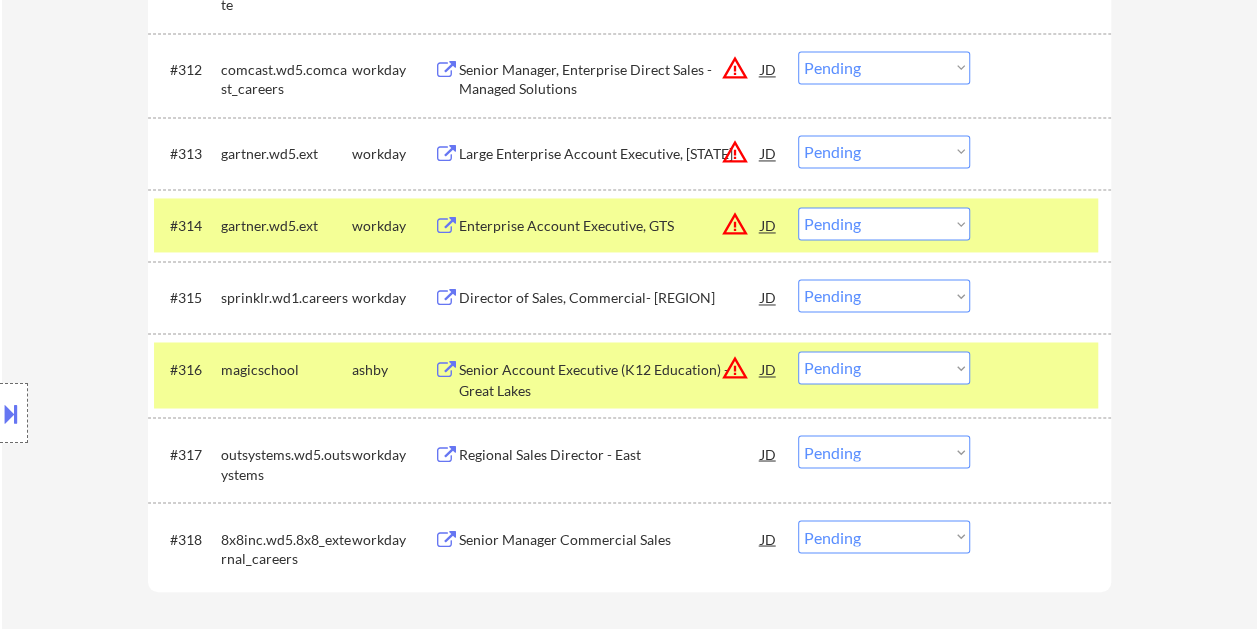 drag, startPoint x: 1010, startPoint y: 221, endPoint x: 964, endPoint y: 234, distance: 47.801674 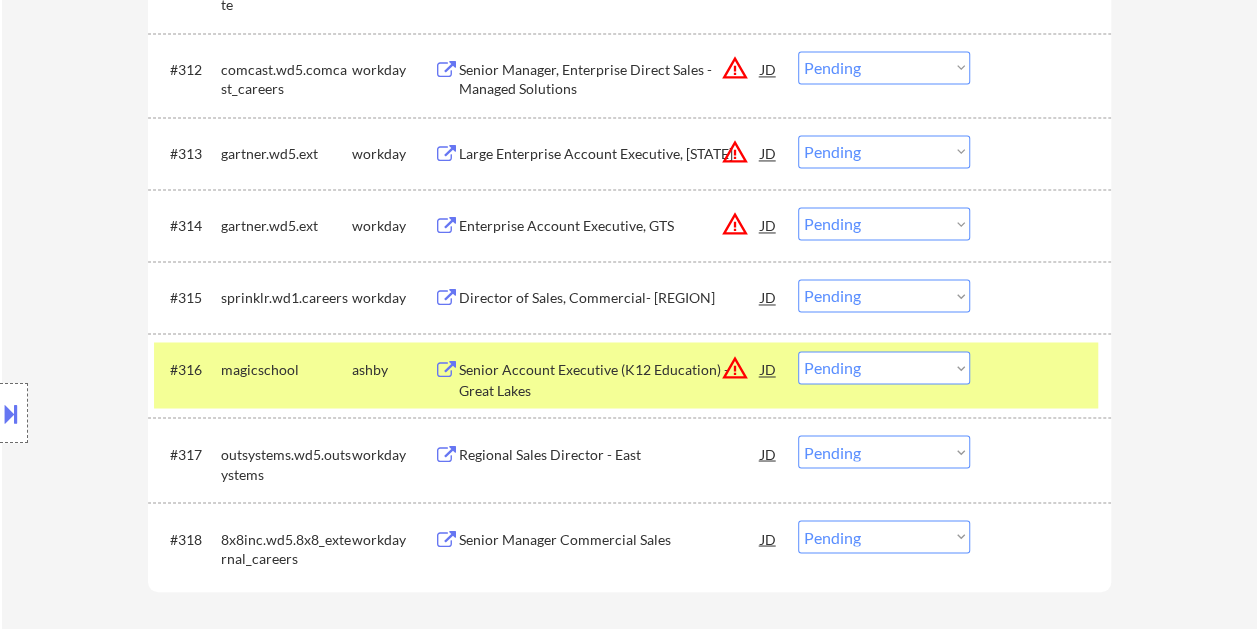 click on "Senior Account Executive (K12 Education) - Great Lakes" at bounding box center [610, 379] 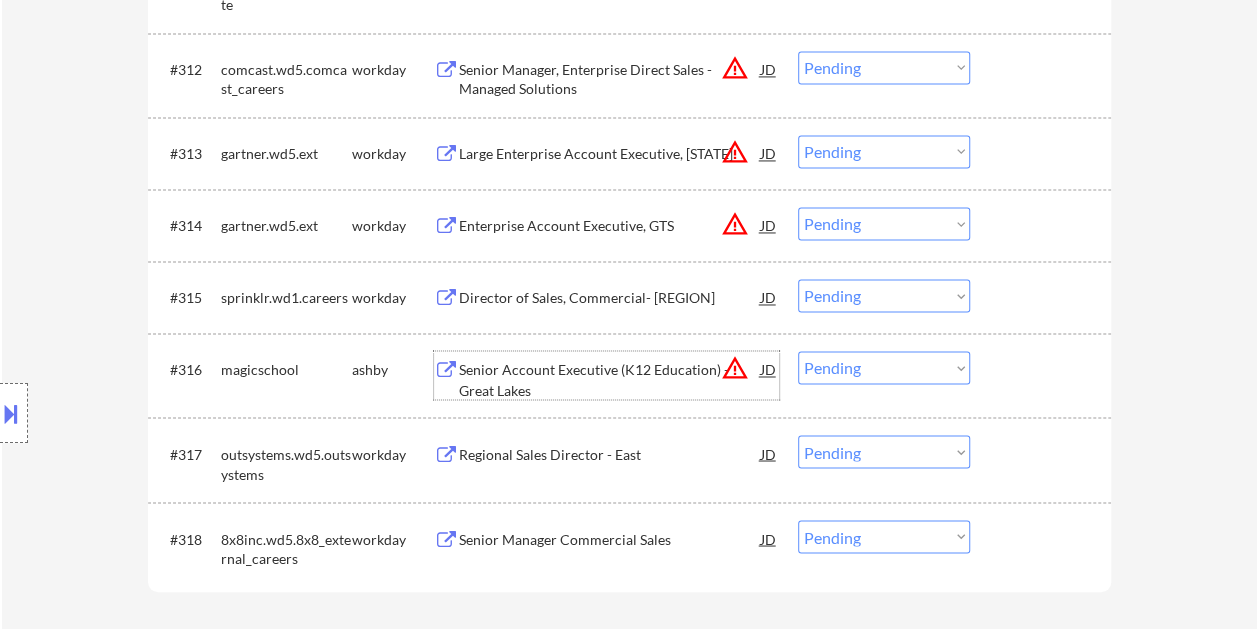 click on "#316 [COMPANY] [COMPANY] Senior Account Executive ([DEPARTMENT]) - [REGION] JD warning_amber Choose an option... Pending Applied Excluded (Questions) Excluded (Expired) Excluded (Location) Excluded (Bad Match) Excluded (Blocklist) Excluded (Salary) Excluded (Other)" at bounding box center (626, 375) 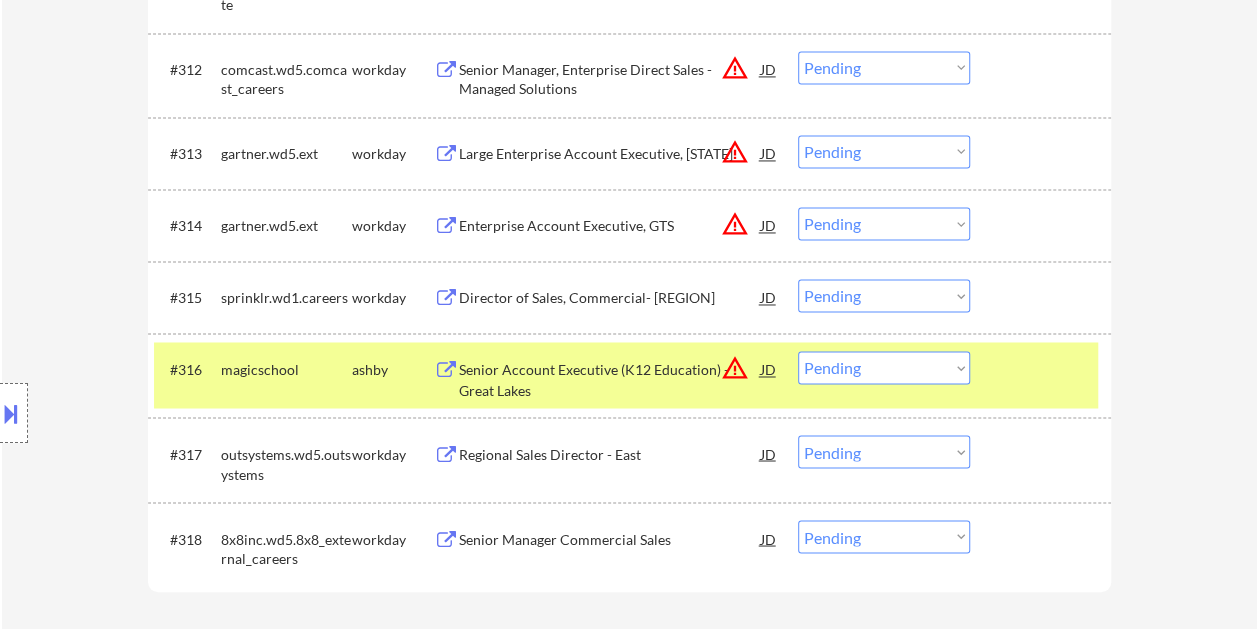 click on "Choose an option... Pending Applied Excluded (Questions) Excluded (Expired) Excluded (Location) Excluded (Bad Match) Excluded (Blocklist) Excluded (Salary) Excluded (Other)" at bounding box center [884, 367] 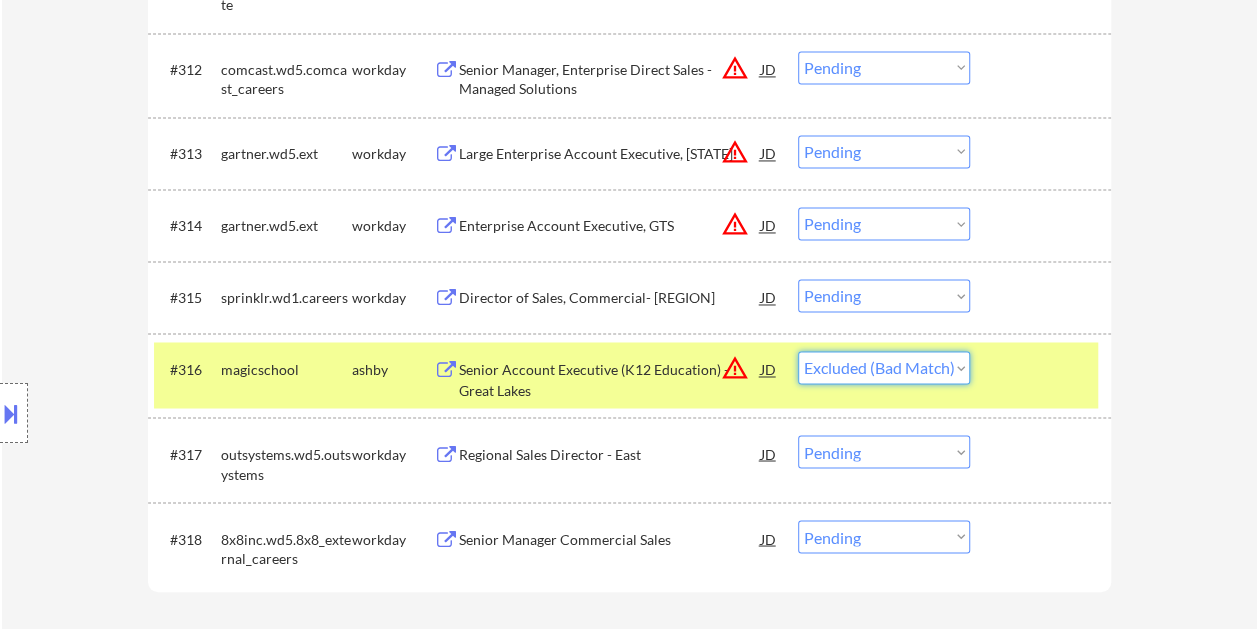 click on "Choose an option... Pending Applied Excluded (Questions) Excluded (Expired) Excluded (Location) Excluded (Bad Match) Excluded (Blocklist) Excluded (Salary) Excluded (Other)" at bounding box center [884, 367] 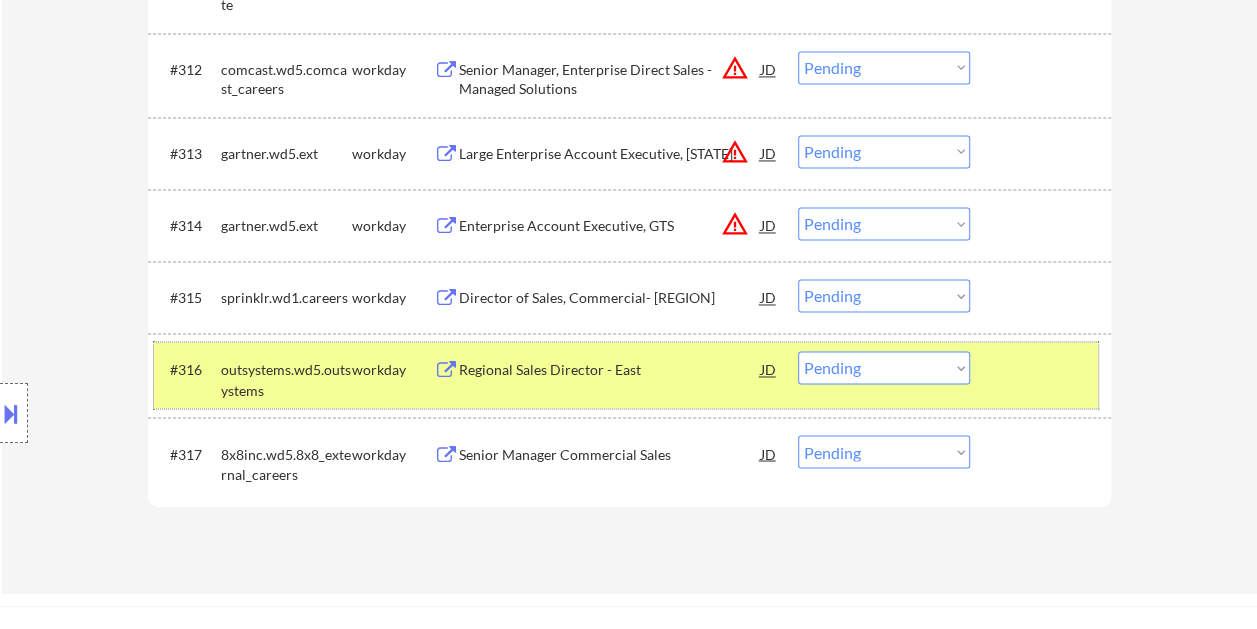 click at bounding box center (1043, 369) 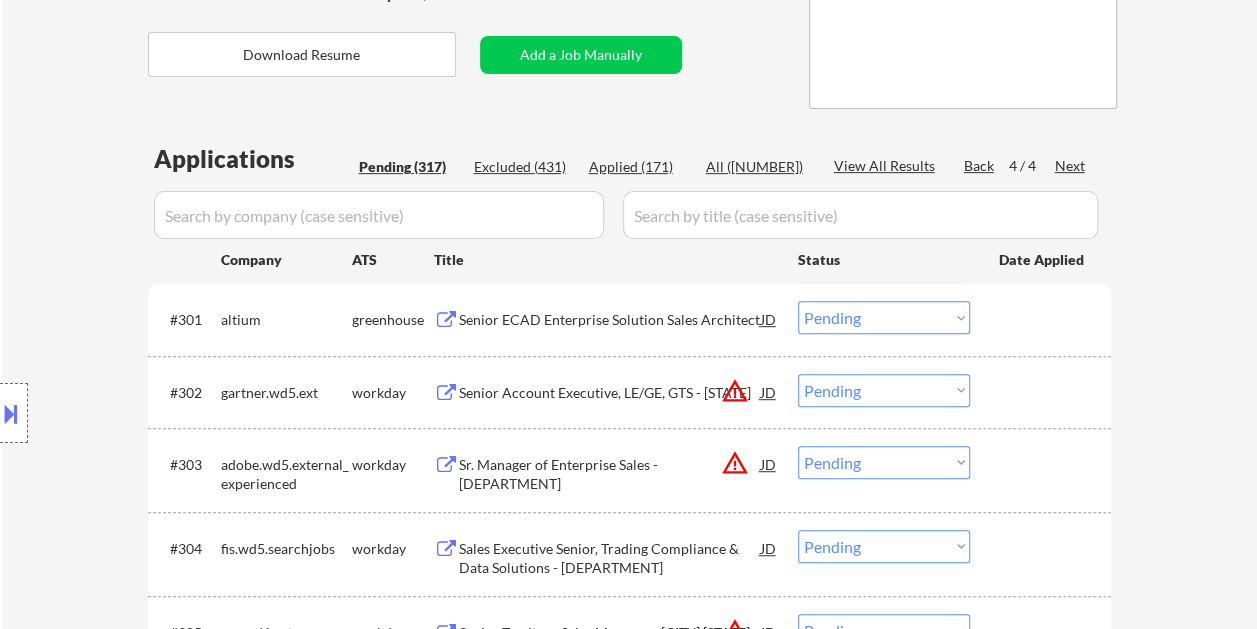 scroll, scrollTop: 400, scrollLeft: 0, axis: vertical 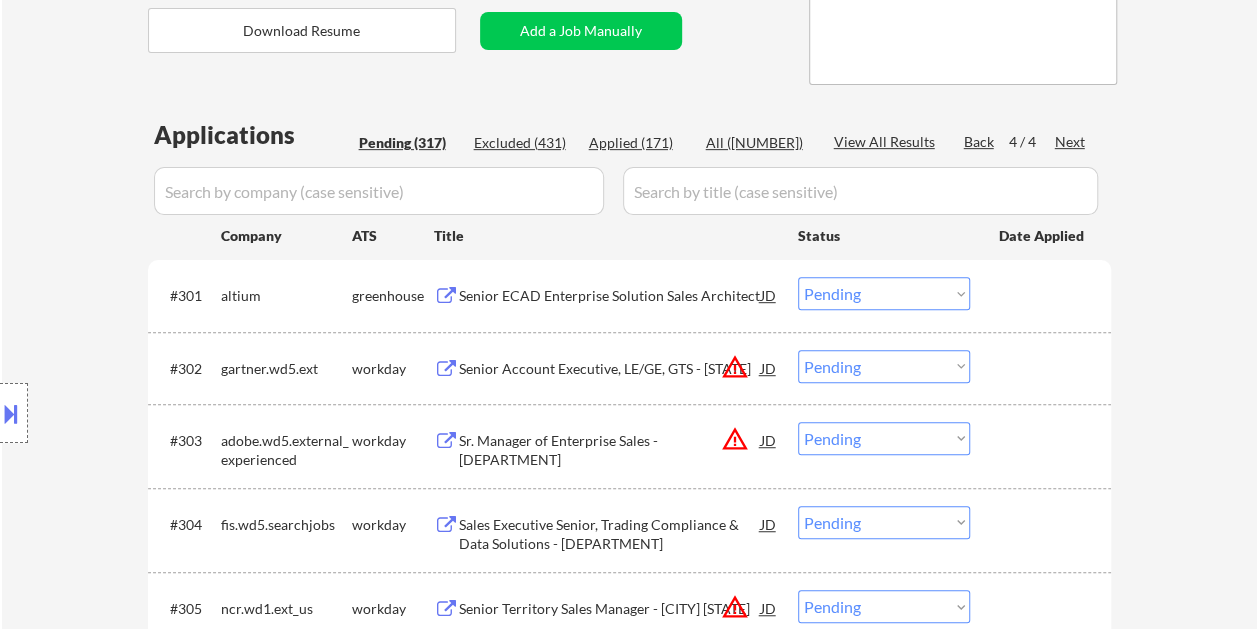 click at bounding box center [1043, 295] 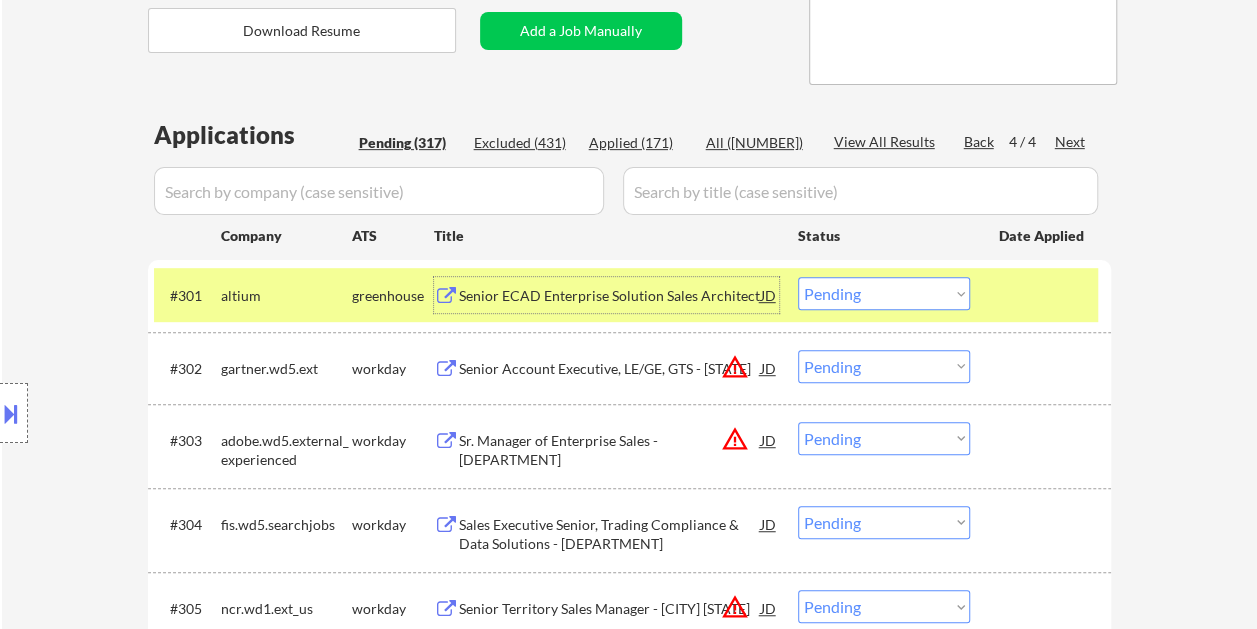 click on "Senior ECAD Enterprise Solution Sales Architect" at bounding box center (610, 296) 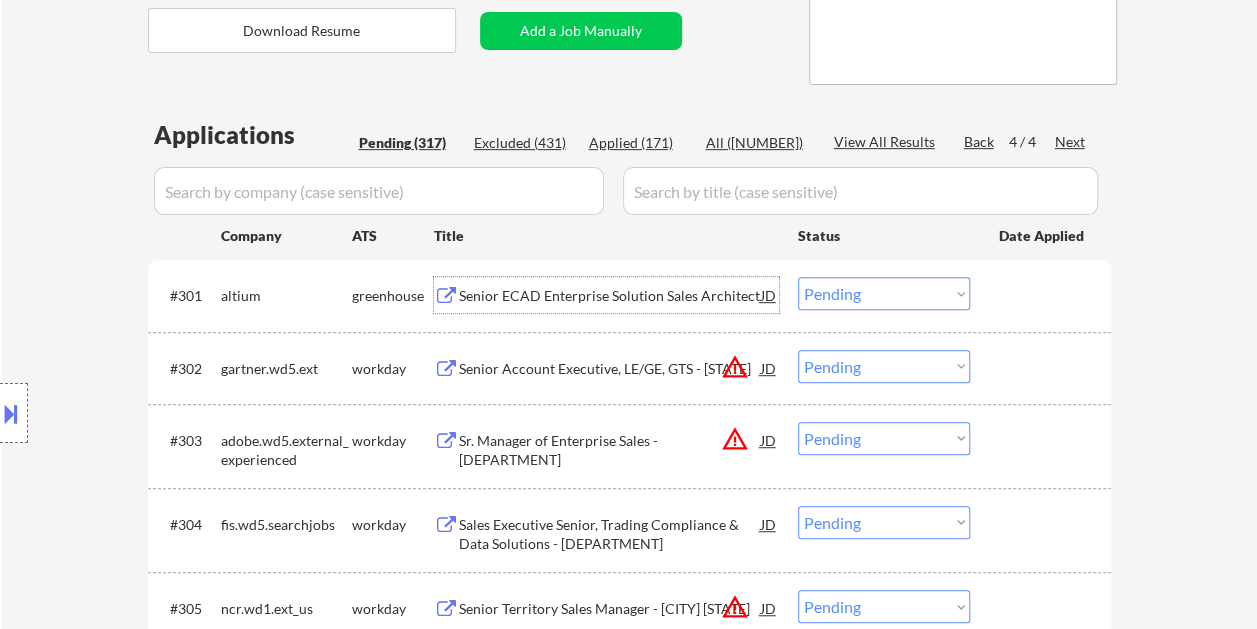 click on "#301 altium greenhouse Senior ECAD Enterprise Solution Sales Architect JD warning_amber Choose an option... Pending Applied Excluded (Questions) Excluded (Expired) Excluded (Location) Excluded (Bad Match) Excluded (Blocklist) Excluded (Salary) Excluded (Other)" at bounding box center [626, 295] 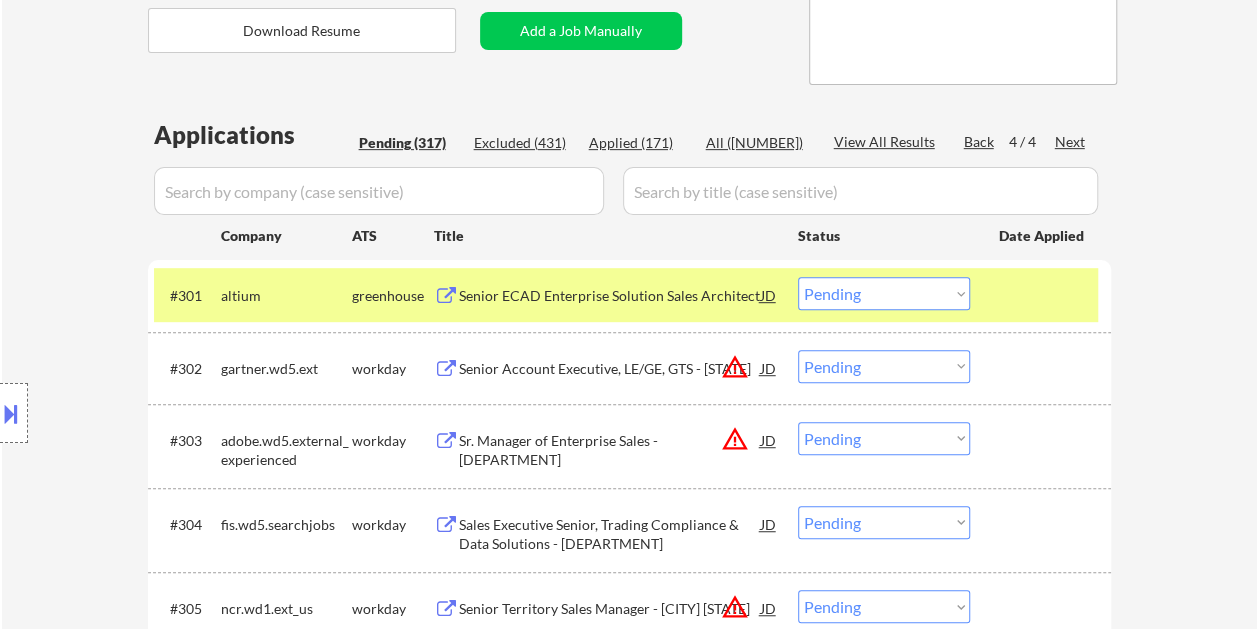 click on "Choose an option... Pending Applied Excluded (Questions) Excluded (Expired) Excluded (Location) Excluded (Bad Match) Excluded (Blocklist) Excluded (Salary) Excluded (Other)" at bounding box center (884, 293) 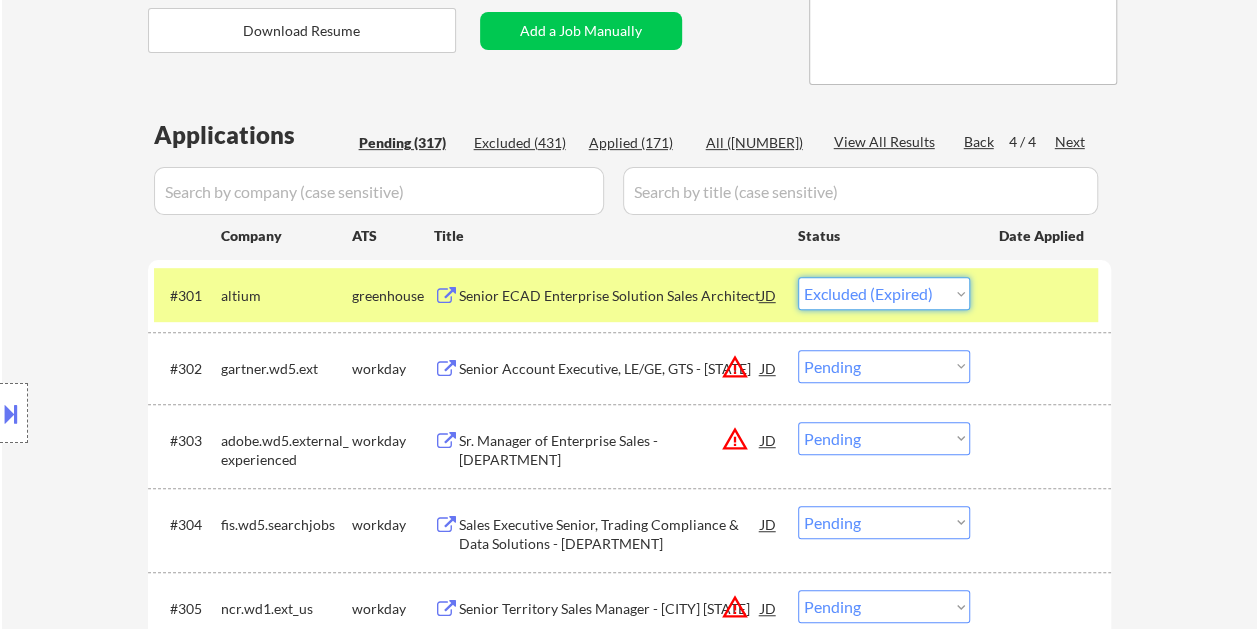 click on "Choose an option... Pending Applied Excluded (Questions) Excluded (Expired) Excluded (Location) Excluded (Bad Match) Excluded (Blocklist) Excluded (Salary) Excluded (Other)" at bounding box center (884, 293) 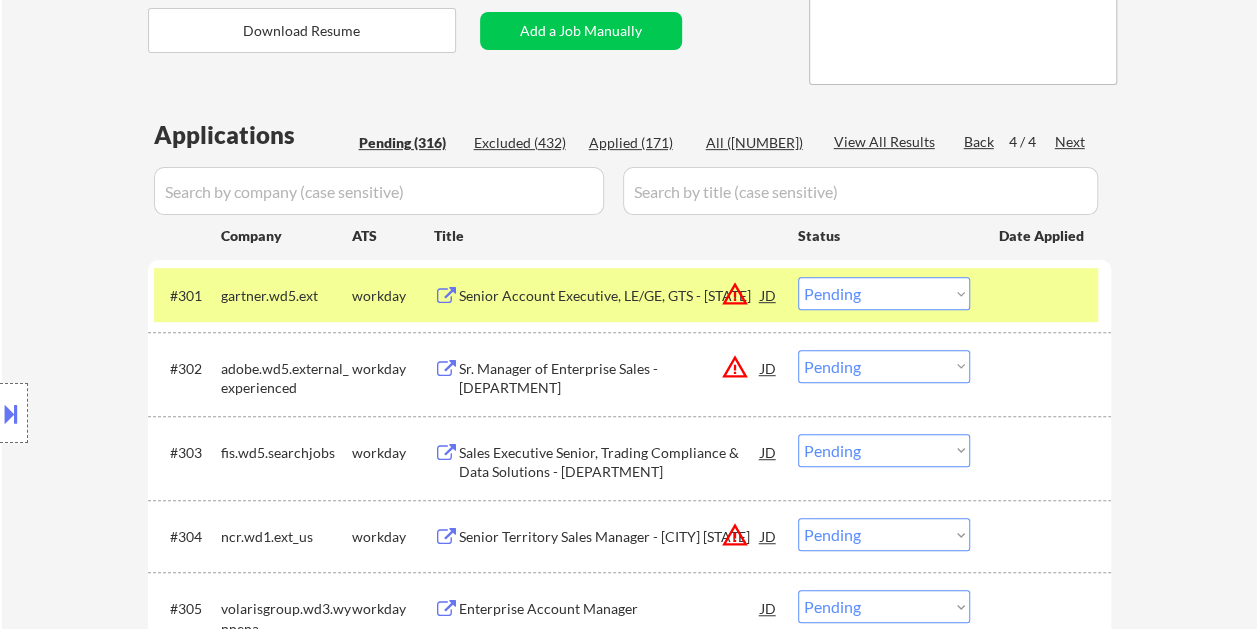 click at bounding box center (1043, 295) 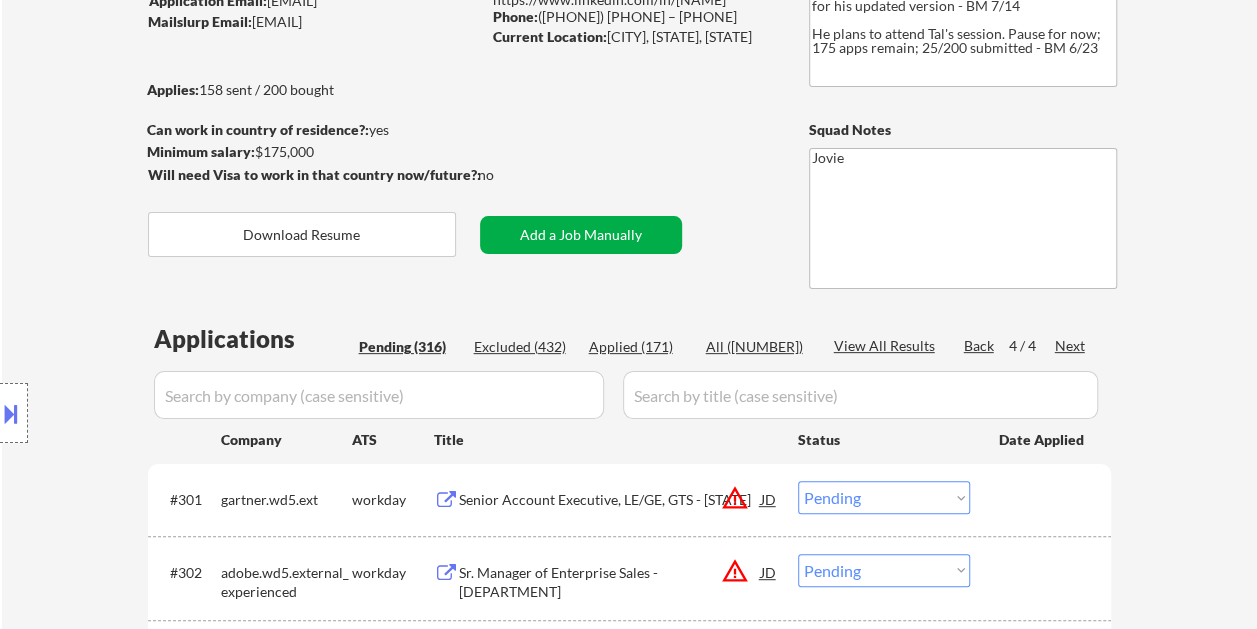 scroll, scrollTop: 200, scrollLeft: 0, axis: vertical 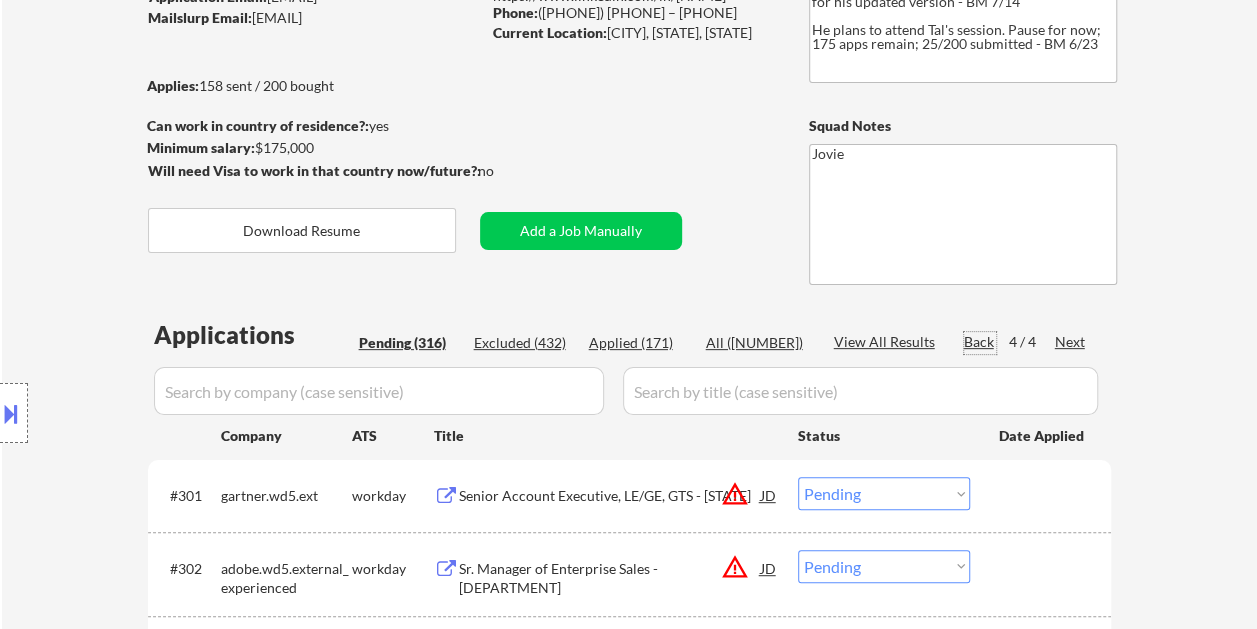 click on "Back" at bounding box center [980, 342] 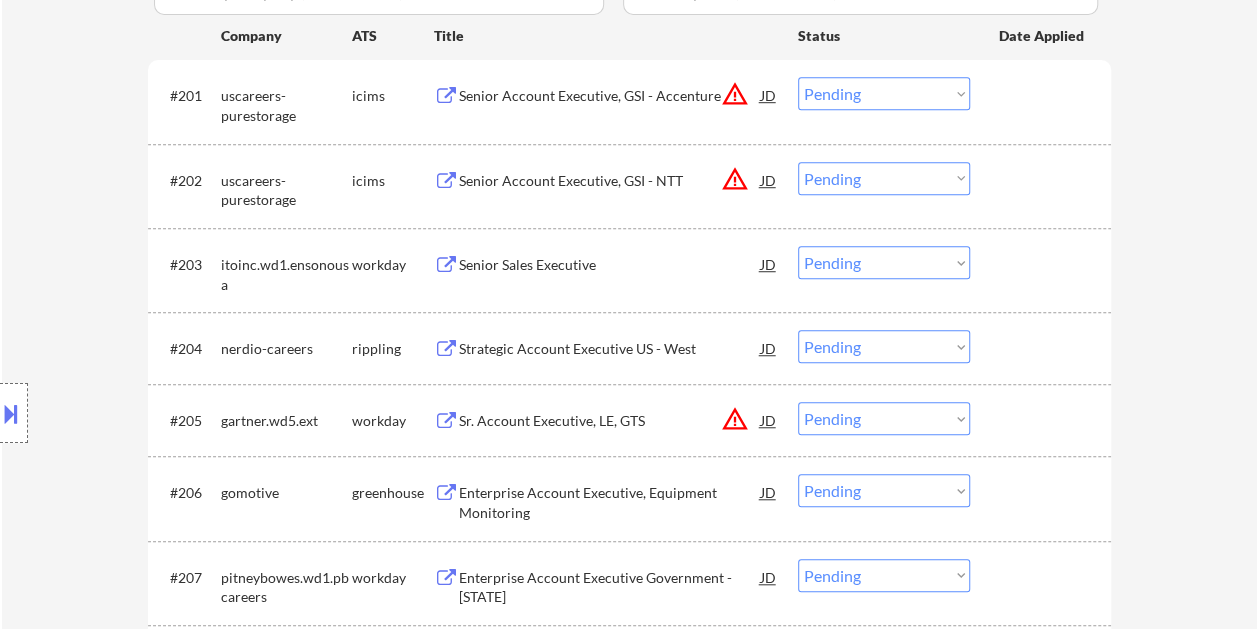 scroll, scrollTop: 700, scrollLeft: 0, axis: vertical 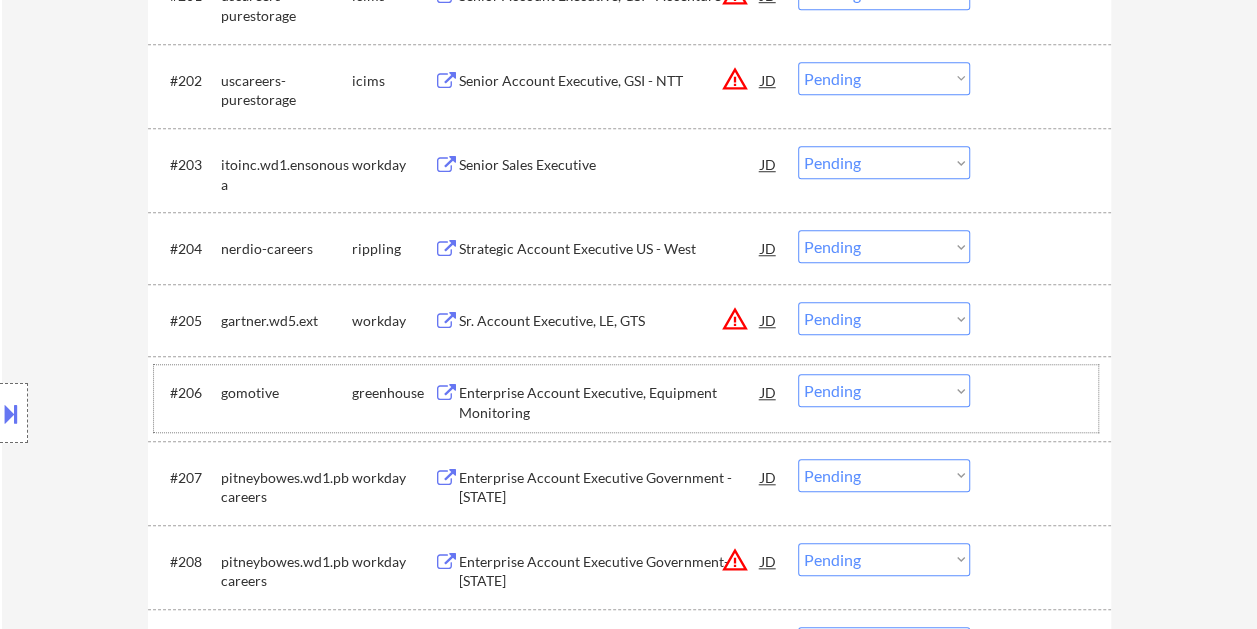 drag, startPoint x: 1045, startPoint y: 397, endPoint x: 709, endPoint y: 401, distance: 336.0238 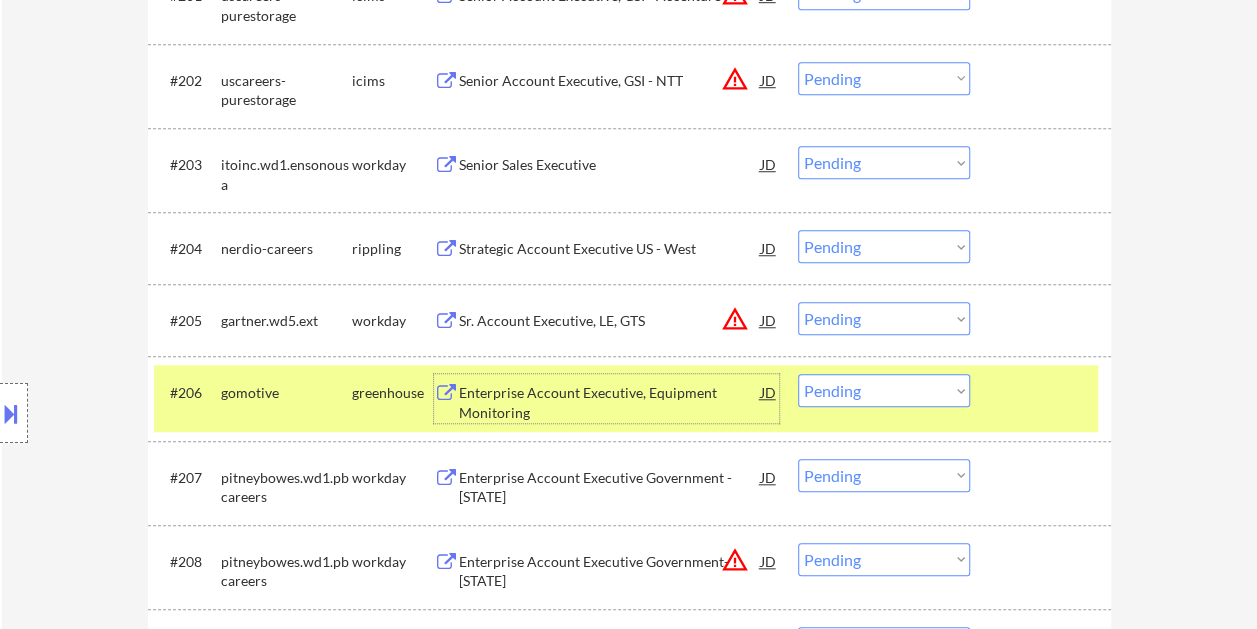 click on "Enterprise Account Executive, Equipment Monitoring" at bounding box center [610, 402] 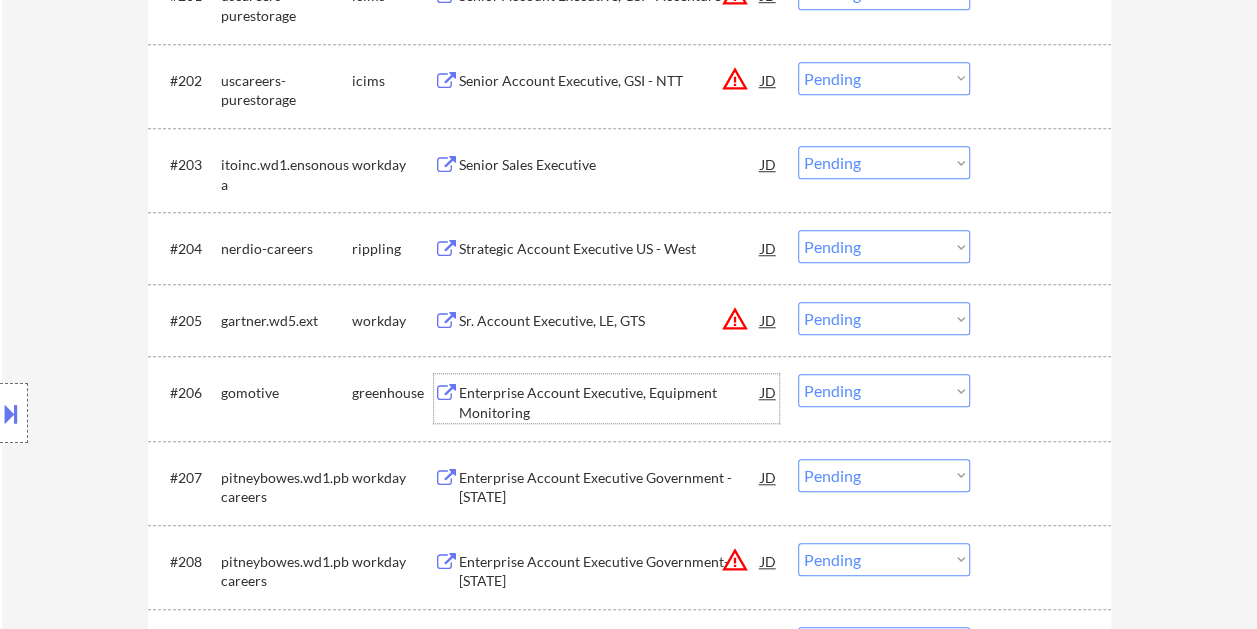 click on "Choose an option... Pending Applied Excluded (Questions) Excluded (Expired) Excluded (Location) Excluded (Bad Match) Excluded (Blocklist) Excluded (Salary) Excluded (Other)" at bounding box center [884, 390] 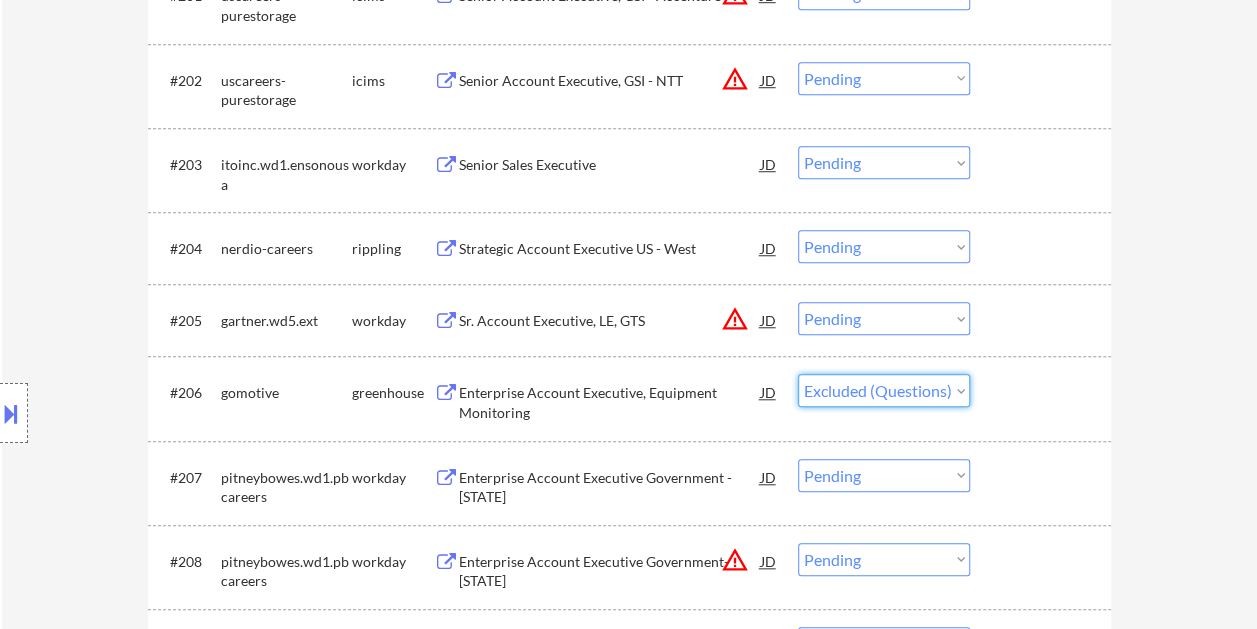 click on "Choose an option... Pending Applied Excluded (Questions) Excluded (Expired) Excluded (Location) Excluded (Bad Match) Excluded (Blocklist) Excluded (Salary) Excluded (Other)" at bounding box center (884, 390) 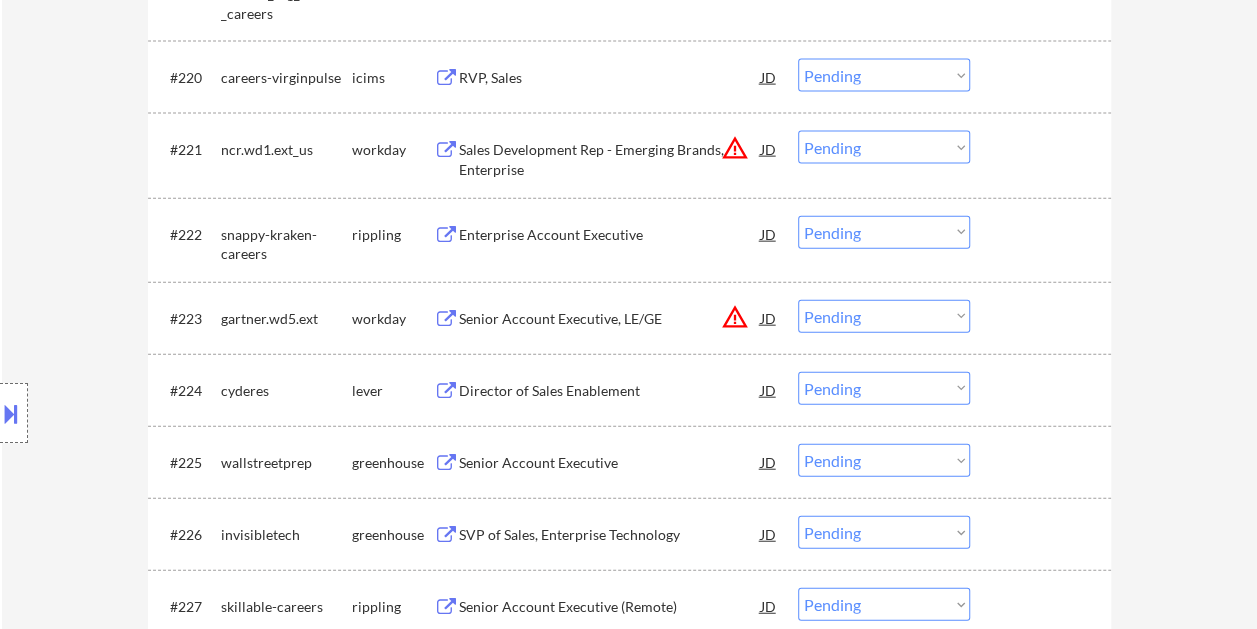 scroll, scrollTop: 2400, scrollLeft: 0, axis: vertical 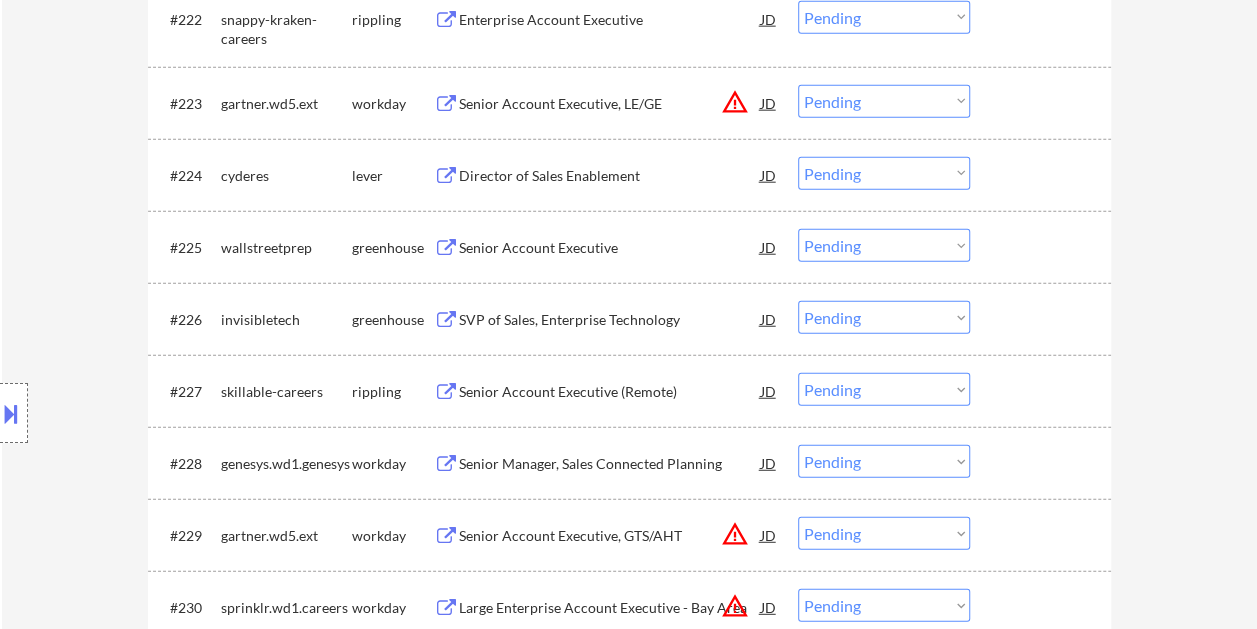 click on "#224 cyderes lever Director of Sales Enablement JD warning_amber Choose an option... Pending Applied Excluded (Questions) Excluded (Expired) Excluded (Location) Excluded (Bad Match) Excluded (Blocklist) Excluded (Salary) Excluded (Other)" at bounding box center (626, 175) 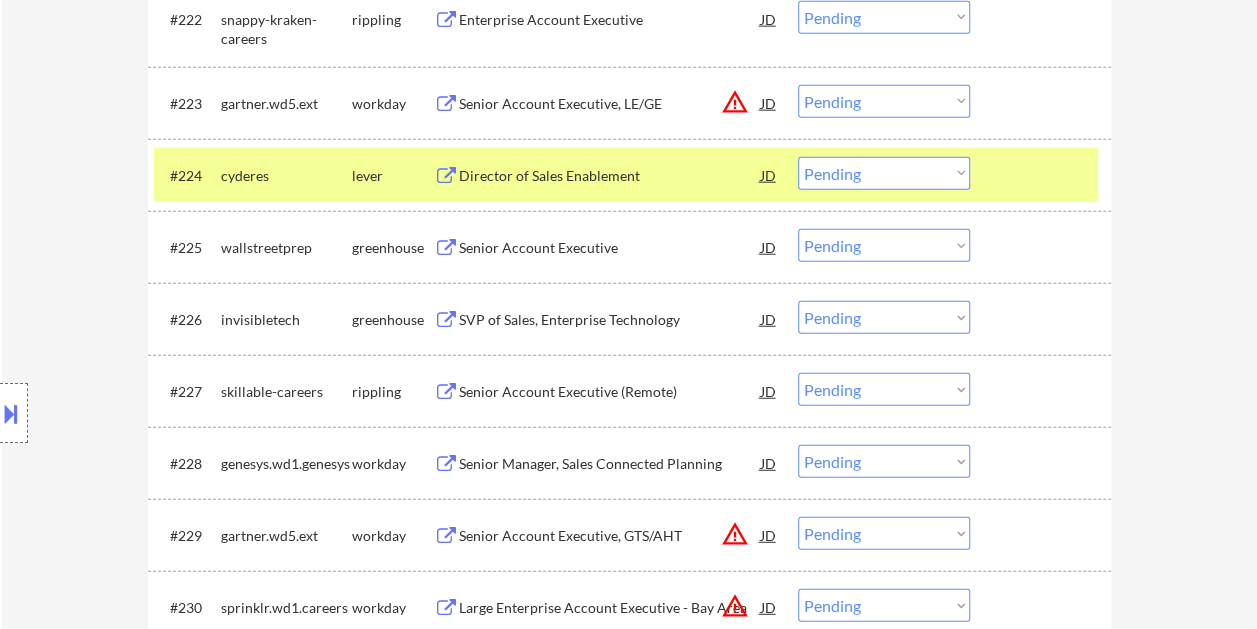 click on "Director of Sales Enablement" at bounding box center (610, 176) 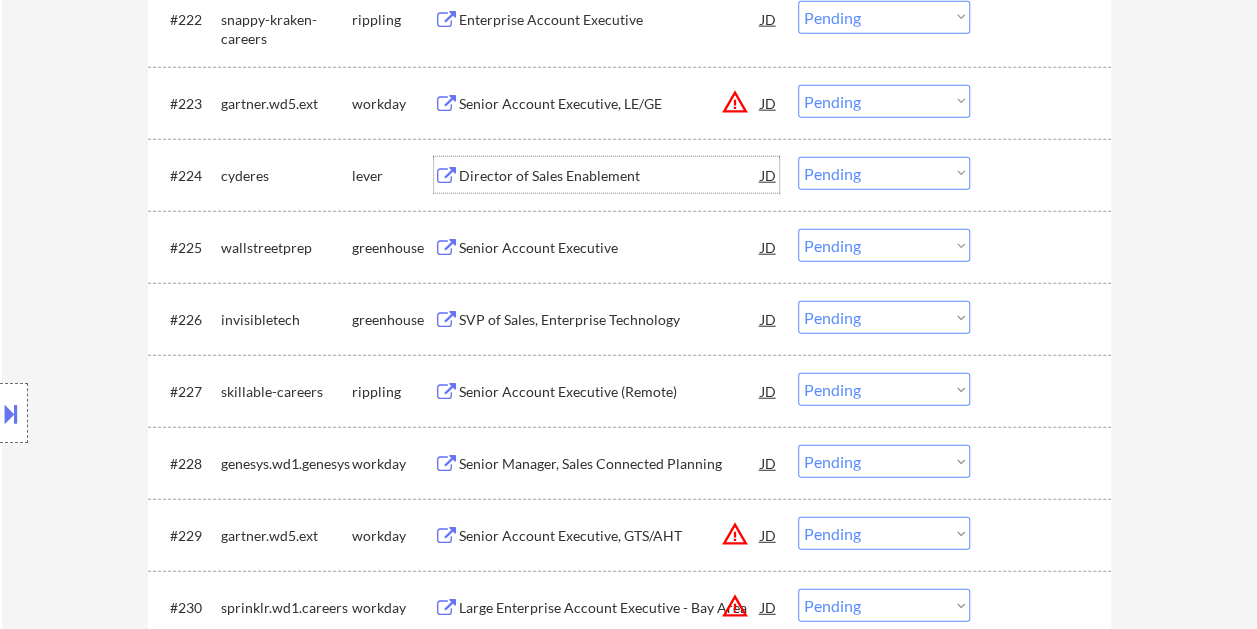 click at bounding box center [1043, 175] 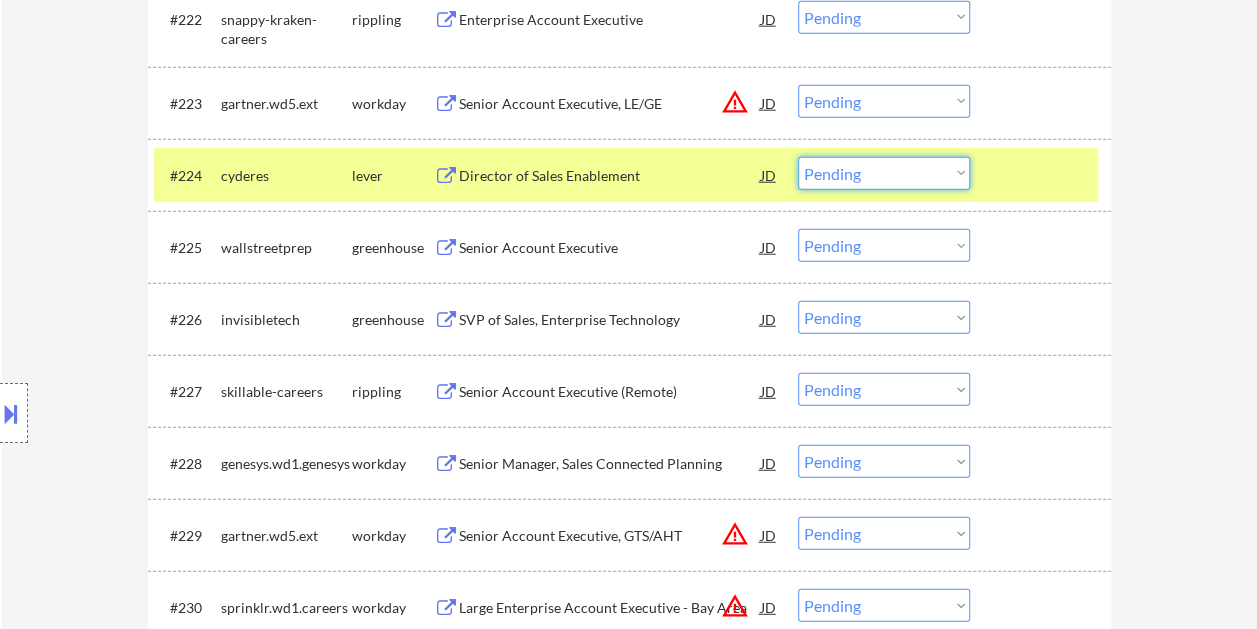 click on "Choose an option... Pending Applied Excluded (Questions) Excluded (Expired) Excluded (Location) Excluded (Bad Match) Excluded (Blocklist) Excluded (Salary) Excluded (Other)" at bounding box center (884, 173) 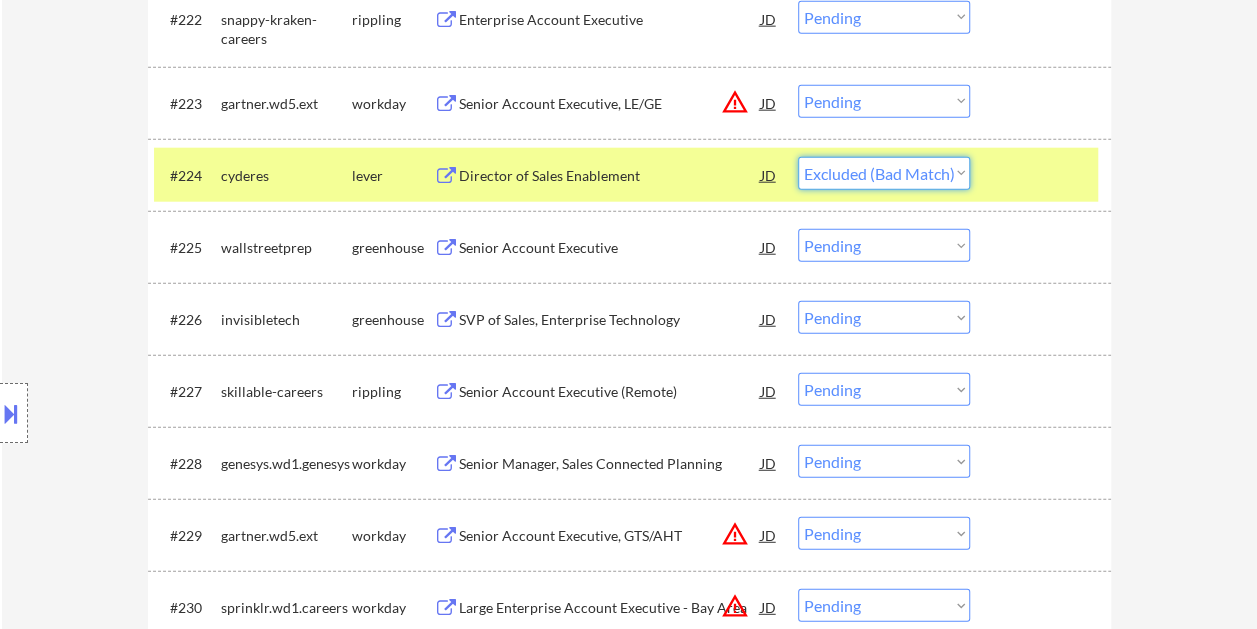 click on "Choose an option... Pending Applied Excluded (Questions) Excluded (Expired) Excluded (Location) Excluded (Bad Match) Excluded (Blocklist) Excluded (Salary) Excluded (Other)" at bounding box center (884, 173) 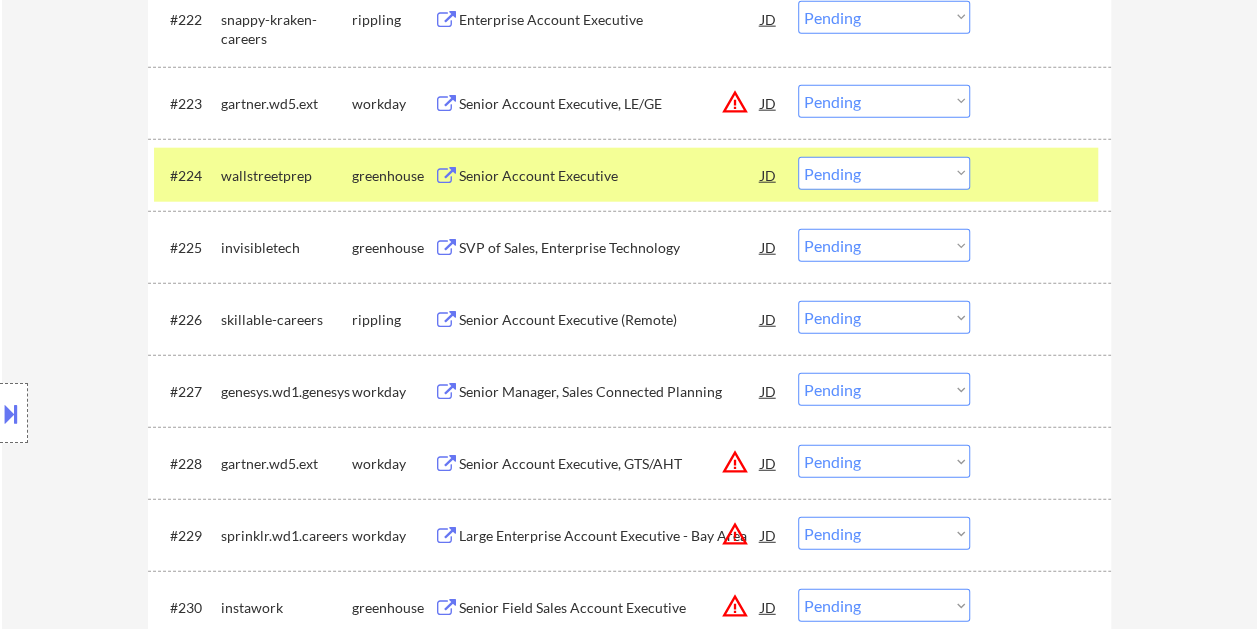click on "Senior Account Executive" at bounding box center [610, 176] 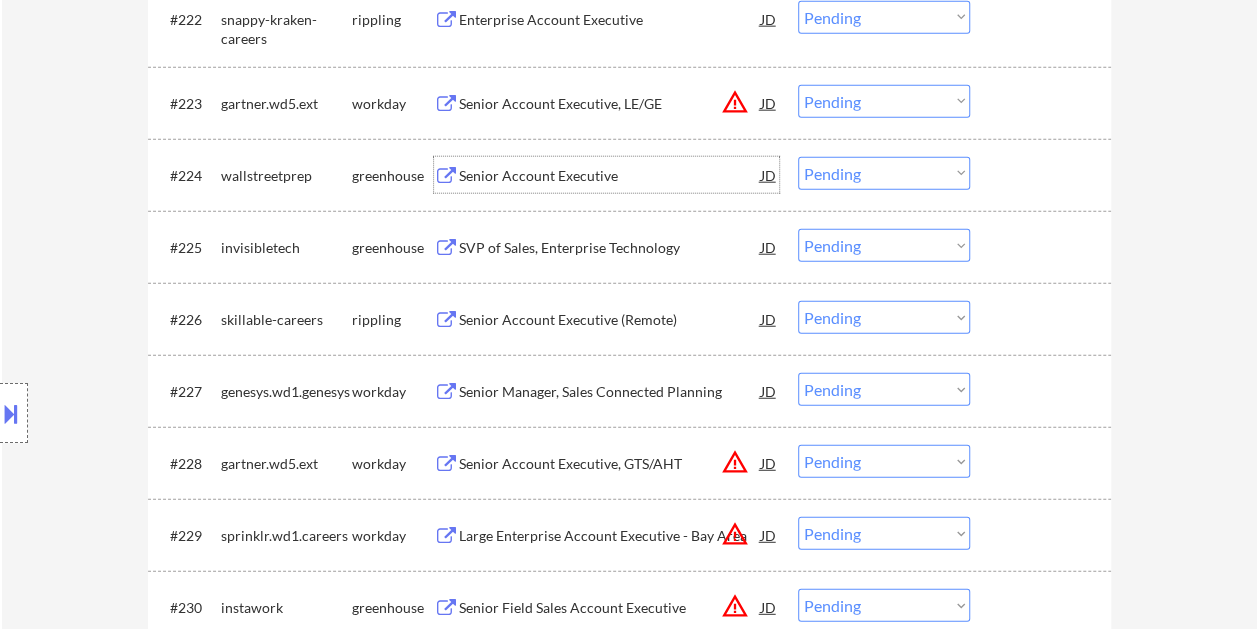 click on "Choose an option... Pending Applied Excluded (Questions) Excluded (Expired) Excluded (Location) Excluded (Bad Match) Excluded (Blocklist) Excluded (Salary) Excluded (Other)" at bounding box center [884, 173] 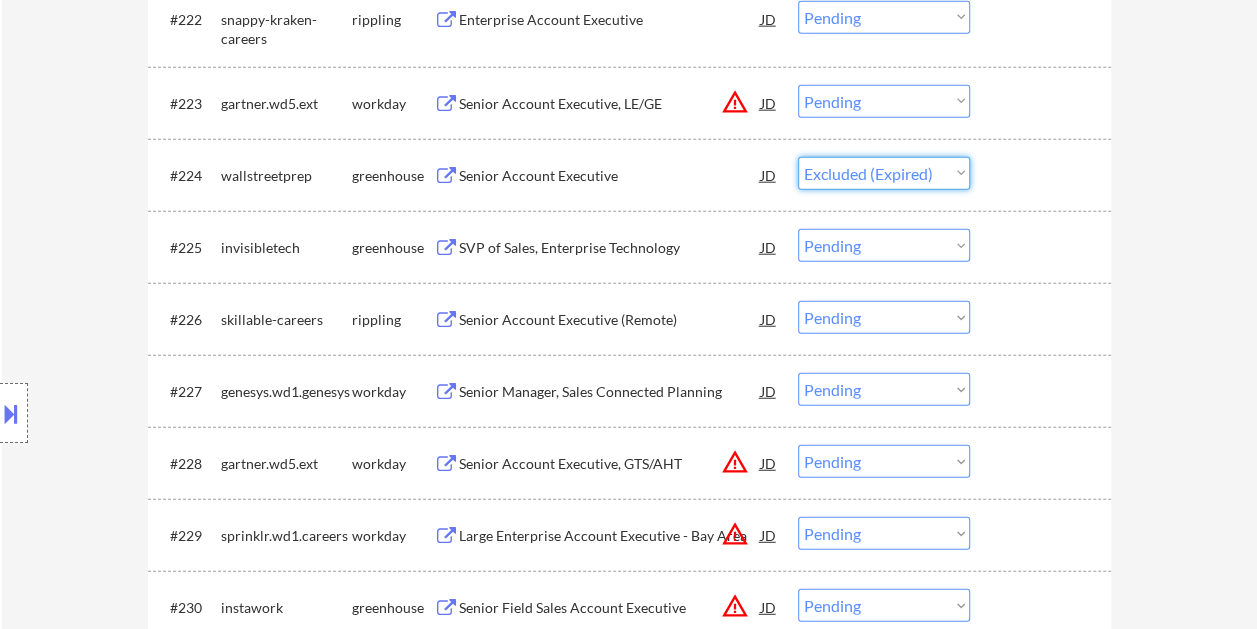 click on "Choose an option... Pending Applied Excluded (Questions) Excluded (Expired) Excluded (Location) Excluded (Bad Match) Excluded (Blocklist) Excluded (Salary) Excluded (Other)" at bounding box center [884, 173] 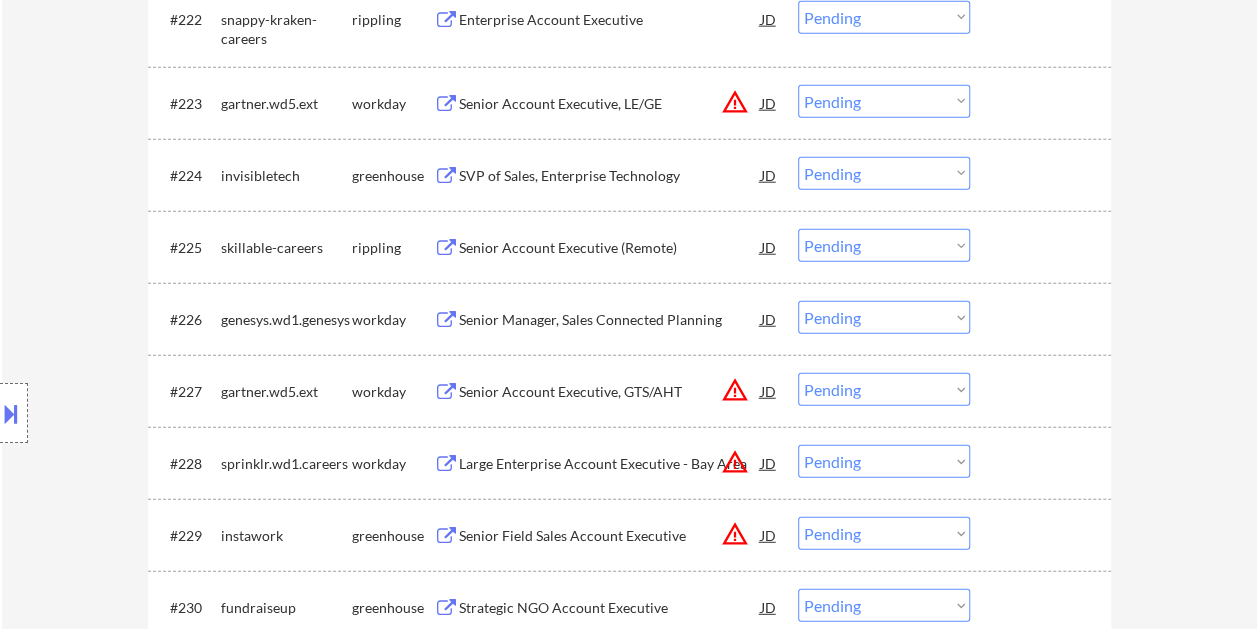 drag, startPoint x: 1020, startPoint y: 174, endPoint x: 982, endPoint y: 181, distance: 38.63936 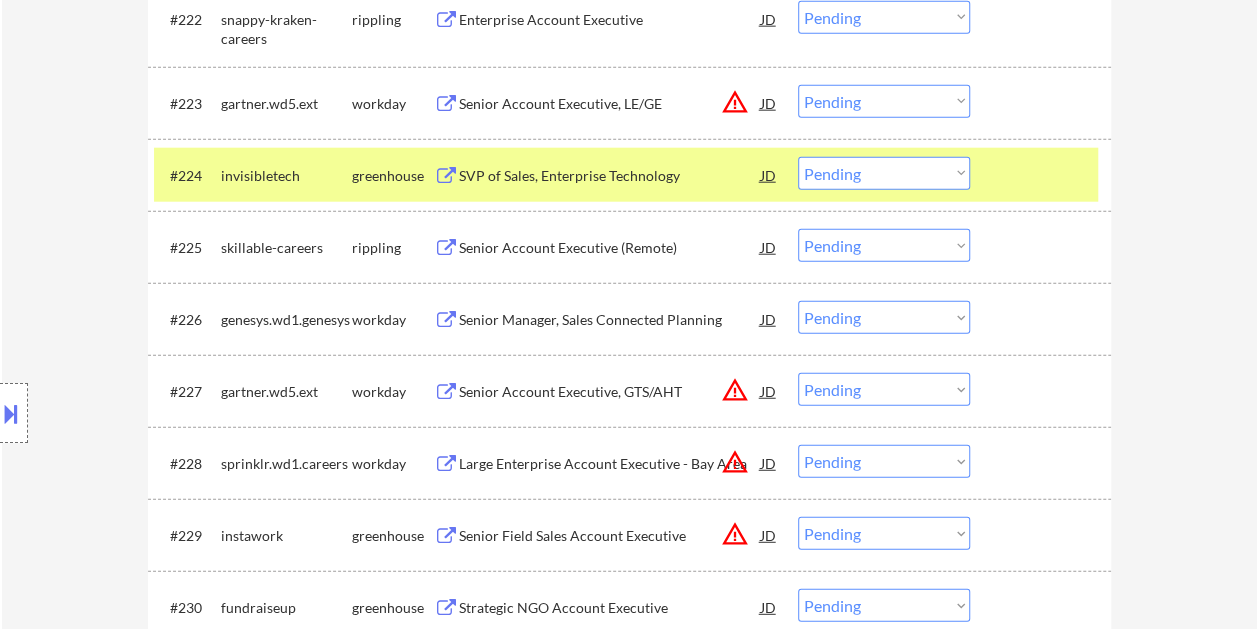click on "SVP of Sales, Enterprise Technology" at bounding box center (610, 176) 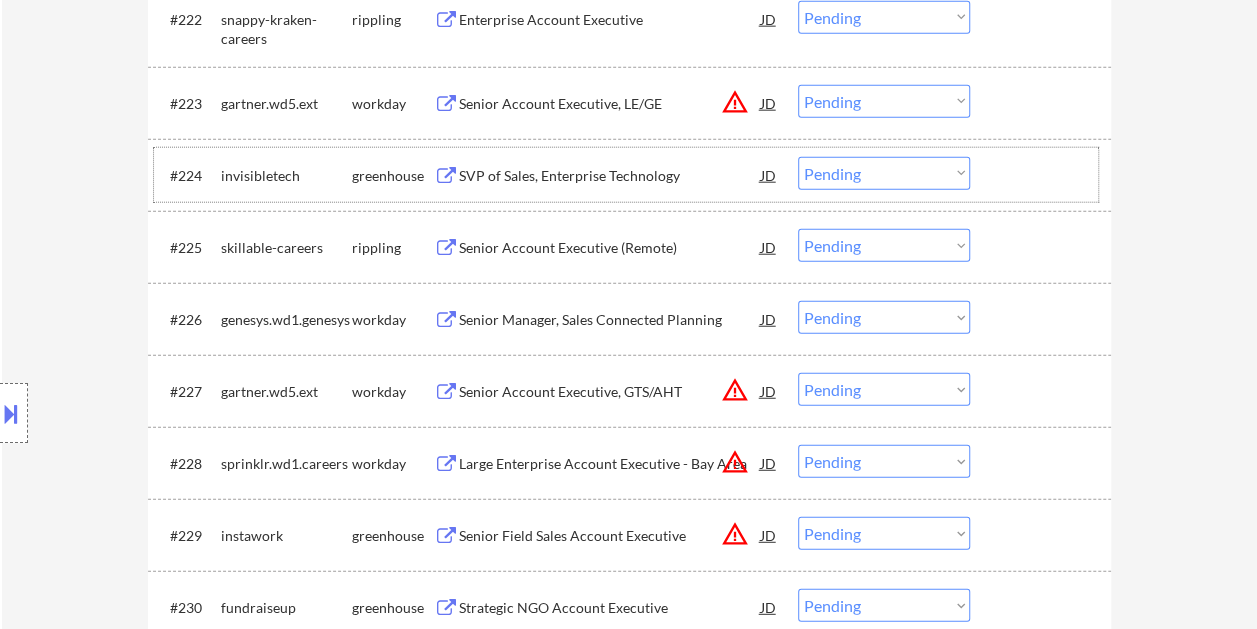 click at bounding box center [1043, 175] 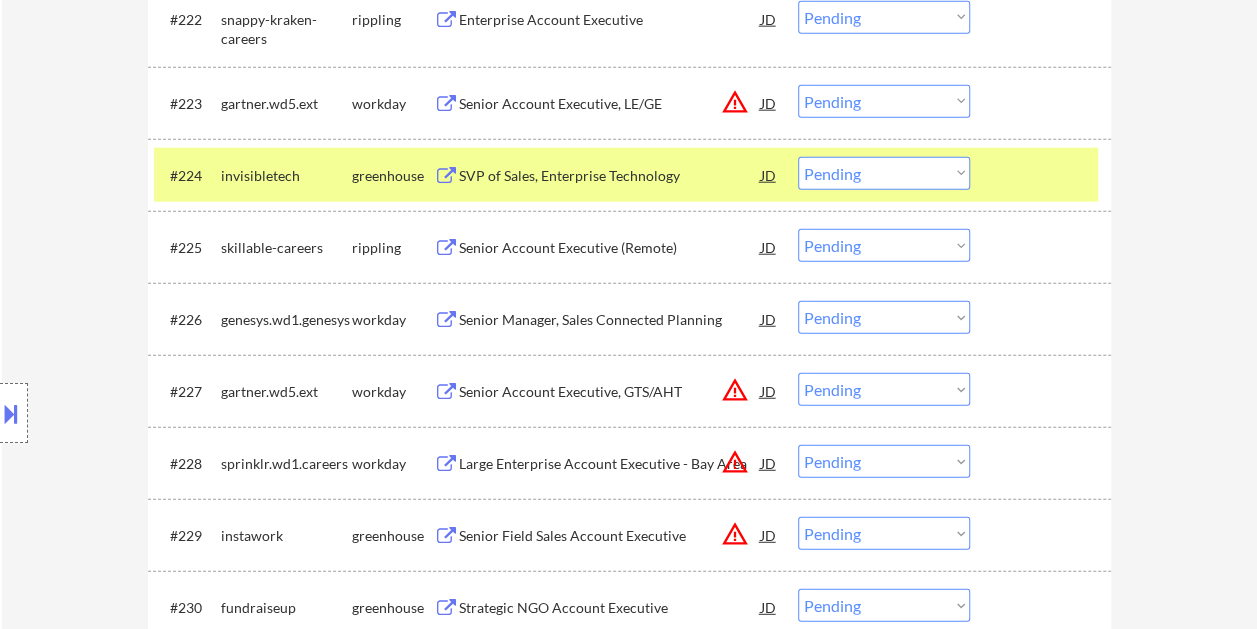 click on "Choose an option... Pending Applied Excluded (Questions) Excluded (Expired) Excluded (Location) Excluded (Bad Match) Excluded (Blocklist) Excluded (Salary) Excluded (Other)" at bounding box center (884, 173) 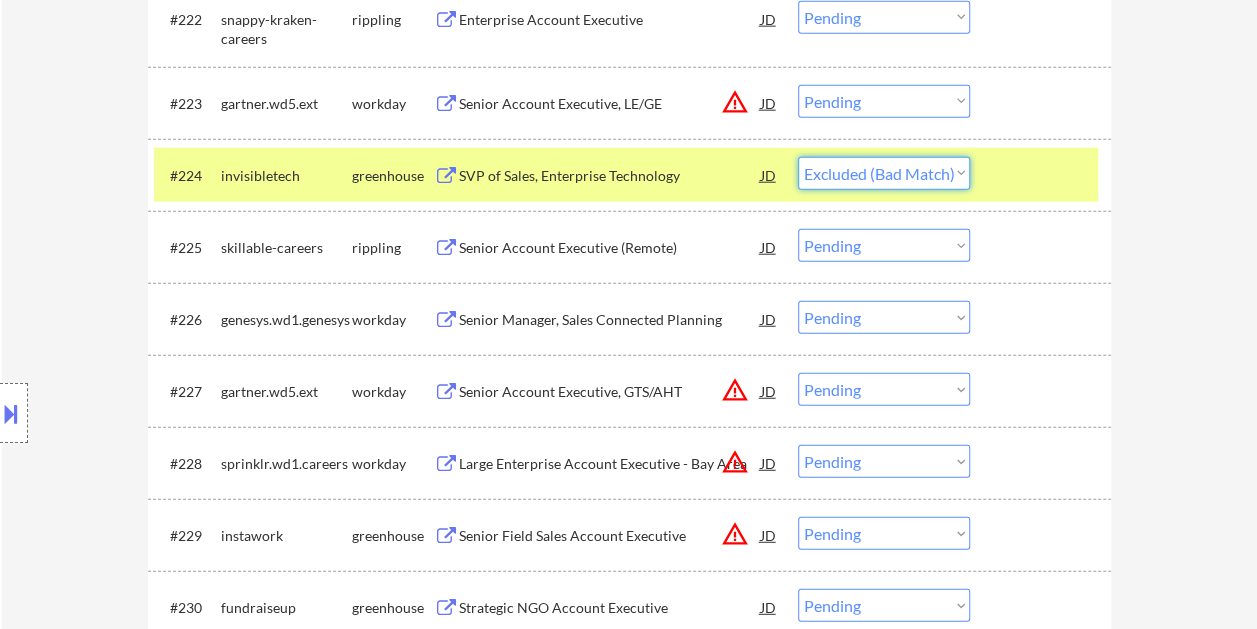 click on "Choose an option... Pending Applied Excluded (Questions) Excluded (Expired) Excluded (Location) Excluded (Bad Match) Excluded (Blocklist) Excluded (Salary) Excluded (Other)" at bounding box center [884, 173] 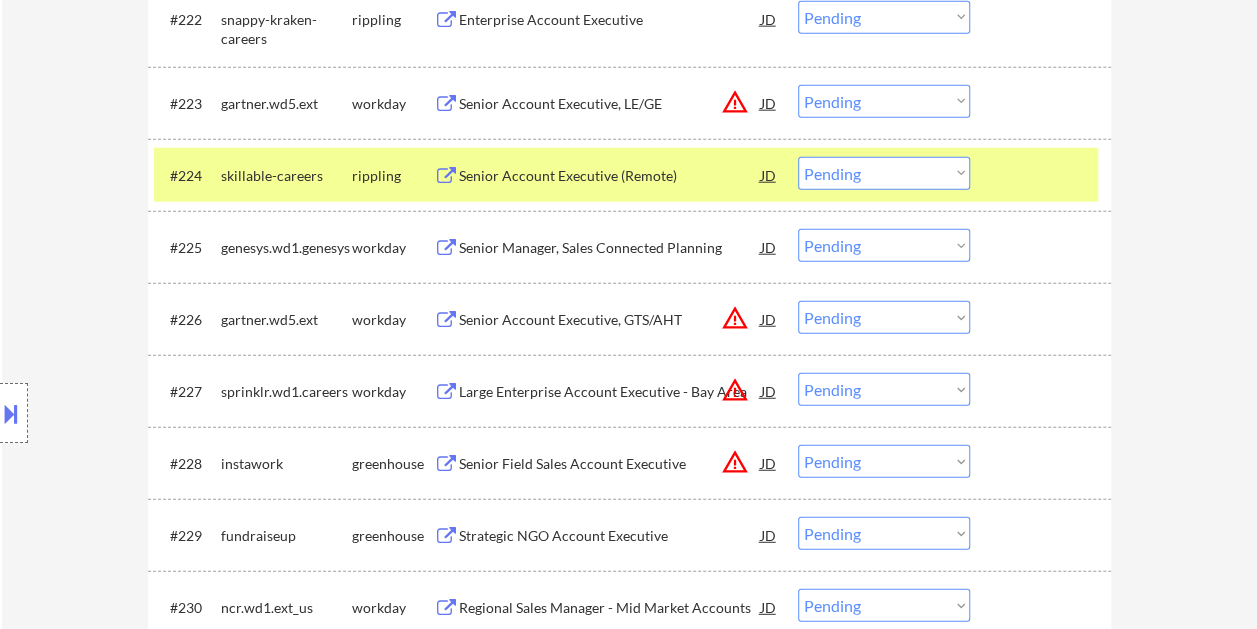 click at bounding box center (1043, 175) 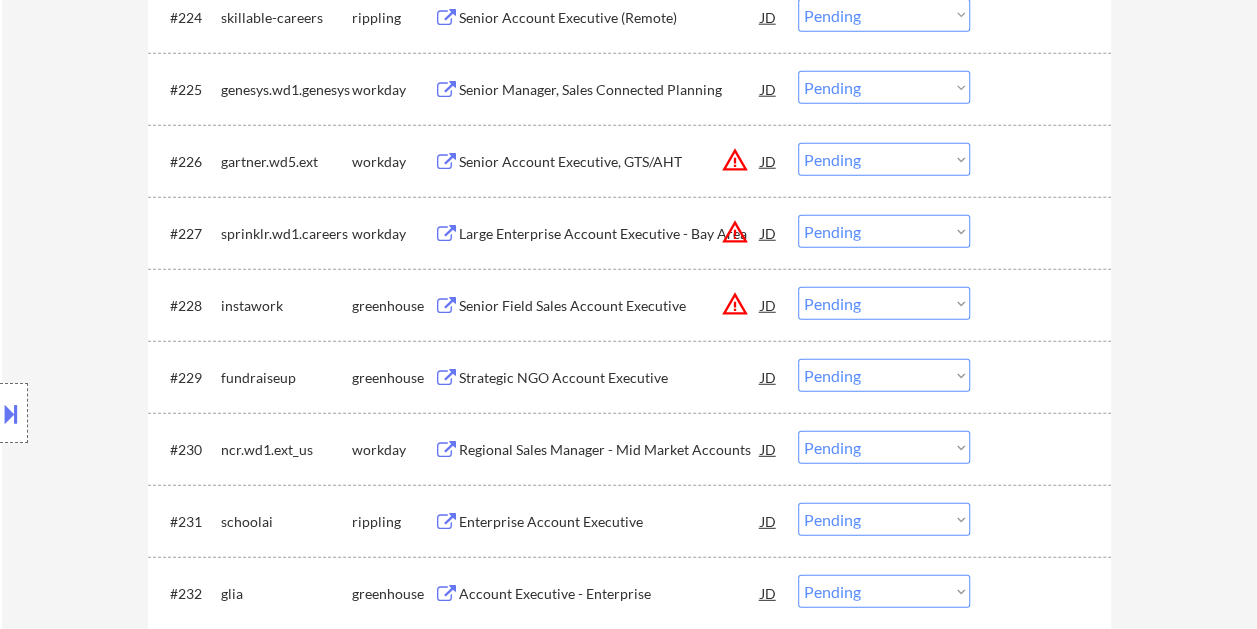 scroll, scrollTop: 2600, scrollLeft: 0, axis: vertical 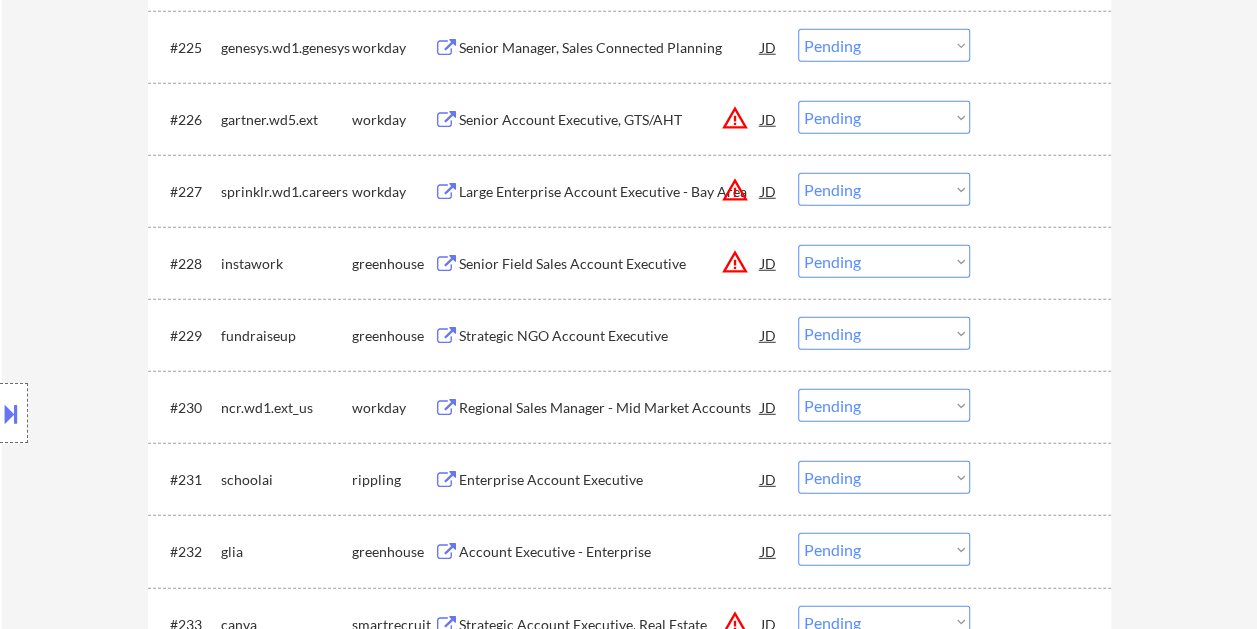 click at bounding box center (1043, 263) 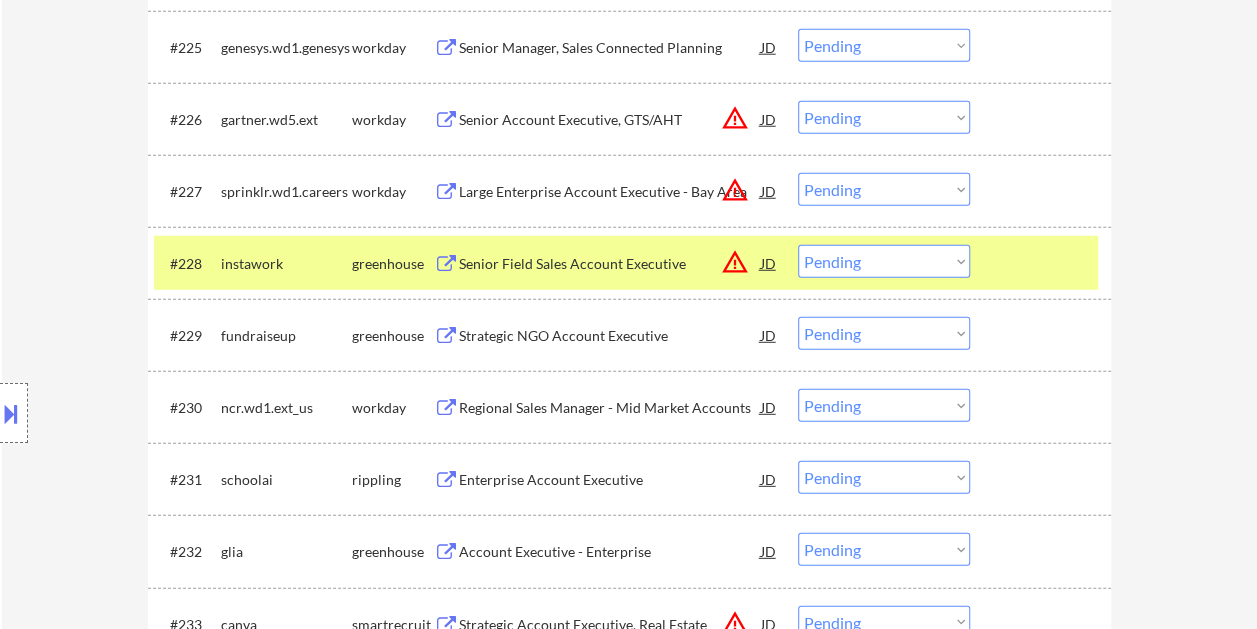 click on "Senior Field Sales Account Executive" at bounding box center [610, 264] 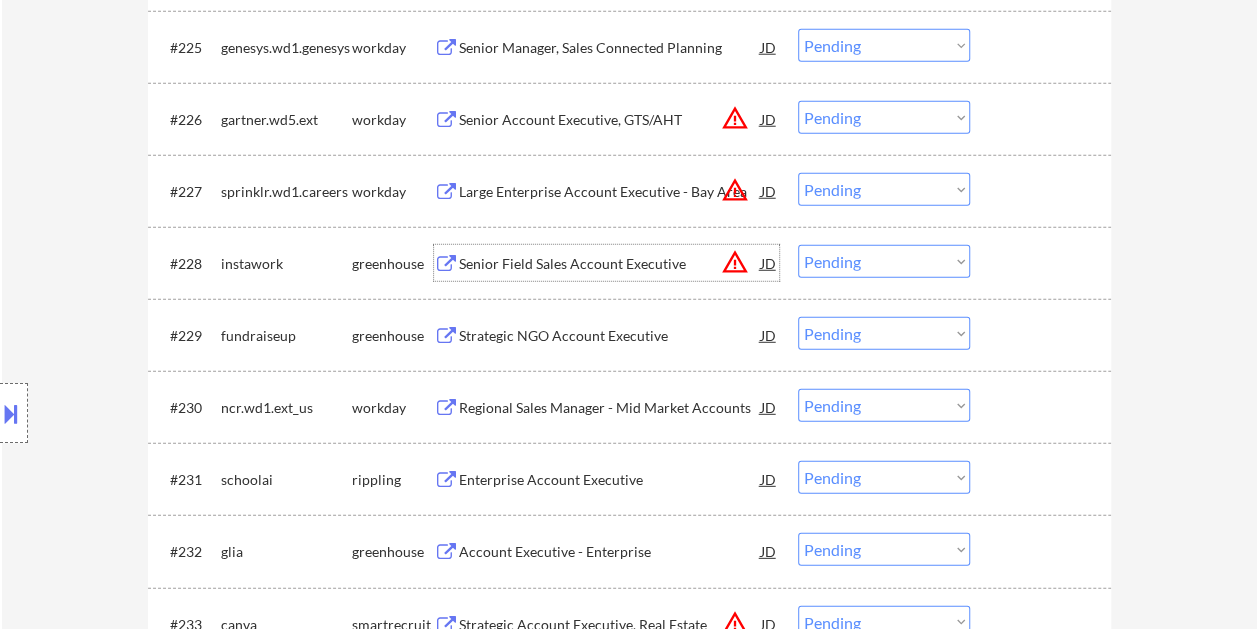 drag, startPoint x: 1048, startPoint y: 249, endPoint x: 992, endPoint y: 253, distance: 56.142673 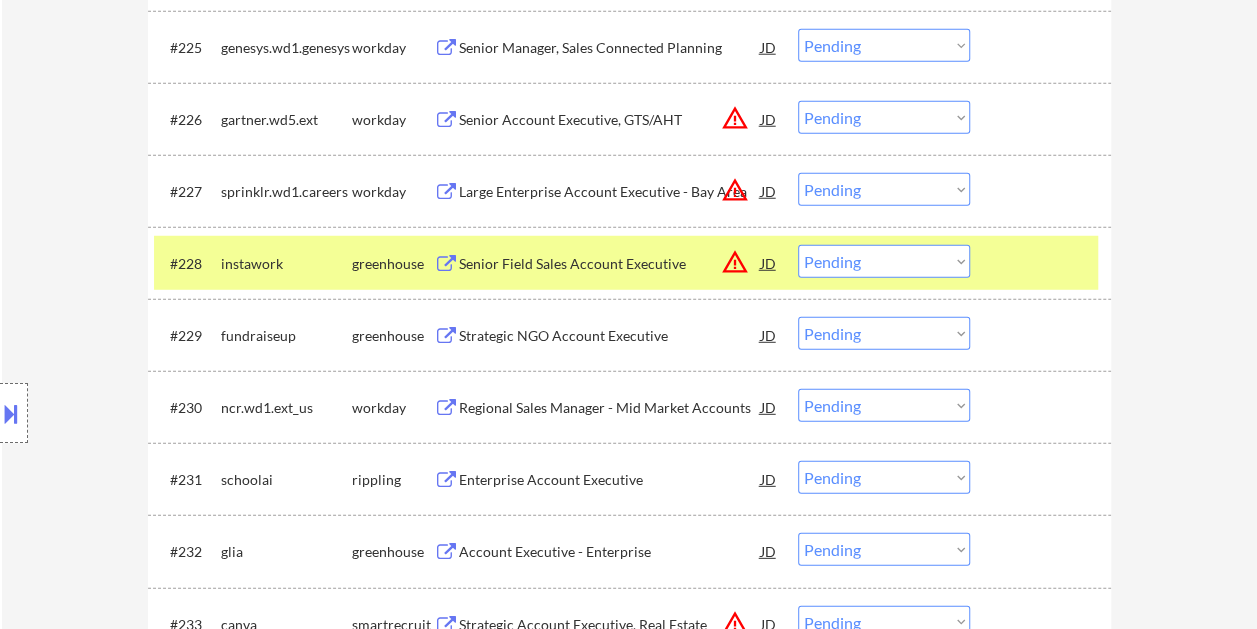 click on "Choose an option... Pending Applied Excluded (Questions) Excluded (Expired) Excluded (Location) Excluded (Bad Match) Excluded (Blocklist) Excluded (Salary) Excluded (Other)" at bounding box center (884, 261) 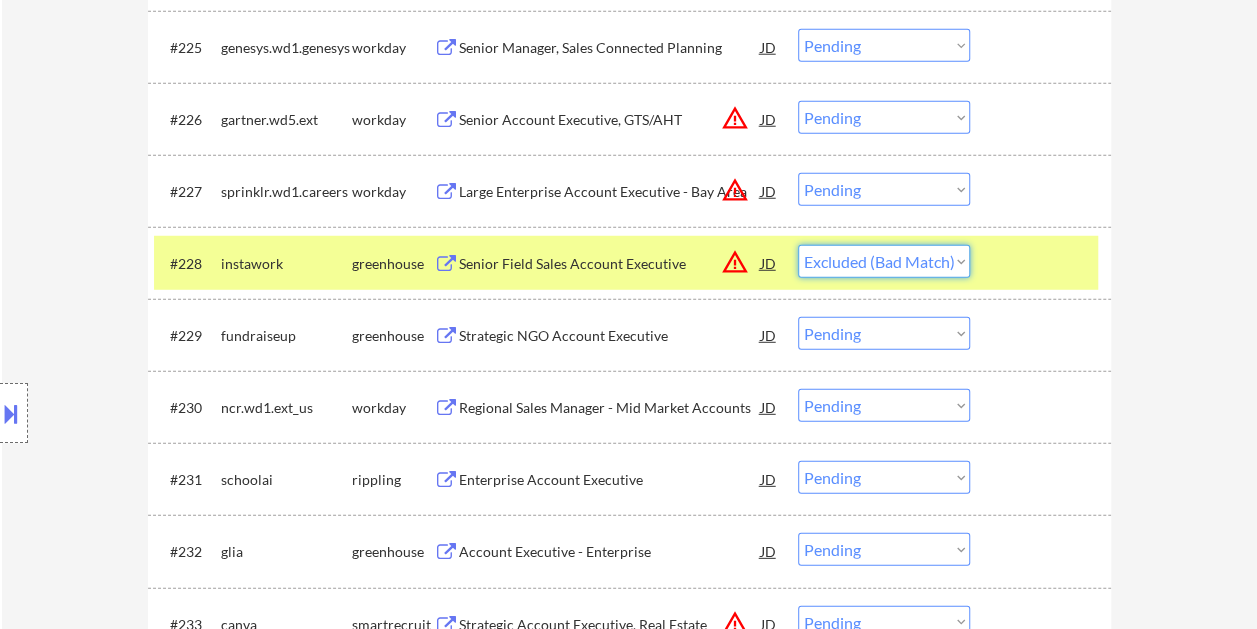 click on "Choose an option... Pending Applied Excluded (Questions) Excluded (Expired) Excluded (Location) Excluded (Bad Match) Excluded (Blocklist) Excluded (Salary) Excluded (Other)" at bounding box center (884, 261) 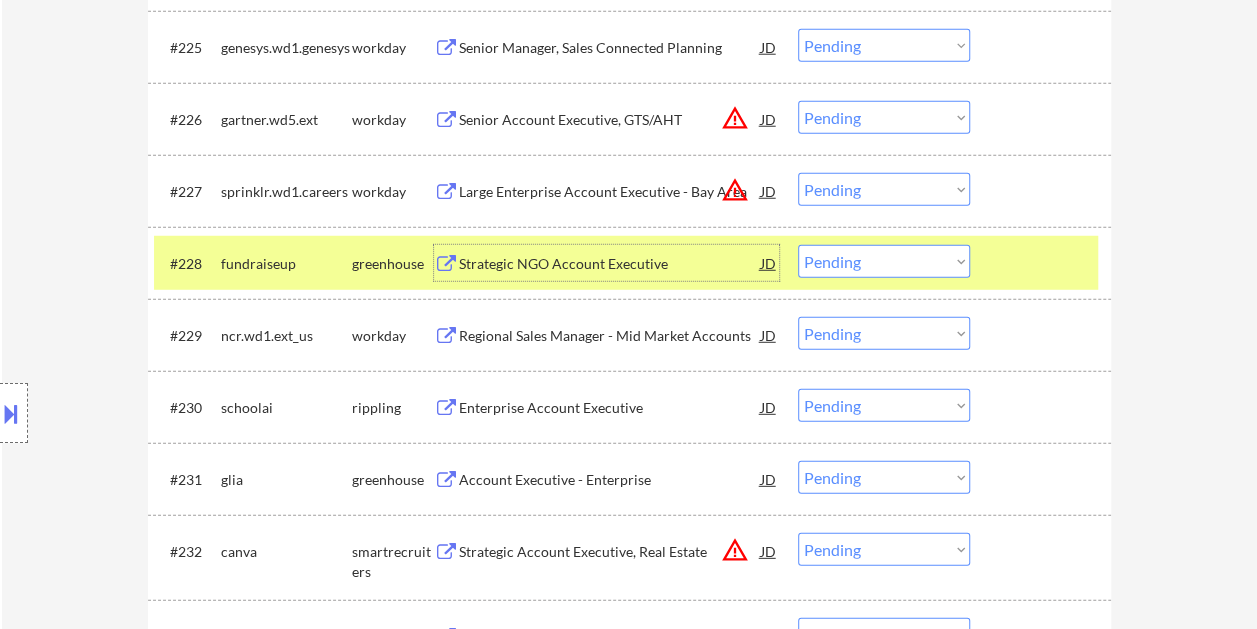 click on "Strategic NGO Account Executive" at bounding box center (610, 264) 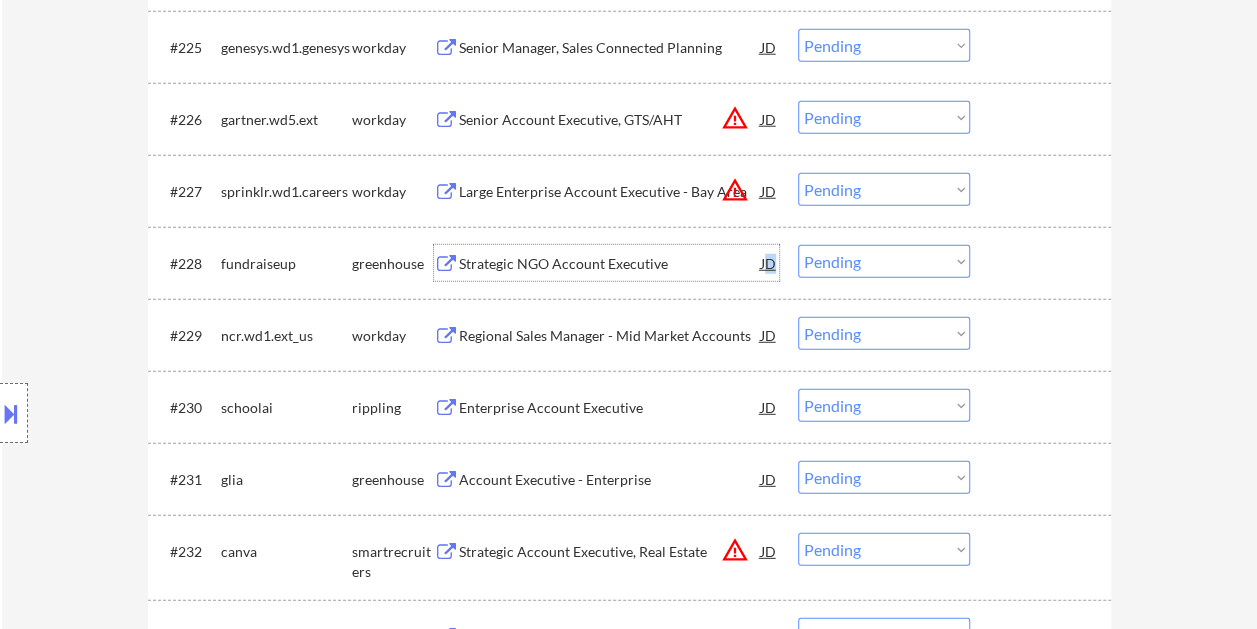 click on "JD" at bounding box center (769, 263) 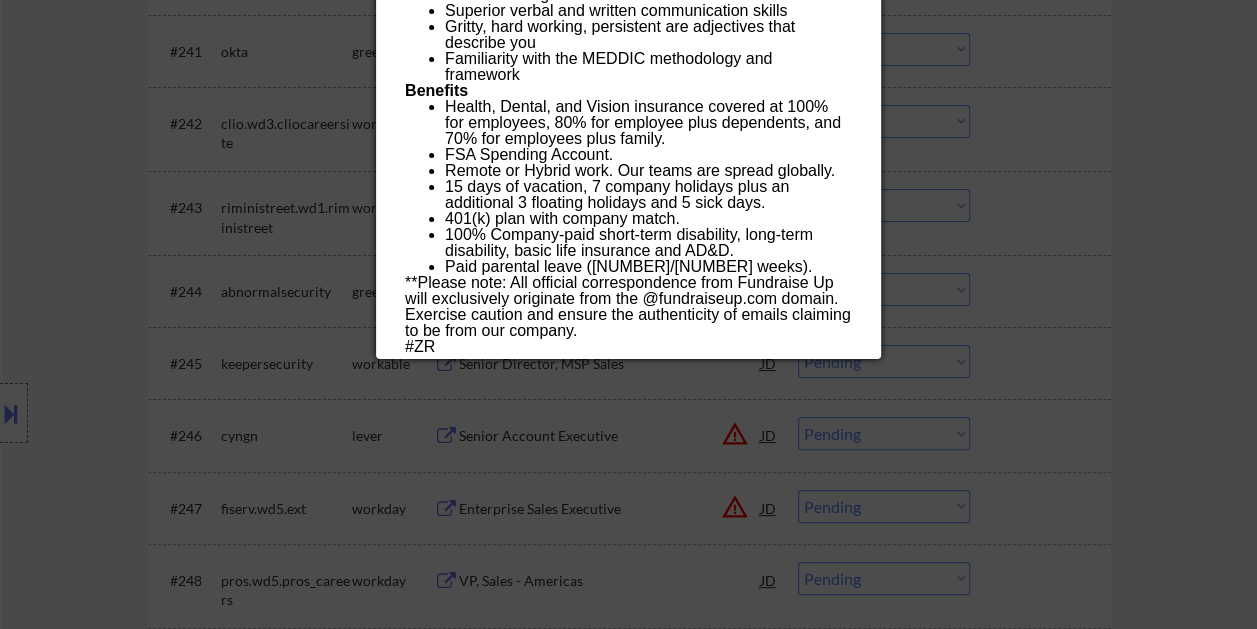 scroll, scrollTop: 3800, scrollLeft: 0, axis: vertical 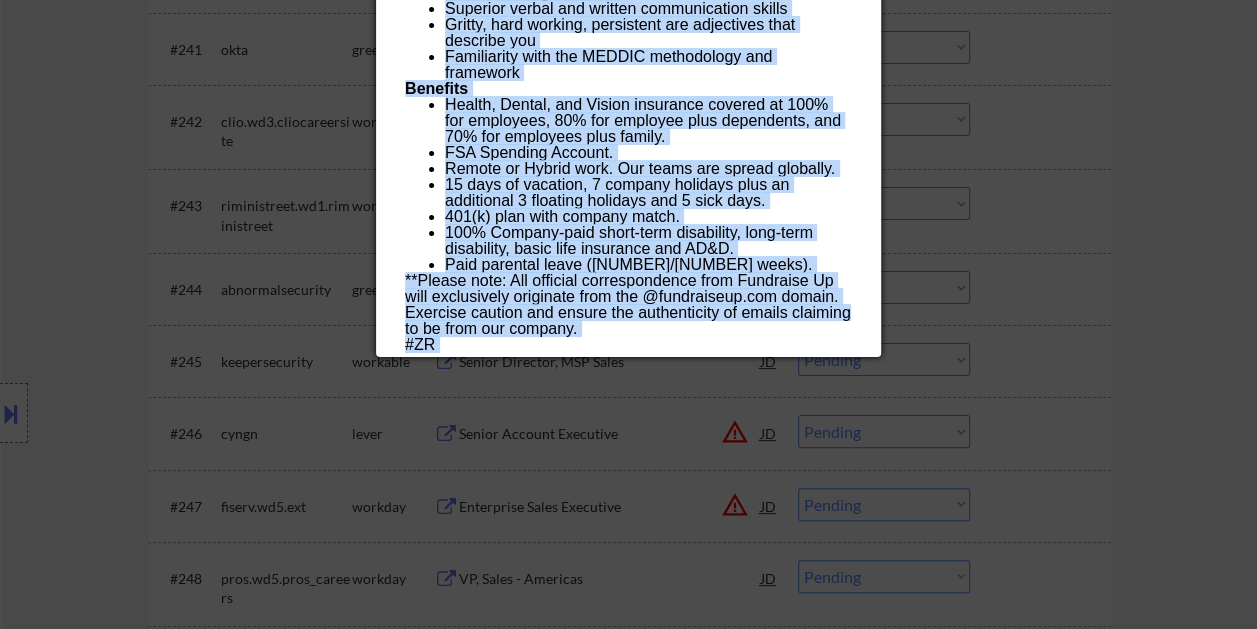 drag, startPoint x: 406, startPoint y: 78, endPoint x: 581, endPoint y: 340, distance: 315.06982 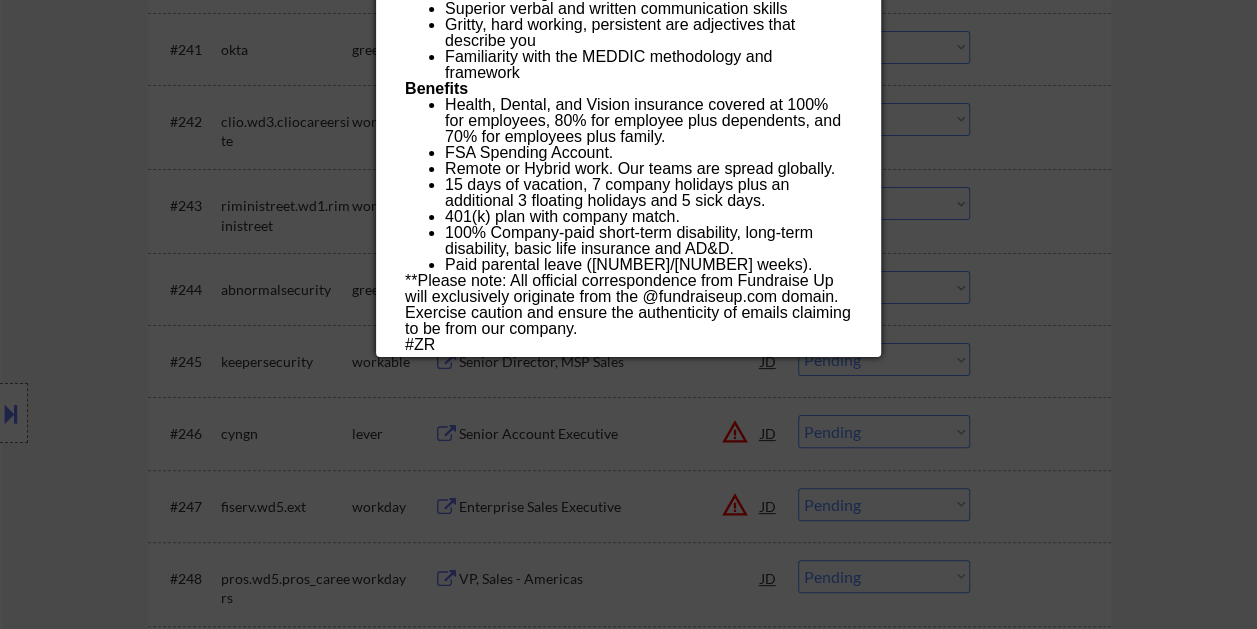 click at bounding box center (628, 314) 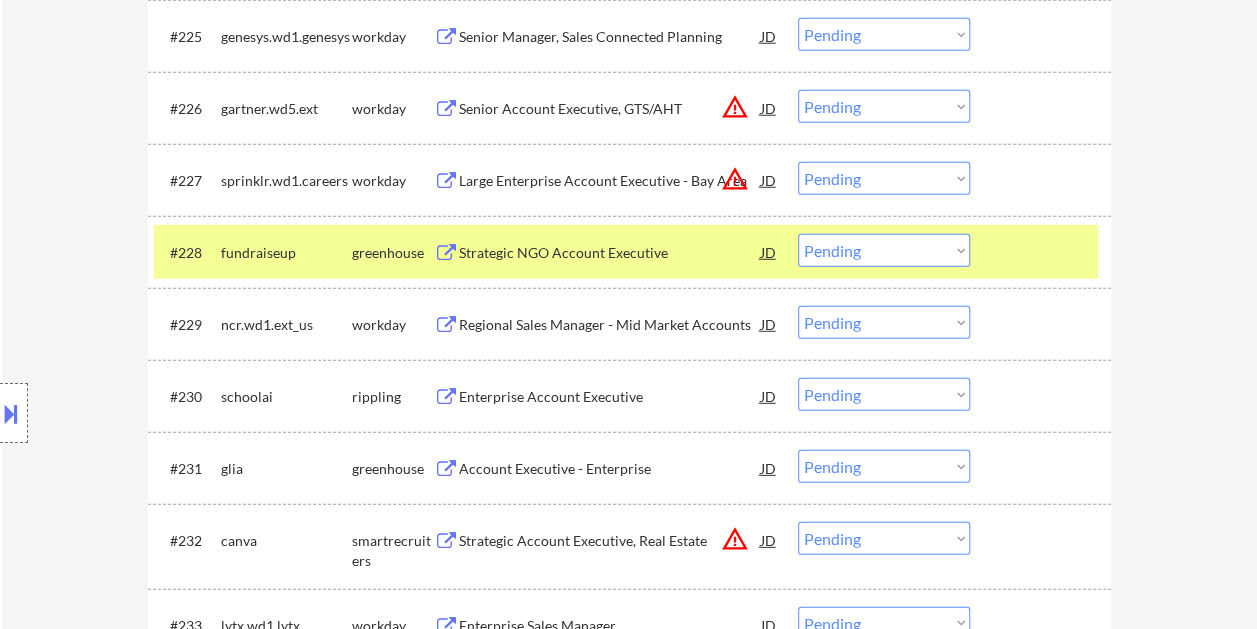 scroll, scrollTop: 2600, scrollLeft: 0, axis: vertical 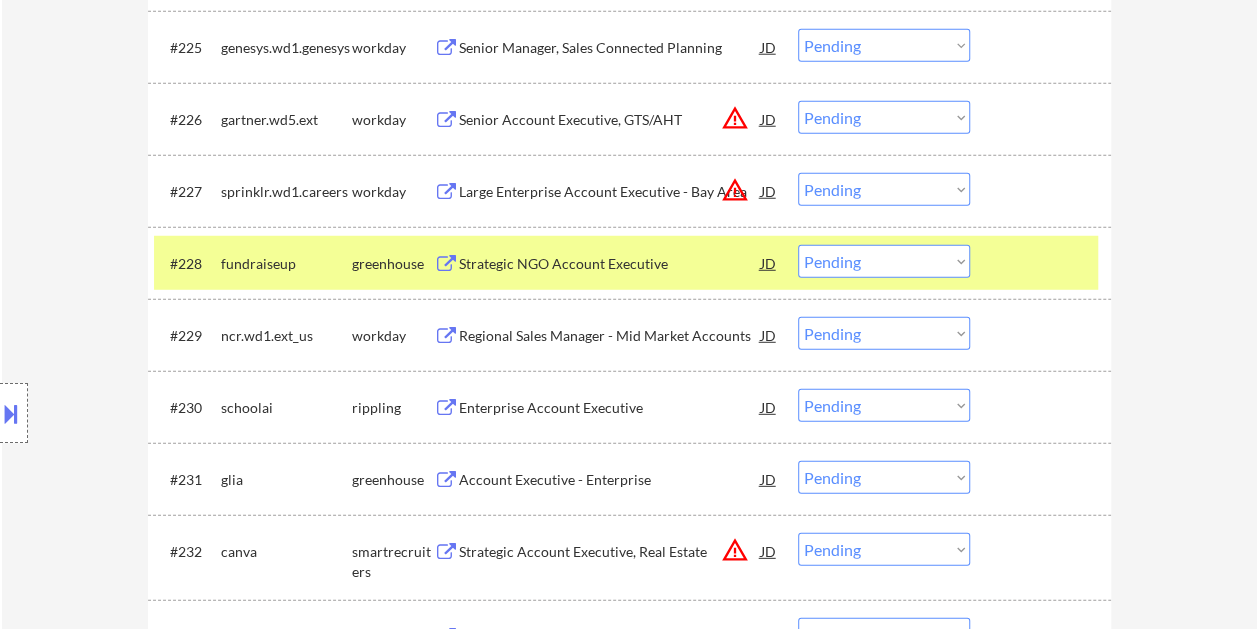 click on "Choose an option... Pending Applied Excluded (Questions) Excluded (Expired) Excluded (Location) Excluded (Bad Match) Excluded (Blocklist) Excluded (Salary) Excluded (Other)" at bounding box center [884, 261] 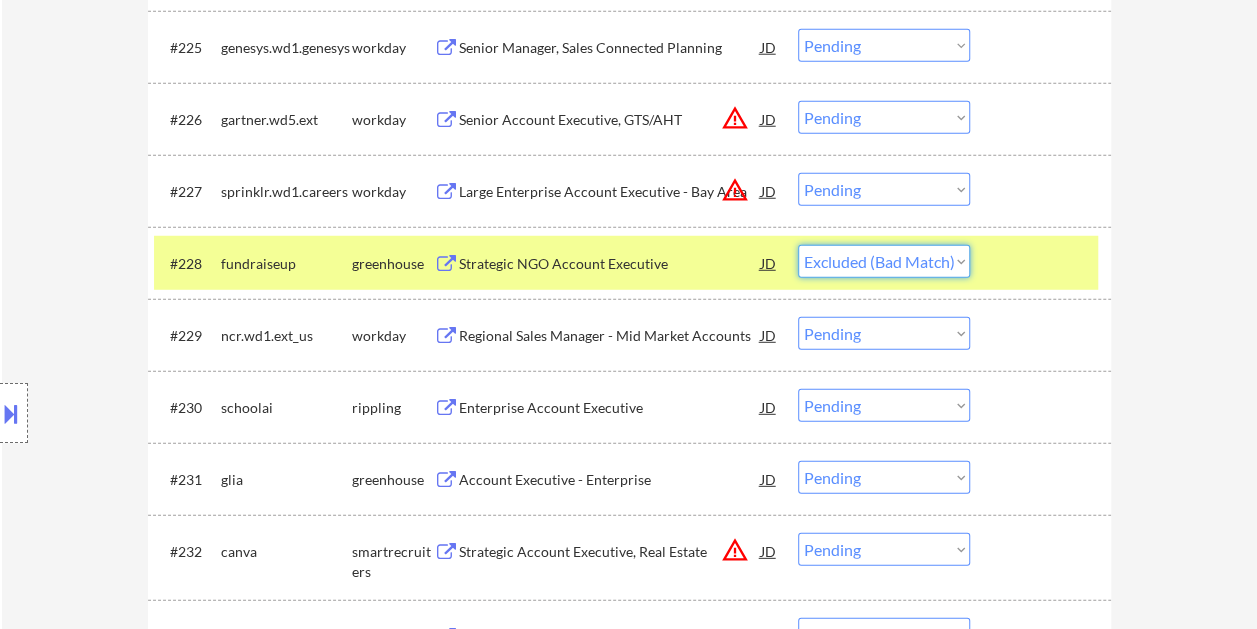click on "Choose an option... Pending Applied Excluded (Questions) Excluded (Expired) Excluded (Location) Excluded (Bad Match) Excluded (Blocklist) Excluded (Salary) Excluded (Other)" at bounding box center (884, 261) 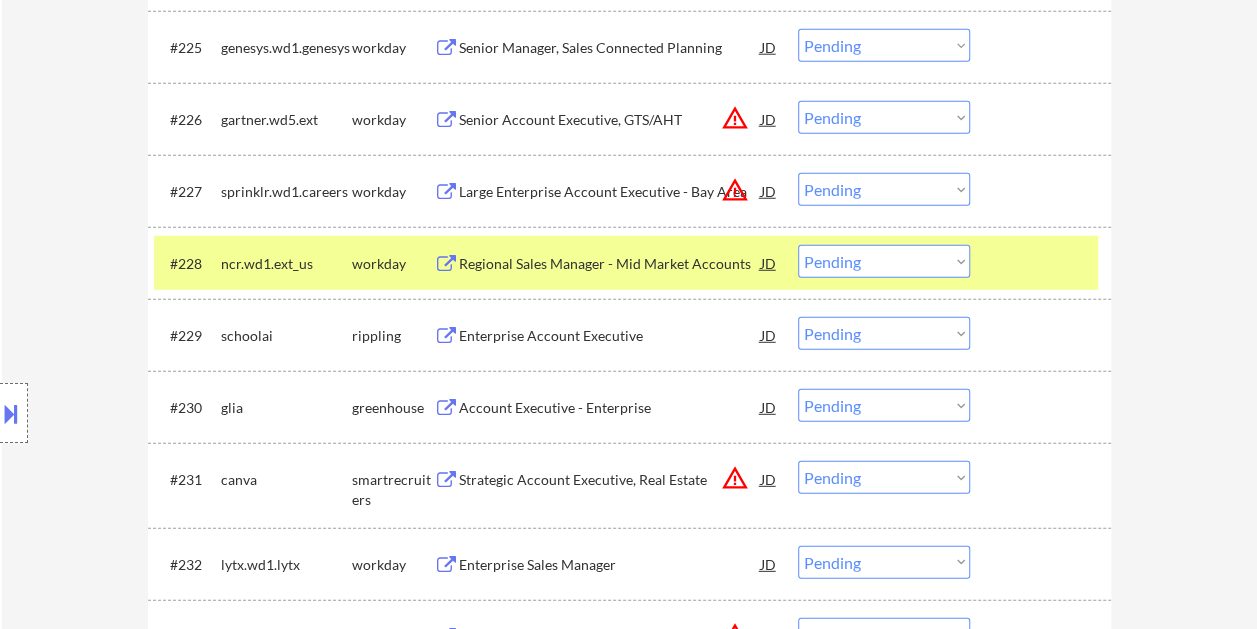 click at bounding box center (1043, 263) 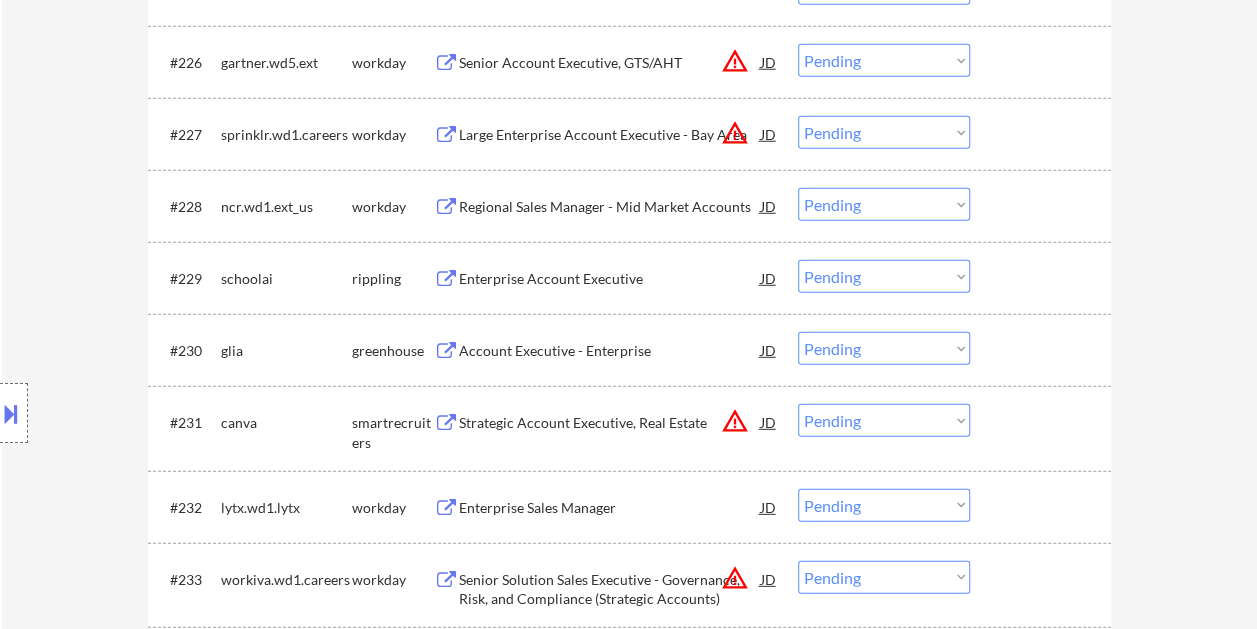 scroll, scrollTop: 2700, scrollLeft: 0, axis: vertical 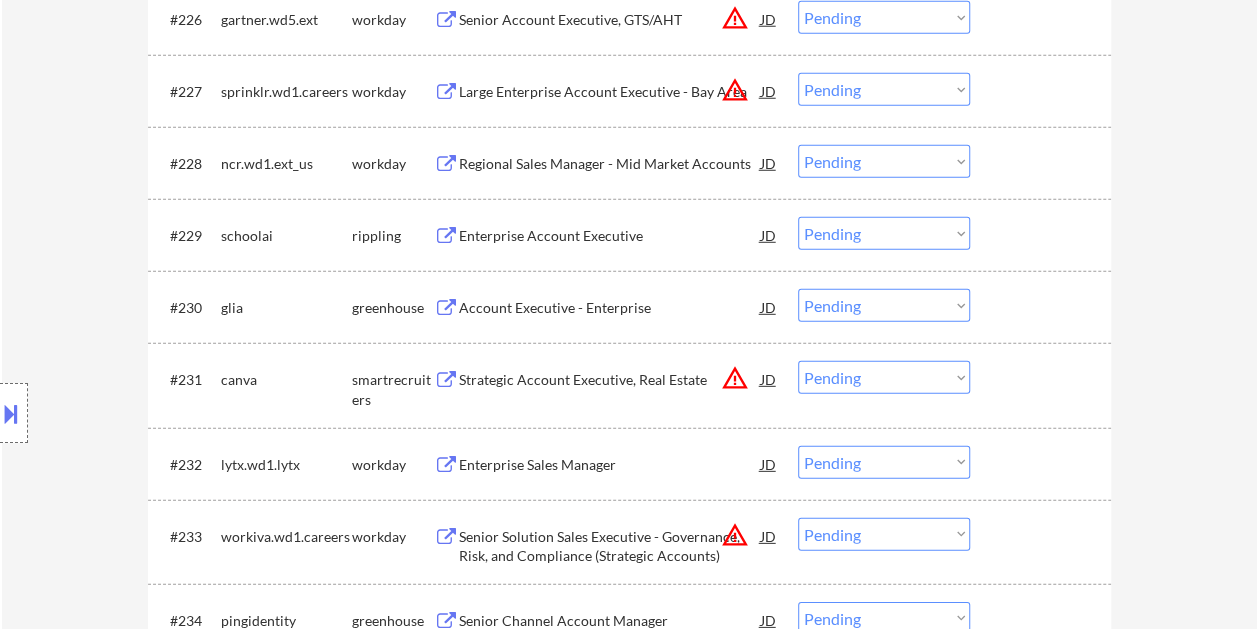 click at bounding box center [1043, 307] 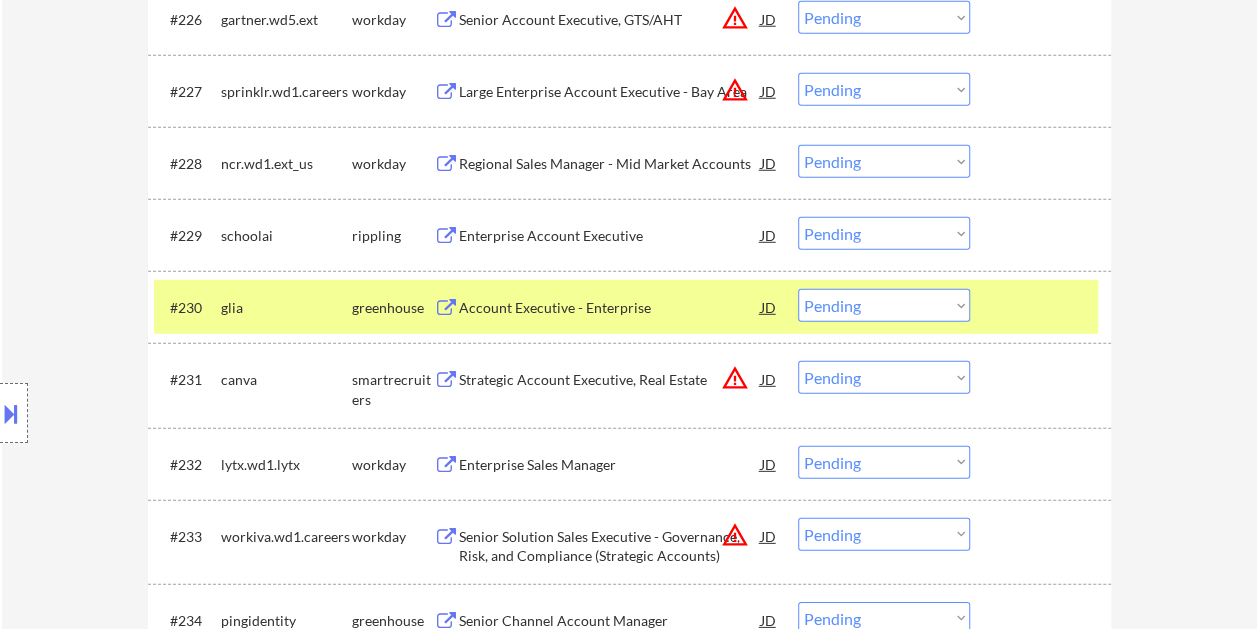 click on "Account Executive - Enterprise" at bounding box center [610, 308] 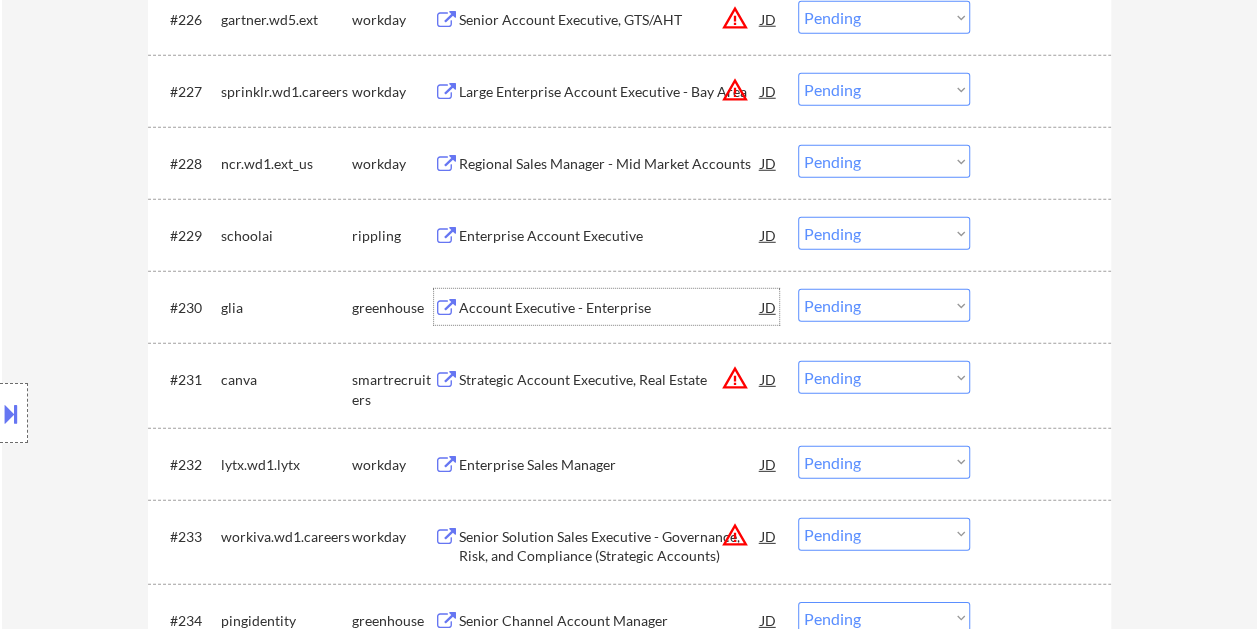 click at bounding box center [1043, 307] 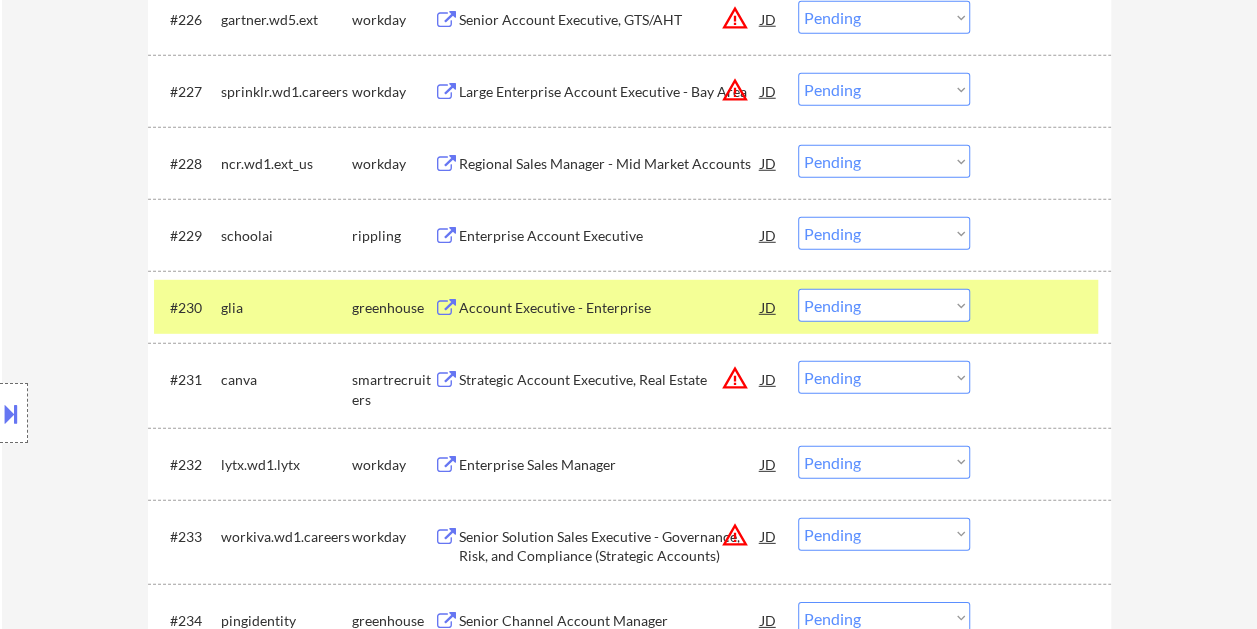 click on "Choose an option... Pending Applied Excluded (Questions) Excluded (Expired) Excluded (Location) Excluded (Bad Match) Excluded (Blocklist) Excluded (Salary) Excluded (Other)" at bounding box center (884, 305) 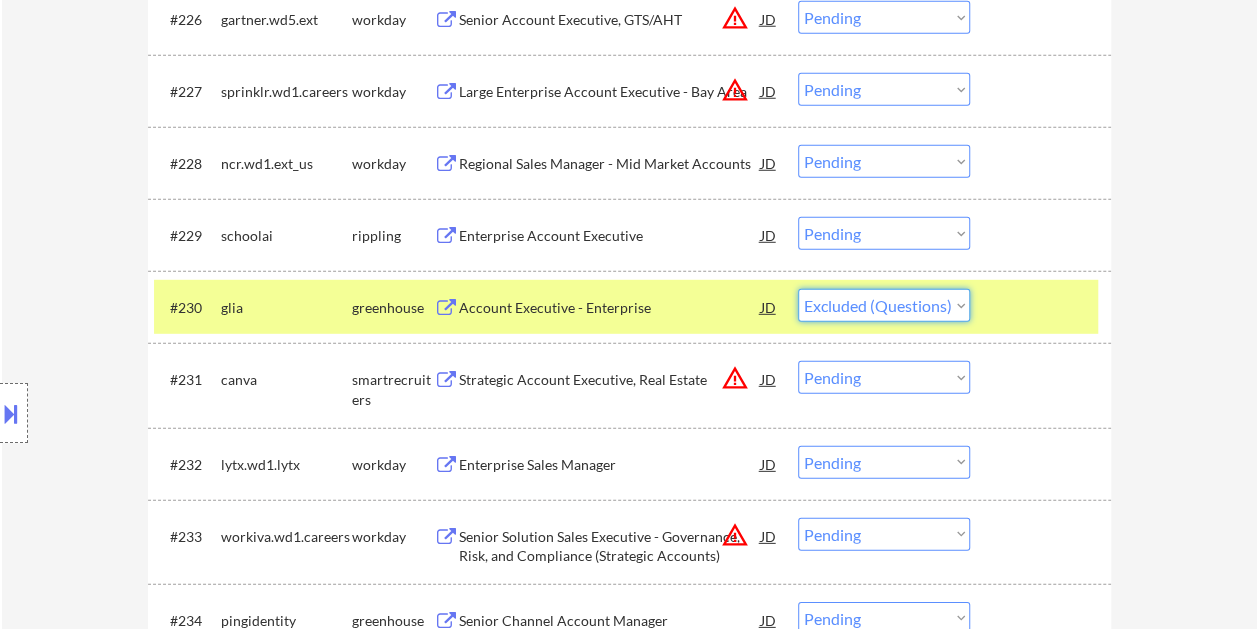 click on "Choose an option... Pending Applied Excluded (Questions) Excluded (Expired) Excluded (Location) Excluded (Bad Match) Excluded (Blocklist) Excluded (Salary) Excluded (Other)" at bounding box center [884, 305] 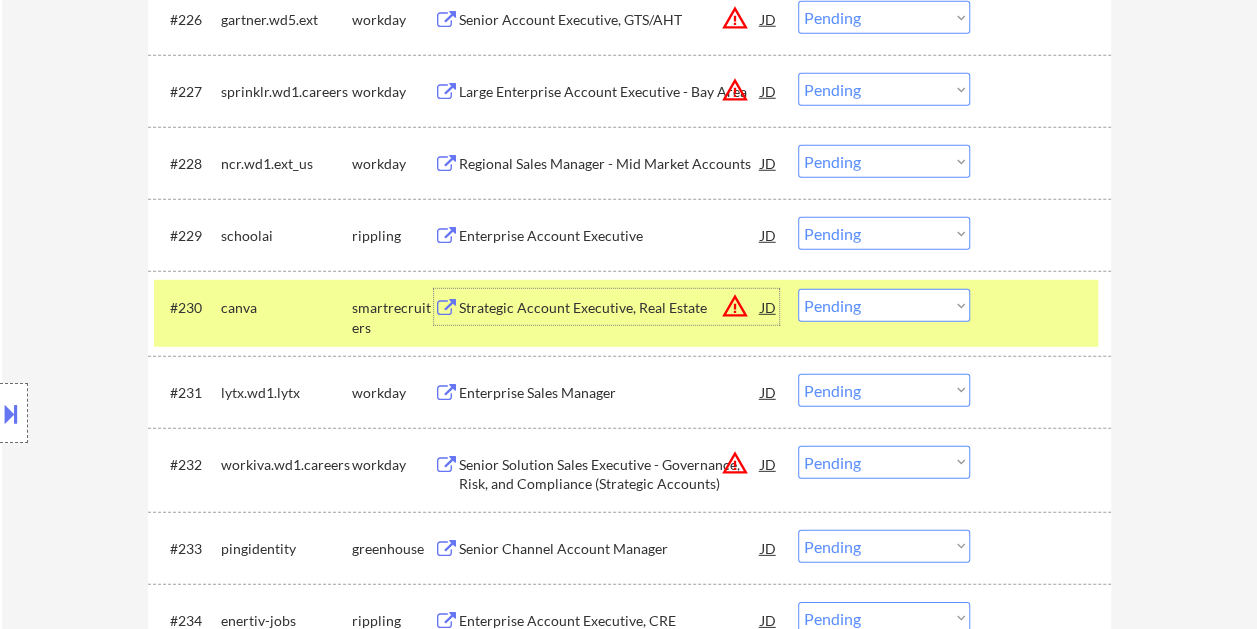 click on "Strategic Account Executive, Real Estate" at bounding box center [610, 307] 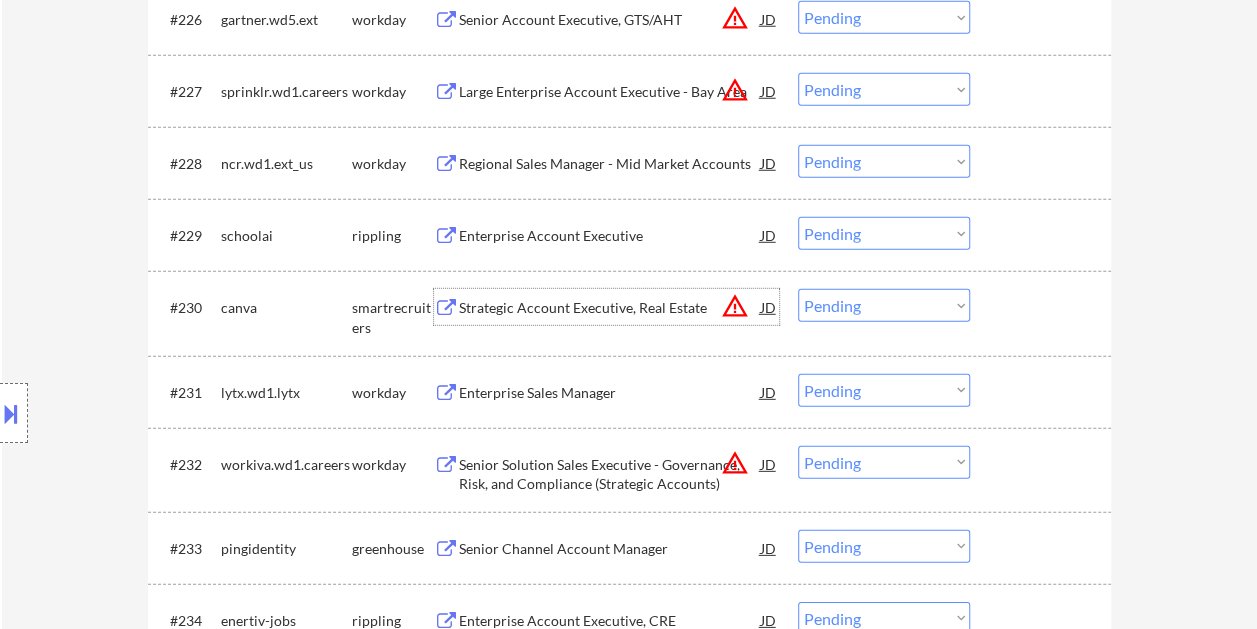 click on "#230 canva smartrecruiters Strategic Account Executive, Real Estate JD warning_amber Choose an option... Pending Applied Excluded (Questions) Excluded (Expired) Excluded (Location) Excluded (Bad Match) Excluded (Blocklist) Excluded (Salary) Excluded (Other)" at bounding box center (626, 313) 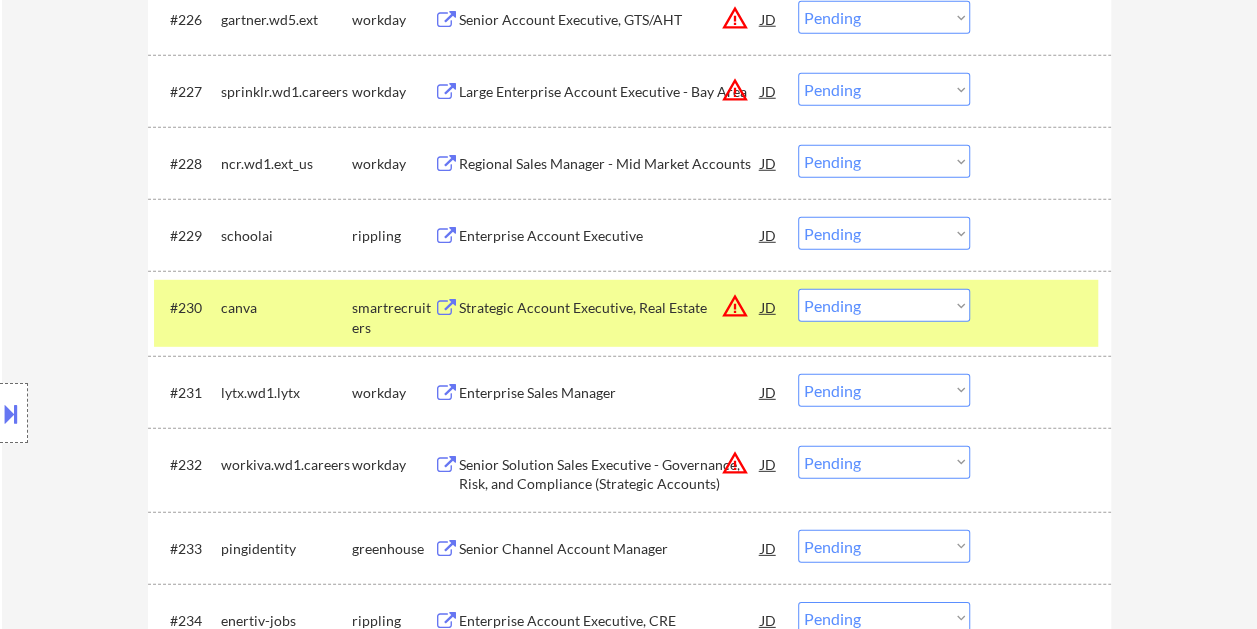click on "Choose an option... Pending Applied Excluded (Questions) Excluded (Expired) Excluded (Location) Excluded (Bad Match) Excluded (Blocklist) Excluded (Salary) Excluded (Other)" at bounding box center (884, 305) 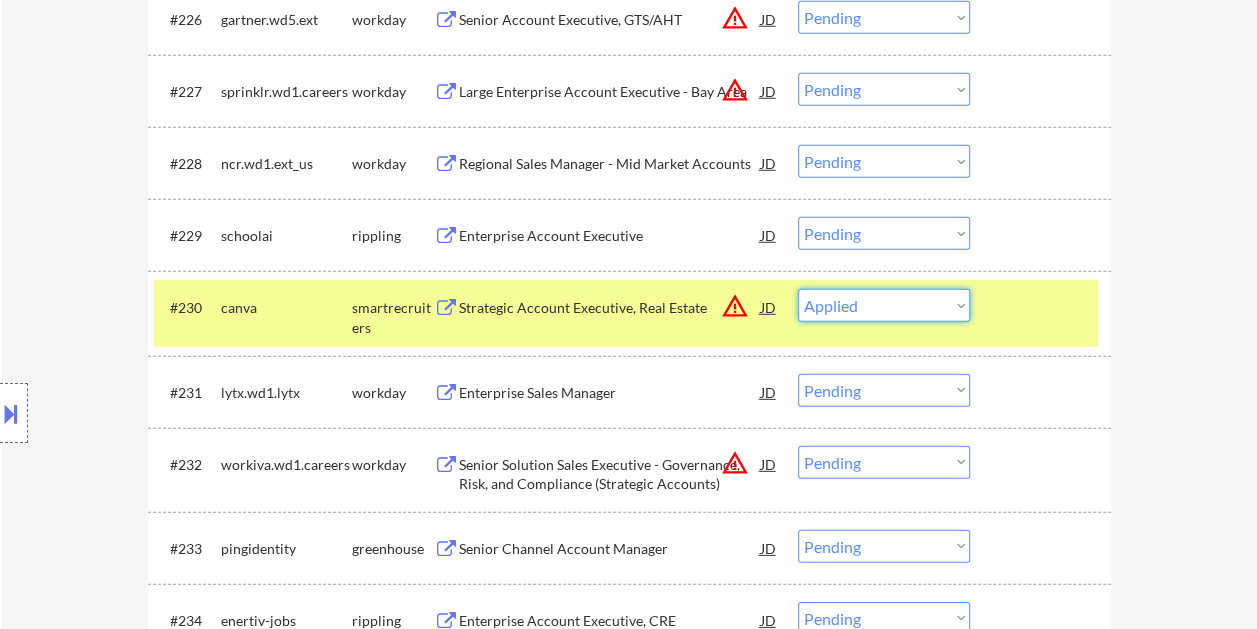 click on "Choose an option... Pending Applied Excluded (Questions) Excluded (Expired) Excluded (Location) Excluded (Bad Match) Excluded (Blocklist) Excluded (Salary) Excluded (Other)" at bounding box center [884, 305] 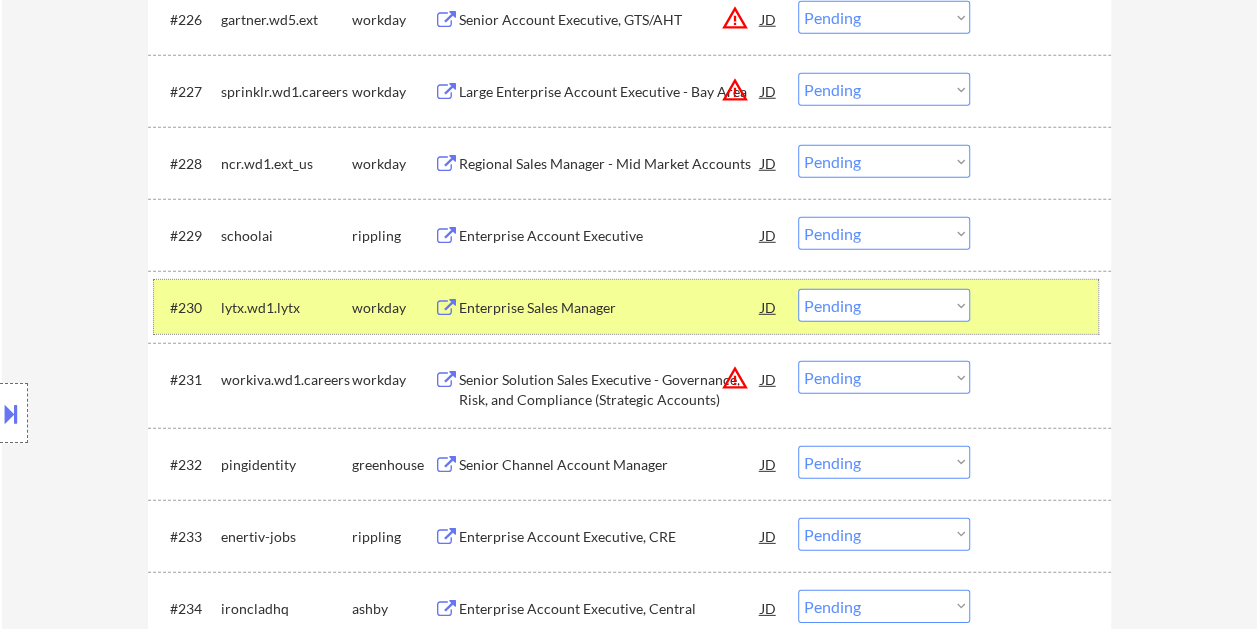 click at bounding box center (1043, 307) 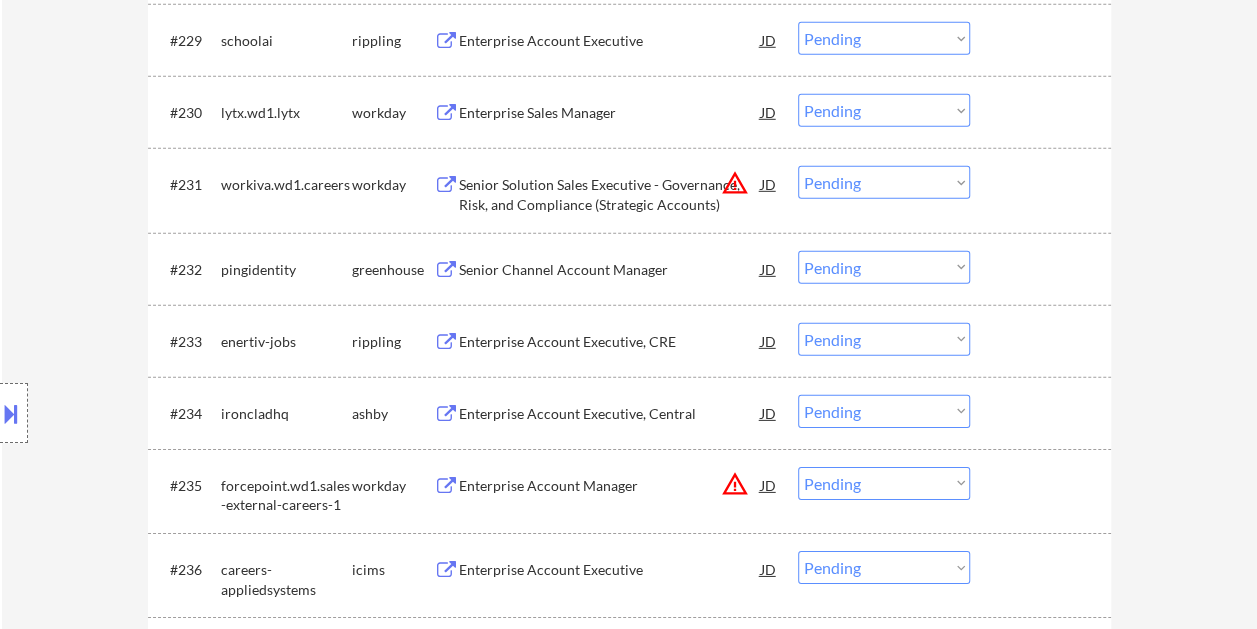 scroll, scrollTop: 2900, scrollLeft: 0, axis: vertical 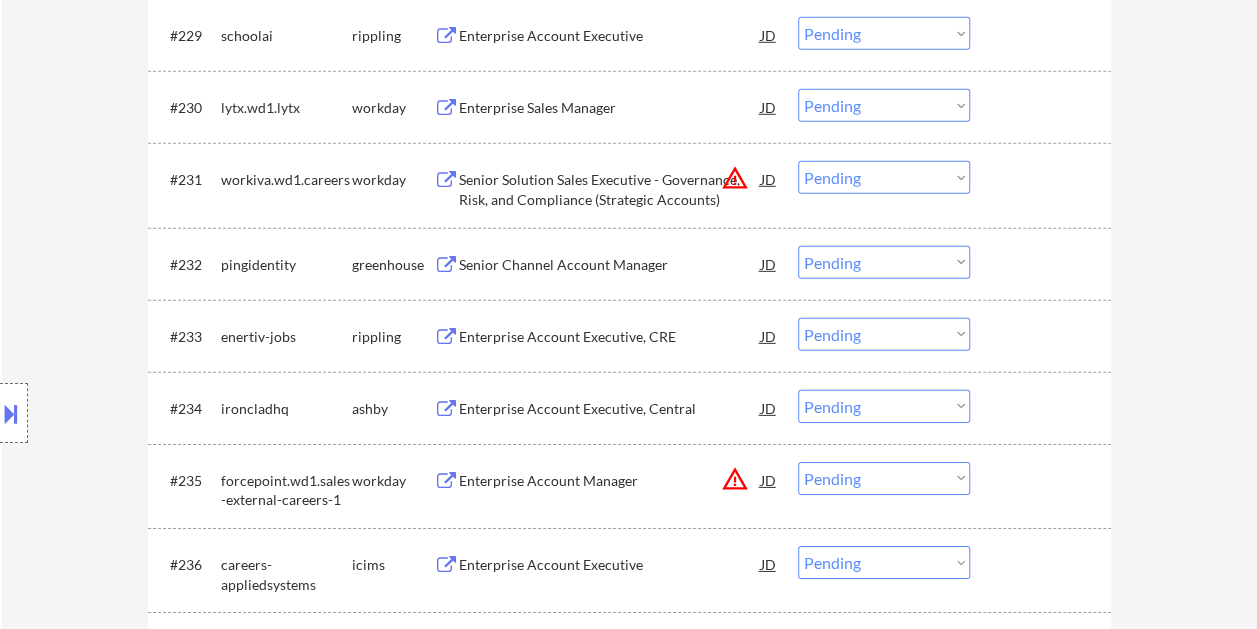 drag, startPoint x: 1008, startPoint y: 384, endPoint x: 842, endPoint y: 406, distance: 167.45149 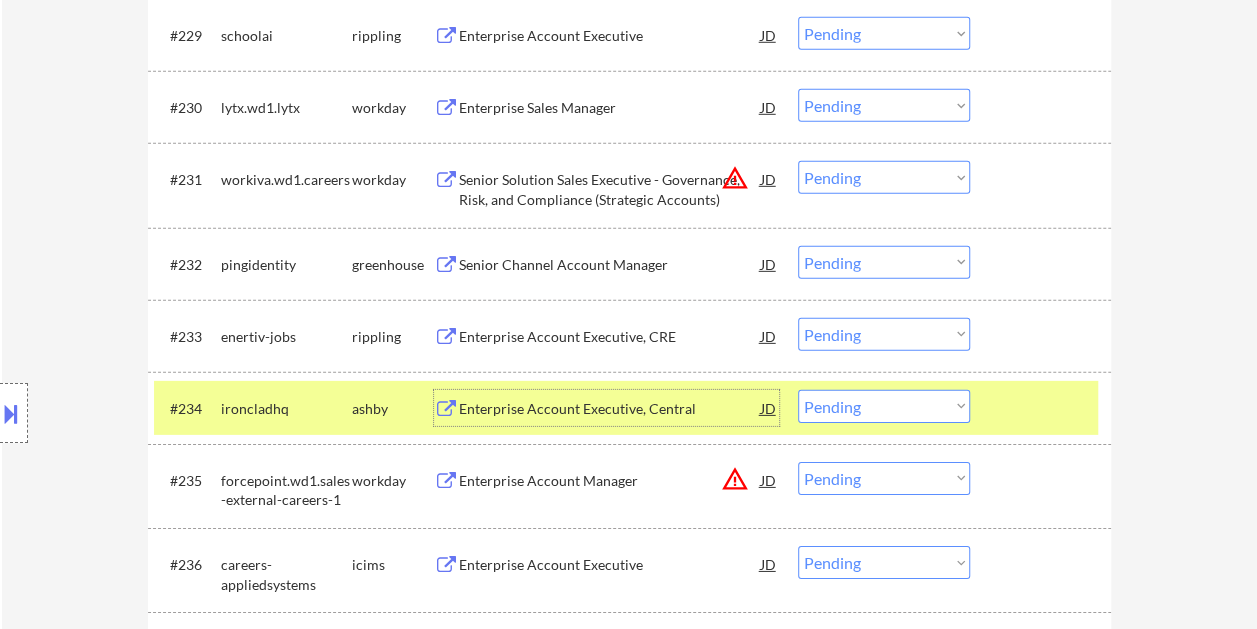 click on "Enterprise Account Executive, Central" at bounding box center [610, 409] 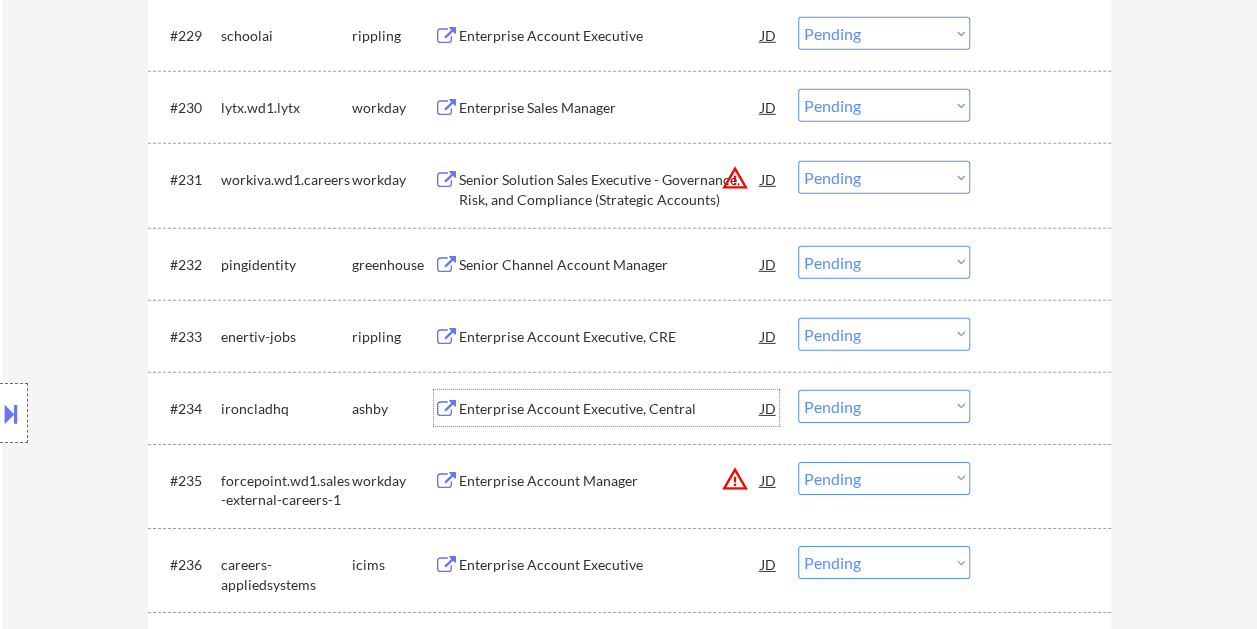 click at bounding box center (1043, 408) 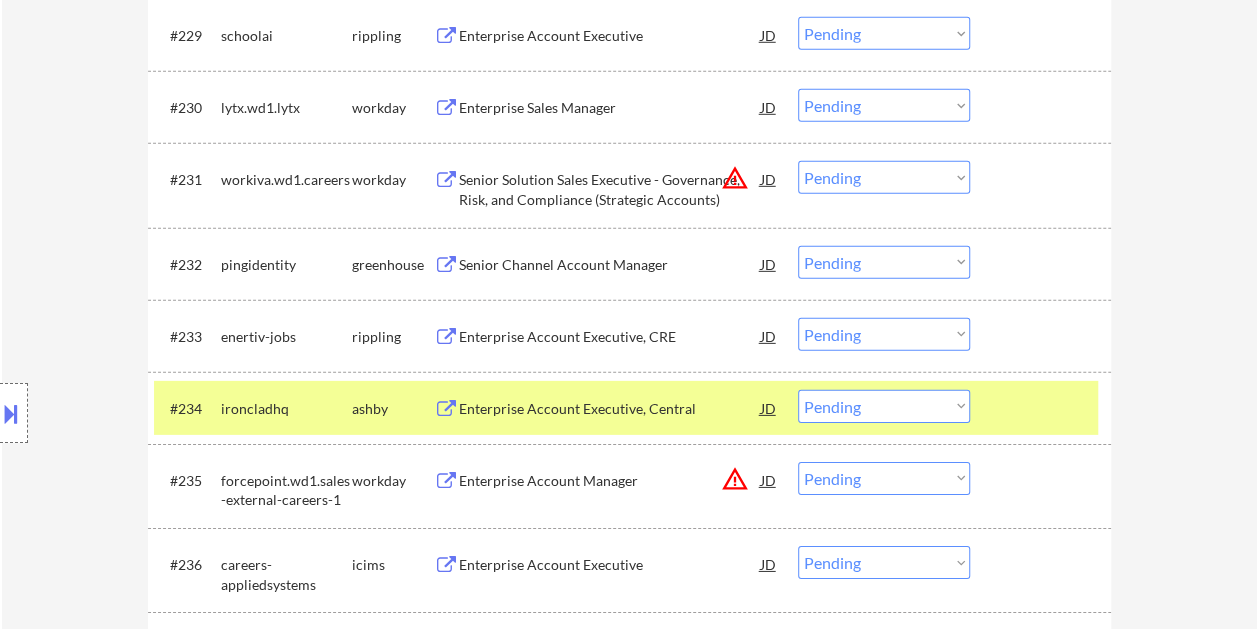 click on "Choose an option... Pending Applied Excluded (Questions) Excluded (Expired) Excluded (Location) Excluded (Bad Match) Excluded (Blocklist) Excluded (Salary) Excluded (Other)" at bounding box center [884, 406] 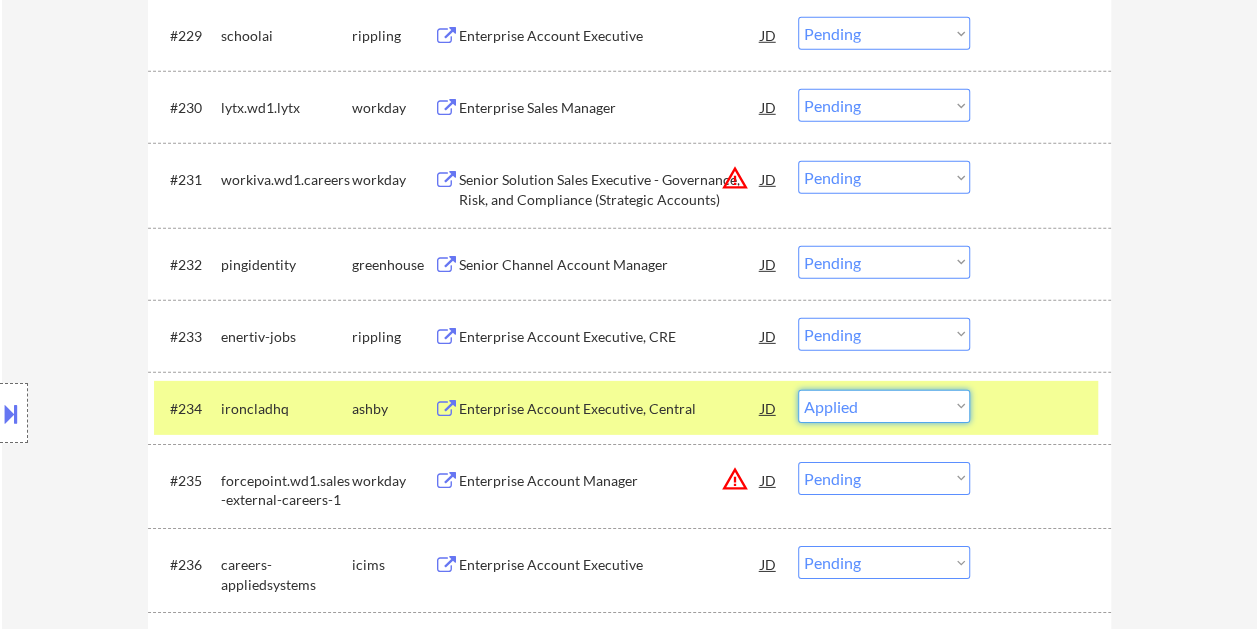 click on "Choose an option... Pending Applied Excluded (Questions) Excluded (Expired) Excluded (Location) Excluded (Bad Match) Excluded (Blocklist) Excluded (Salary) Excluded (Other)" at bounding box center (884, 406) 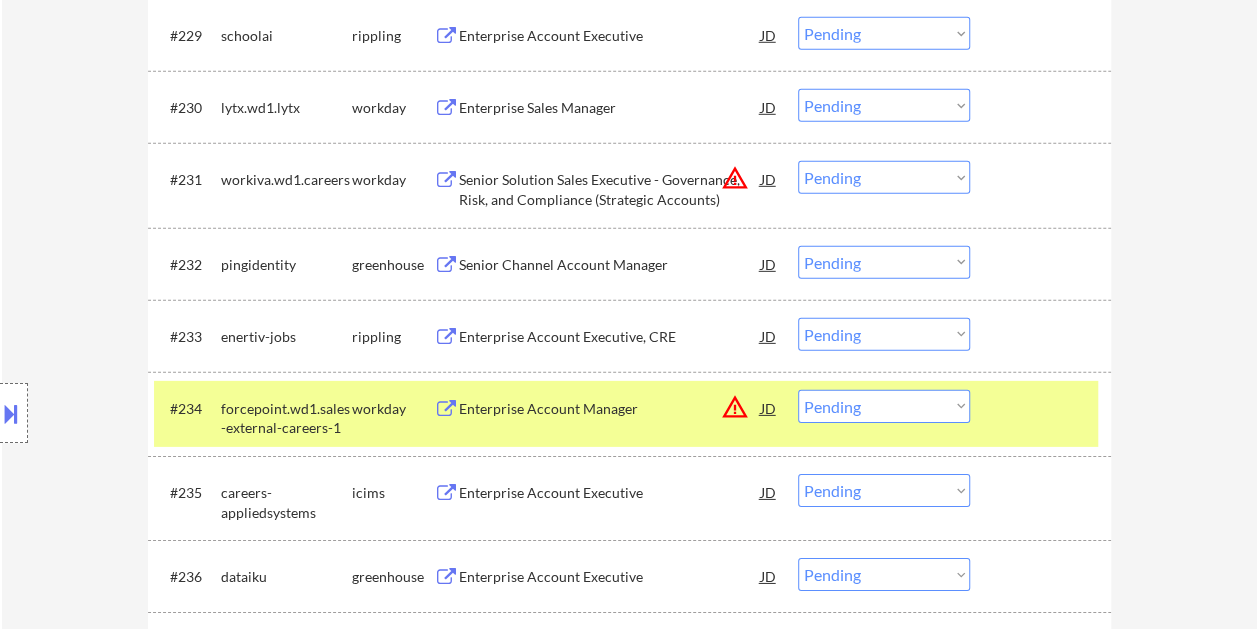 click on "#234 forcepoint.wd1.sales-external-careers-1 workday Enterprise Account Manager JD warning_amber Choose an option... Pending Applied Excluded (Questions) Excluded (Expired) Excluded (Location) Excluded (Bad Match) Excluded (Blocklist) Excluded (Salary) Excluded (Other)" at bounding box center (626, 414) 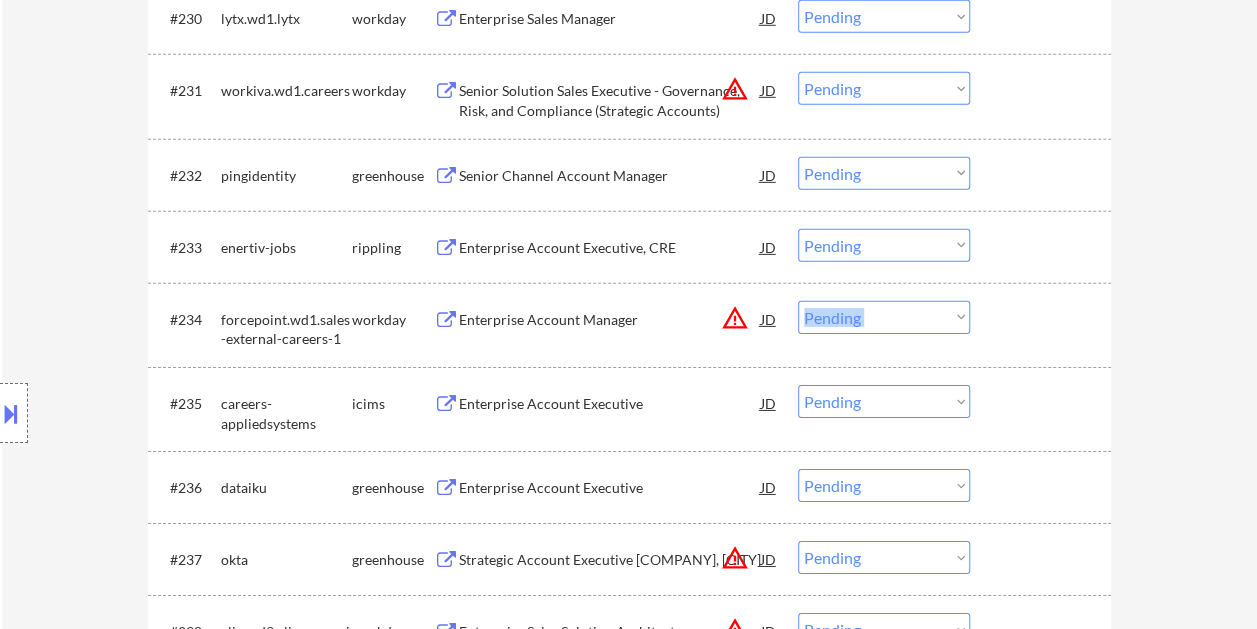 scroll, scrollTop: 3100, scrollLeft: 0, axis: vertical 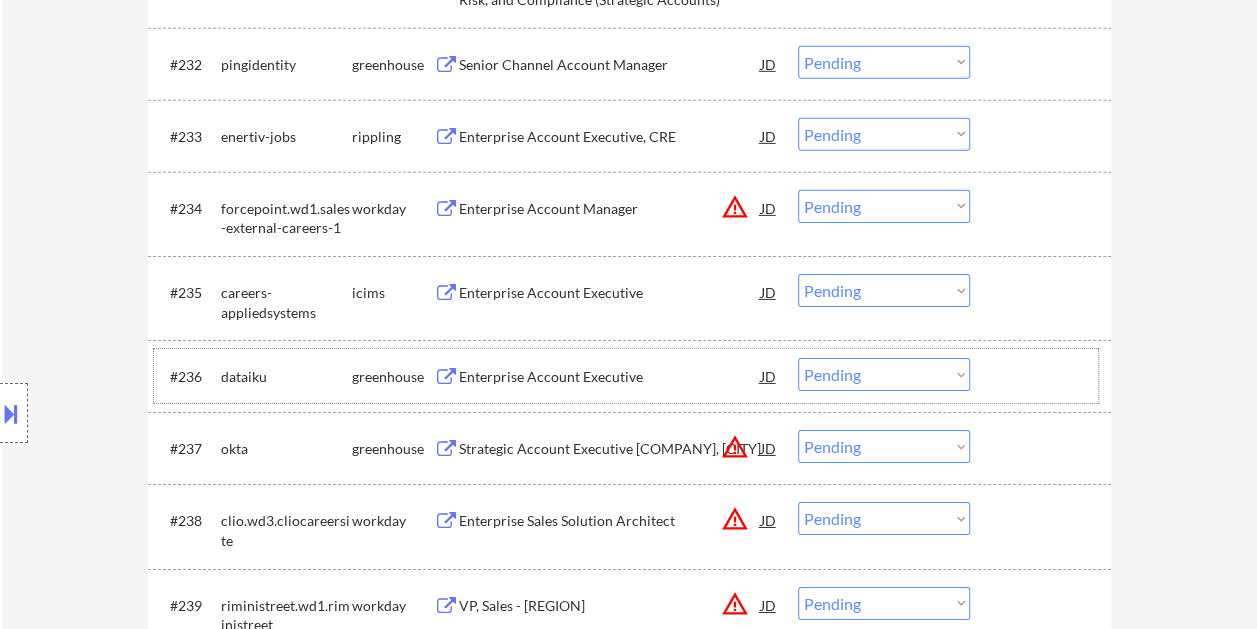 click at bounding box center [1043, 376] 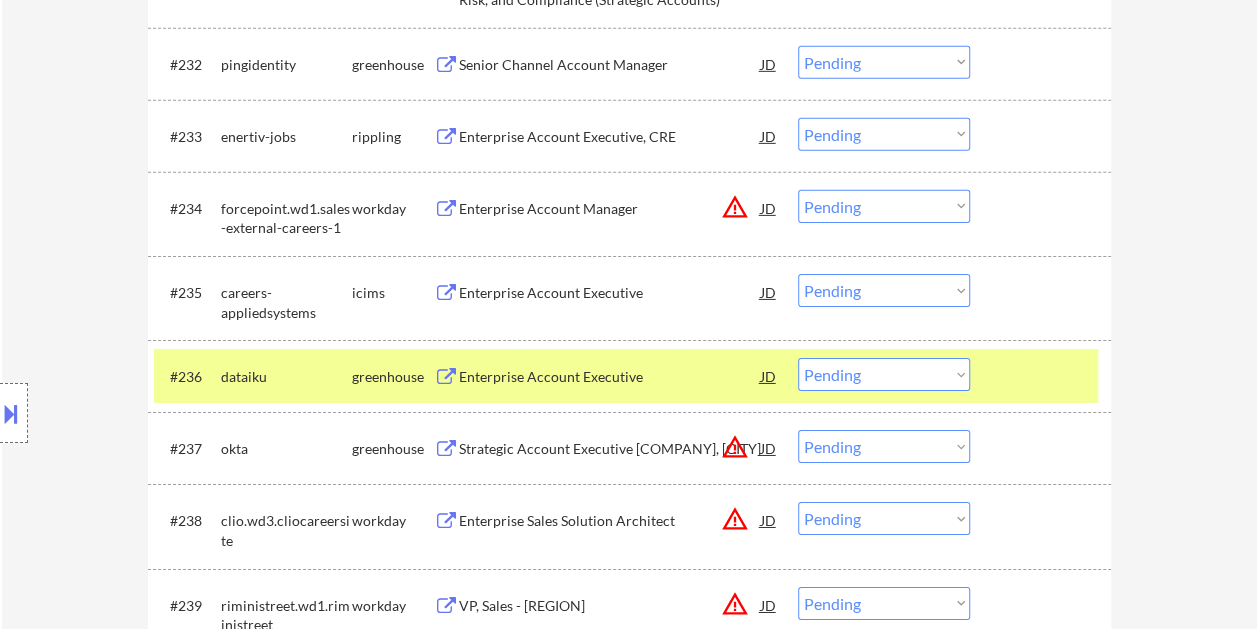 click on "Enterprise Account Executive" at bounding box center [610, 377] 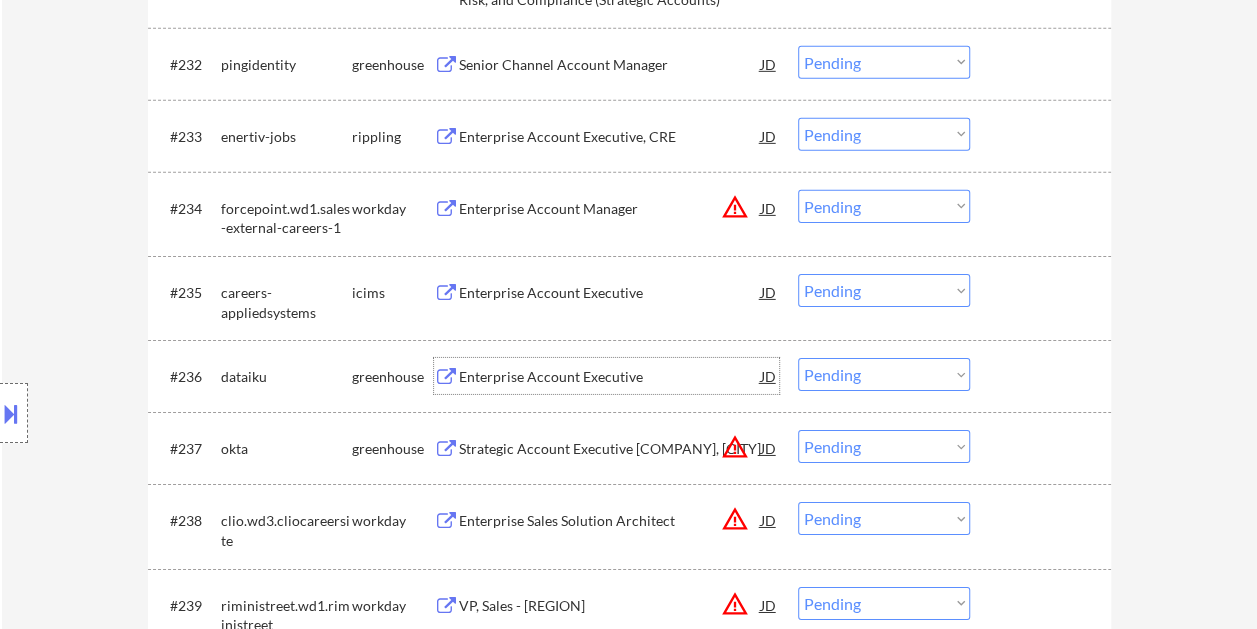 click on "#236 dataiku greenhouse Enterprise Account Executive JD warning_amber Choose an option... Pending Applied Excluded (Questions) Excluded (Expired) Excluded (Location) Excluded (Bad Match) Excluded (Blocklist) Excluded (Salary) Excluded (Other)" at bounding box center [626, 376] 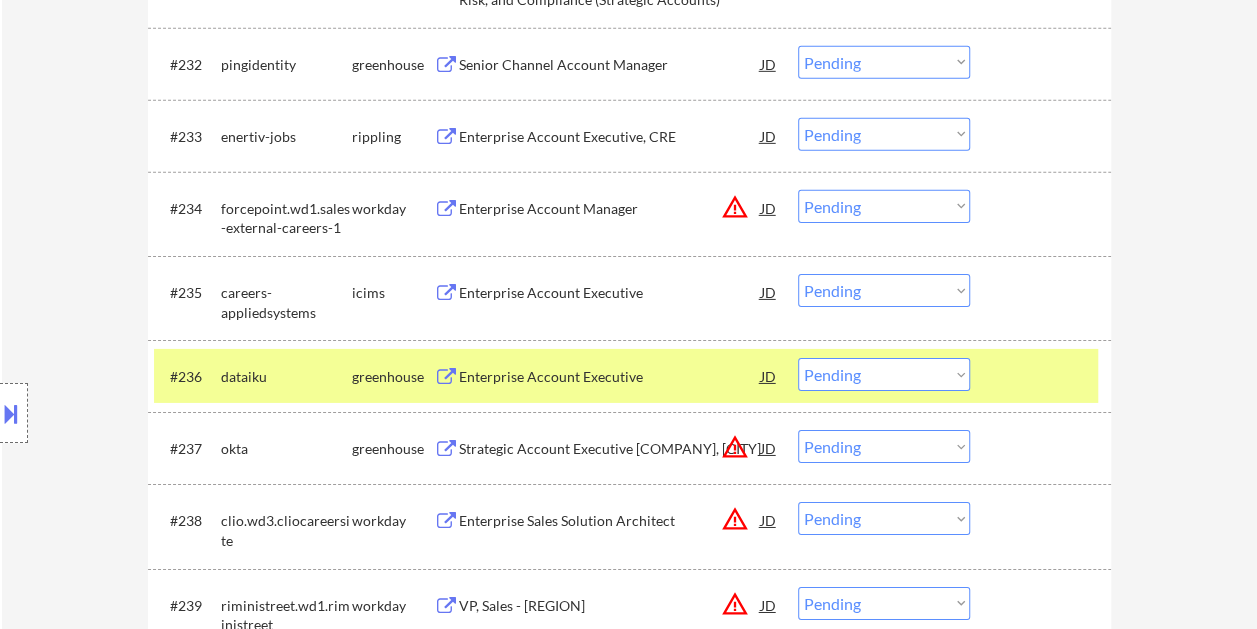 click on "Choose an option... Pending Applied Excluded (Questions) Excluded (Expired) Excluded (Location) Excluded (Bad Match) Excluded (Blocklist) Excluded (Salary) Excluded (Other)" at bounding box center [884, 374] 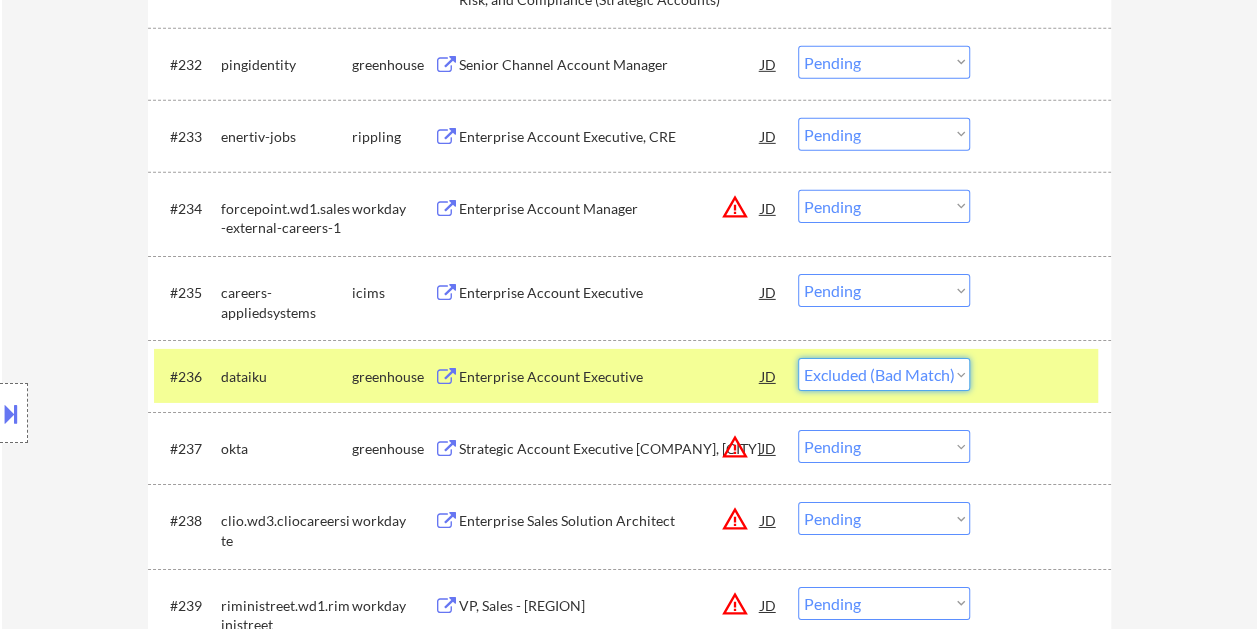 click on "Choose an option... Pending Applied Excluded (Questions) Excluded (Expired) Excluded (Location) Excluded (Bad Match) Excluded (Blocklist) Excluded (Salary) Excluded (Other)" at bounding box center [884, 374] 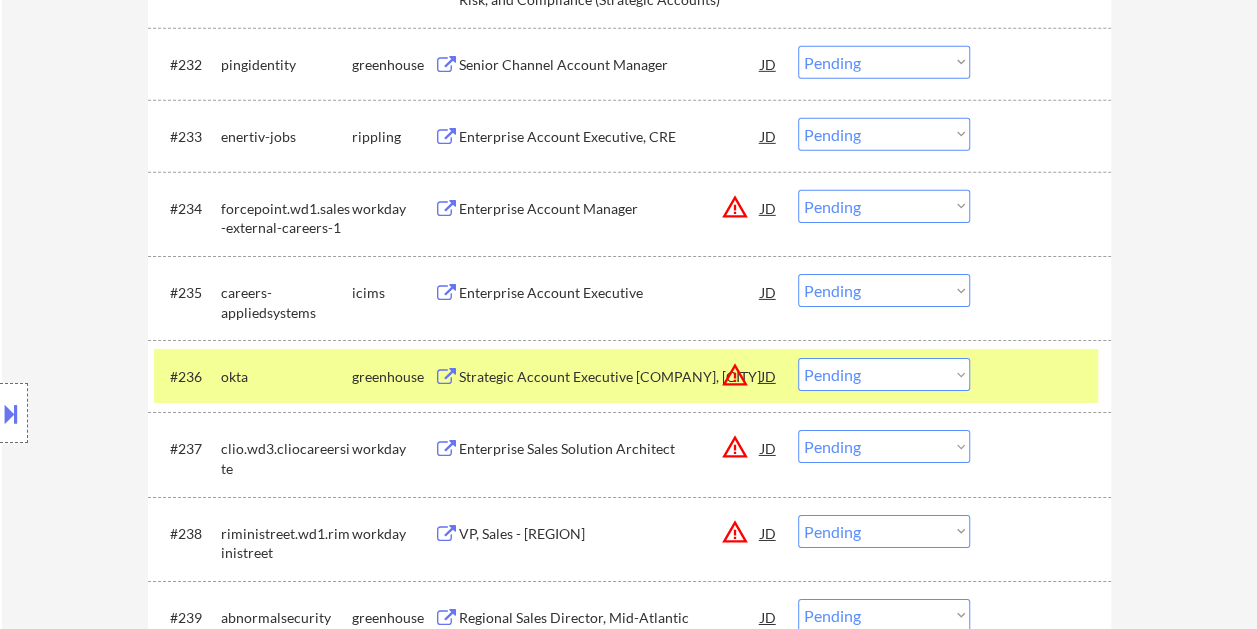 click on "#236 [COMPANY] [COMPANY] Strategic Account Executive [COMPANY], [CITY] JD warning_amber Choose an option... Pending Applied Excluded (Questions) Excluded (Expired) Excluded (Location) Excluded (Bad Match) Excluded (Blocklist) Excluded (Salary) Excluded (Other)" at bounding box center [626, 376] 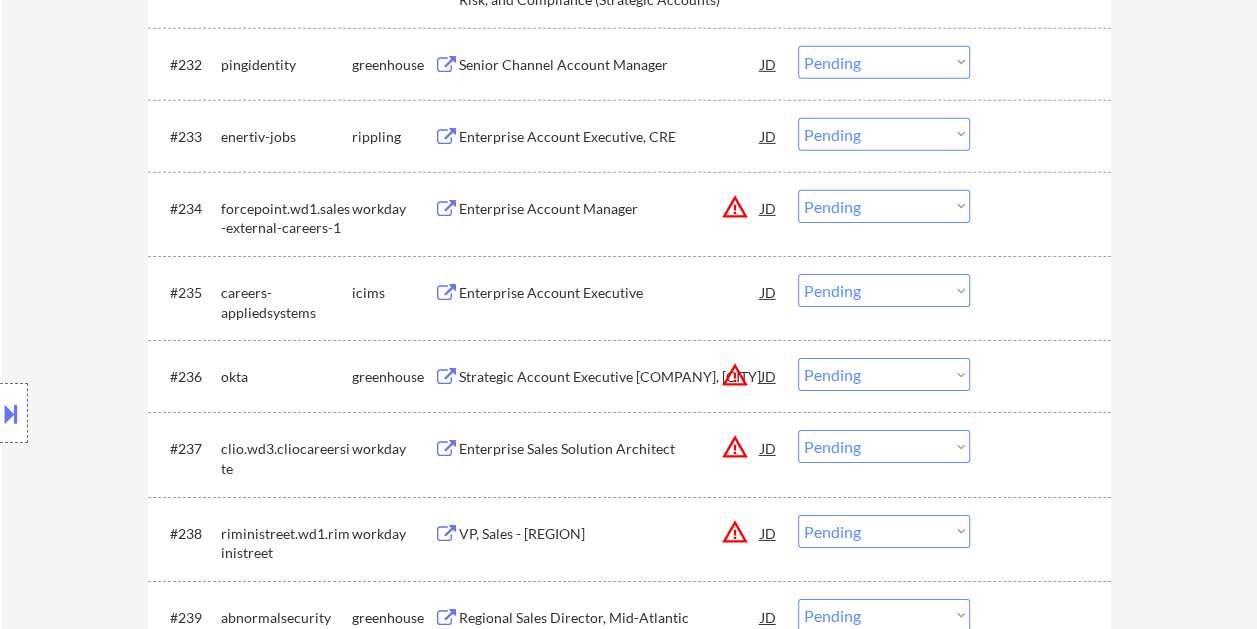 drag, startPoint x: 1006, startPoint y: 372, endPoint x: 623, endPoint y: 342, distance: 384.17313 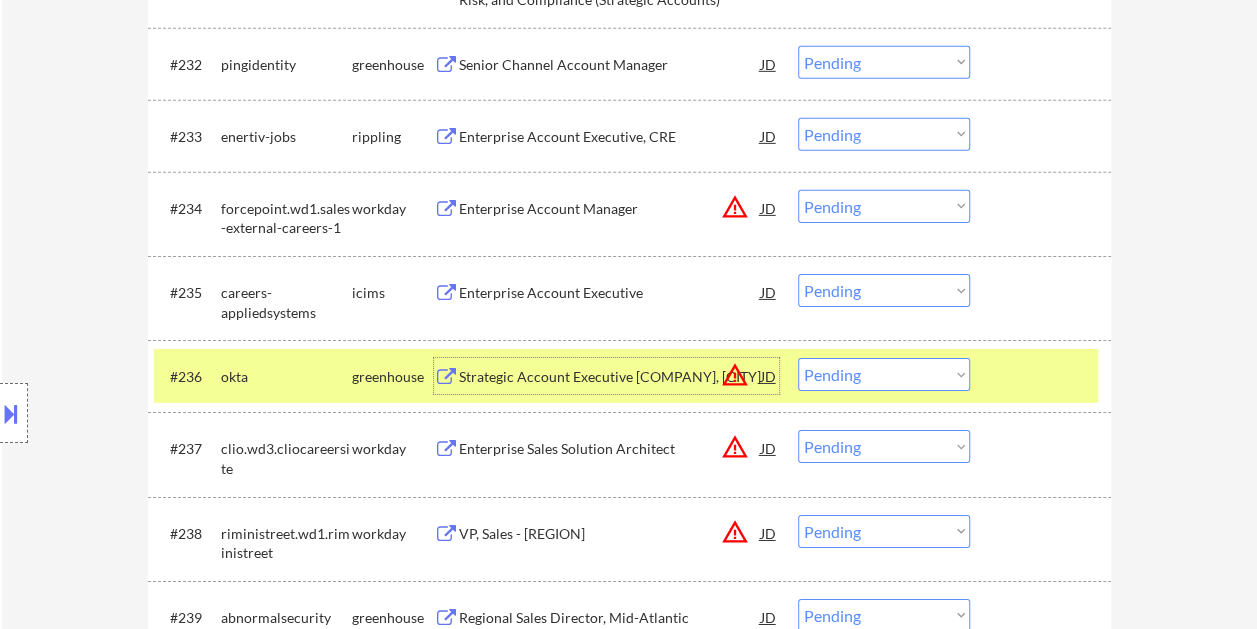 click on "Strategic Account Executive [COMPANY], [CITY]" at bounding box center (610, 377) 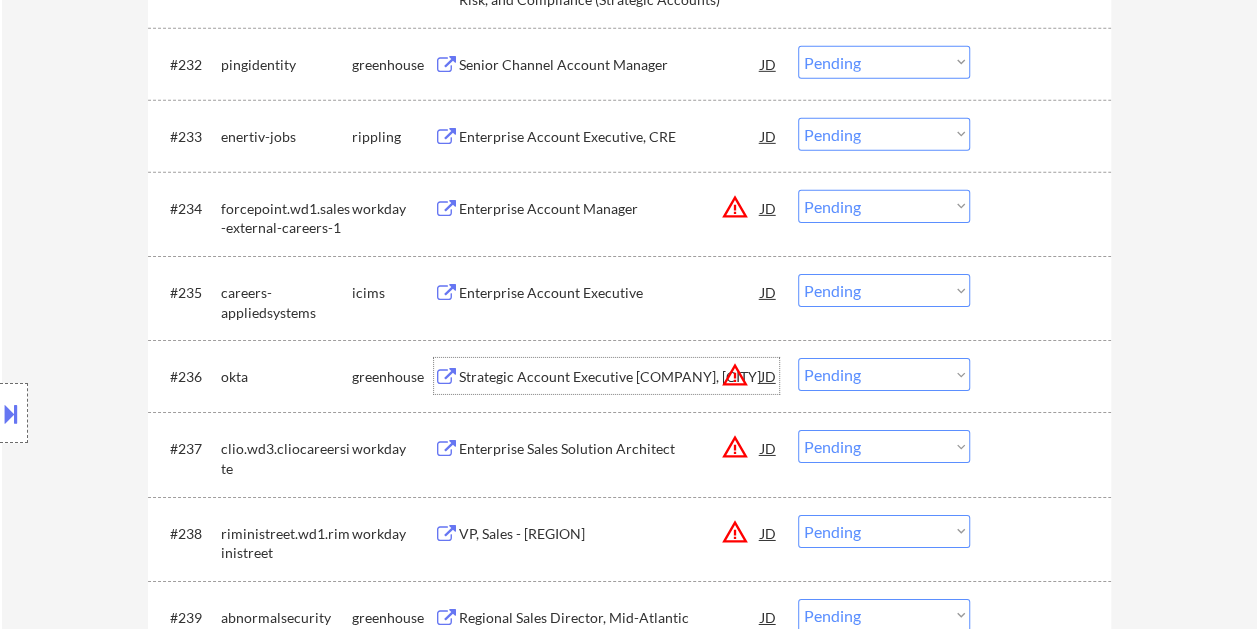 click at bounding box center (1043, 376) 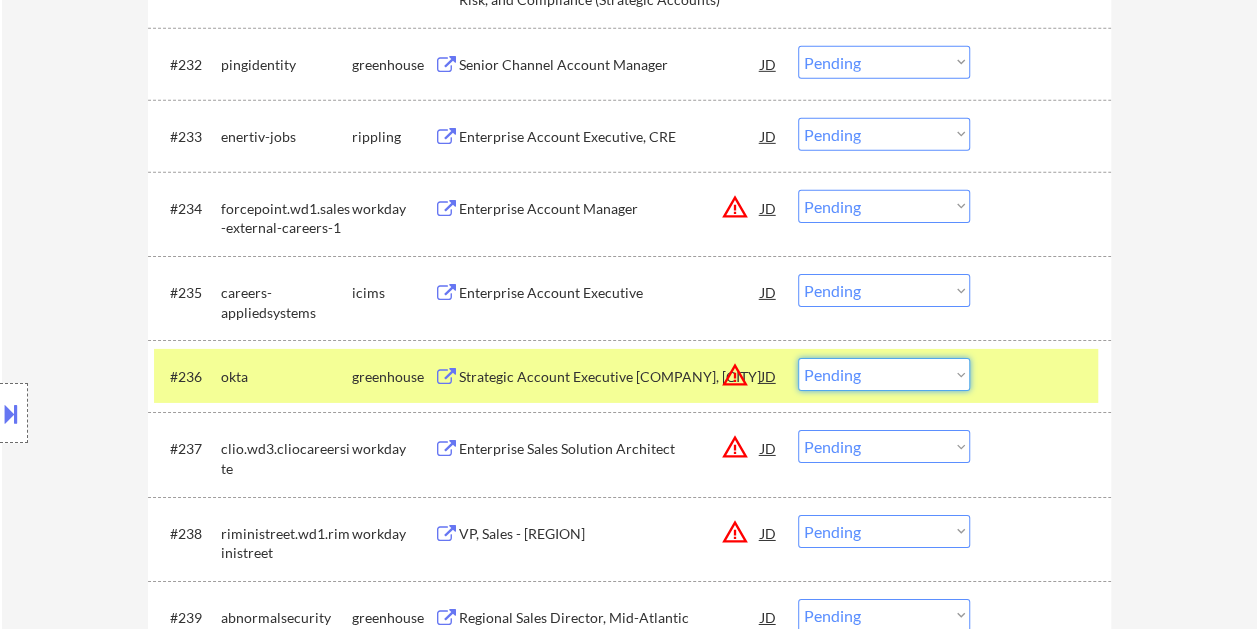 click on "Choose an option... Pending Applied Excluded (Questions) Excluded (Expired) Excluded (Location) Excluded (Bad Match) Excluded (Blocklist) Excluded (Salary) Excluded (Other)" at bounding box center [884, 374] 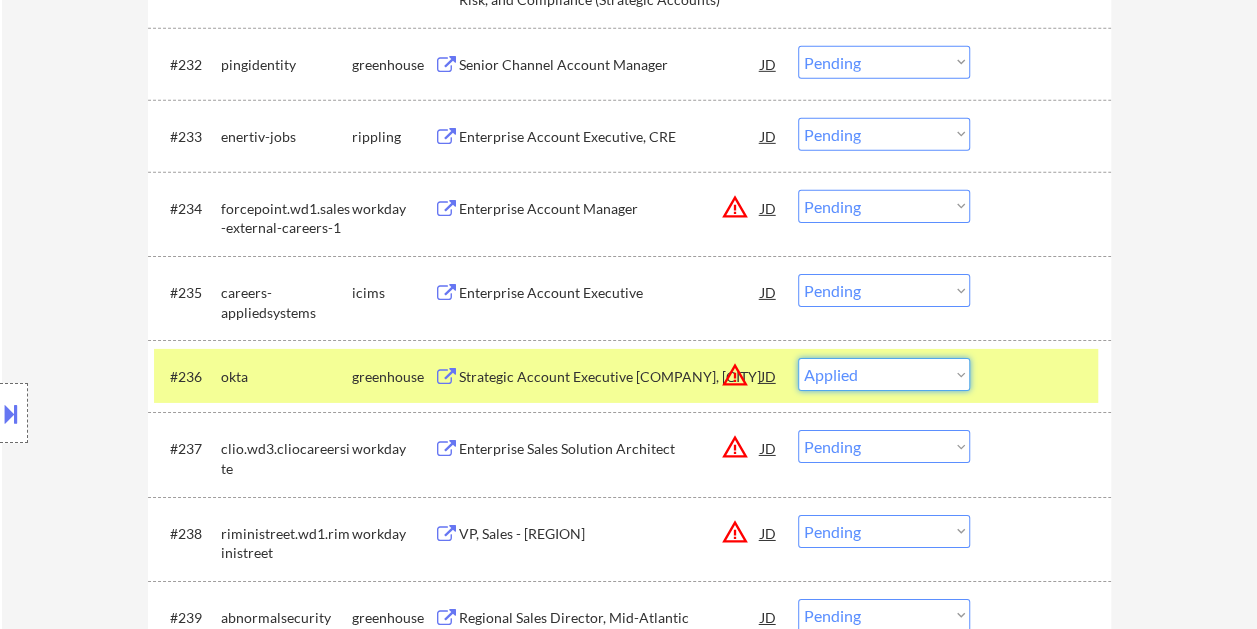 click on "Choose an option... Pending Applied Excluded (Questions) Excluded (Expired) Excluded (Location) Excluded (Bad Match) Excluded (Blocklist) Excluded (Salary) Excluded (Other)" at bounding box center (884, 374) 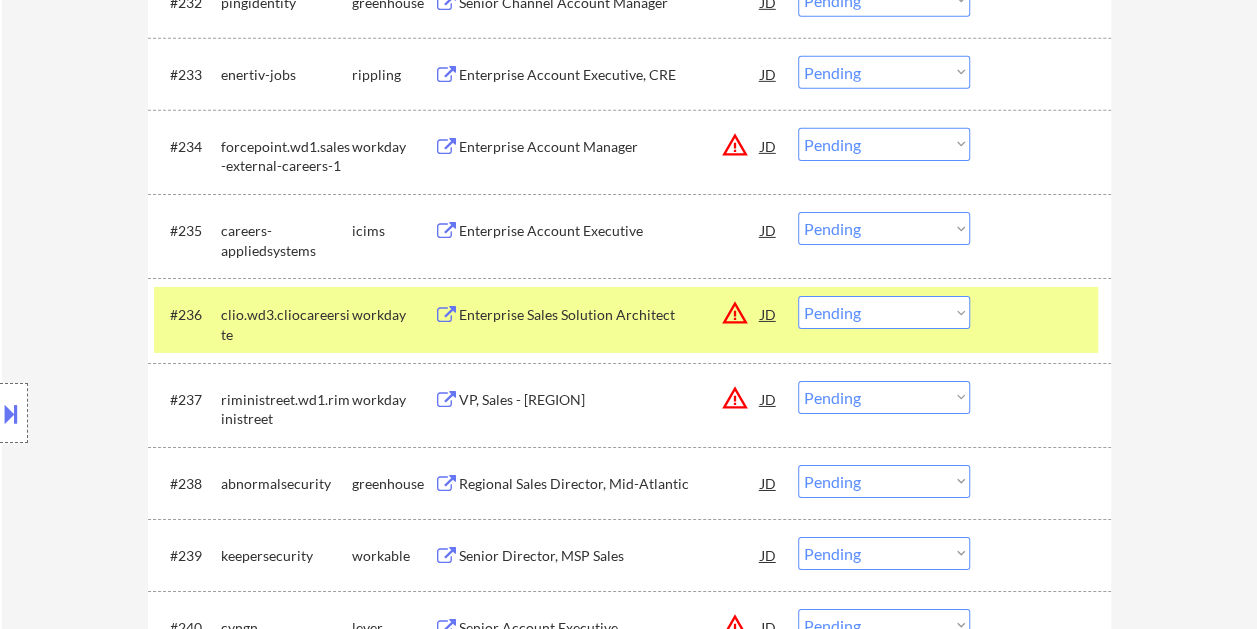 scroll, scrollTop: 3200, scrollLeft: 0, axis: vertical 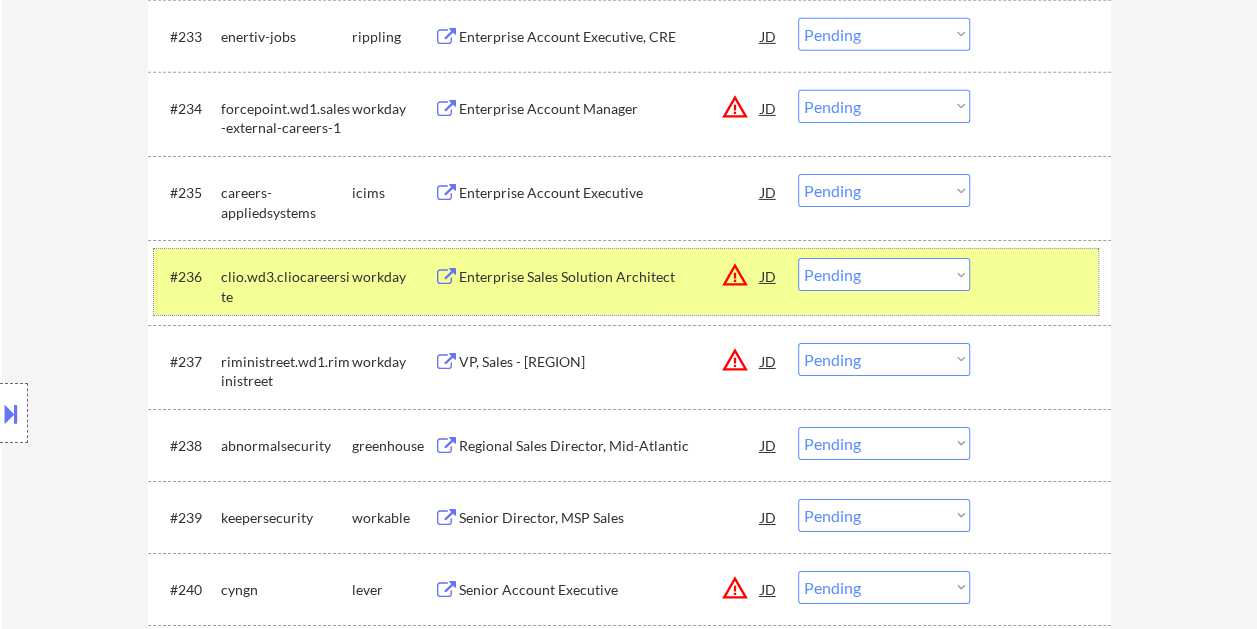 click at bounding box center (1043, 276) 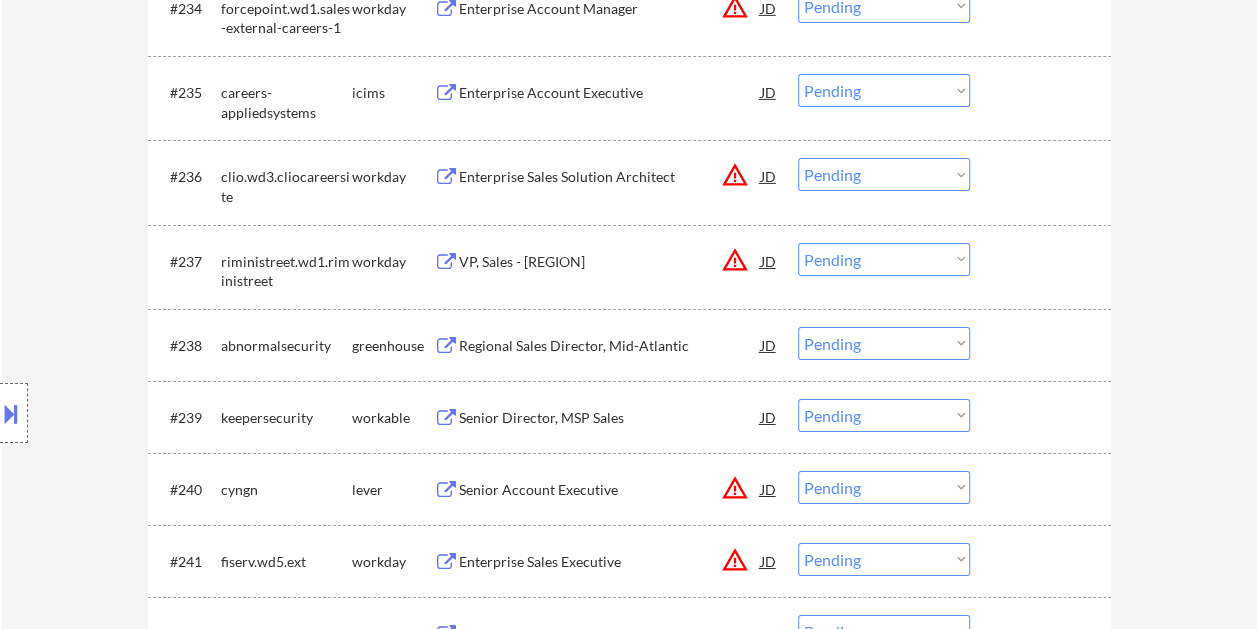 scroll, scrollTop: 3400, scrollLeft: 0, axis: vertical 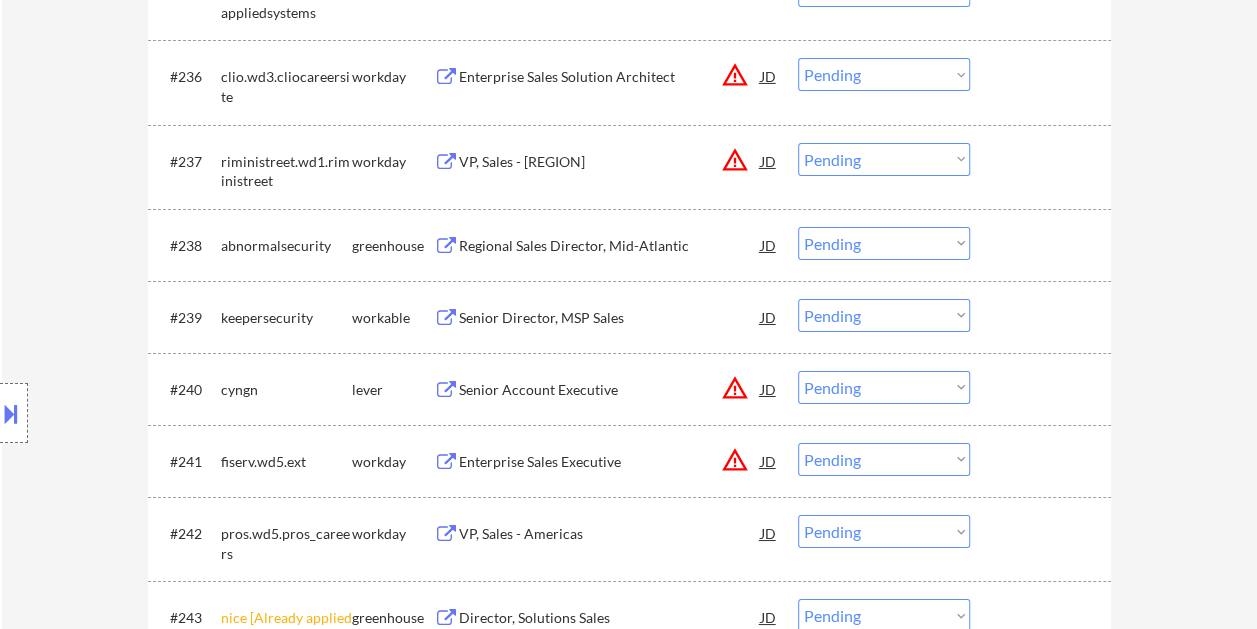 click at bounding box center [1043, 317] 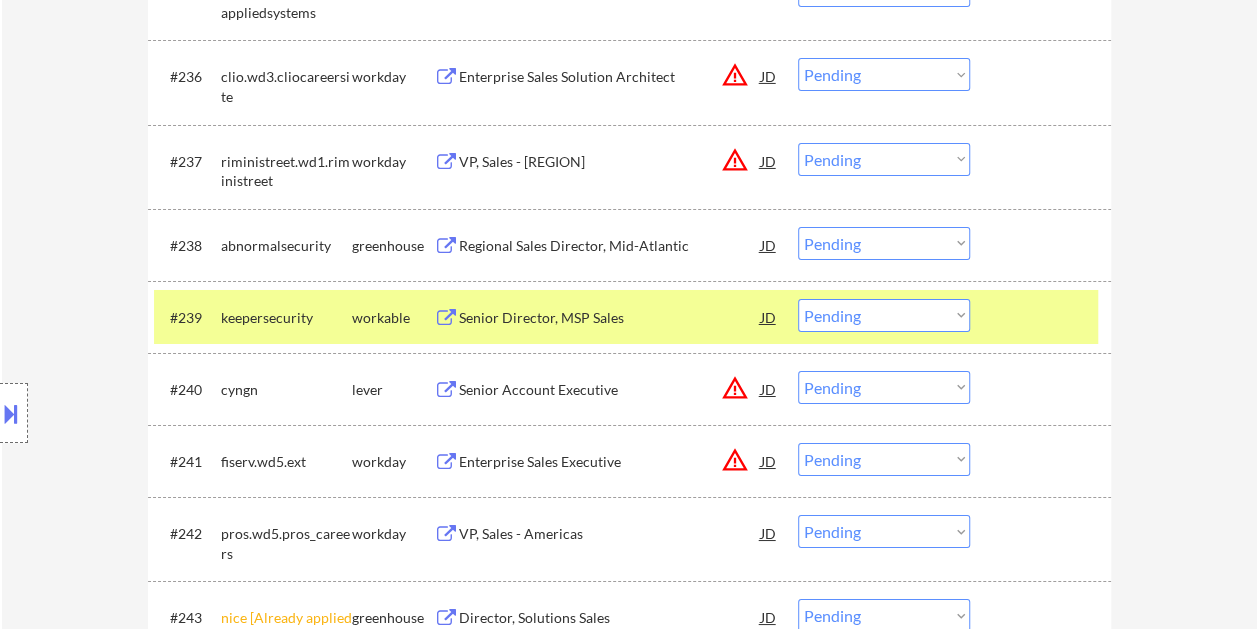 click on "Senior Director, MSP Sales" at bounding box center [610, 318] 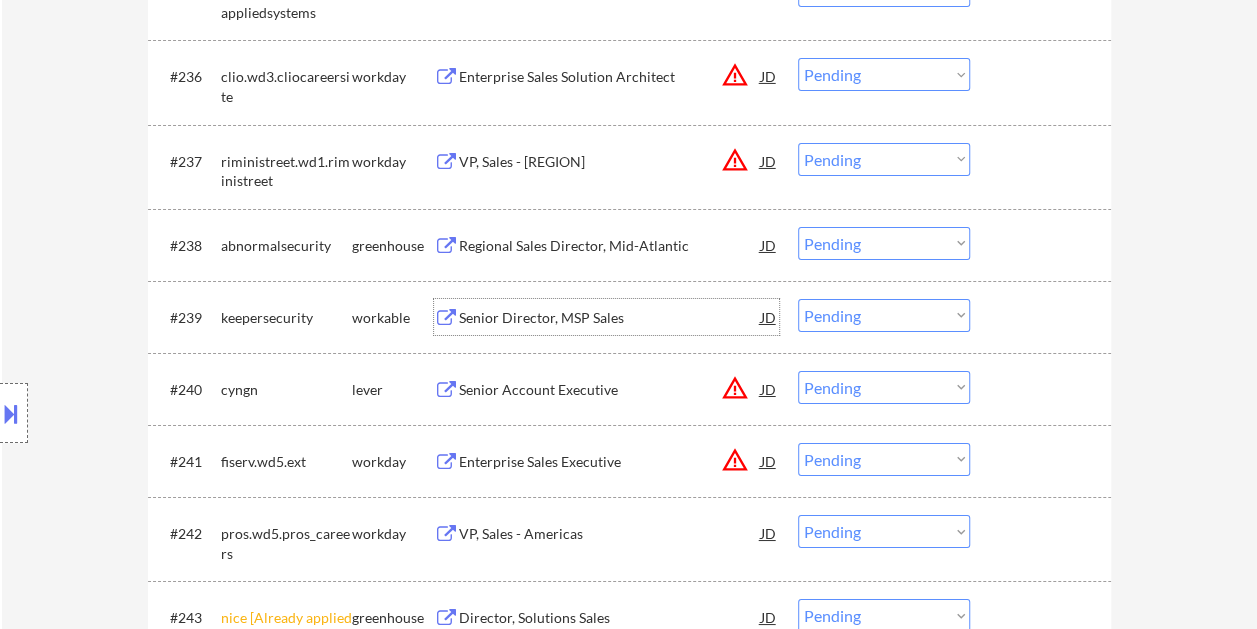 click at bounding box center (1043, 317) 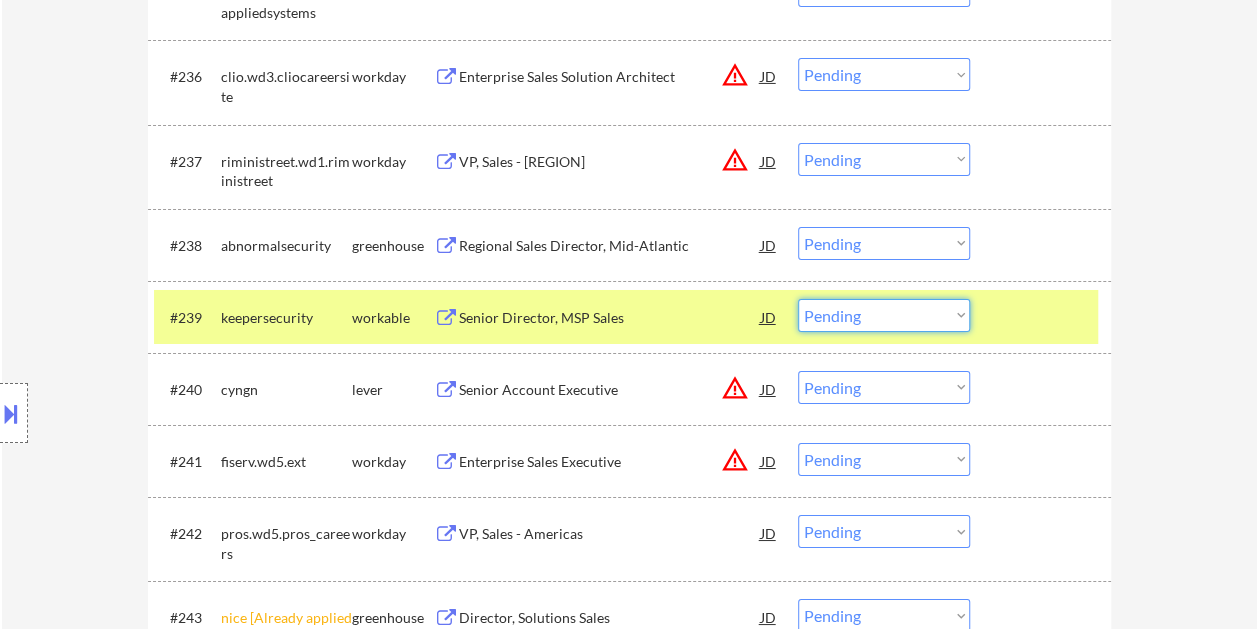 click on "Choose an option... Pending Applied Excluded (Questions) Excluded (Expired) Excluded (Location) Excluded (Bad Match) Excluded (Blocklist) Excluded (Salary) Excluded (Other)" at bounding box center [884, 315] 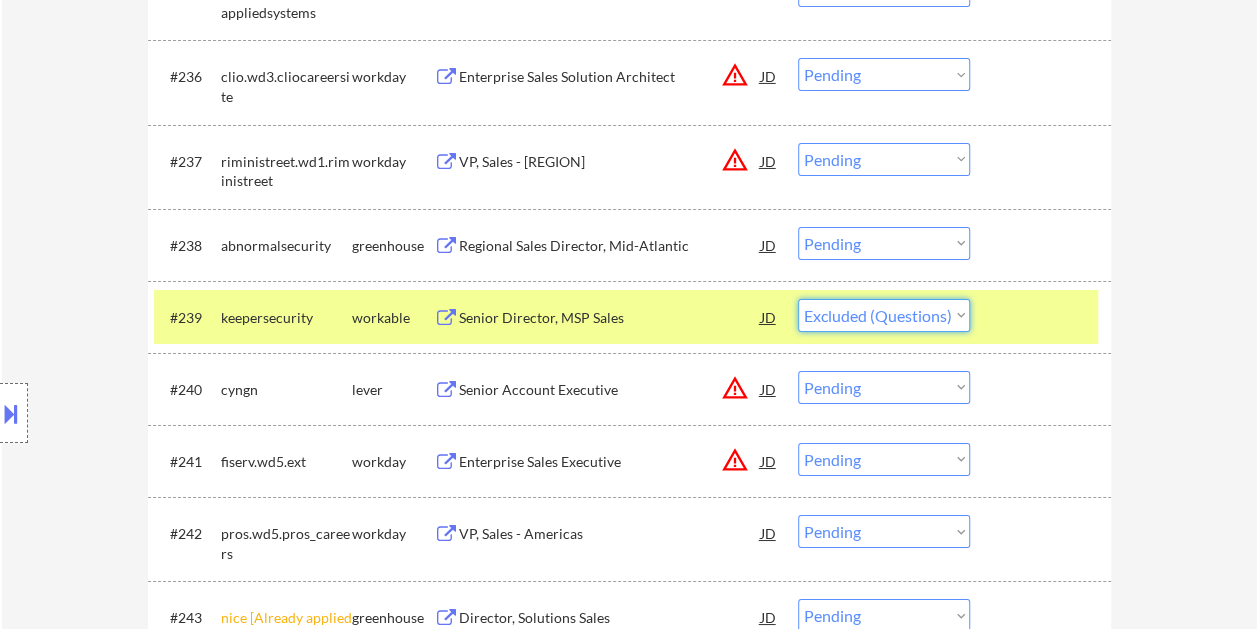 click on "Choose an option... Pending Applied Excluded (Questions) Excluded (Expired) Excluded (Location) Excluded (Bad Match) Excluded (Blocklist) Excluded (Salary) Excluded (Other)" at bounding box center [884, 315] 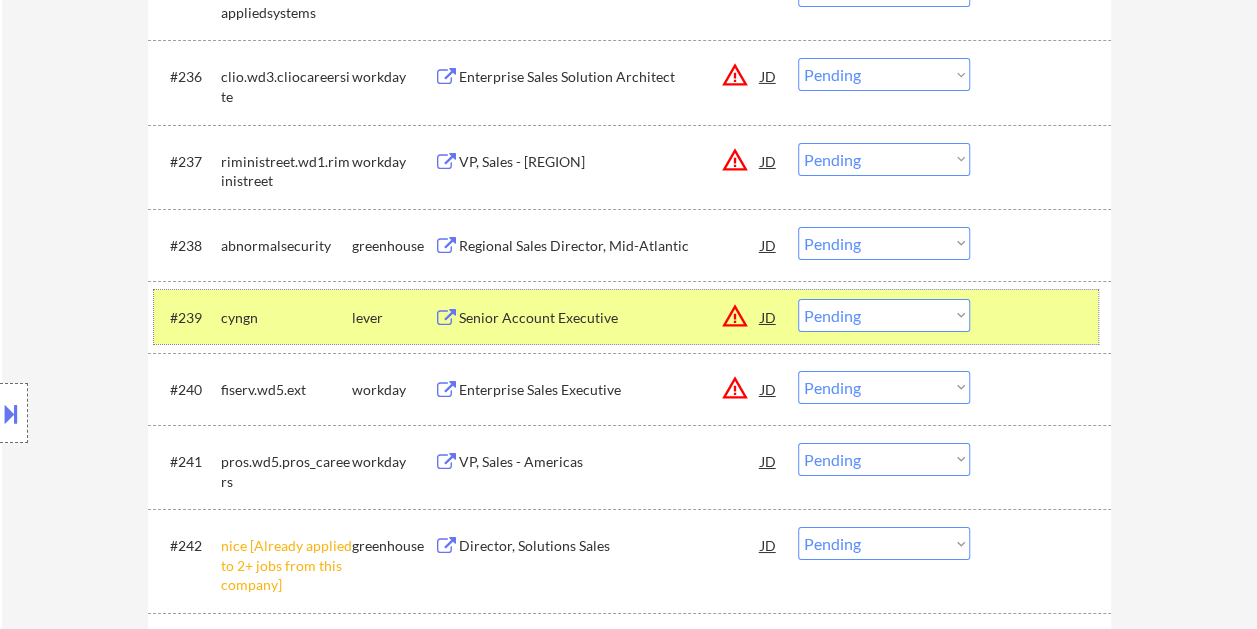 click at bounding box center [1043, 317] 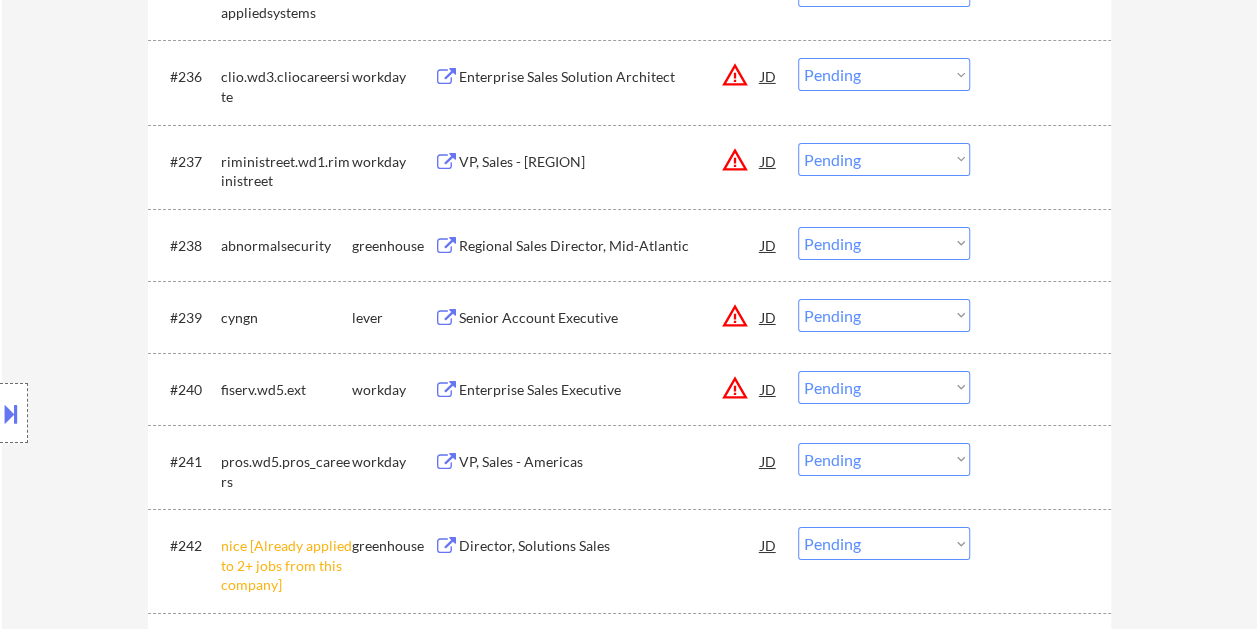 click at bounding box center [1043, 317] 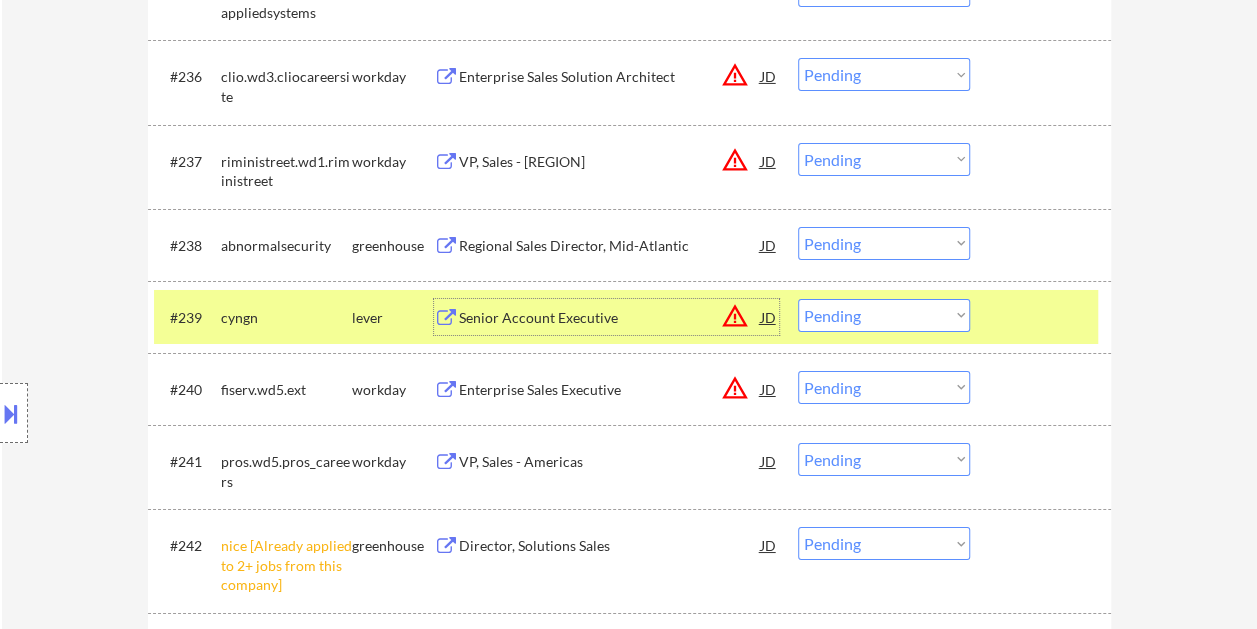 click on "Senior Account Executive" at bounding box center (610, 317) 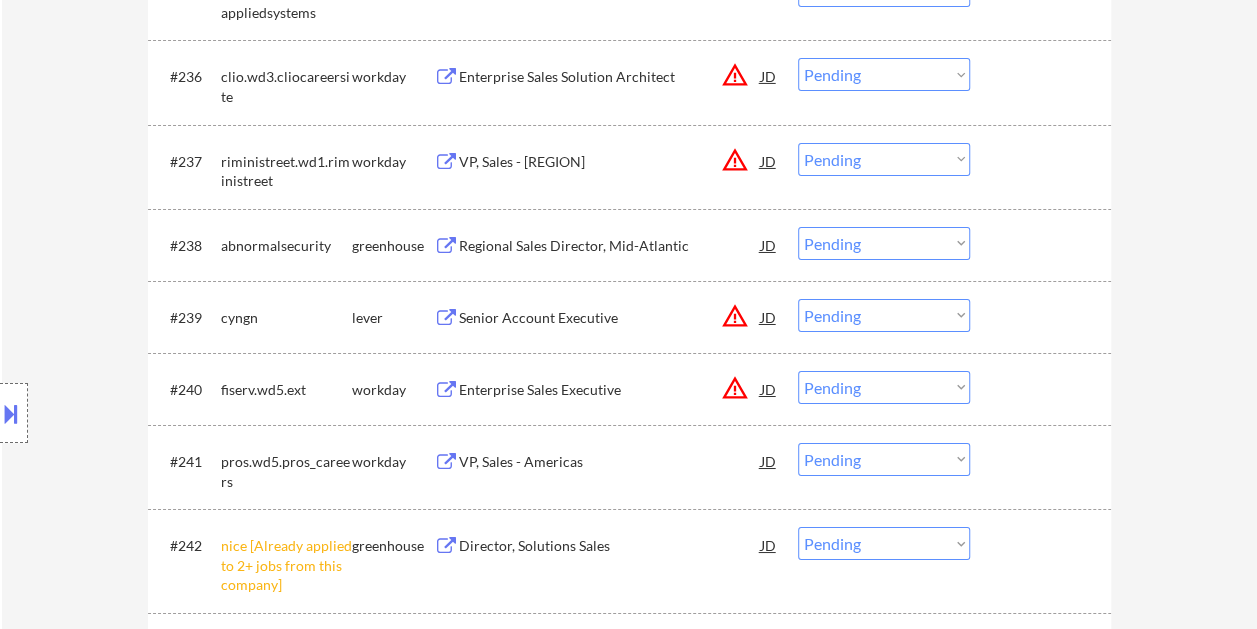click at bounding box center (11, 413) 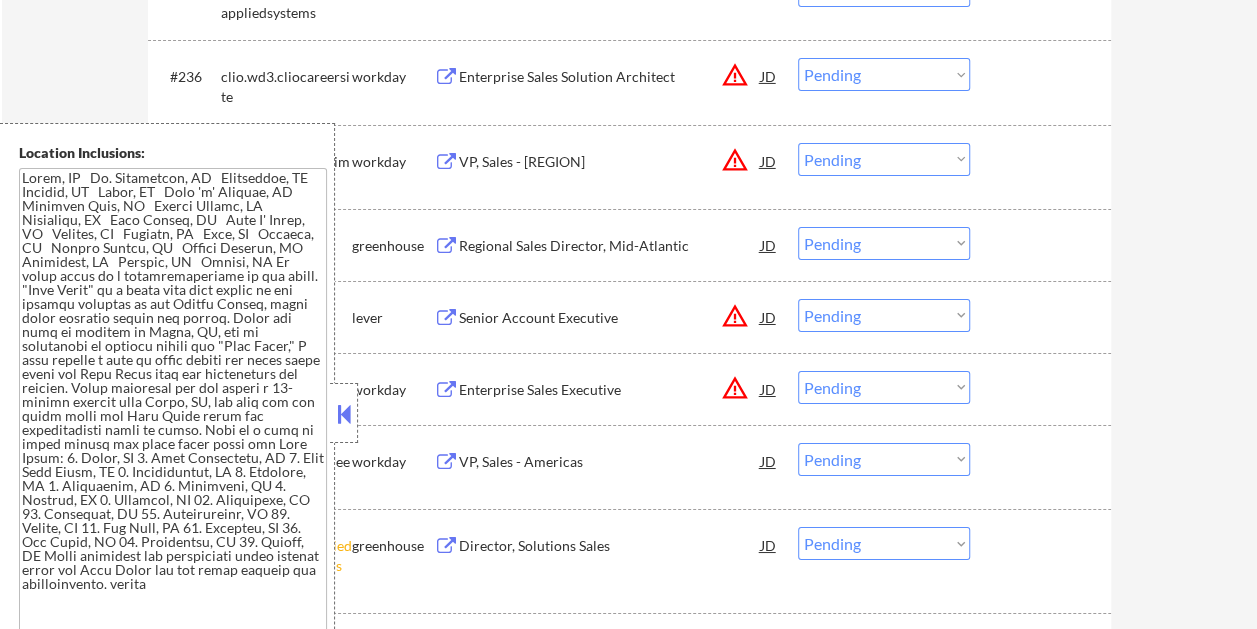 click at bounding box center (344, 414) 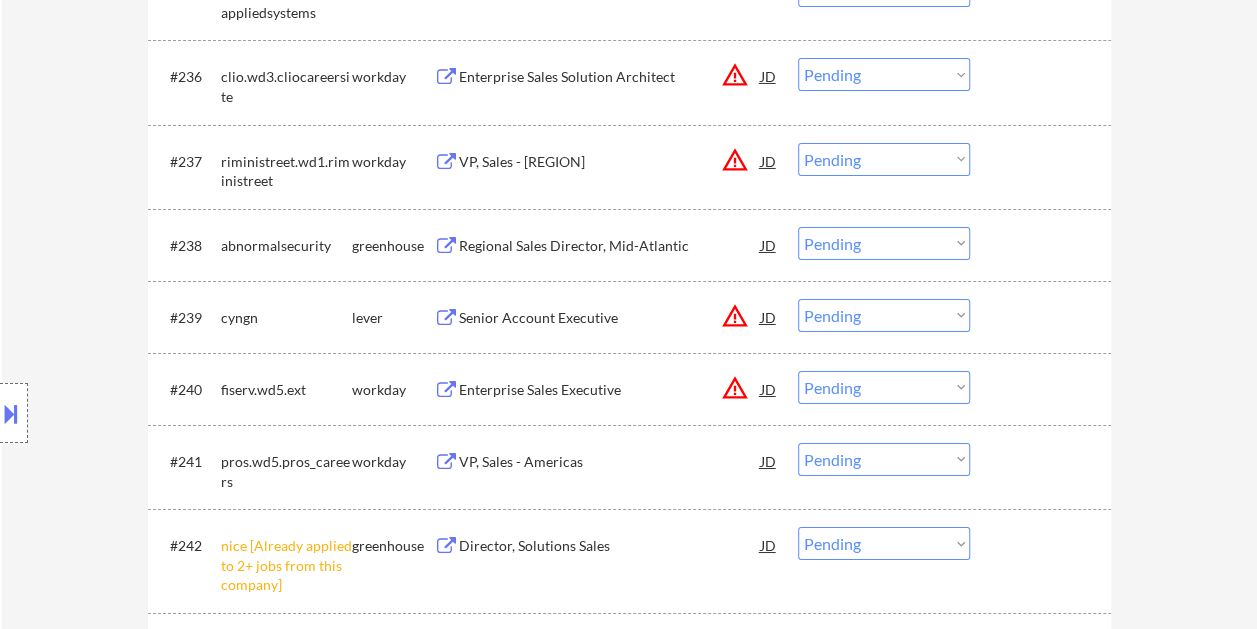 click on "Choose an option... Pending Applied Excluded (Questions) Excluded (Expired) Excluded (Location) Excluded (Bad Match) Excluded (Blocklist) Excluded (Salary) Excluded (Other)" at bounding box center [884, 315] 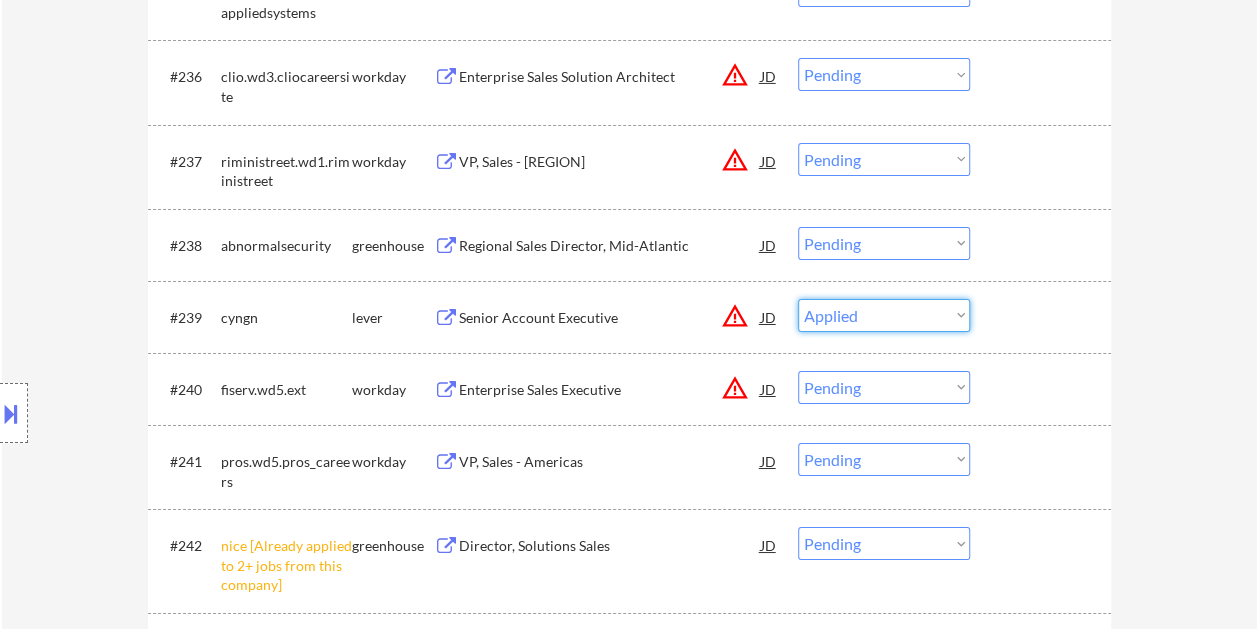 click on "Choose an option... Pending Applied Excluded (Questions) Excluded (Expired) Excluded (Location) Excluded (Bad Match) Excluded (Blocklist) Excluded (Salary) Excluded (Other)" at bounding box center [884, 315] 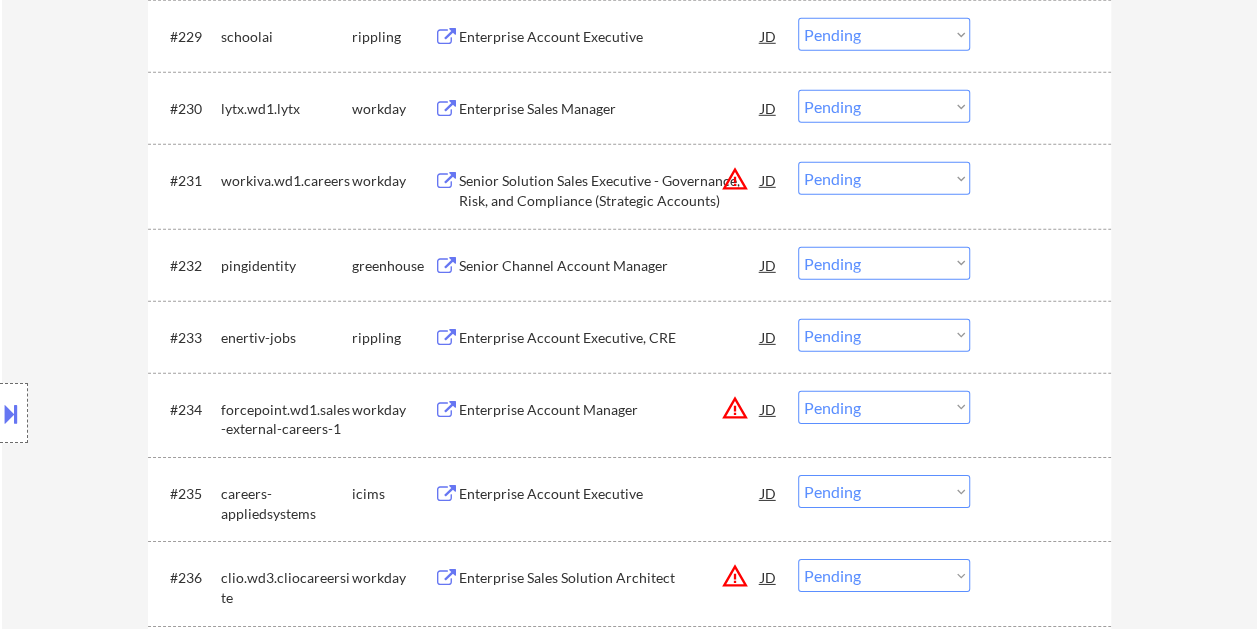 scroll, scrollTop: 2900, scrollLeft: 0, axis: vertical 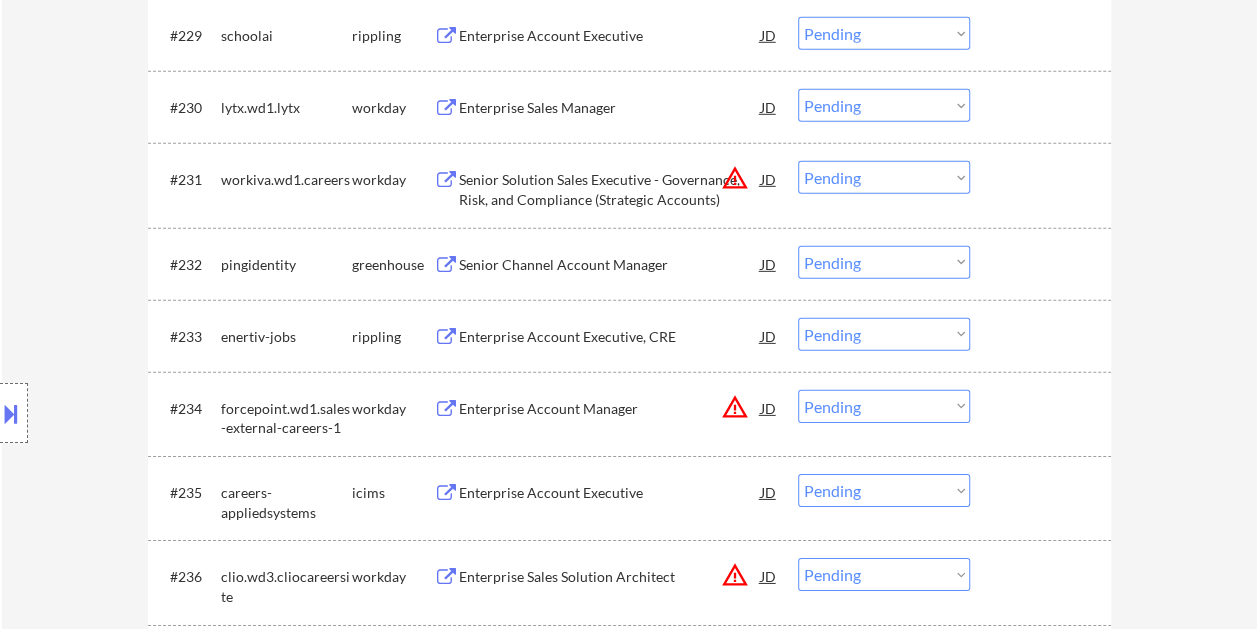 drag, startPoint x: 1008, startPoint y: 267, endPoint x: 994, endPoint y: 270, distance: 14.3178215 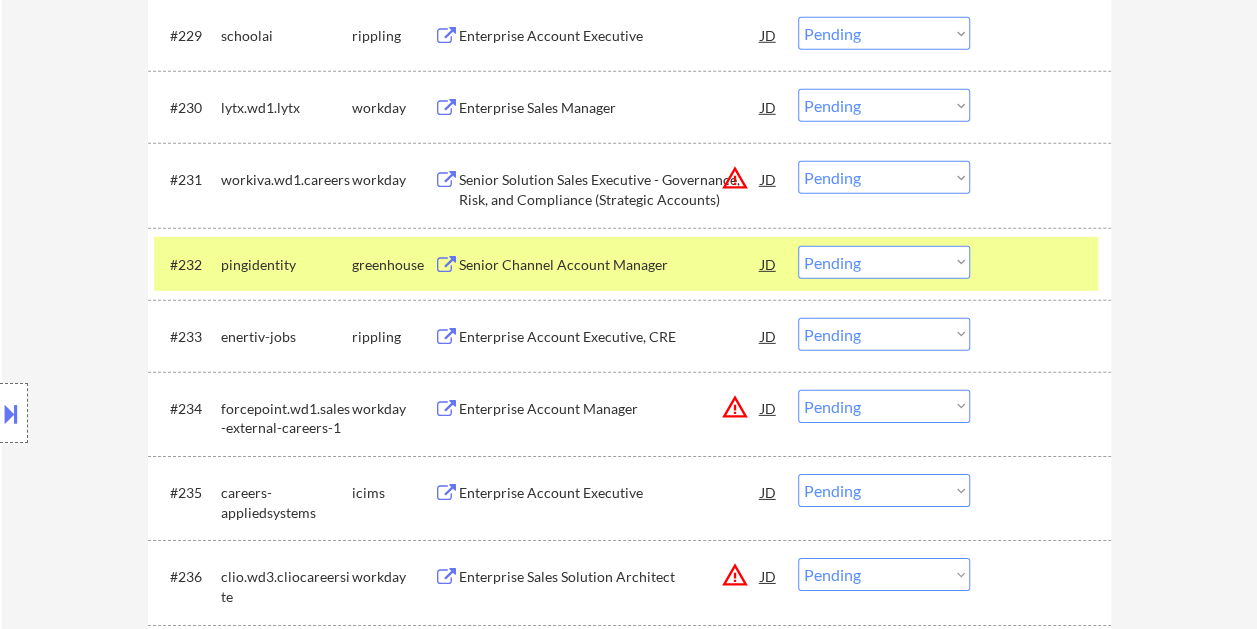 click on "Senior Channel Account Manager" at bounding box center [610, 265] 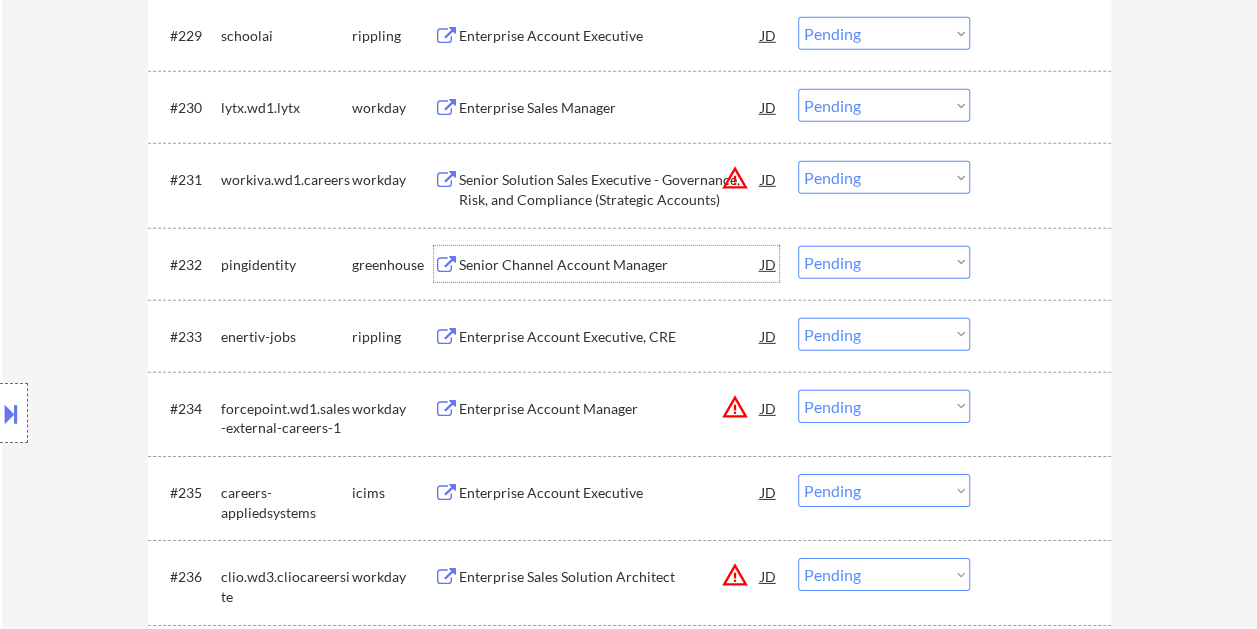click at bounding box center [1043, 264] 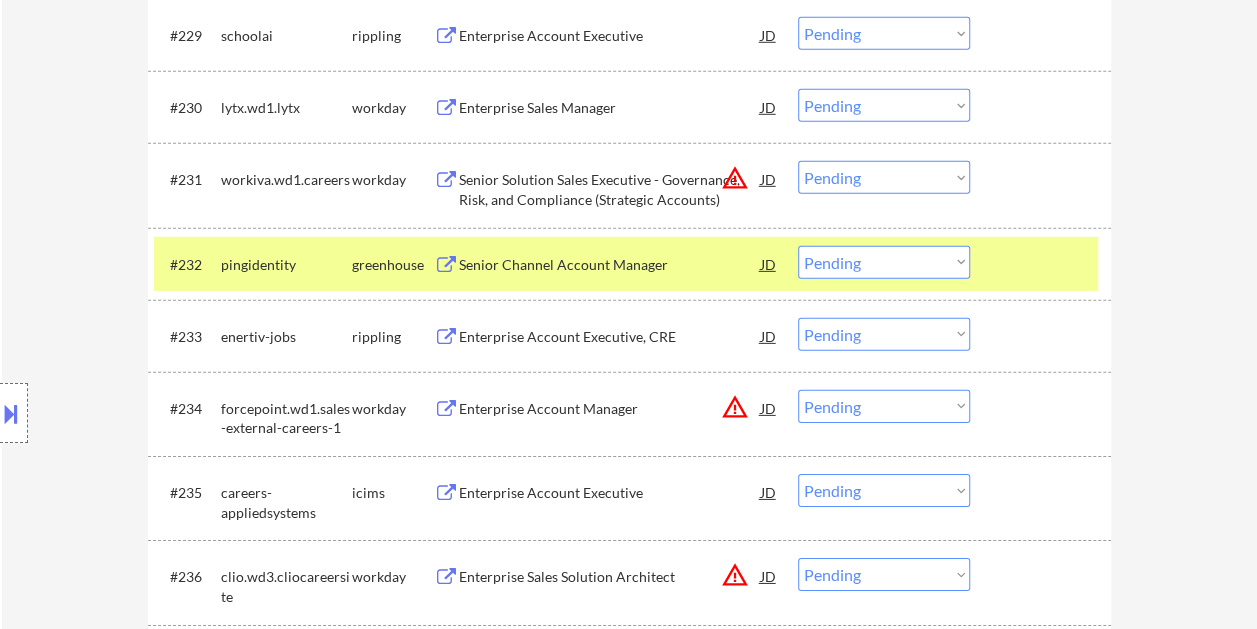click on "Choose an option... Pending Applied Excluded (Questions) Excluded (Expired) Excluded (Location) Excluded (Bad Match) Excluded (Blocklist) Excluded (Salary) Excluded (Other)" at bounding box center [884, 262] 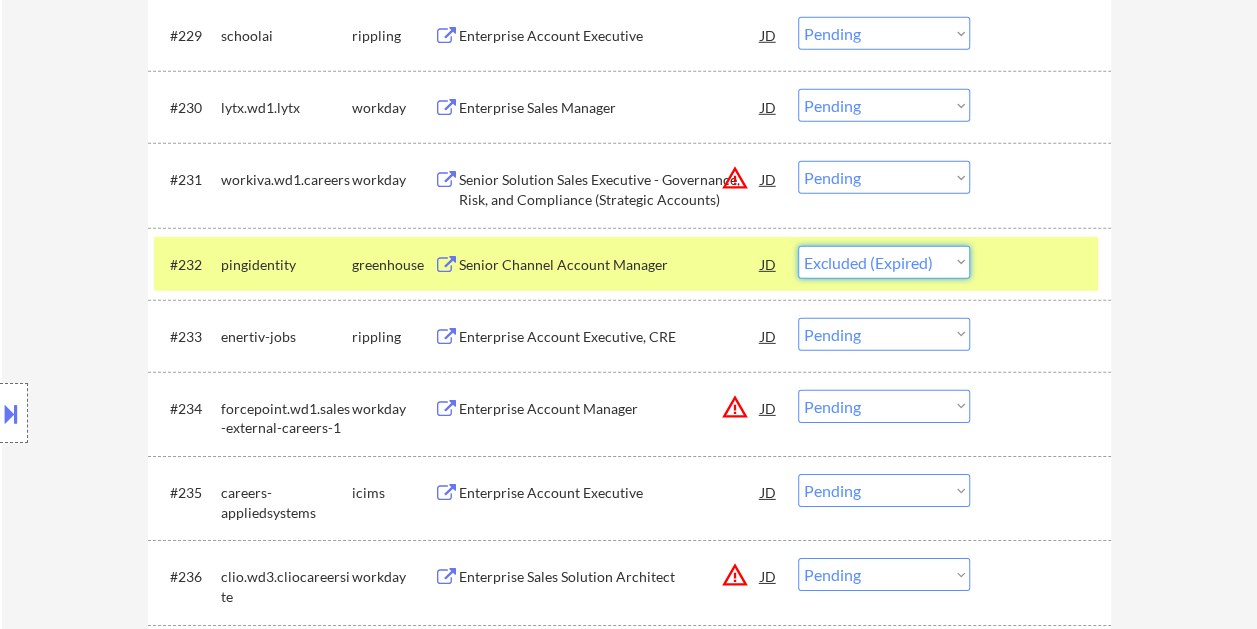 click on "Choose an option... Pending Applied Excluded (Questions) Excluded (Expired) Excluded (Location) Excluded (Bad Match) Excluded (Blocklist) Excluded (Salary) Excluded (Other)" at bounding box center (884, 262) 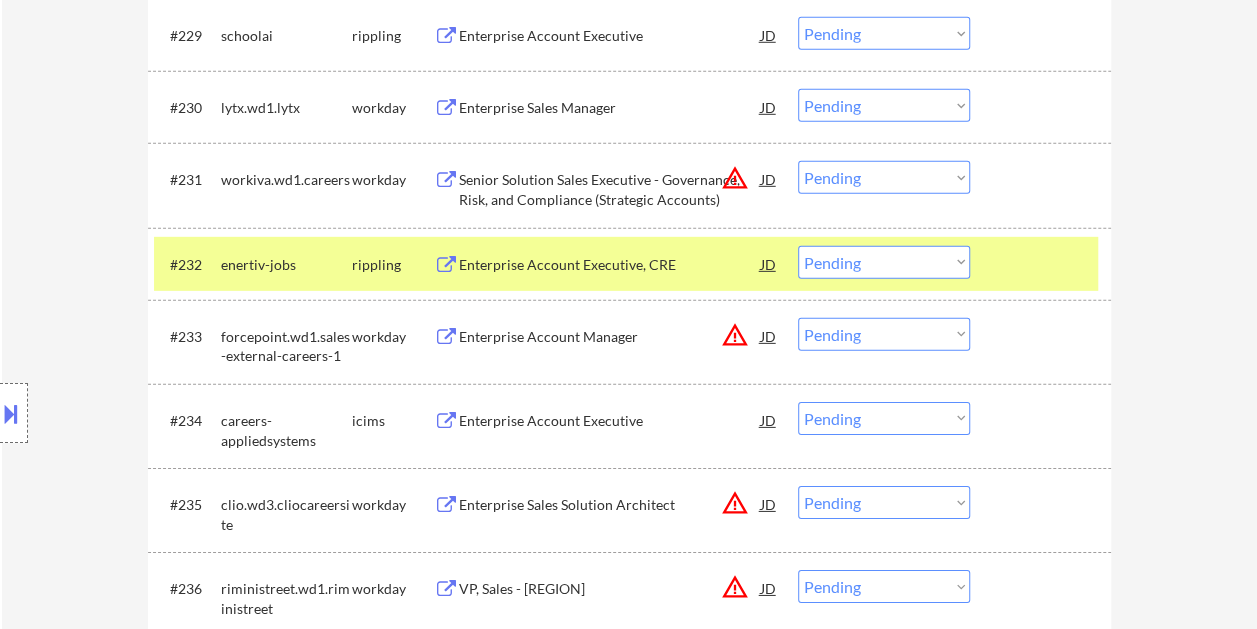 click at bounding box center [1043, 264] 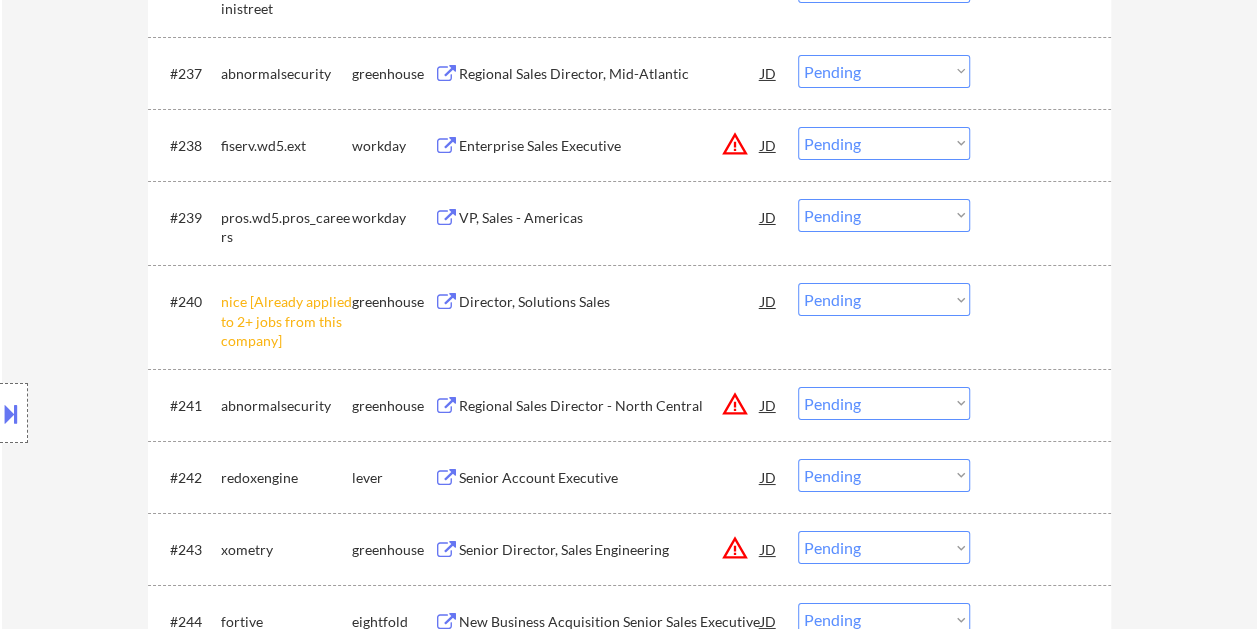 scroll, scrollTop: 3700, scrollLeft: 0, axis: vertical 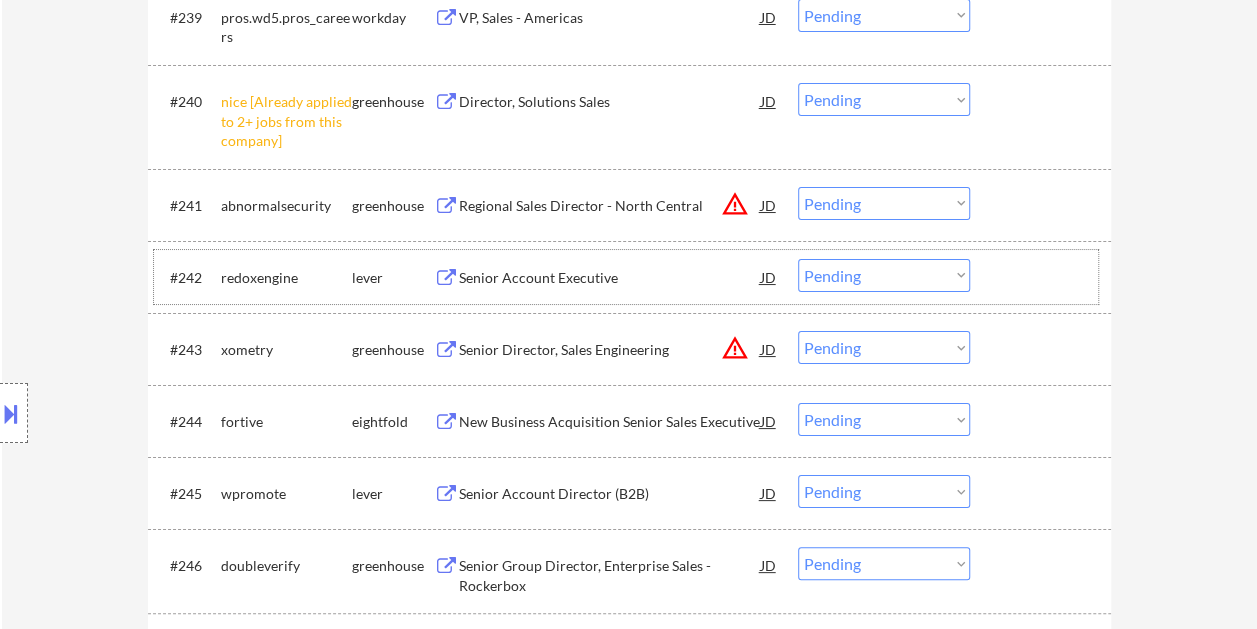 drag, startPoint x: 1036, startPoint y: 294, endPoint x: 945, endPoint y: 305, distance: 91.66242 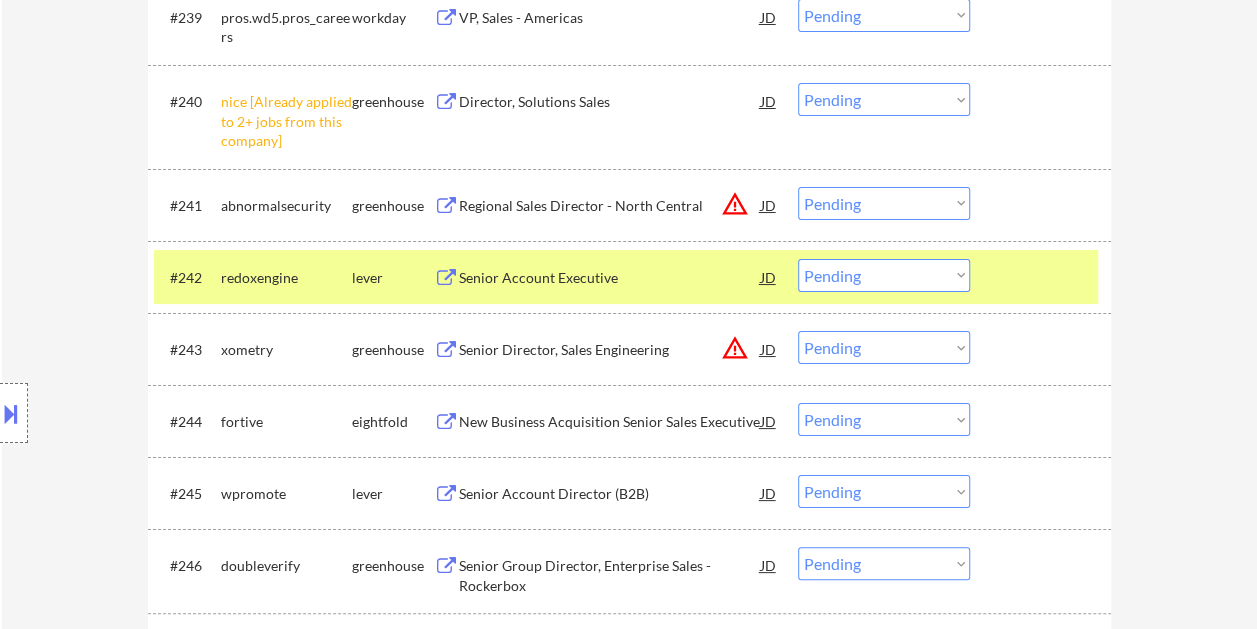 click on "Senior Account Executive" at bounding box center (610, 278) 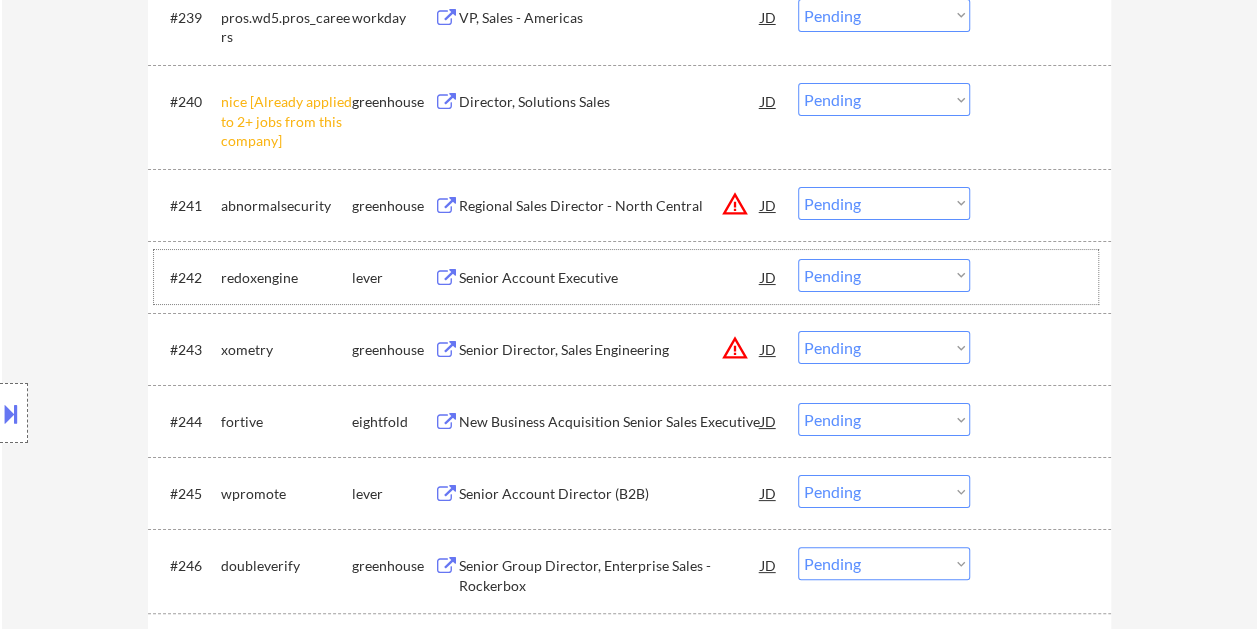 click on "#242 redoxengine lever Senior Account Executive JD warning_amber Choose an option... Pending Applied Excluded (Questions) Excluded (Expired) Excluded (Location) Excluded (Bad Match) Excluded (Blocklist) Excluded (Salary) Excluded (Other)" at bounding box center [626, 277] 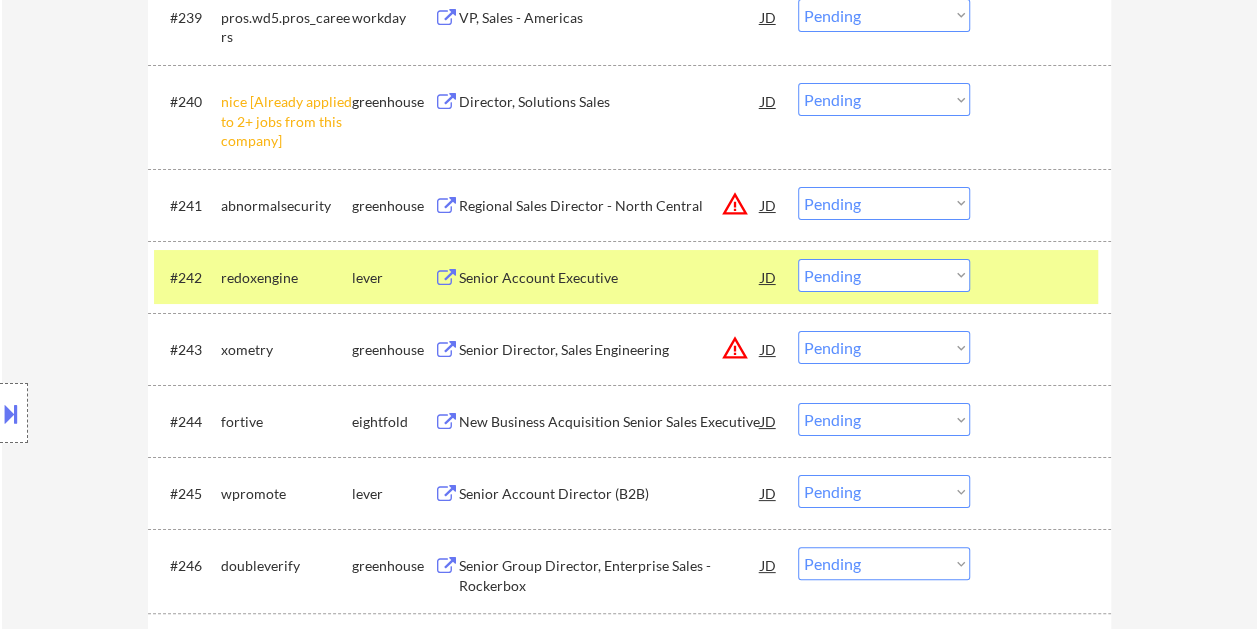 click on "Choose an option... Pending Applied Excluded (Questions) Excluded (Expired) Excluded (Location) Excluded (Bad Match) Excluded (Blocklist) Excluded (Salary) Excluded (Other)" at bounding box center (884, 275) 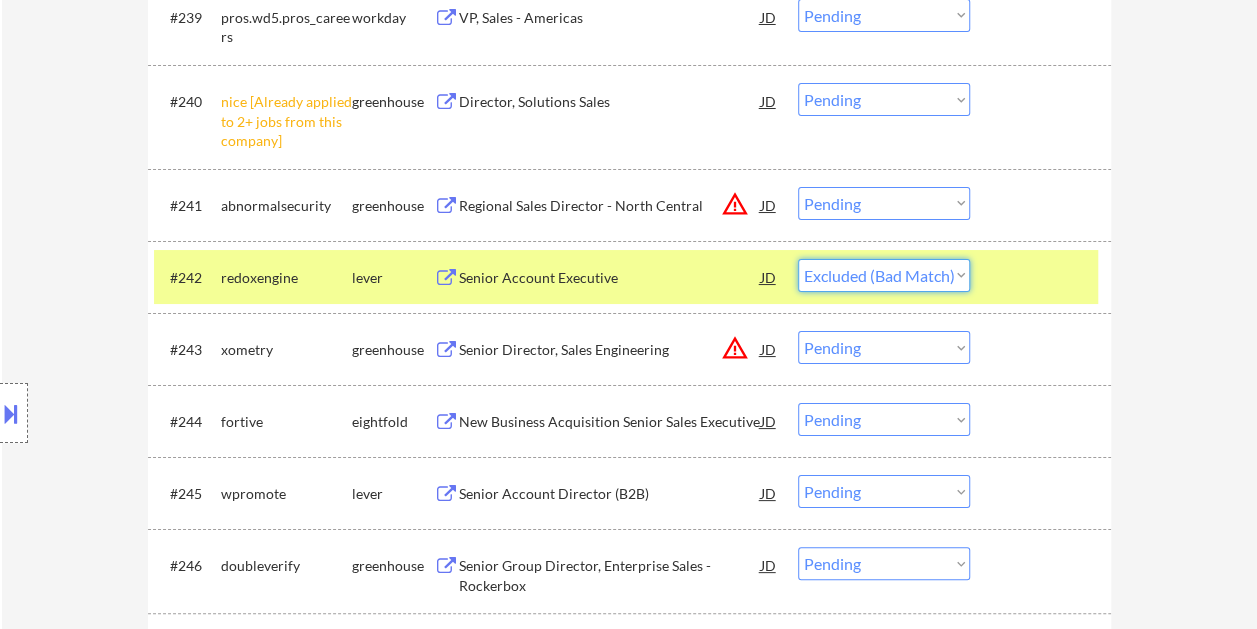 click on "Choose an option... Pending Applied Excluded (Questions) Excluded (Expired) Excluded (Location) Excluded (Bad Match) Excluded (Blocklist) Excluded (Salary) Excluded (Other)" at bounding box center (884, 275) 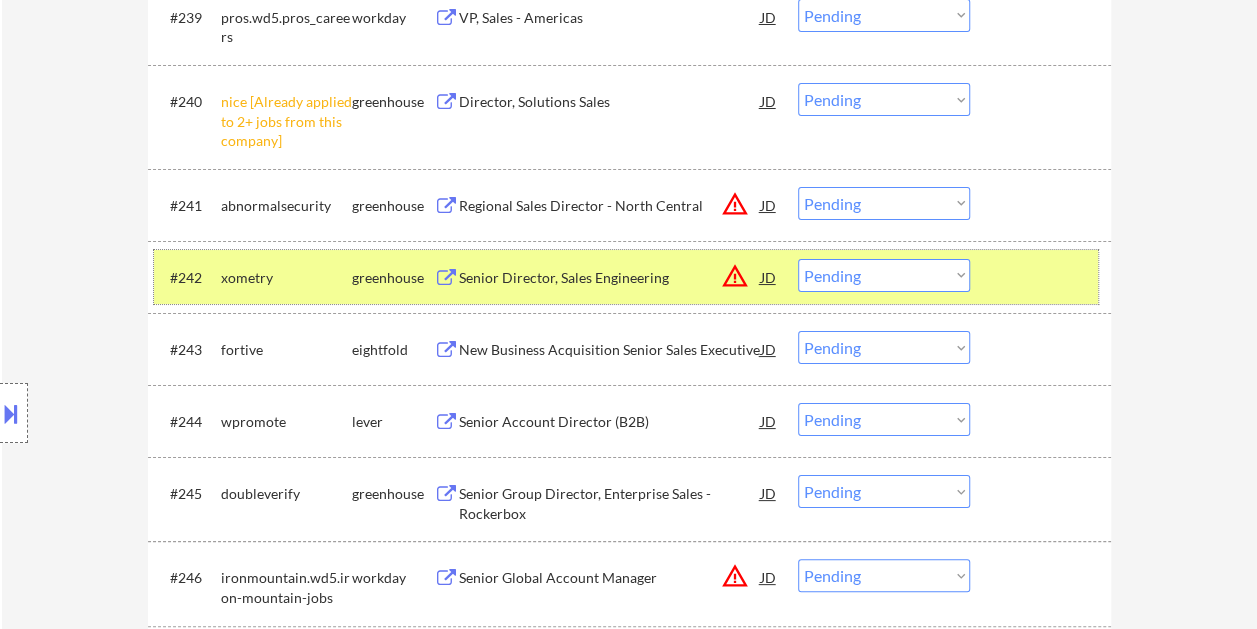 click at bounding box center [1043, 277] 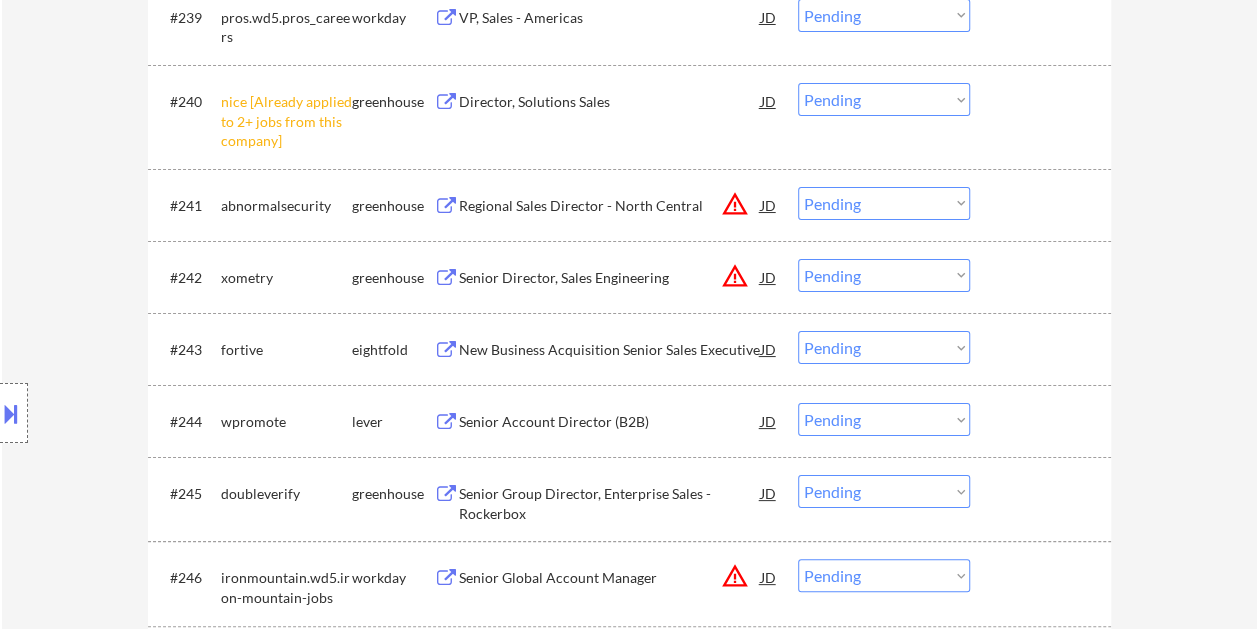 click at bounding box center (1043, 421) 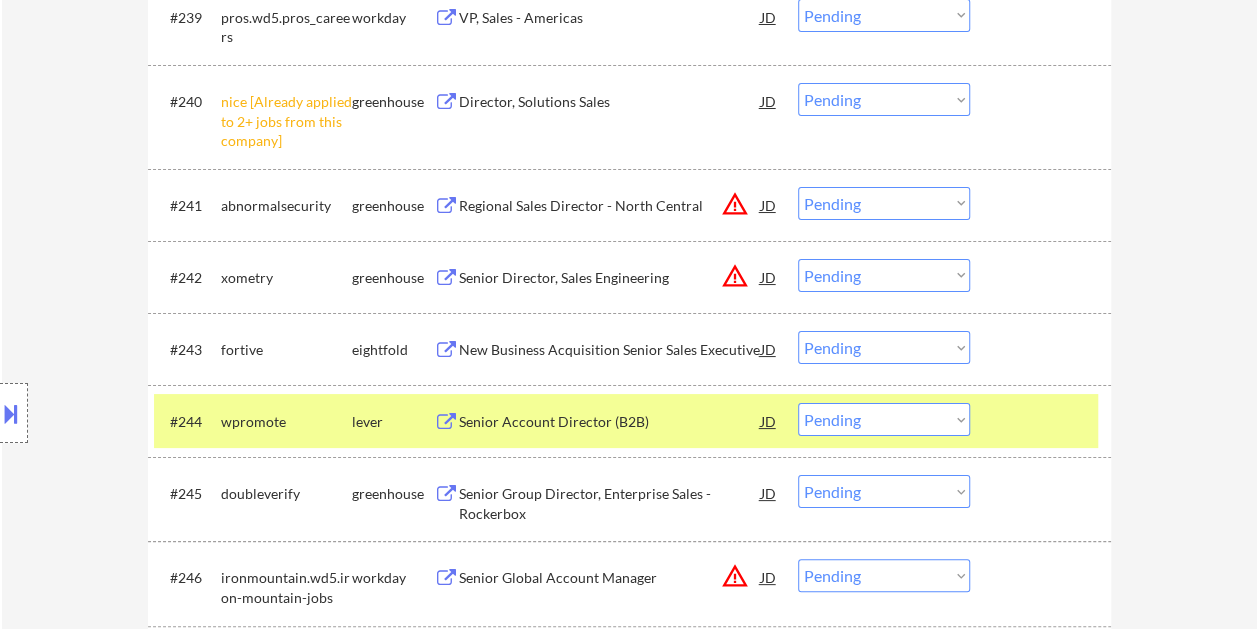 click on "Senior Account Director (B2B)" at bounding box center (610, 421) 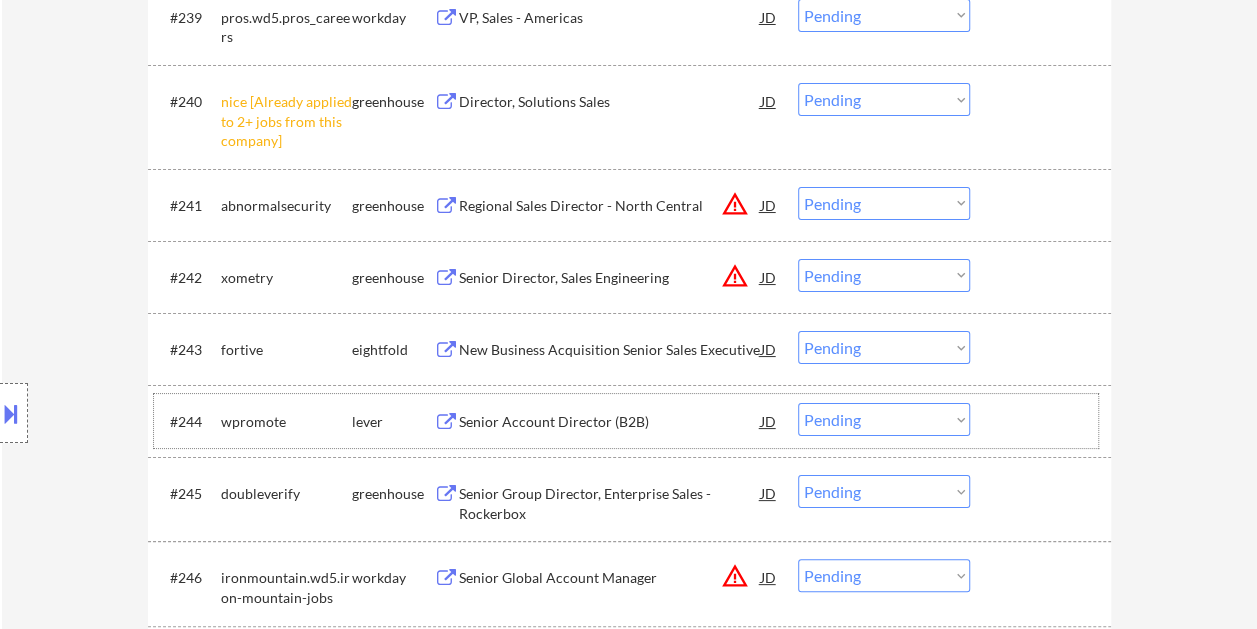 drag, startPoint x: 1038, startPoint y: 428, endPoint x: 985, endPoint y: 421, distance: 53.460266 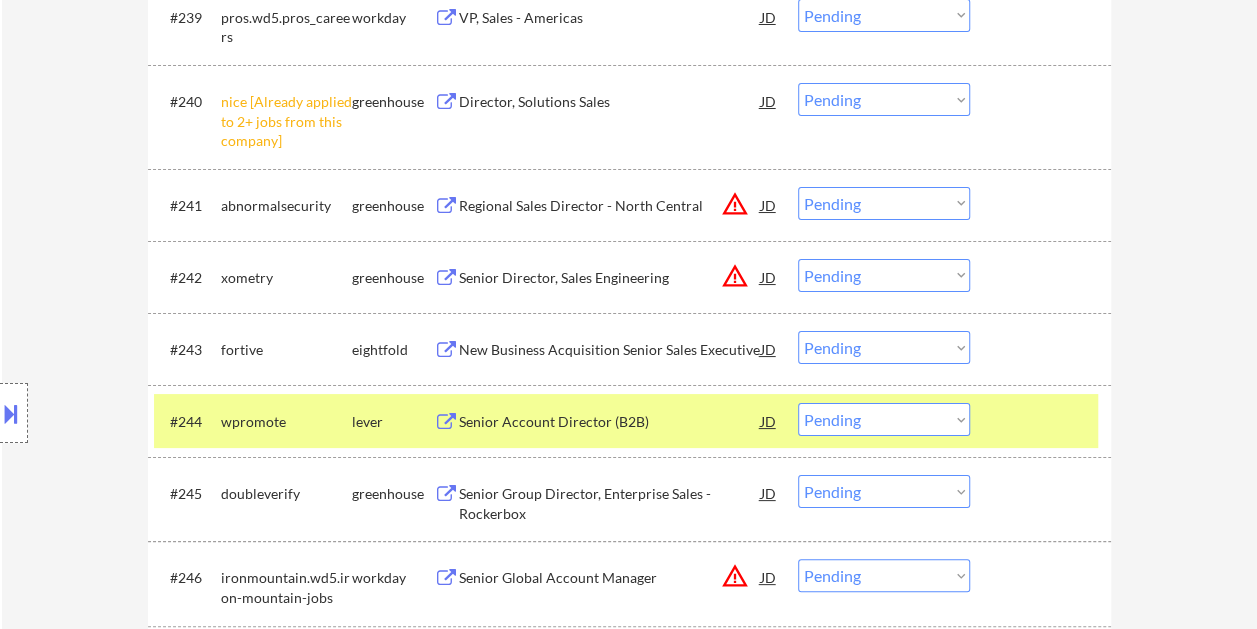click on "Choose an option... Pending Applied Excluded (Questions) Excluded (Expired) Excluded (Location) Excluded (Bad Match) Excluded (Blocklist) Excluded (Salary) Excluded (Other)" at bounding box center [884, 419] 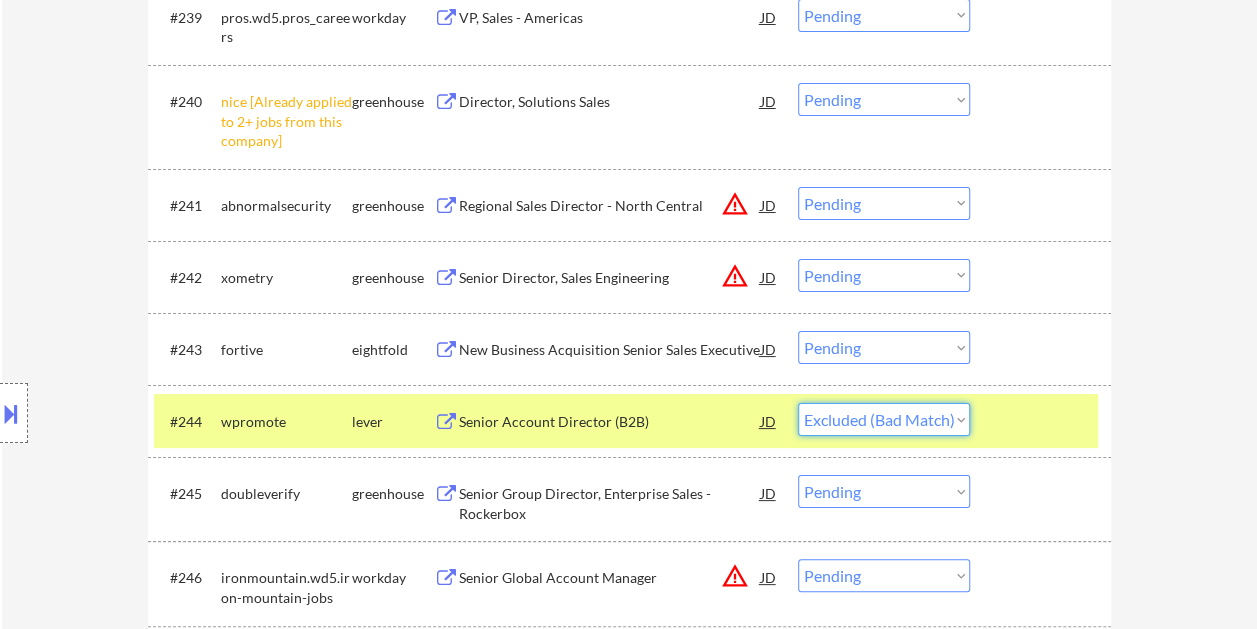 click on "Choose an option... Pending Applied Excluded (Questions) Excluded (Expired) Excluded (Location) Excluded (Bad Match) Excluded (Blocklist) Excluded (Salary) Excluded (Other)" at bounding box center [884, 419] 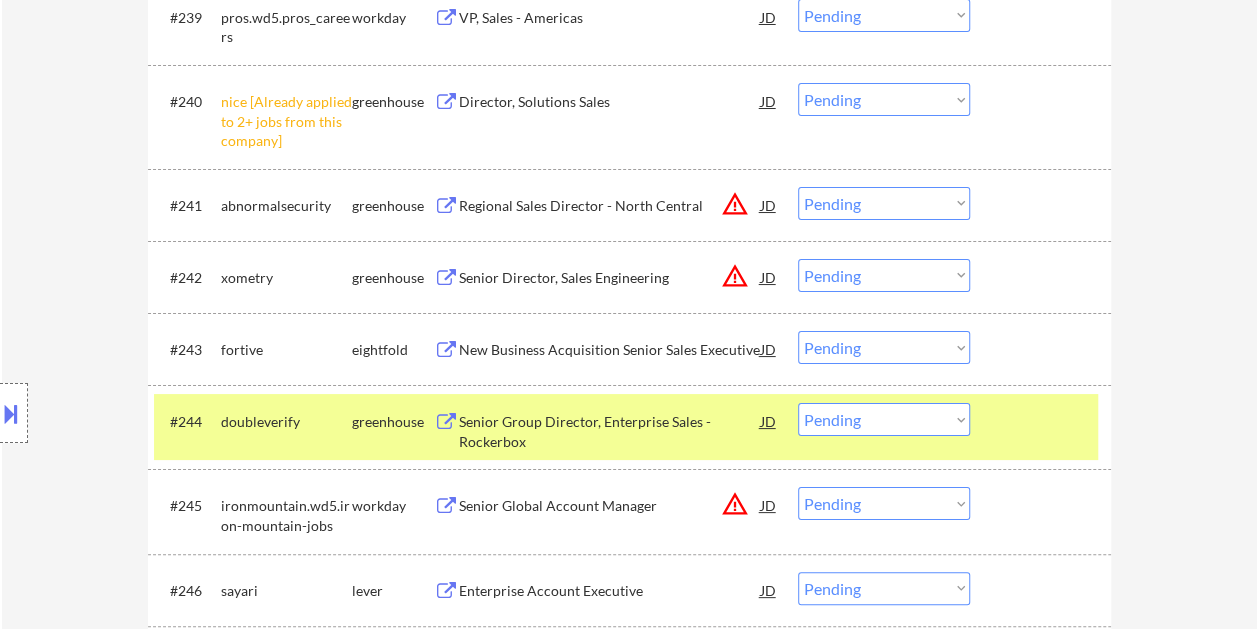 click at bounding box center [1043, 421] 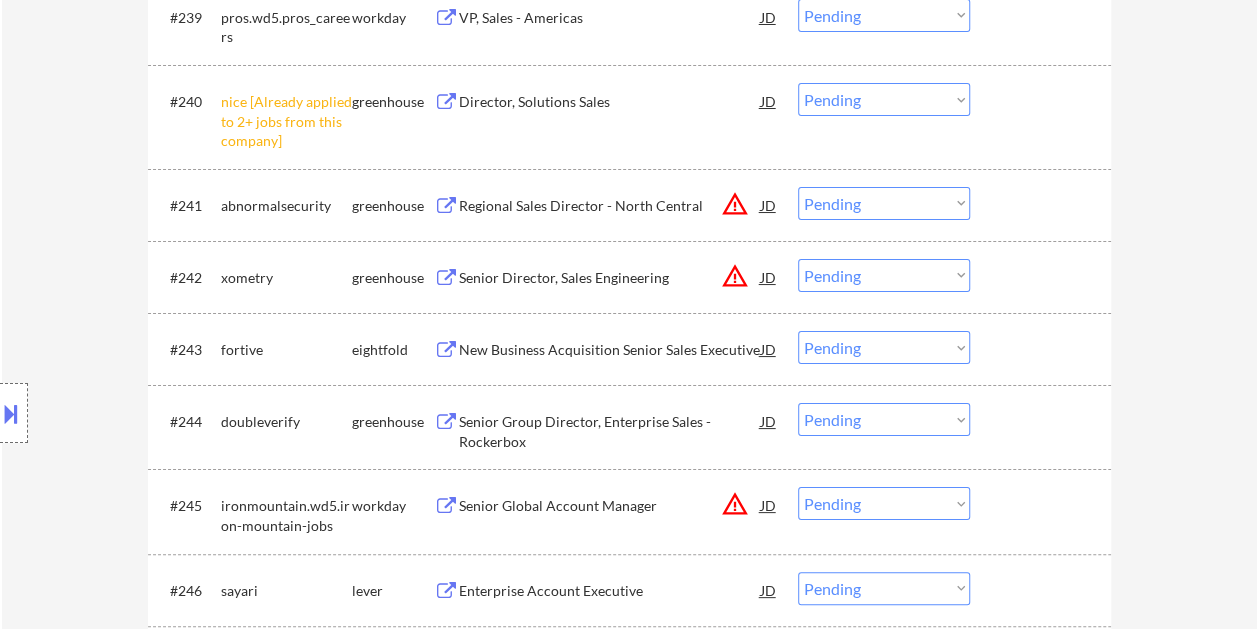 click at bounding box center [1043, 421] 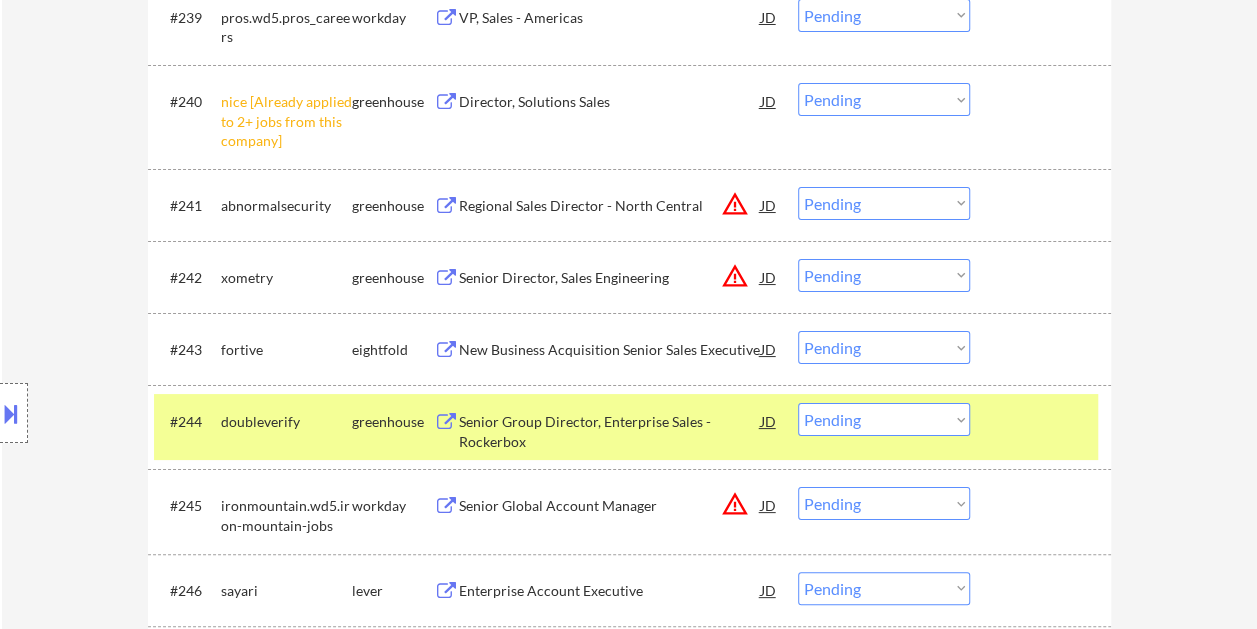 click on "Senior Group Director, Enterprise Sales - Rockerbox" at bounding box center (610, 431) 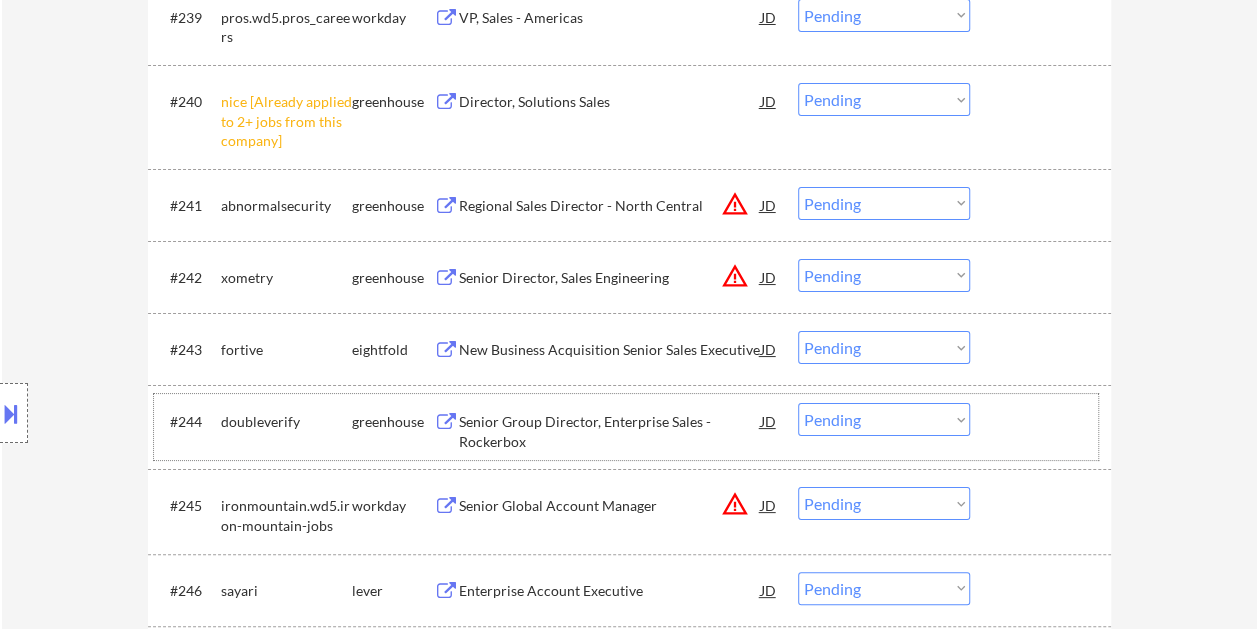 click on "#244 doubleverify greenhouse Senior Group Director, Enterprise Sales - Rockerbox JD warning_amber Choose an option... Pending Applied Excluded (Questions) Excluded (Expired) Excluded (Location) Excluded (Bad Match) Excluded (Blocklist) Excluded (Salary) Excluded (Other)" at bounding box center [626, 427] 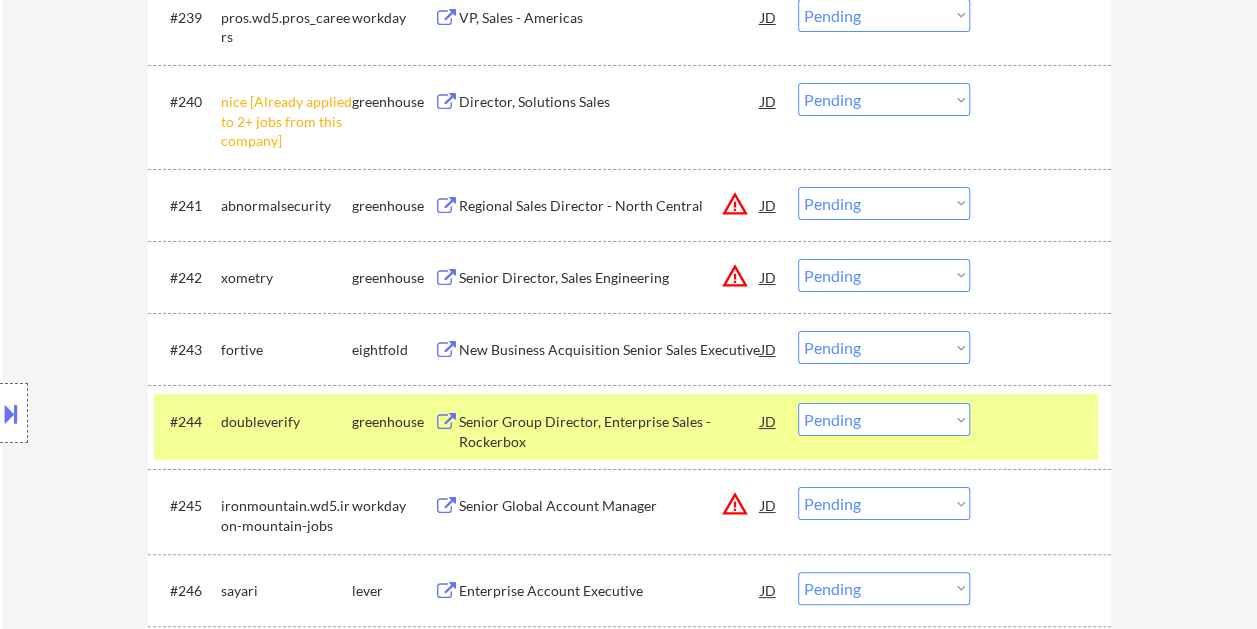 click on "Choose an option... Pending Applied Excluded (Questions) Excluded (Expired) Excluded (Location) Excluded (Bad Match) Excluded (Blocklist) Excluded (Salary) Excluded (Other)" at bounding box center (884, 419) 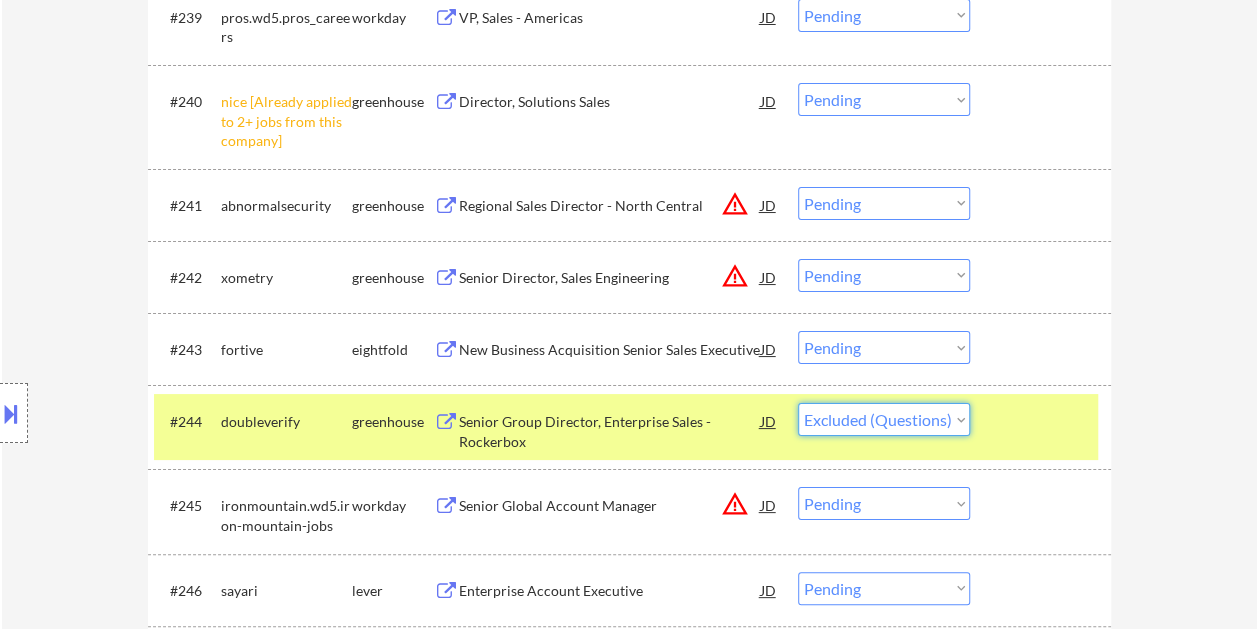 click on "Choose an option... Pending Applied Excluded (Questions) Excluded (Expired) Excluded (Location) Excluded (Bad Match) Excluded (Blocklist) Excluded (Salary) Excluded (Other)" at bounding box center (884, 419) 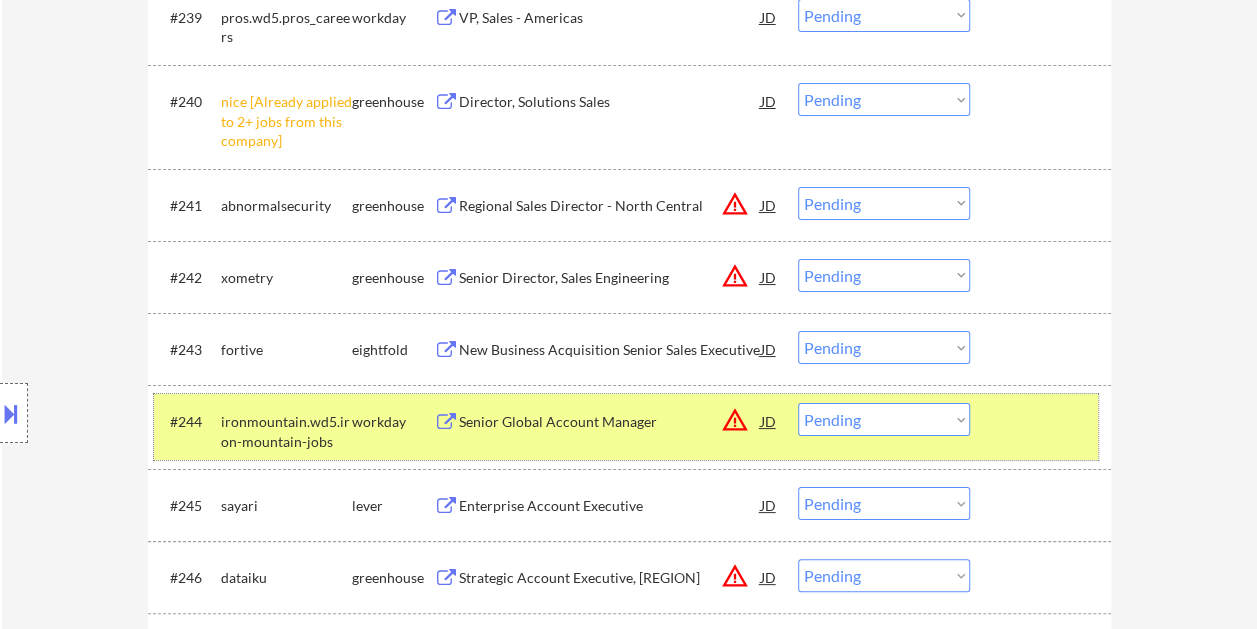 click at bounding box center [1043, 421] 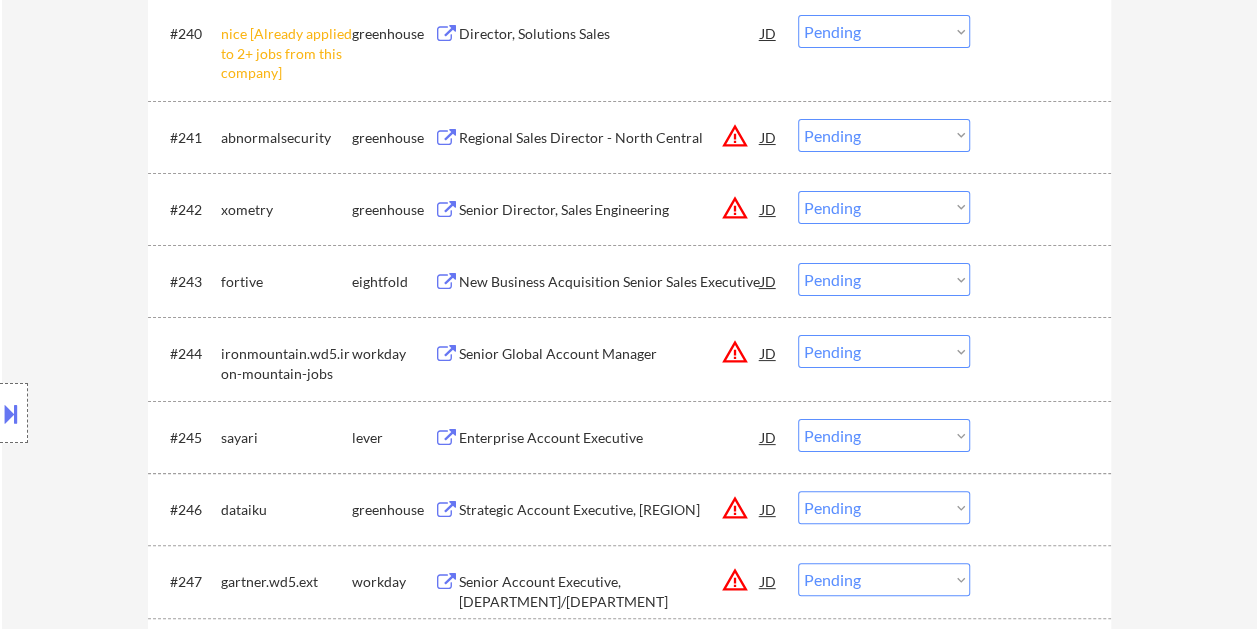scroll, scrollTop: 3800, scrollLeft: 0, axis: vertical 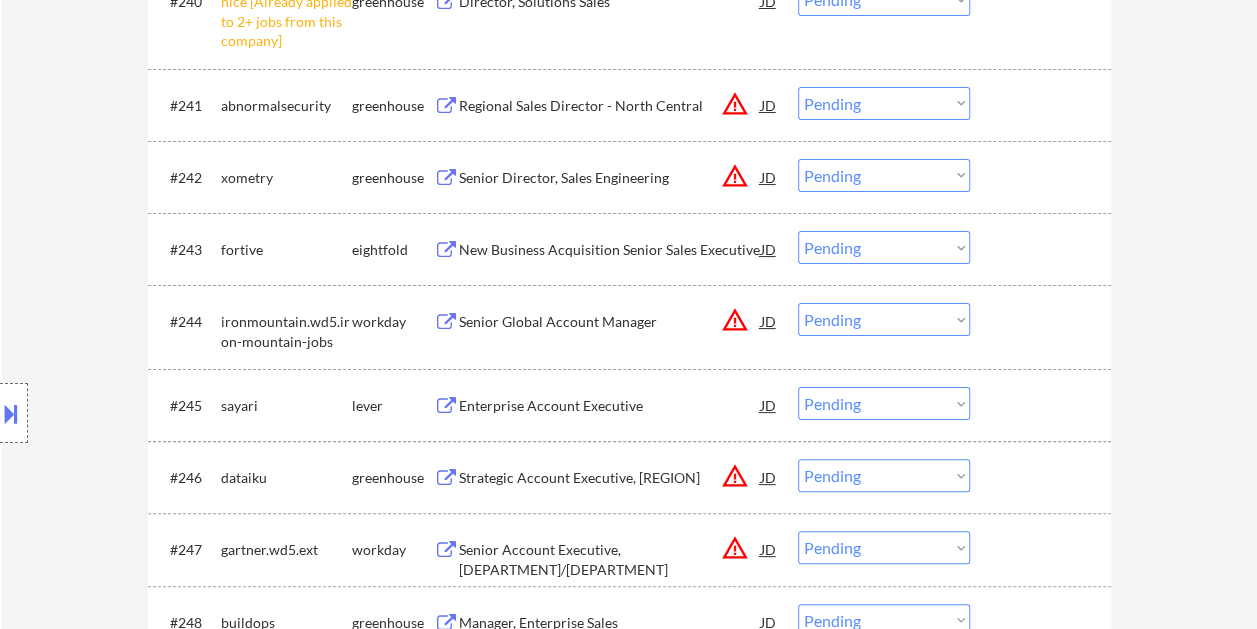 click at bounding box center [1043, 405] 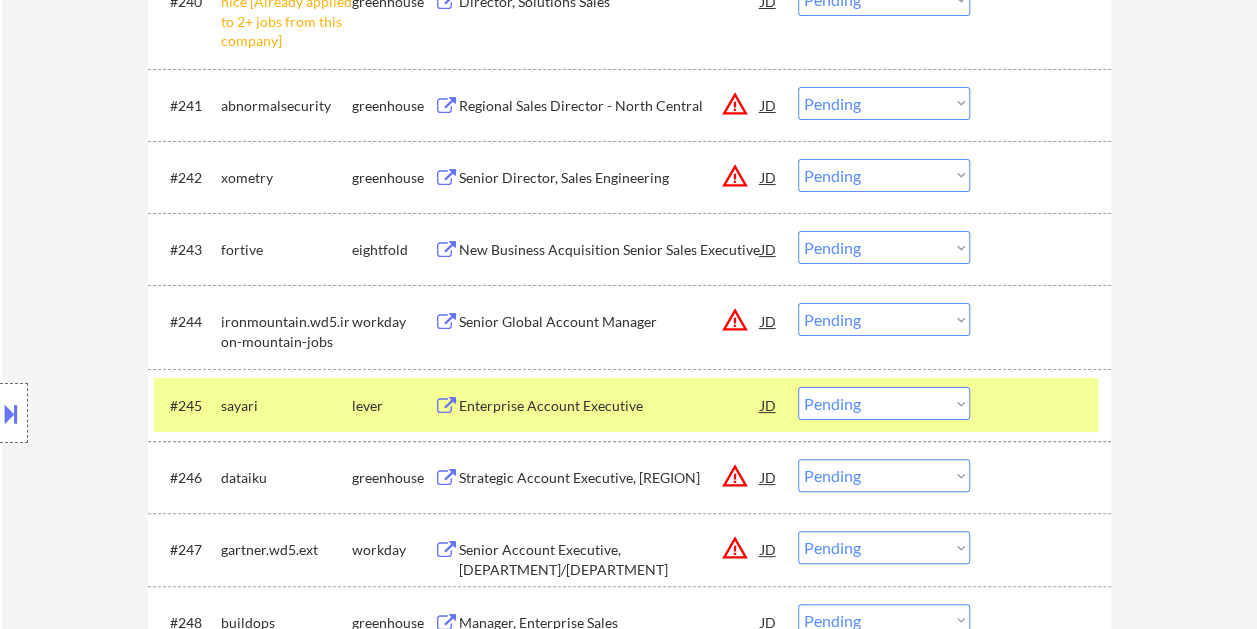 click on "Enterprise Account Executive" at bounding box center (610, 405) 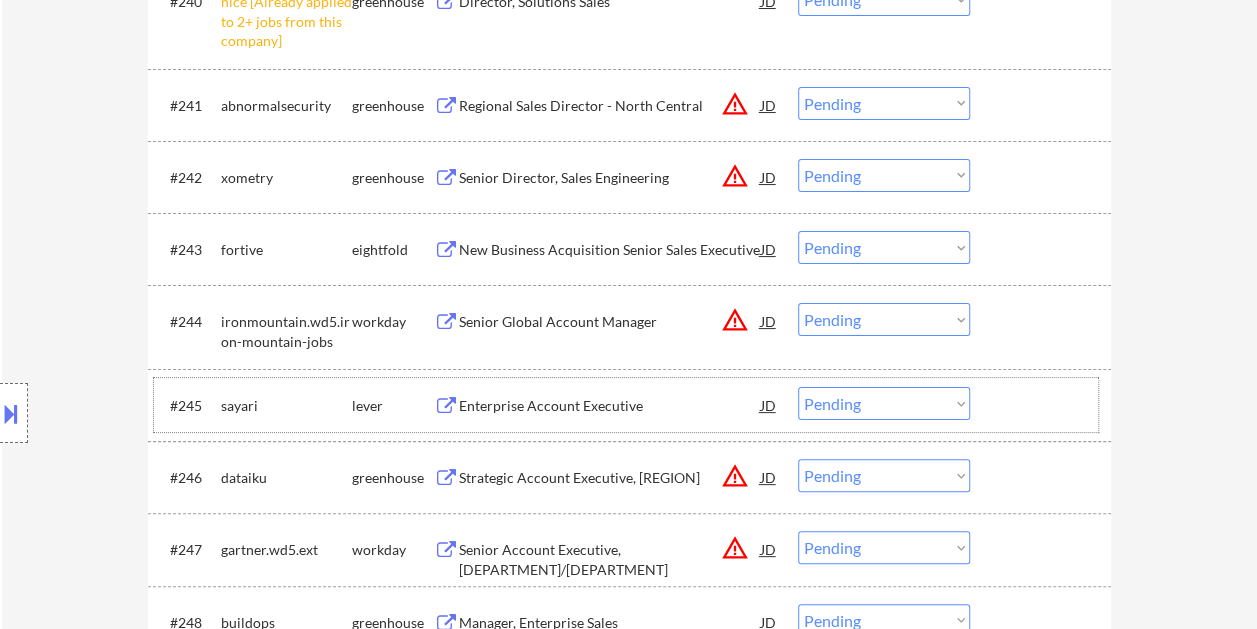 click at bounding box center [1043, 405] 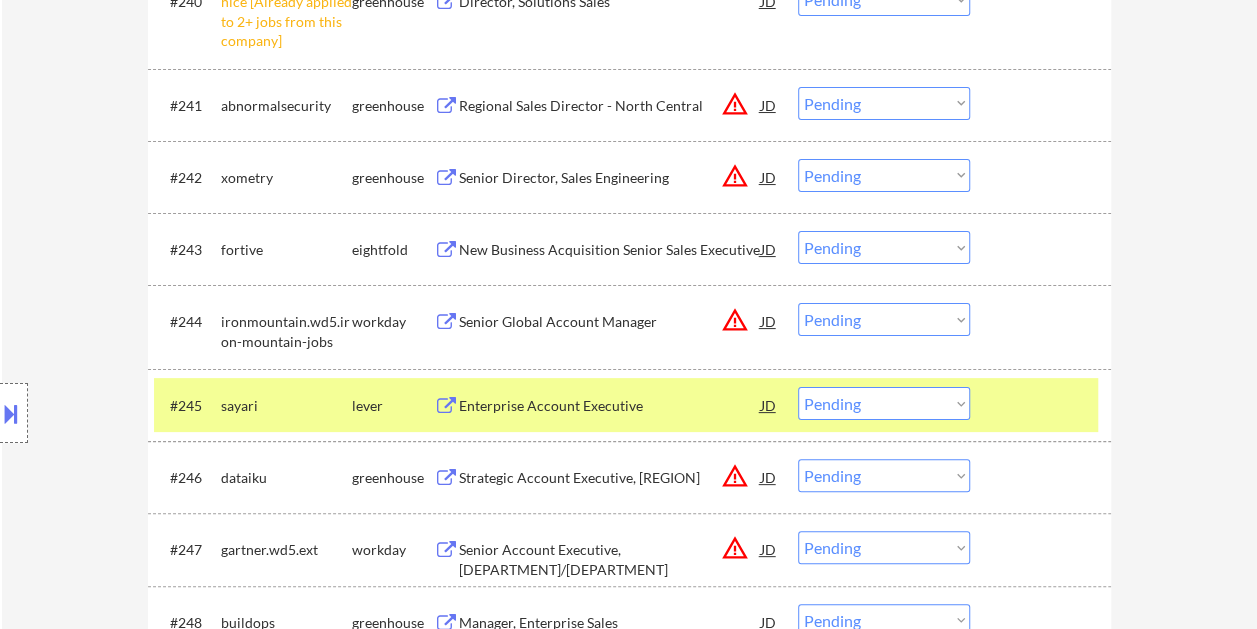 click on "Choose an option... Pending Applied Excluded (Questions) Excluded (Expired) Excluded (Location) Excluded (Bad Match) Excluded (Blocklist) Excluded (Salary) Excluded (Other)" at bounding box center [884, 403] 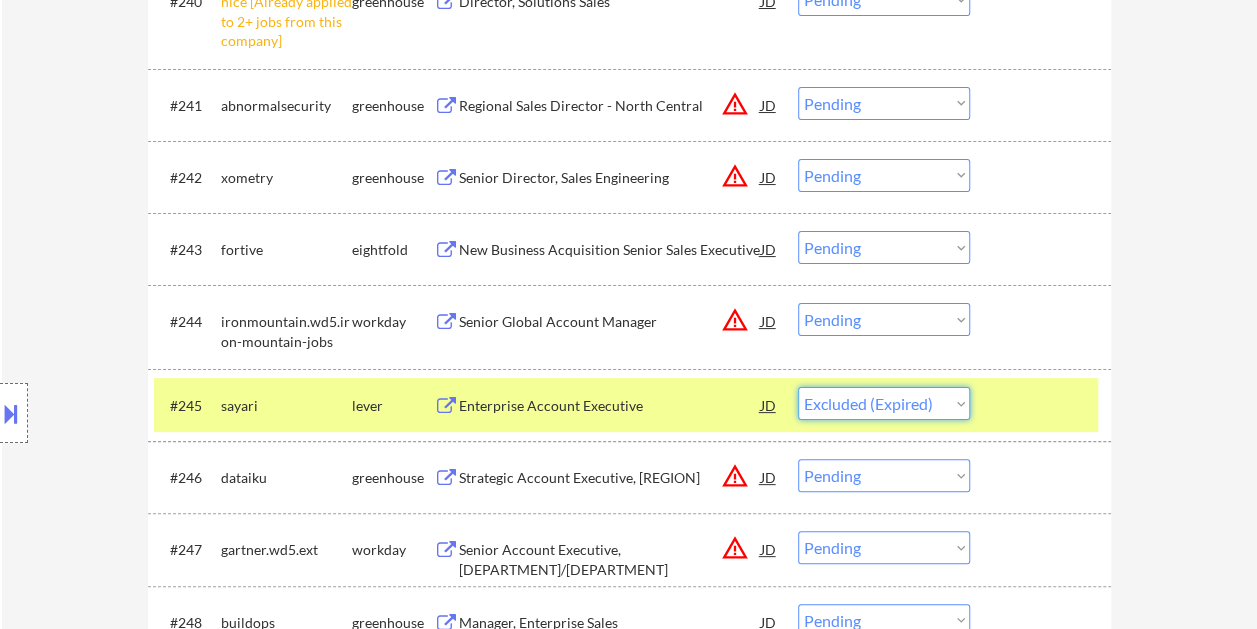 click on "Choose an option... Pending Applied Excluded (Questions) Excluded (Expired) Excluded (Location) Excluded (Bad Match) Excluded (Blocklist) Excluded (Salary) Excluded (Other)" at bounding box center [884, 403] 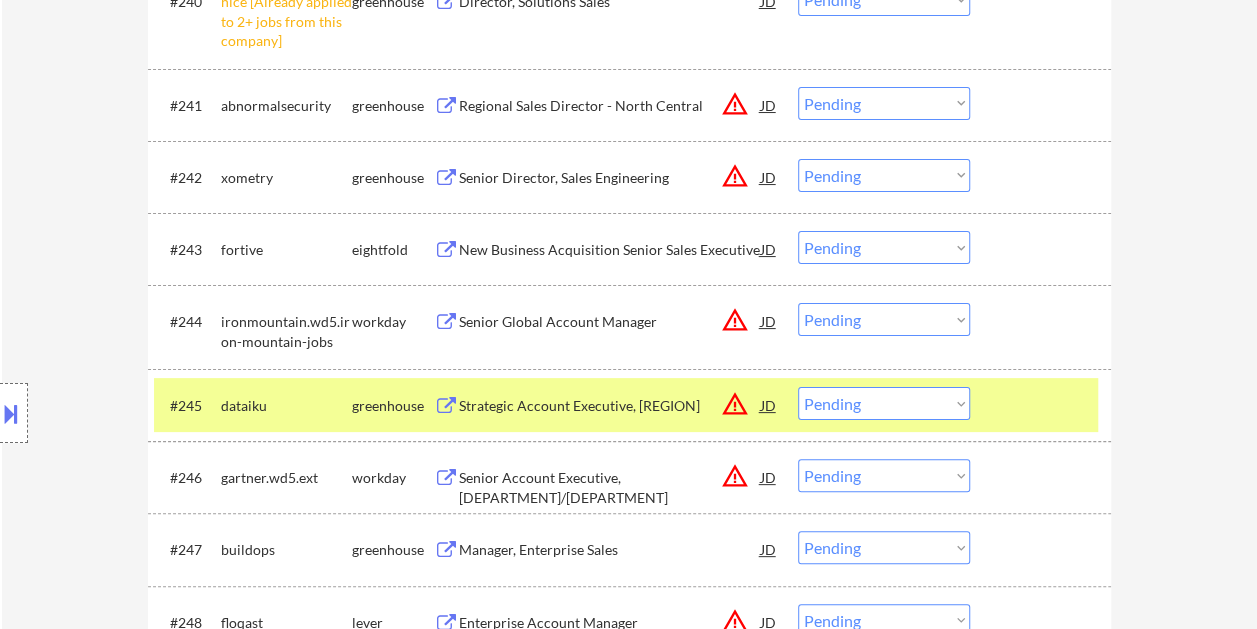 click on "Strategic Account Executive, [REGION]" at bounding box center (610, 406) 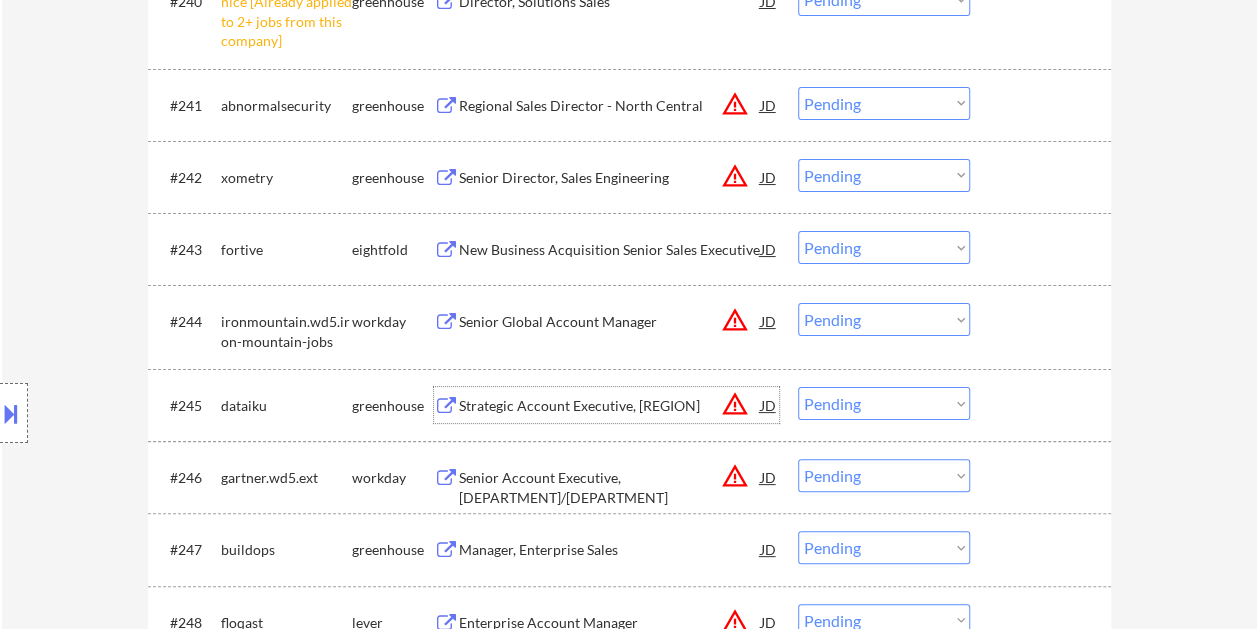 click on "#245 dataiku greenhouse Strategic Account Executive, East JD warning_amber Choose an option... Pending Applied Excluded (Questions) Excluded (Expired) Excluded (Location) Excluded (Bad Match) Excluded (Blocklist) Excluded (Salary) Excluded (Other)" at bounding box center [626, 405] 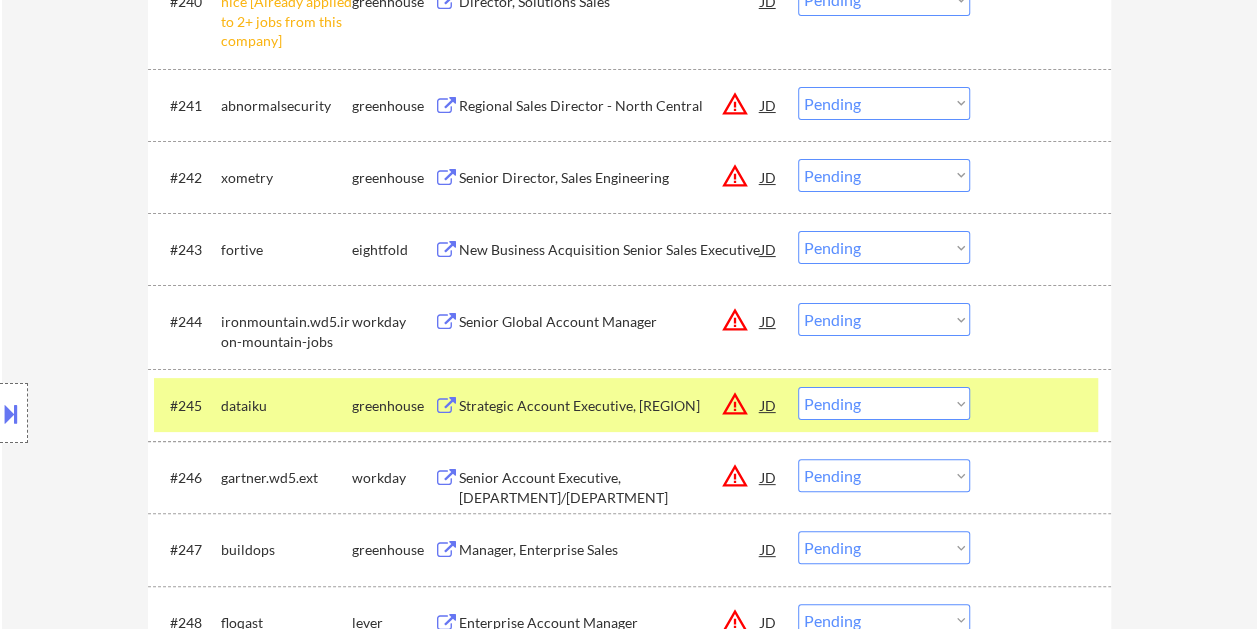 click on "Choose an option... Pending Applied Excluded (Questions) Excluded (Expired) Excluded (Location) Excluded (Bad Match) Excluded (Blocklist) Excluded (Salary) Excluded (Other)" at bounding box center [884, 403] 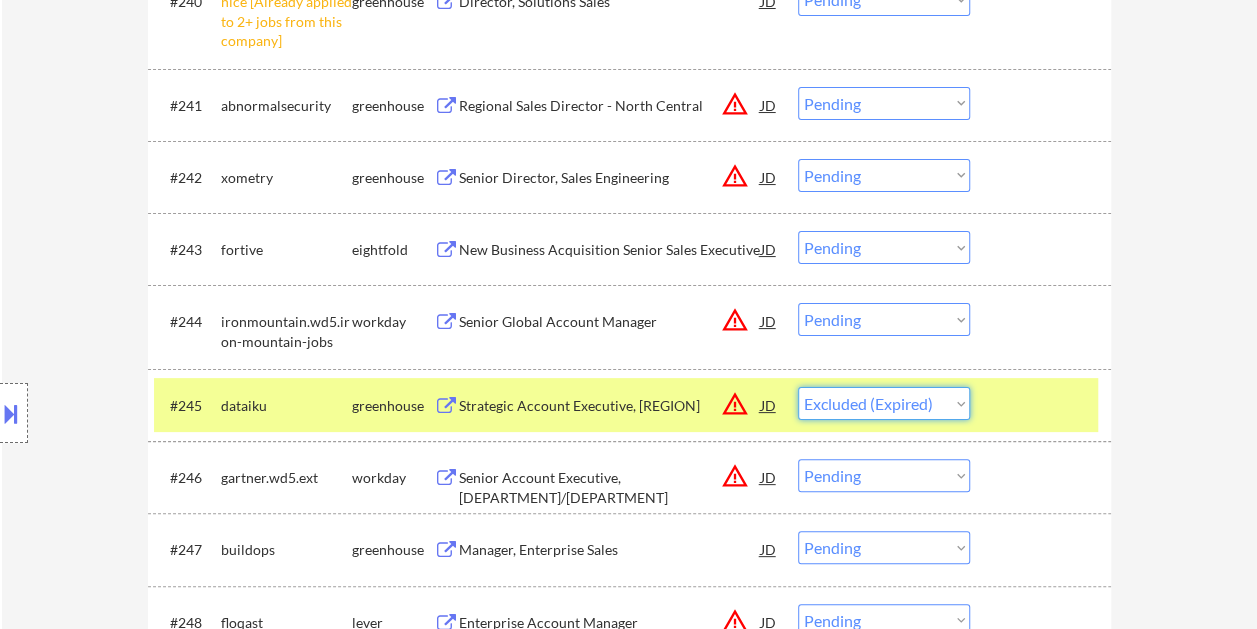 click on "Choose an option... Pending Applied Excluded (Questions) Excluded (Expired) Excluded (Location) Excluded (Bad Match) Excluded (Blocklist) Excluded (Salary) Excluded (Other)" at bounding box center (884, 403) 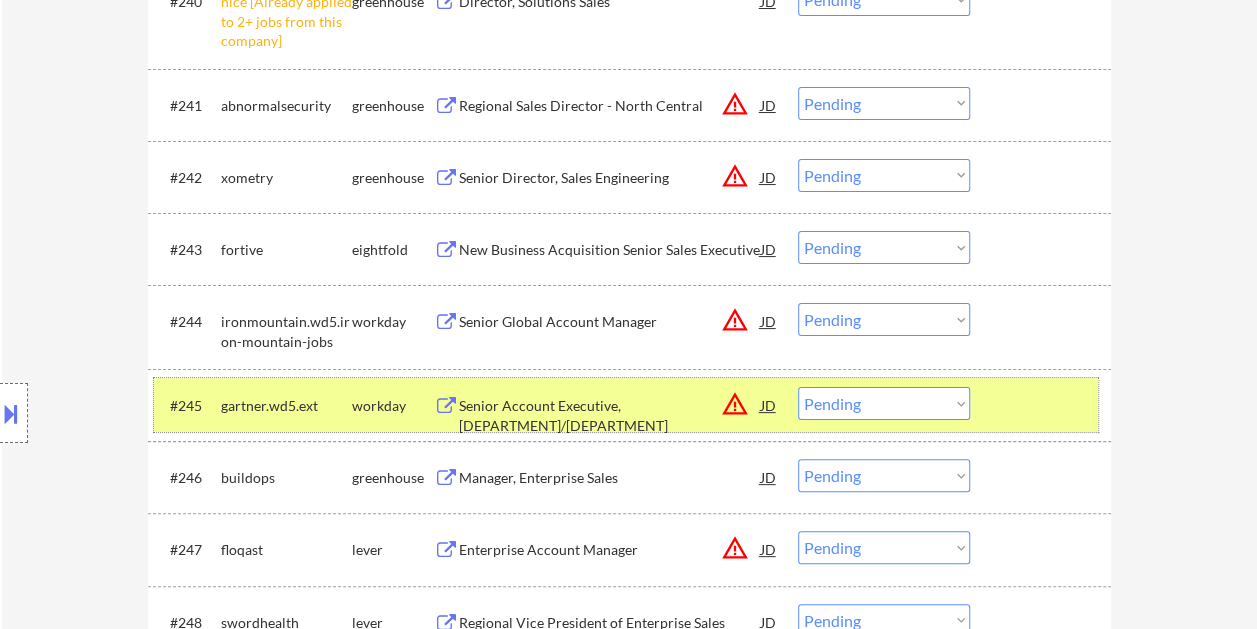 click at bounding box center [1043, 405] 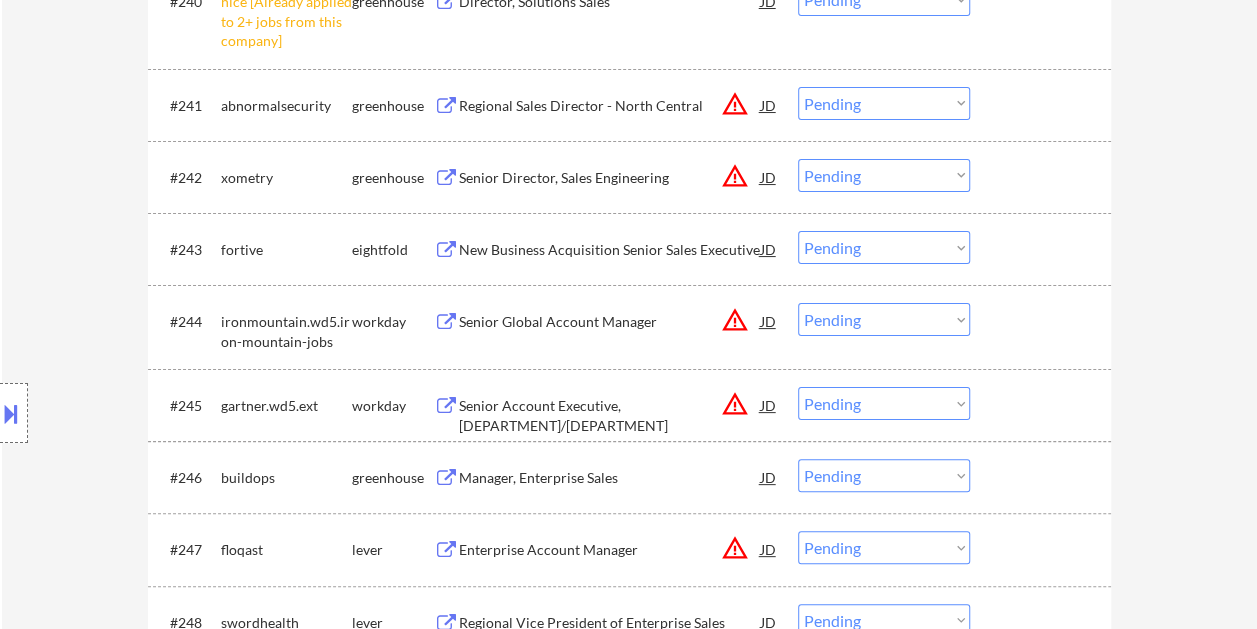 click at bounding box center (1043, 477) 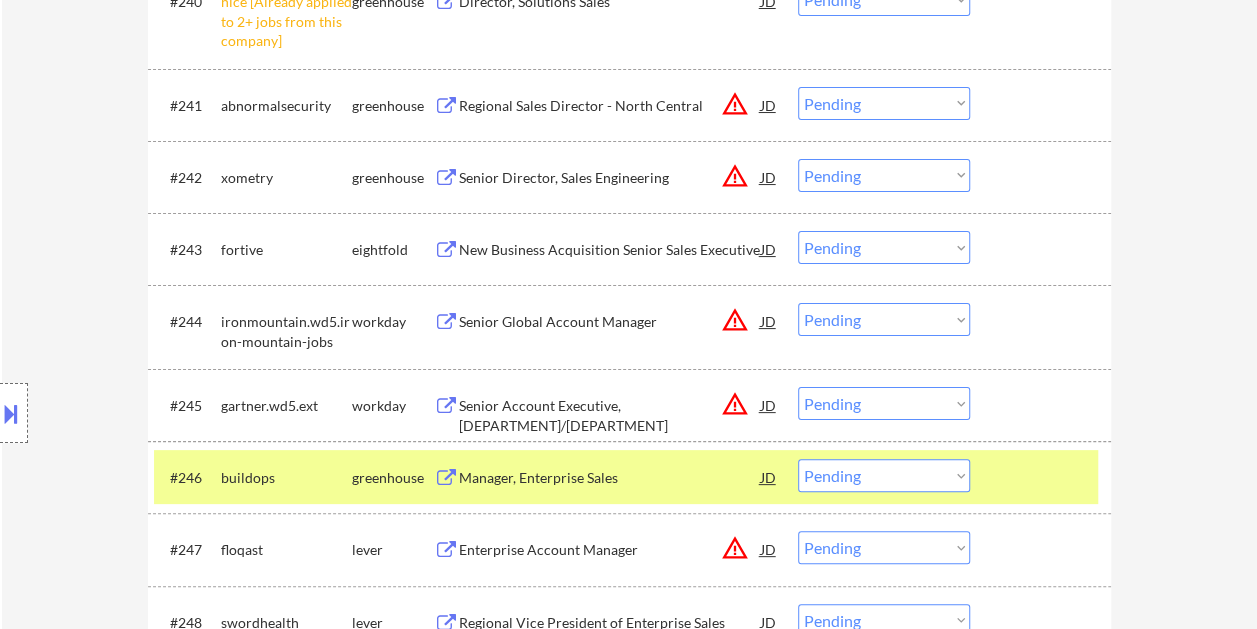 click on "Manager, Enterprise Sales" at bounding box center [610, 477] 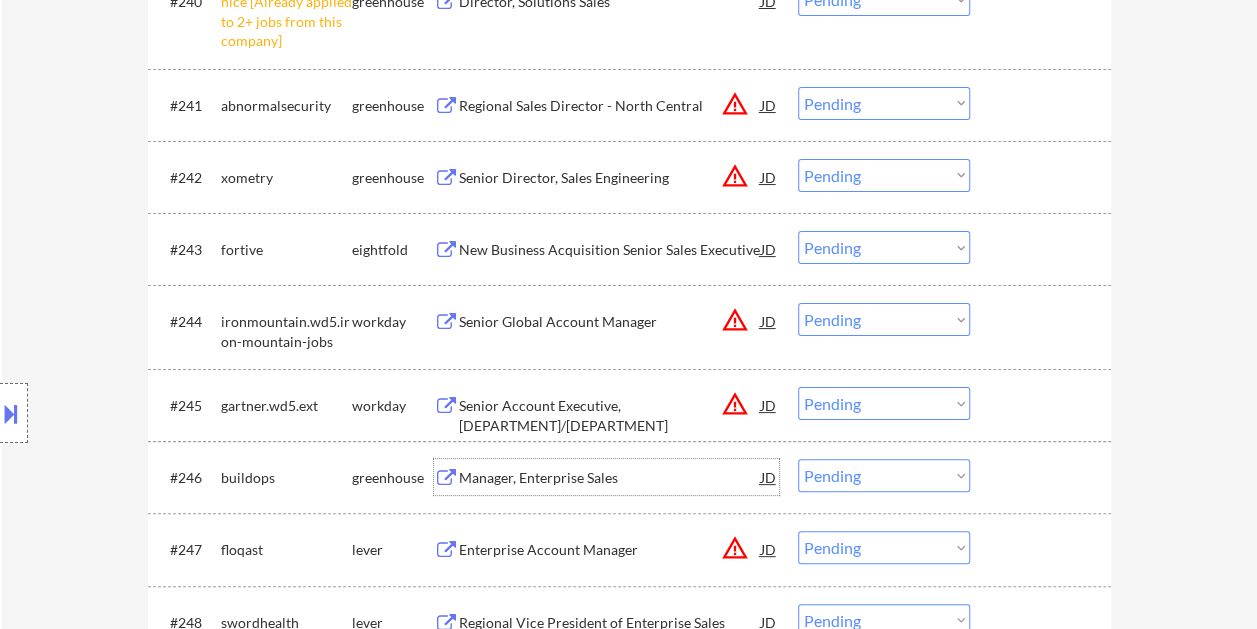 click at bounding box center (1043, 477) 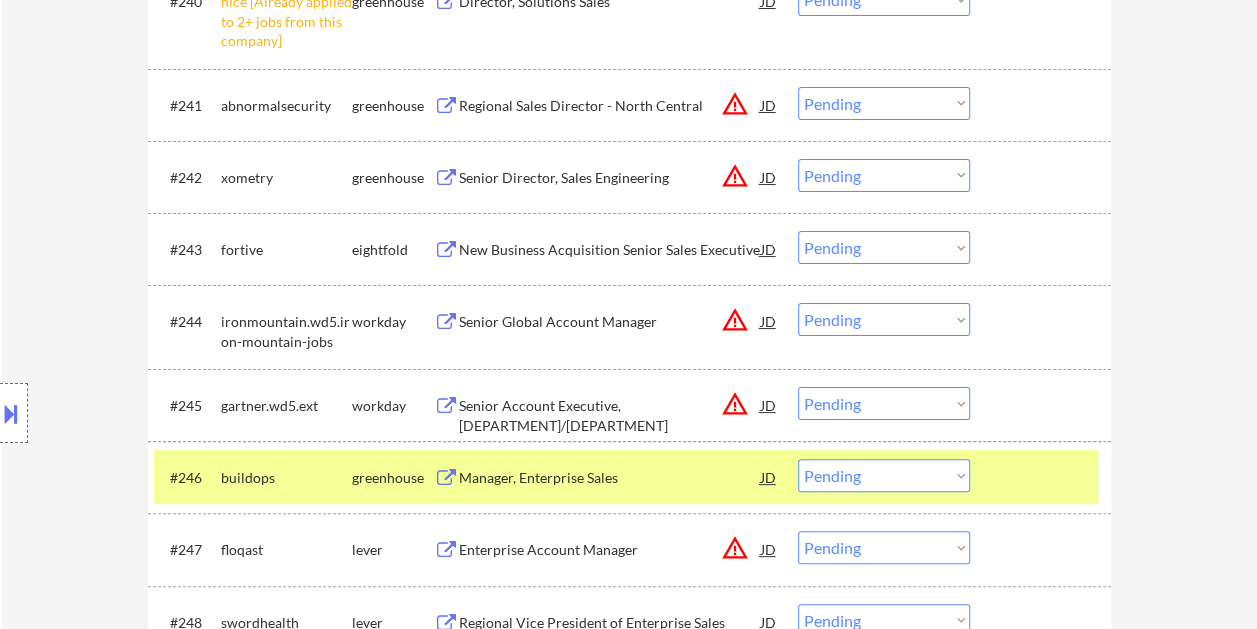 click on "Choose an option... Pending Applied Excluded (Questions) Excluded (Expired) Excluded (Location) Excluded (Bad Match) Excluded (Blocklist) Excluded (Salary) Excluded (Other)" at bounding box center [884, 475] 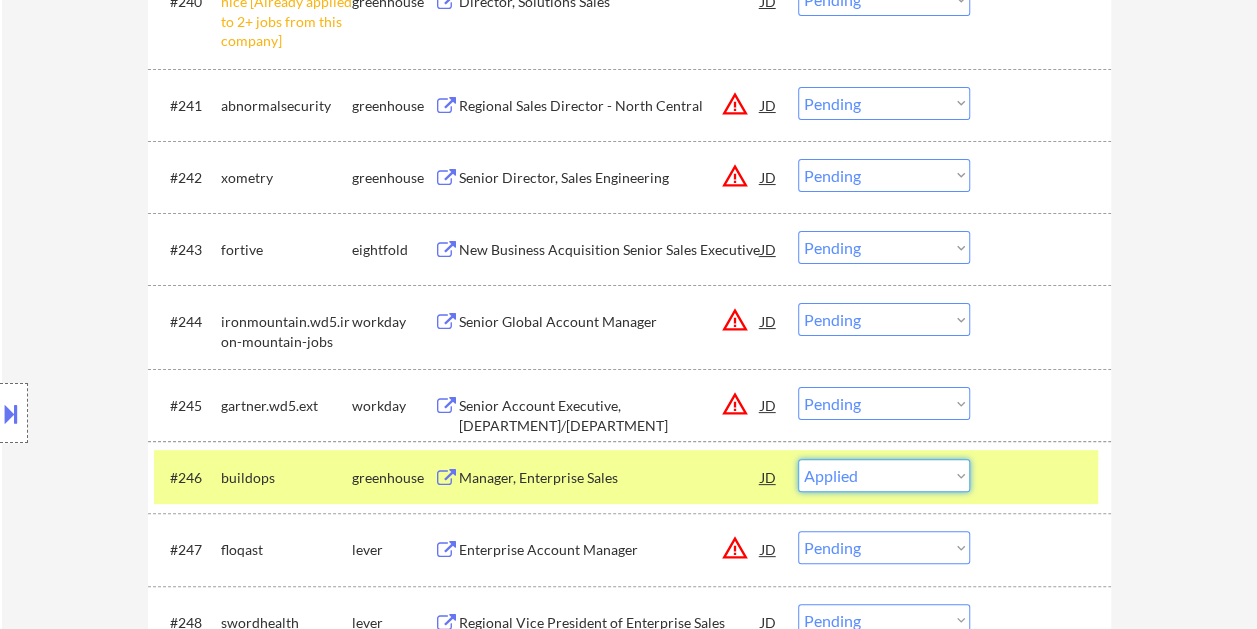 click on "Choose an option... Pending Applied Excluded (Questions) Excluded (Expired) Excluded (Location) Excluded (Bad Match) Excluded (Blocklist) Excluded (Salary) Excluded (Other)" at bounding box center (884, 475) 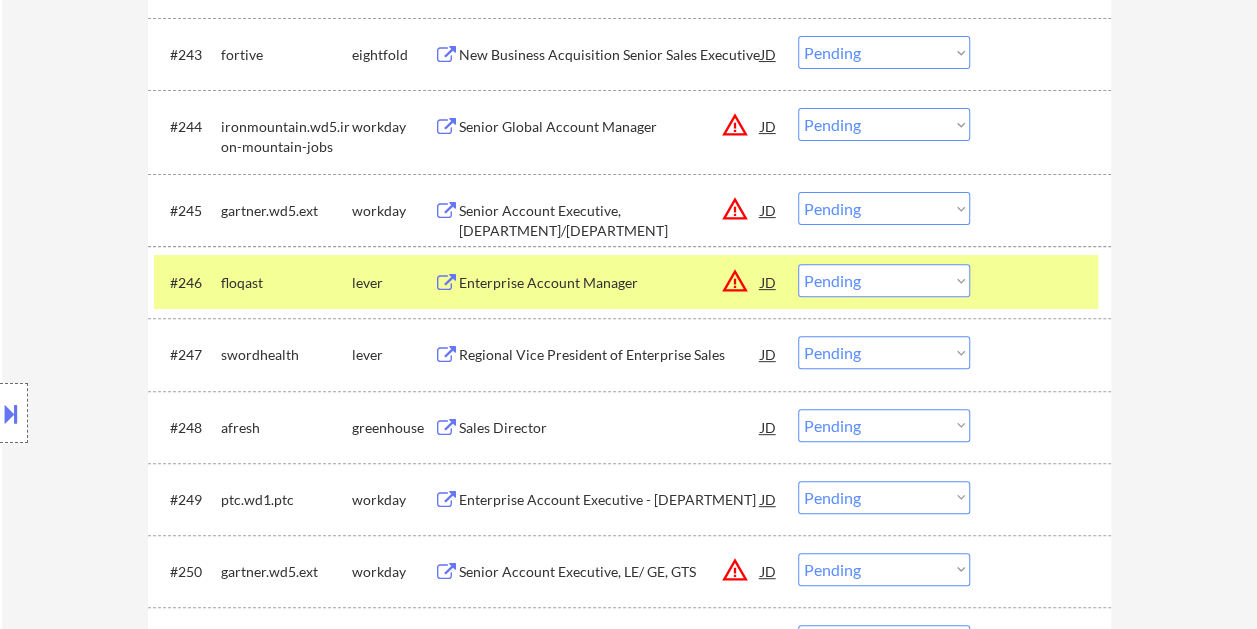 scroll, scrollTop: 4000, scrollLeft: 0, axis: vertical 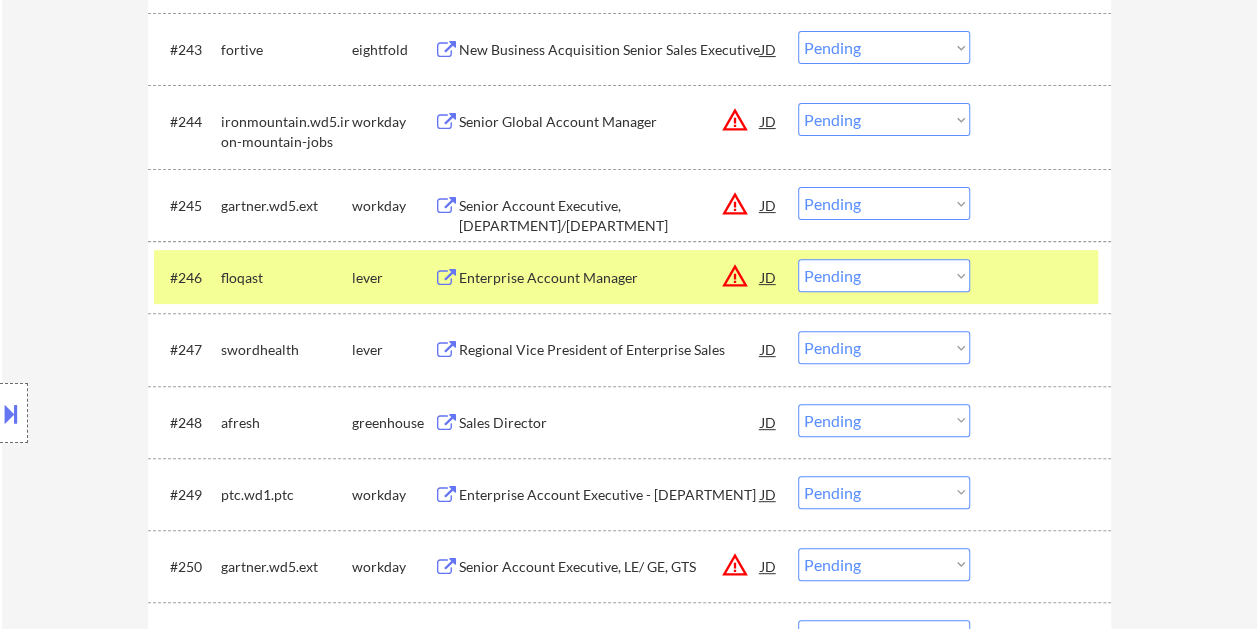 click at bounding box center (1043, 277) 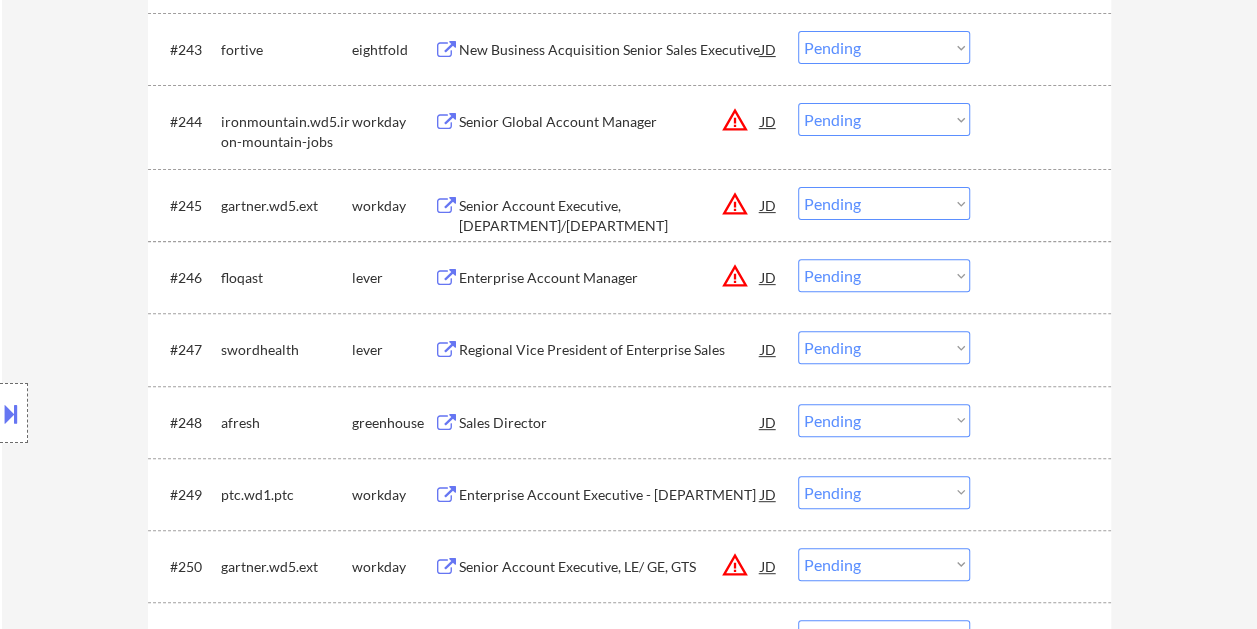 click at bounding box center (1043, 277) 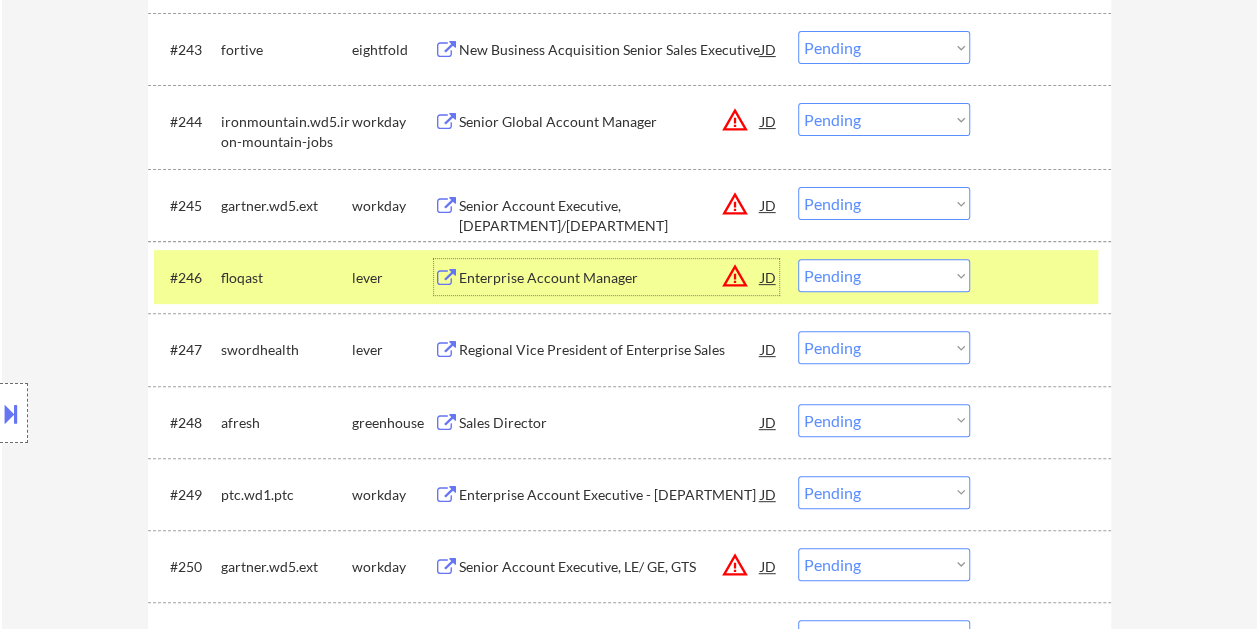 click on "Enterprise Account Manager" at bounding box center [610, 278] 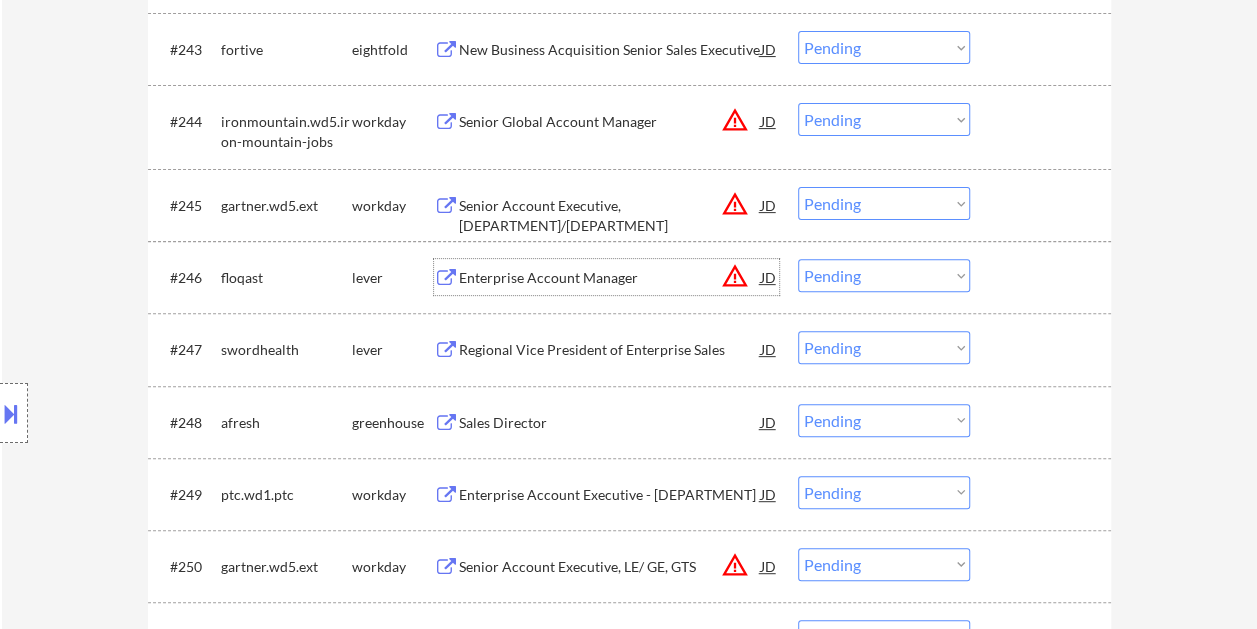 click at bounding box center (1043, 277) 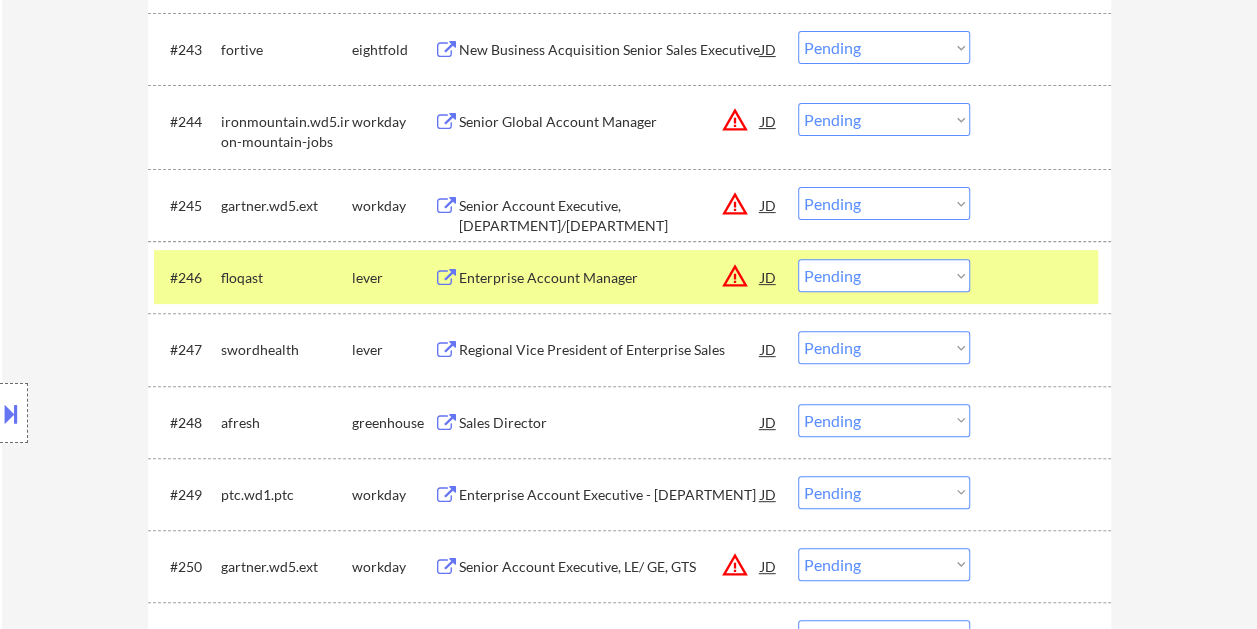 click on "Choose an option... Pending Applied Excluded (Questions) Excluded (Expired) Excluded (Location) Excluded (Bad Match) Excluded (Blocklist) Excluded (Salary) Excluded (Other)" at bounding box center (884, 275) 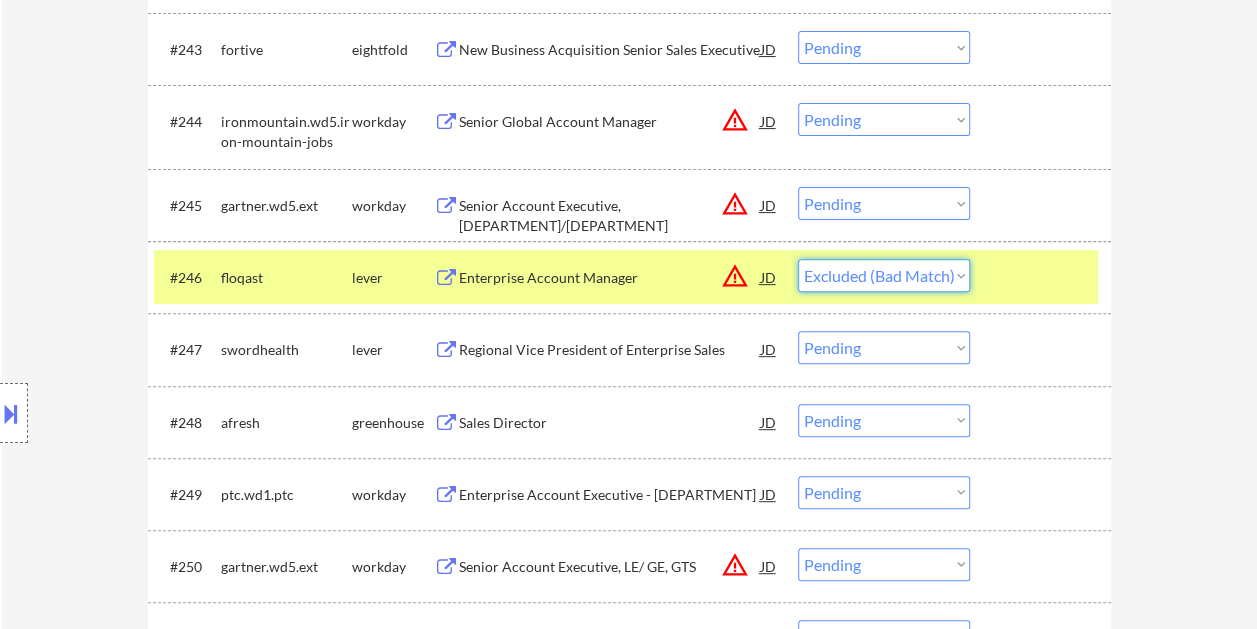 click on "Choose an option... Pending Applied Excluded (Questions) Excluded (Expired) Excluded (Location) Excluded (Bad Match) Excluded (Blocklist) Excluded (Salary) Excluded (Other)" at bounding box center (884, 275) 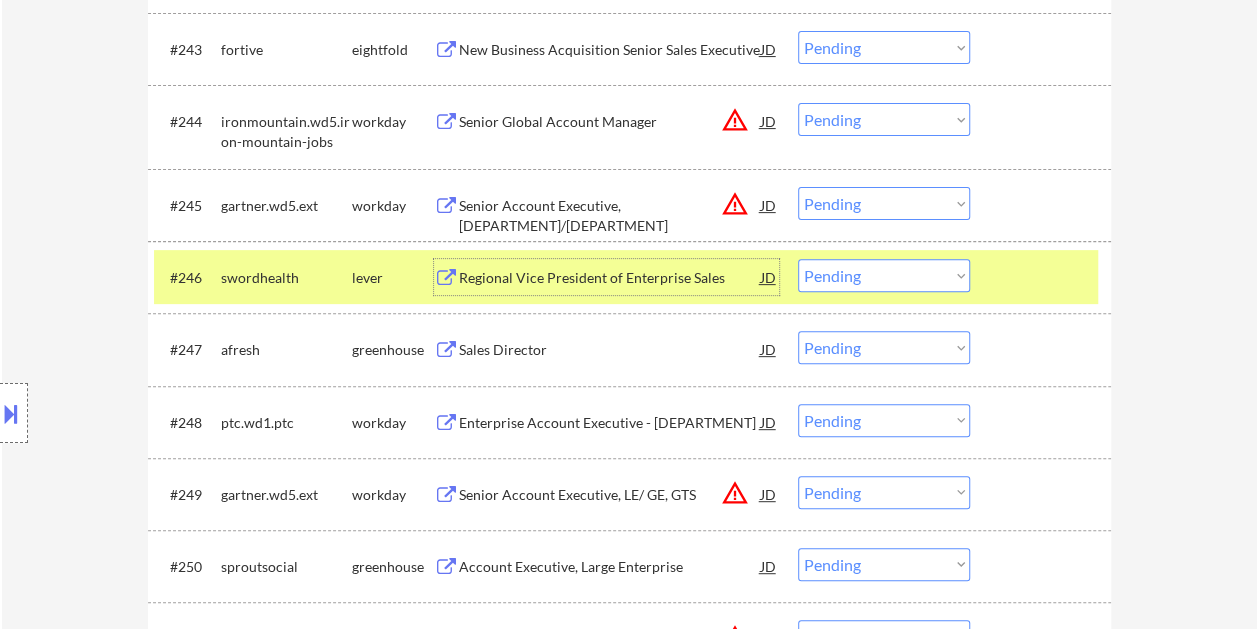 click on "Regional Vice President of Enterprise Sales" at bounding box center (610, 278) 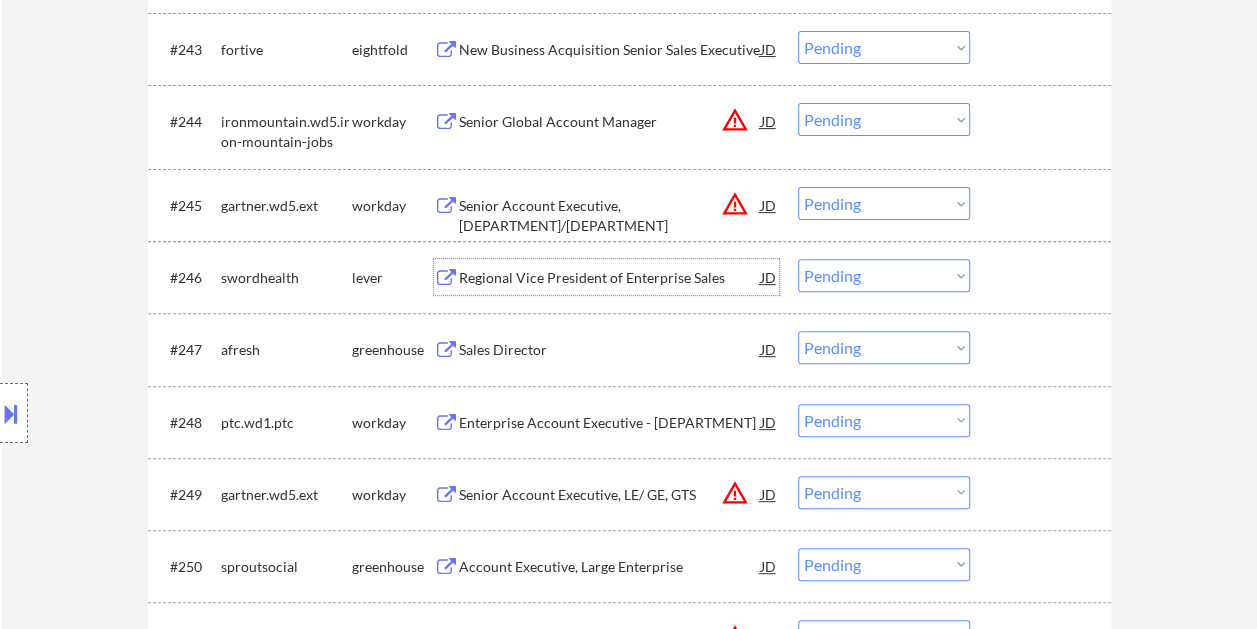 click at bounding box center [1043, 277] 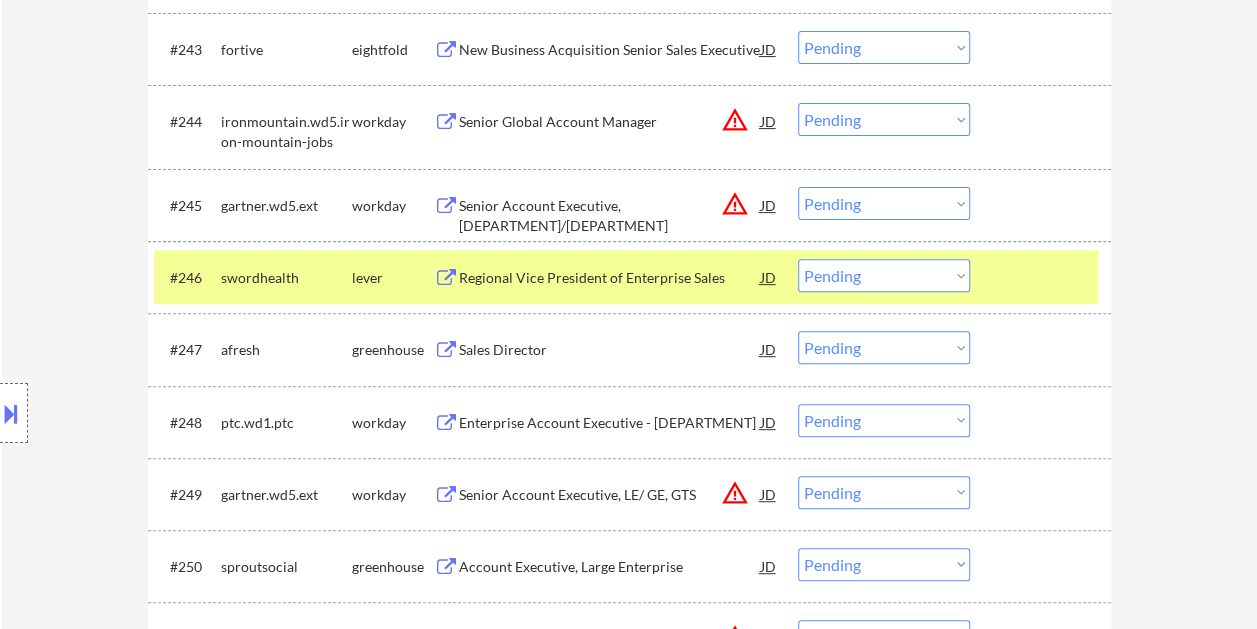 click on "Choose an option... Pending Applied Excluded (Questions) Excluded (Expired) Excluded (Location) Excluded (Bad Match) Excluded (Blocklist) Excluded (Salary) Excluded (Other)" at bounding box center [884, 275] 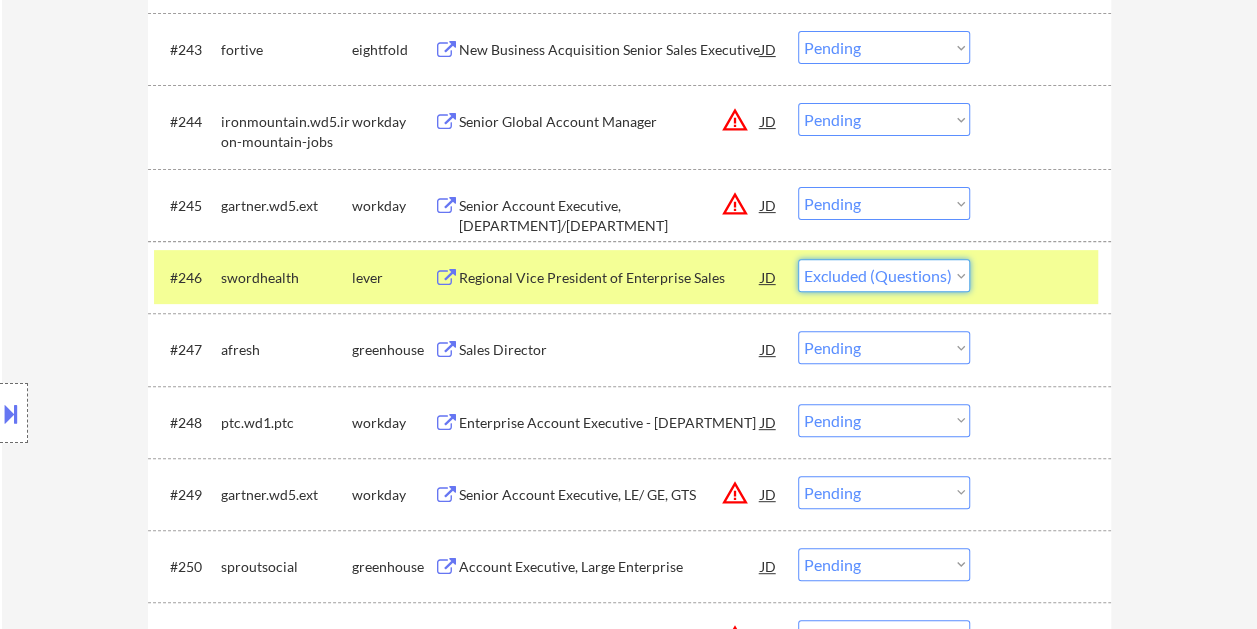click on "Choose an option... Pending Applied Excluded (Questions) Excluded (Expired) Excluded (Location) Excluded (Bad Match) Excluded (Blocklist) Excluded (Salary) Excluded (Other)" at bounding box center [884, 275] 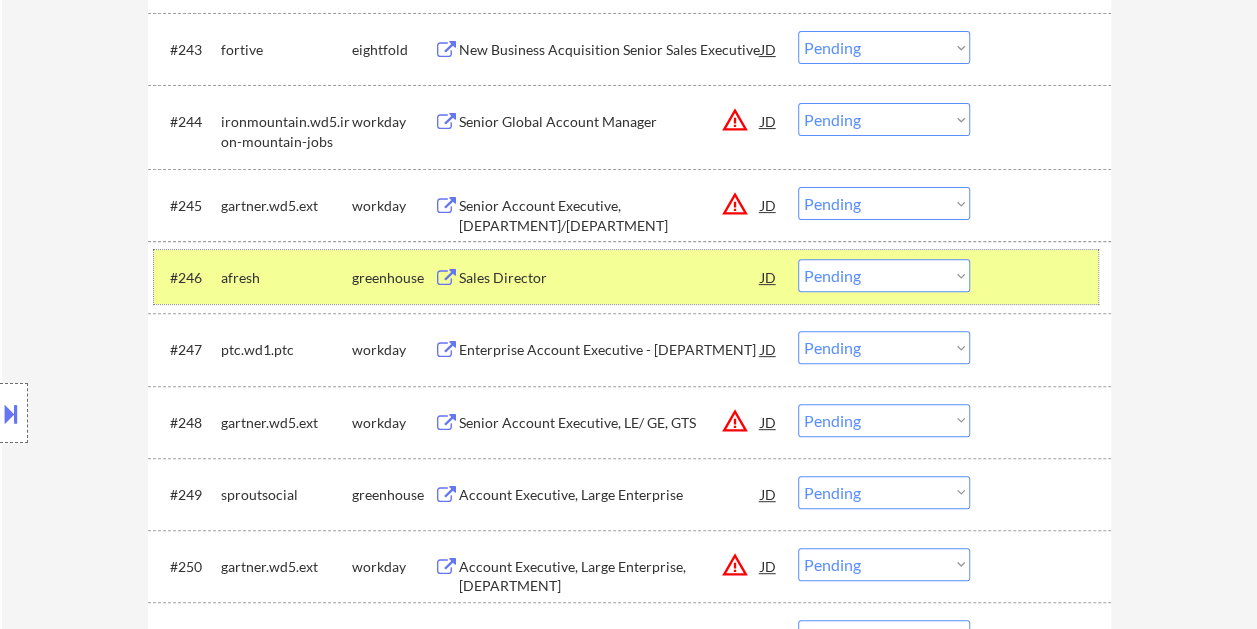 click at bounding box center [1043, 277] 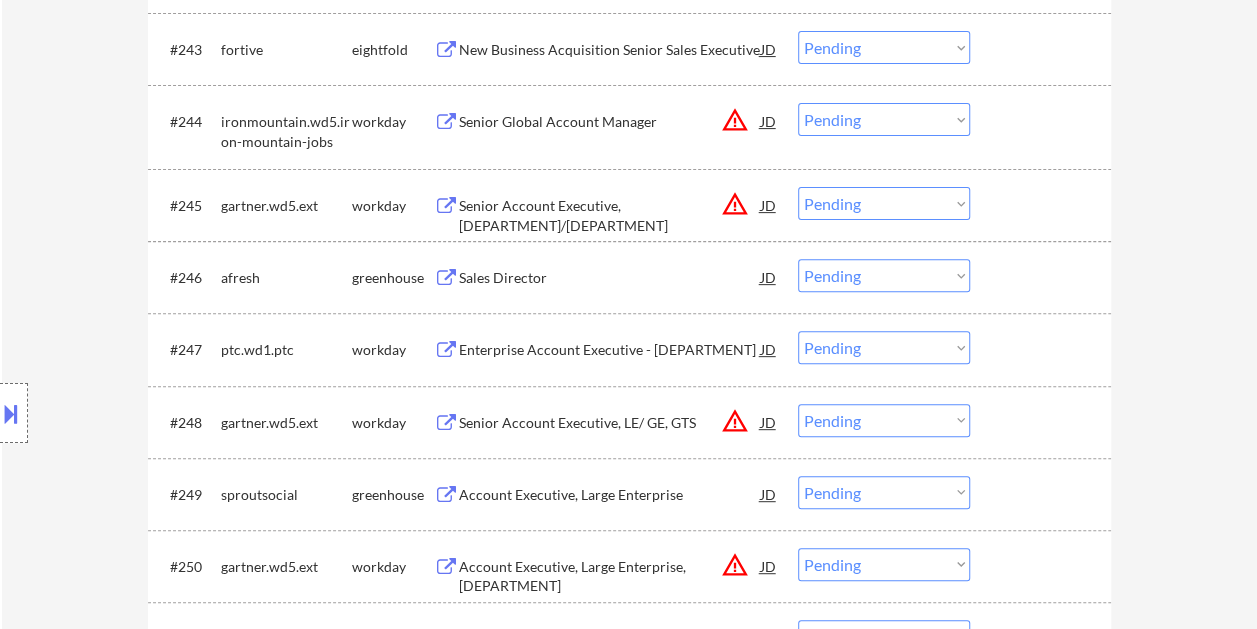 click on "Sales Director" at bounding box center (610, 278) 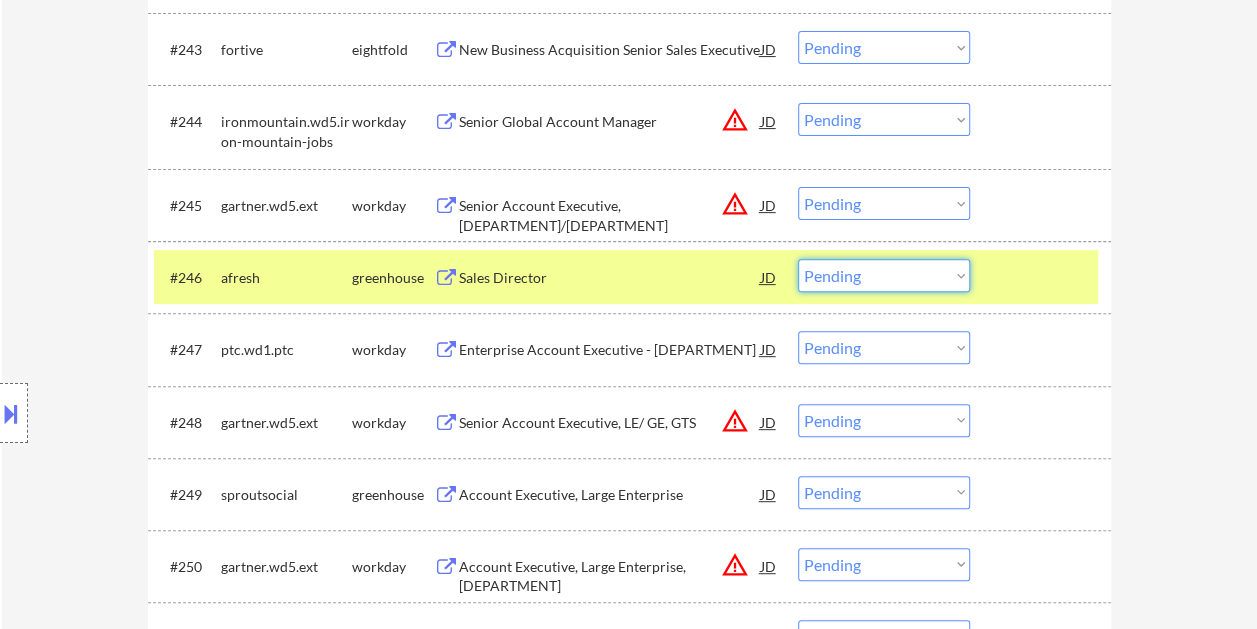 click on "Choose an option... Pending Applied Excluded (Questions) Excluded (Expired) Excluded (Location) Excluded (Bad Match) Excluded (Blocklist) Excluded (Salary) Excluded (Other)" at bounding box center (884, 275) 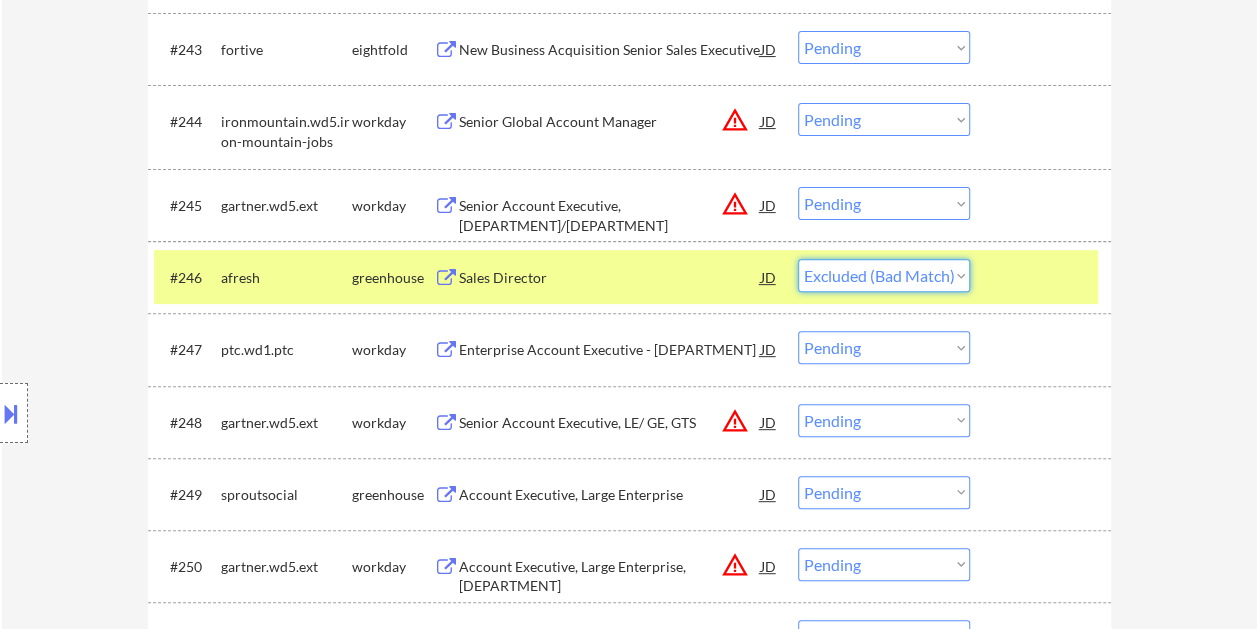 click on "Choose an option... Pending Applied Excluded (Questions) Excluded (Expired) Excluded (Location) Excluded (Bad Match) Excluded (Blocklist) Excluded (Salary) Excluded (Other)" at bounding box center (884, 275) 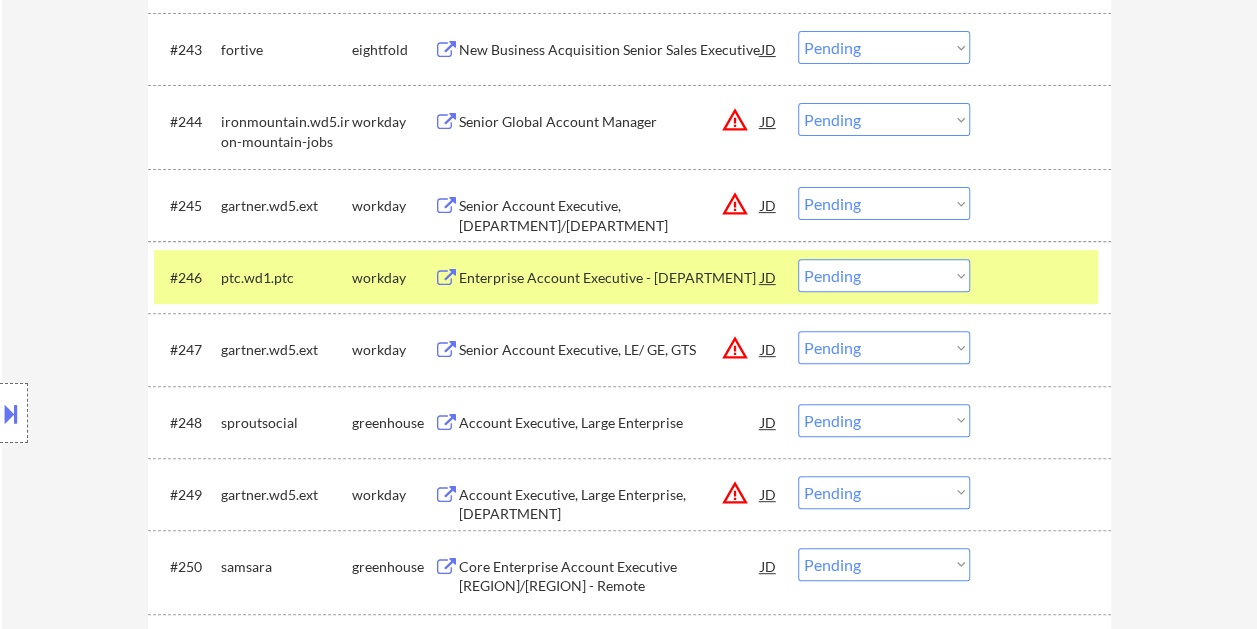click at bounding box center (1043, 277) 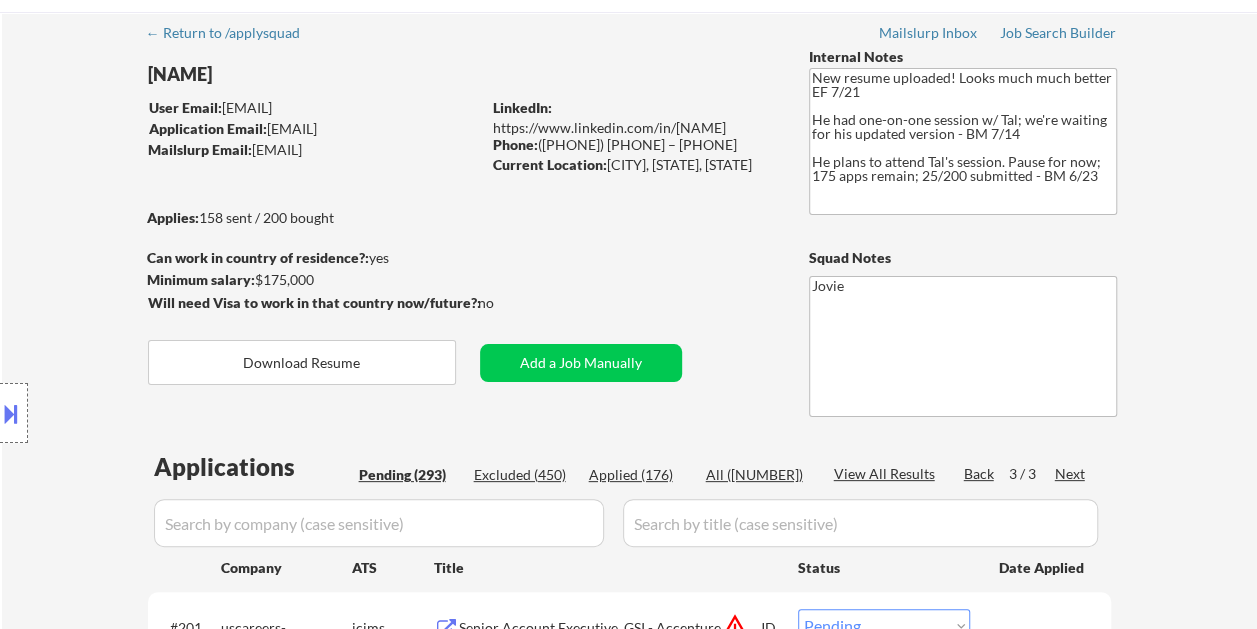 scroll, scrollTop: 0, scrollLeft: 0, axis: both 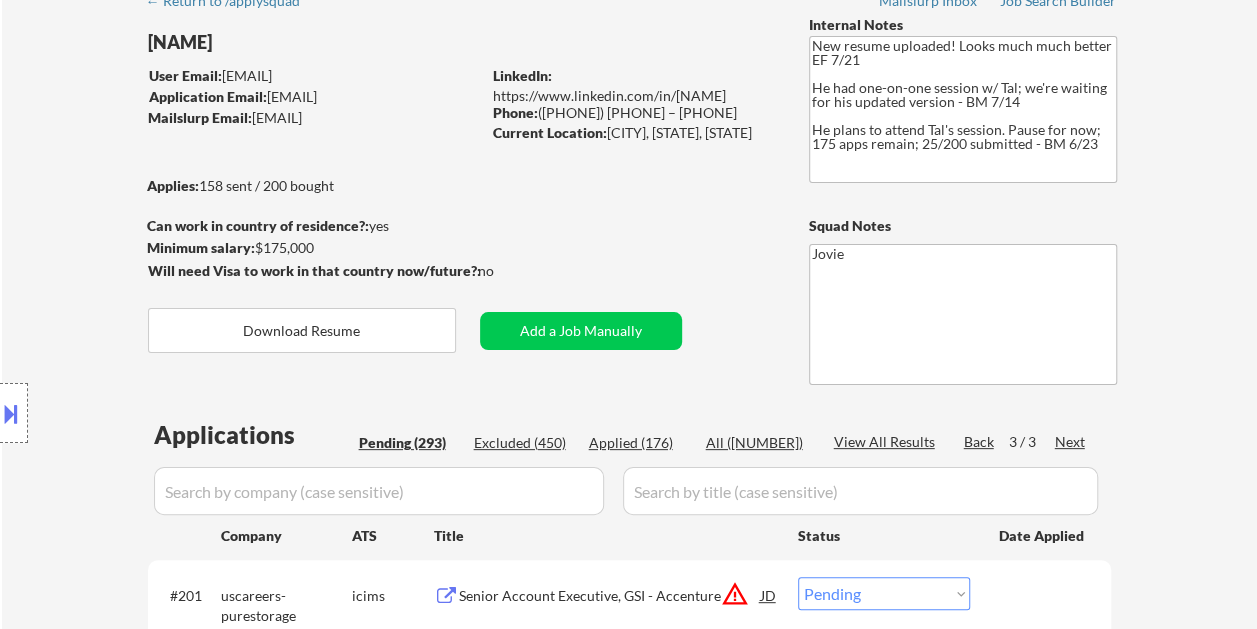 click on "All ([NUMBER])" at bounding box center [756, 443] 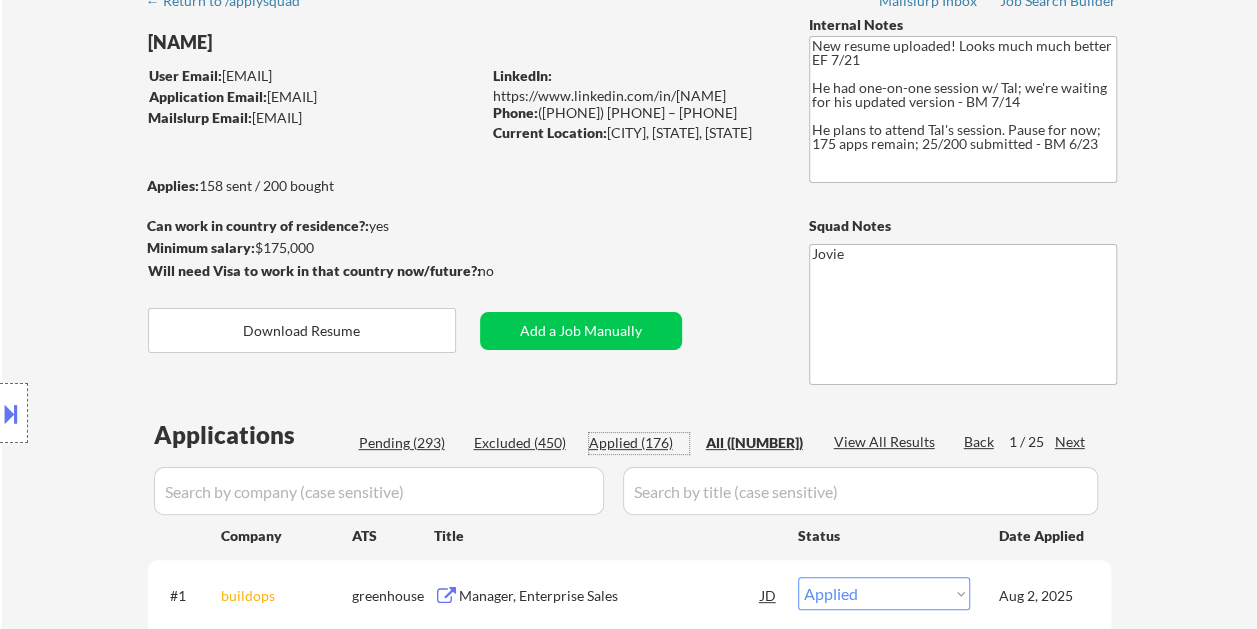 click on "Applied (176)" at bounding box center (639, 443) 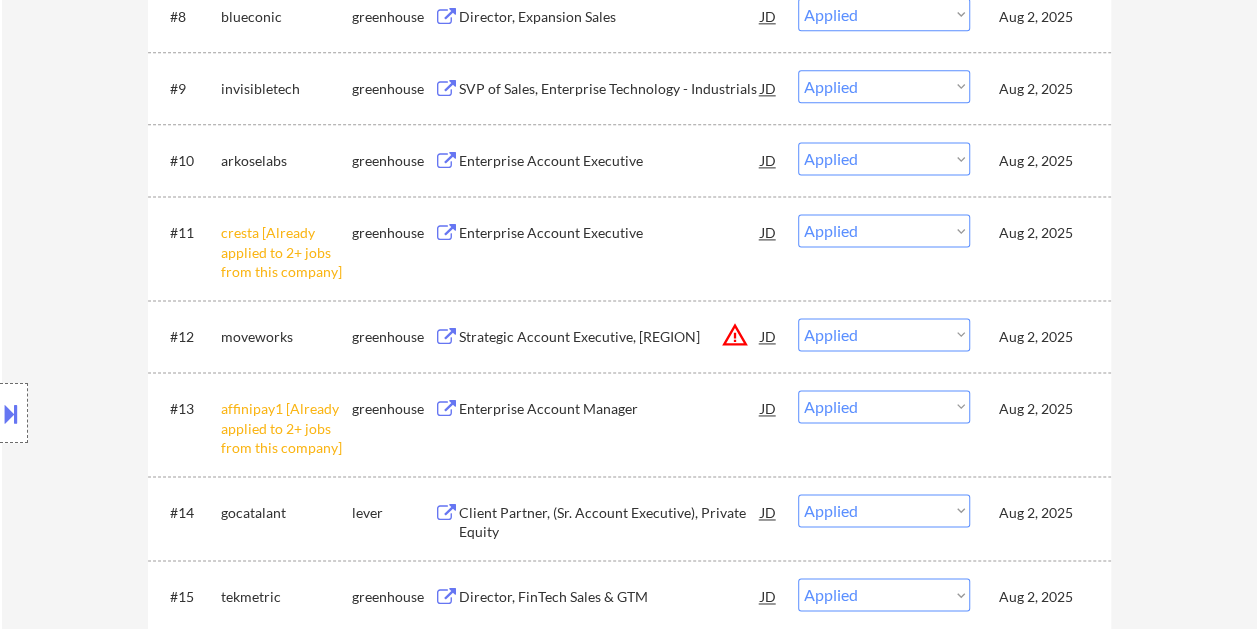 scroll, scrollTop: 1200, scrollLeft: 0, axis: vertical 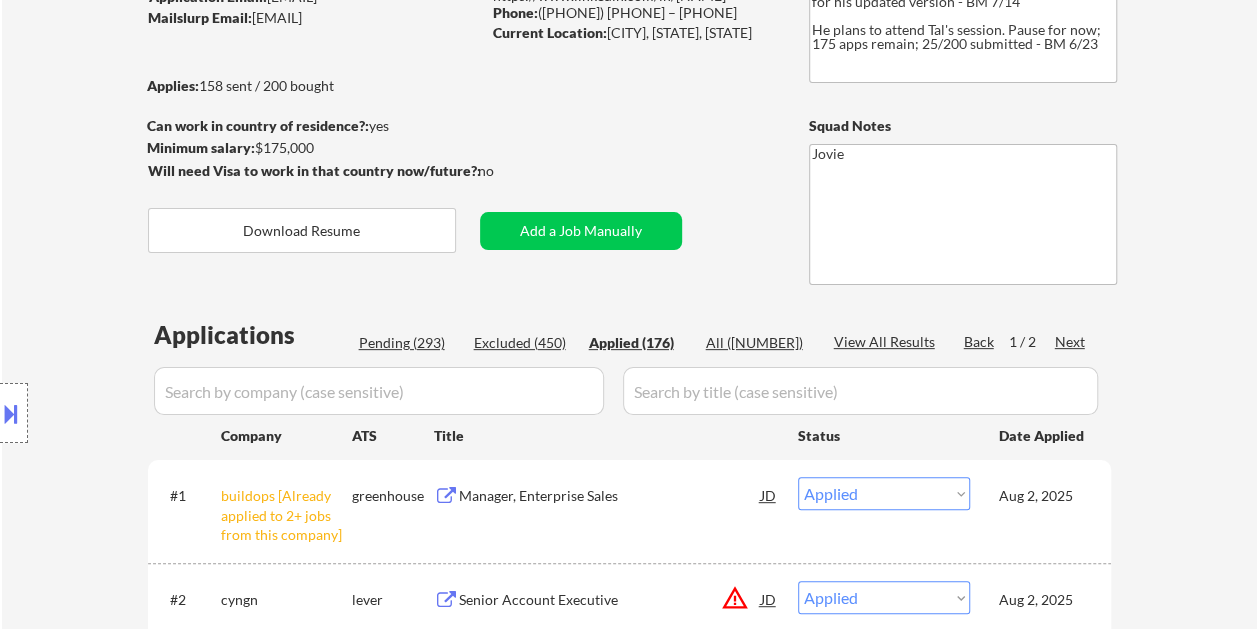click on "Applications Pending (293) Excluded (450) Applied (176) All (919) View All Results Back 1 / 2
Next Company ATS Title Status Date Applied #1 buildops [Already applied to 2+ jobs from this company] greenhouse Manager, Enterprise Sales JD warning_amber Choose an option... Pending Applied Excluded (Questions) Excluded (Expired) Excluded (Location) Excluded (Bad Match) Excluded (Blocklist) Excluded (Salary) Excluded (Other) Aug 2, 2025 success #2 cyngn lever Senior Account Executive JD warning_amber Choose an option... Pending Applied Excluded (Questions) Excluded (Expired) Excluded (Location) Excluded (Bad Match) Excluded (Blocklist) Excluded (Salary) Excluded (Other) Aug 2, 2025 success #3 okta greenhouse Strategic Account Executive, [CITY] JD warning_amber Choose an option... Pending Applied Excluded (Questions) Excluded (Expired) Excluded (Location) Excluded (Bad Match) Excluded (Blocklist) Excluded (Salary) Excluded (Other) Aug 2, 2025 #4 ironcladhq ashby Enterprise Account Executive, Central JD #5 JD" at bounding box center [629, 4377] 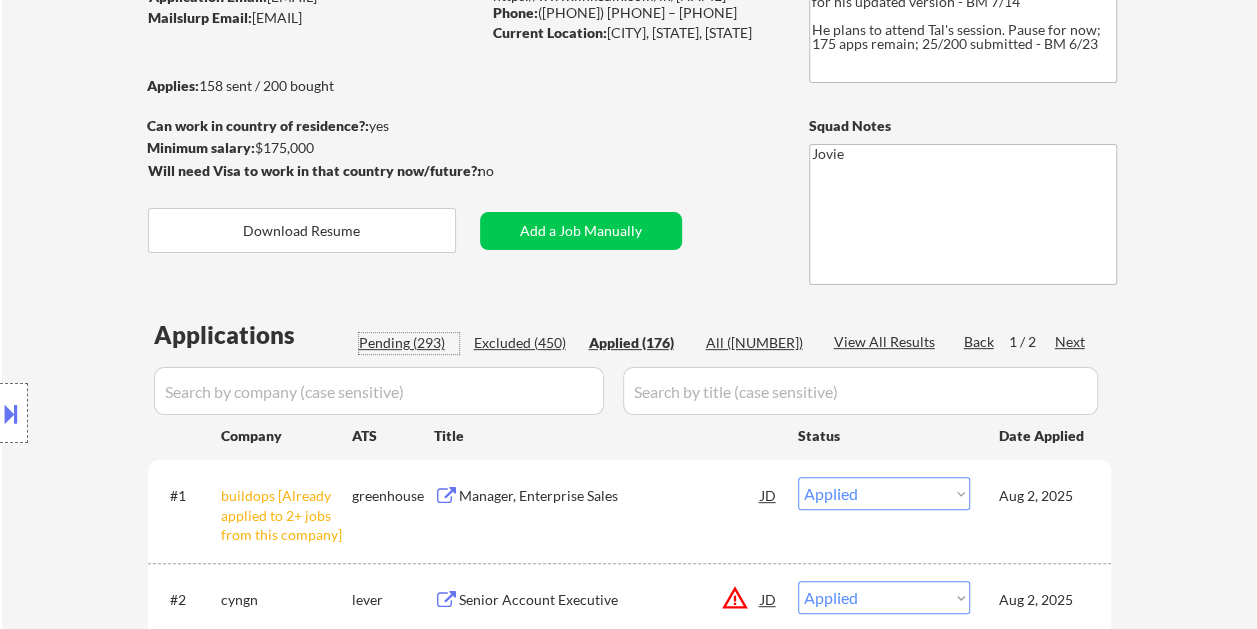click on "Pending (293)" at bounding box center (409, 343) 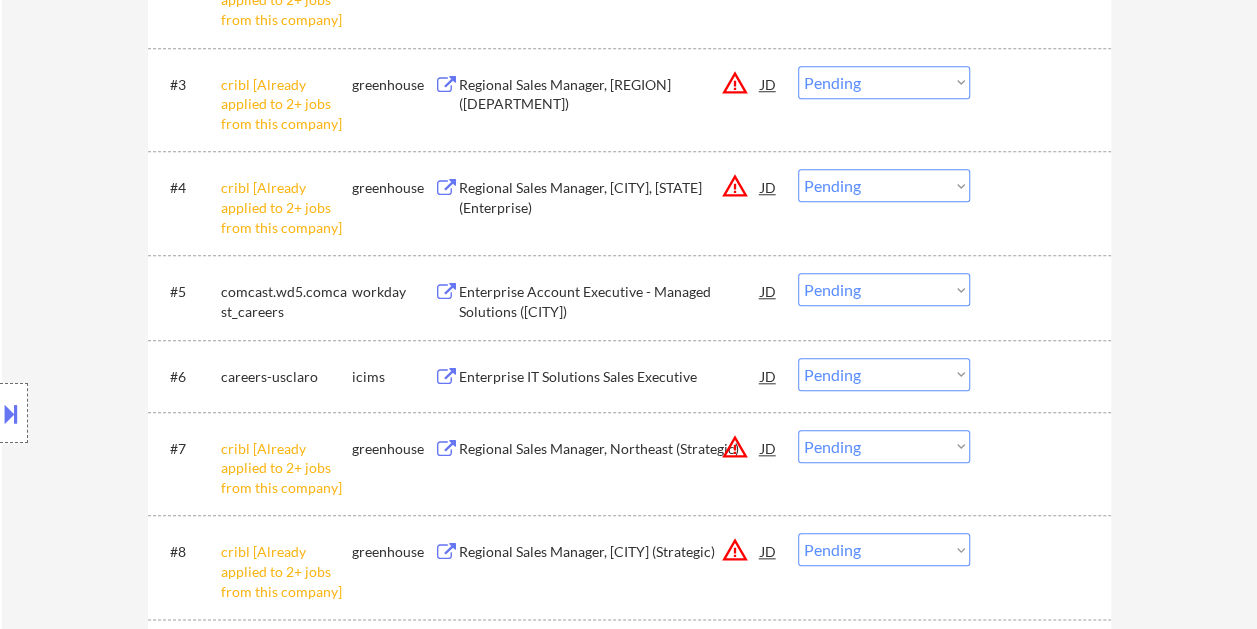 scroll, scrollTop: 600, scrollLeft: 0, axis: vertical 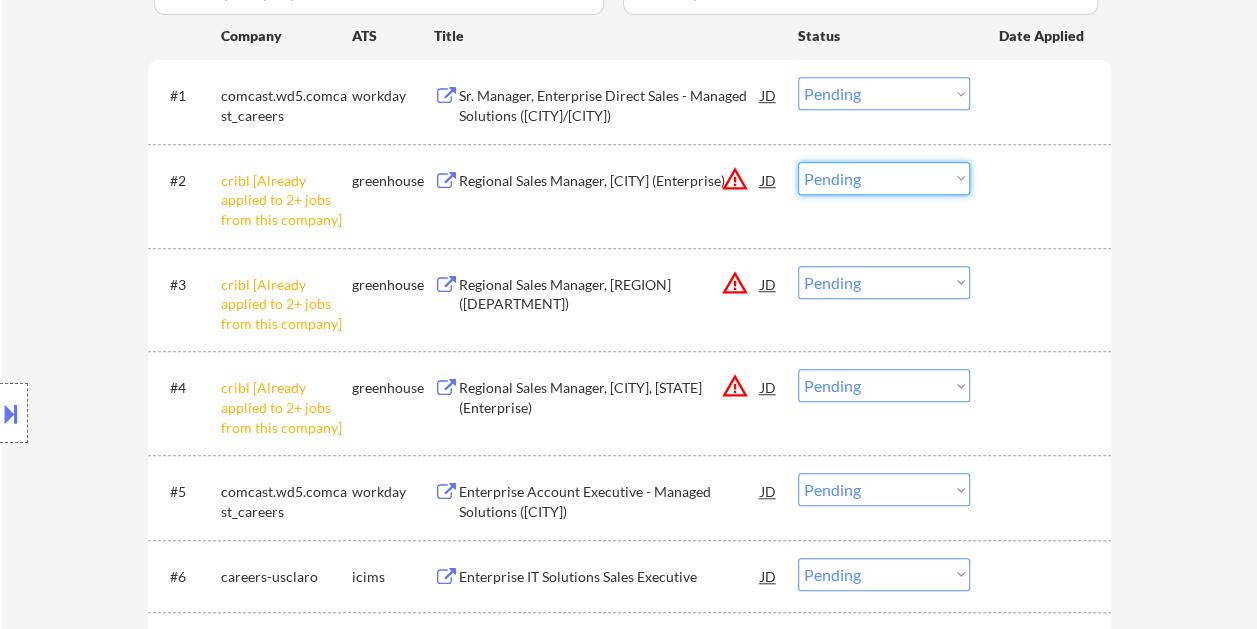 click on "Choose an option... Pending Applied Excluded (Questions) Excluded (Expired) Excluded (Location) Excluded (Bad Match) Excluded (Blocklist) Excluded (Salary) Excluded (Other)" at bounding box center [884, 178] 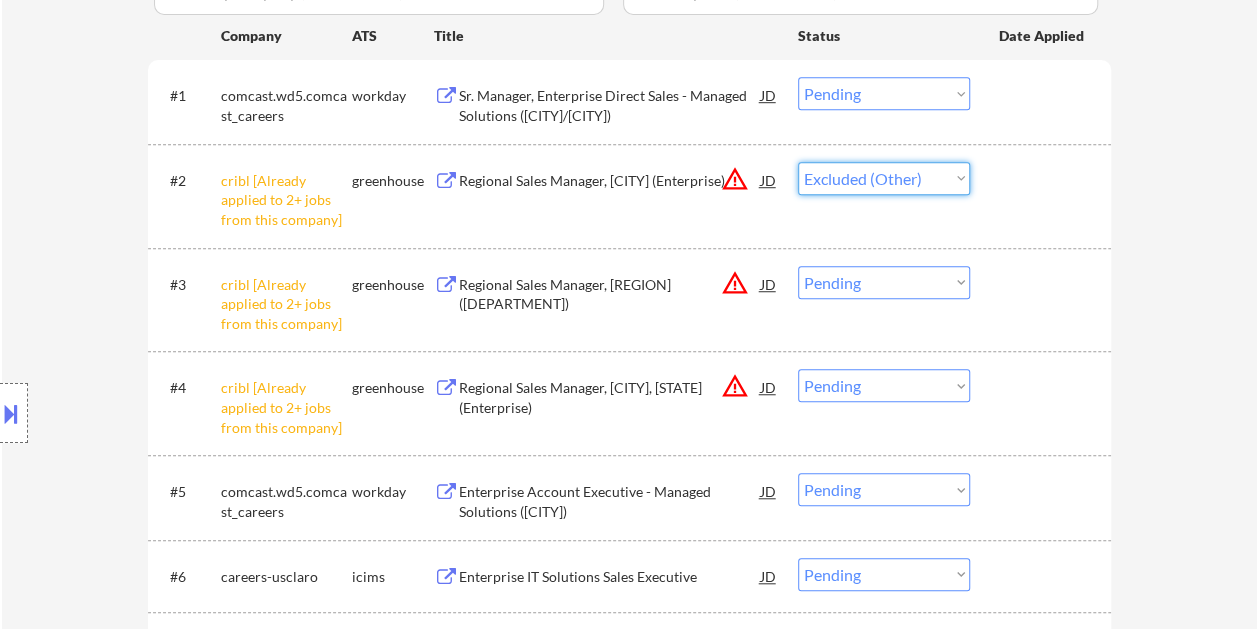 click on "Choose an option... Pending Applied Excluded (Questions) Excluded (Expired) Excluded (Location) Excluded (Bad Match) Excluded (Blocklist) Excluded (Salary) Excluded (Other)" at bounding box center [884, 178] 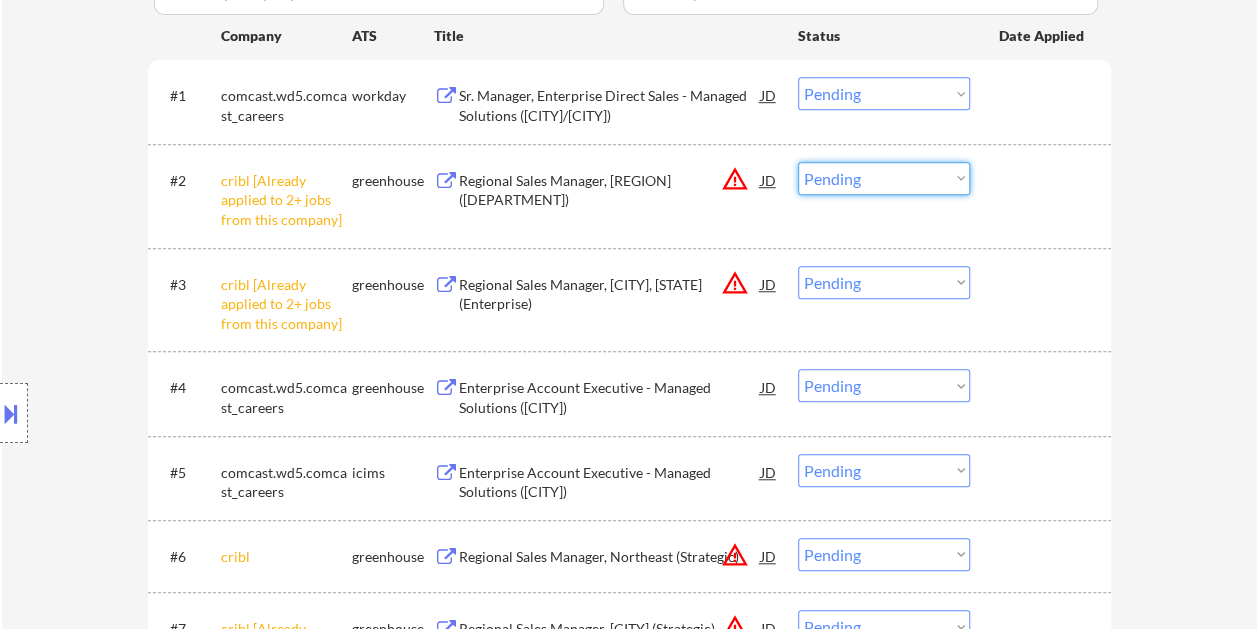 click on "Choose an option... Pending Applied Excluded (Questions) Excluded (Expired) Excluded (Location) Excluded (Bad Match) Excluded (Blocklist) Excluded (Salary) Excluded (Other)" at bounding box center [884, 178] 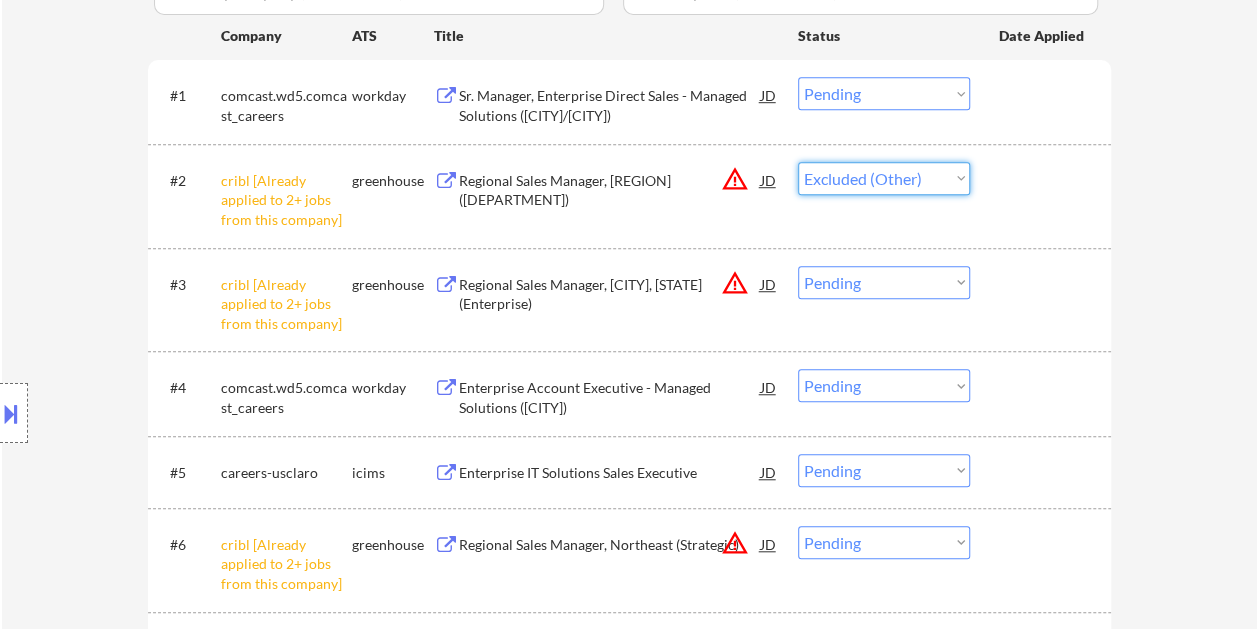 click on "Choose an option... Pending Applied Excluded (Questions) Excluded (Expired) Excluded (Location) Excluded (Bad Match) Excluded (Blocklist) Excluded (Salary) Excluded (Other)" at bounding box center [884, 178] 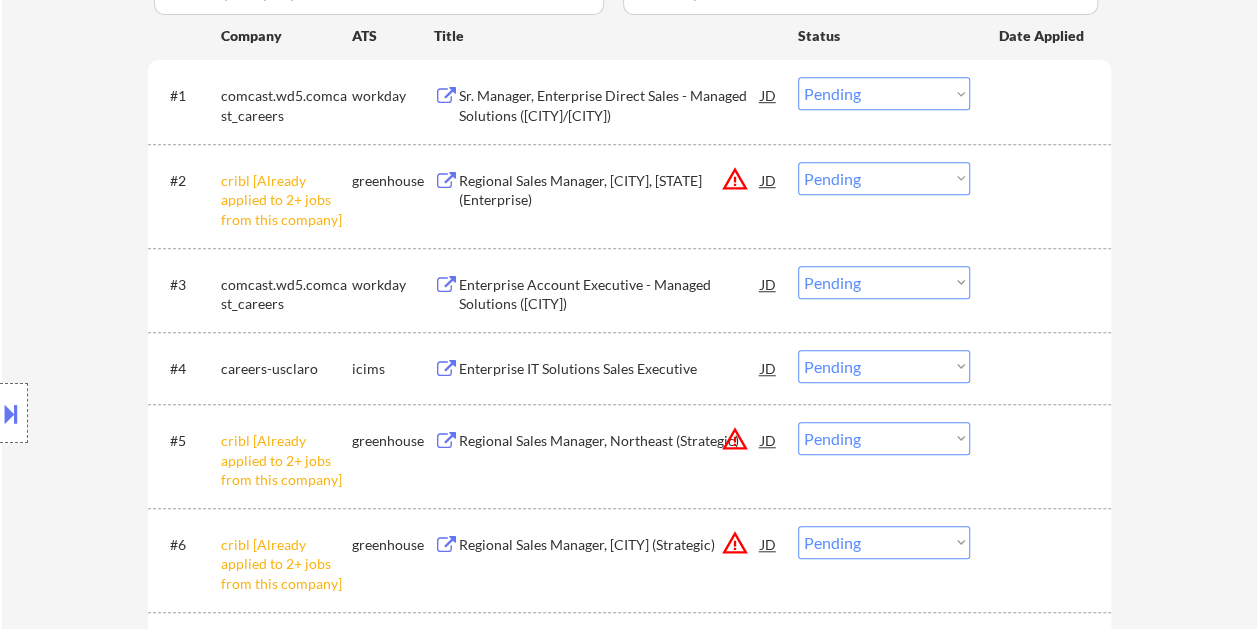click on "Choose an option... Pending Applied Excluded (Questions) Excluded (Expired) Excluded (Location) Excluded (Bad Match) Excluded (Blocklist) Excluded (Salary) Excluded (Other)" at bounding box center (884, 178) 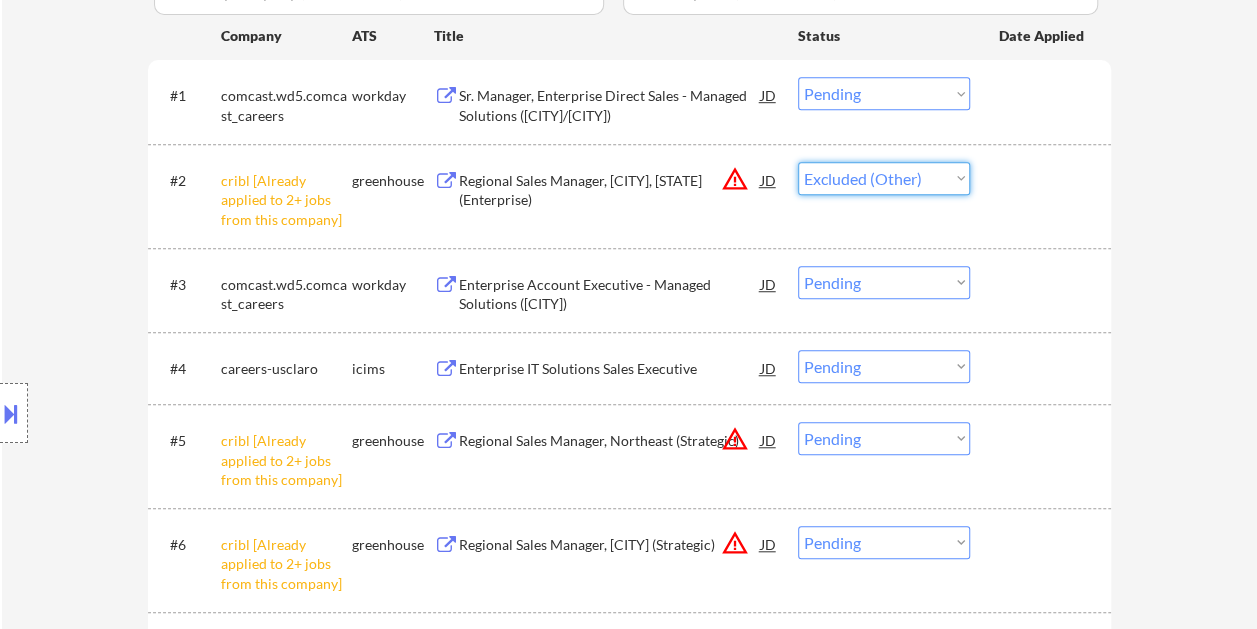 click on "Choose an option... Pending Applied Excluded (Questions) Excluded (Expired) Excluded (Location) Excluded (Bad Match) Excluded (Blocklist) Excluded (Salary) Excluded (Other)" at bounding box center [884, 178] 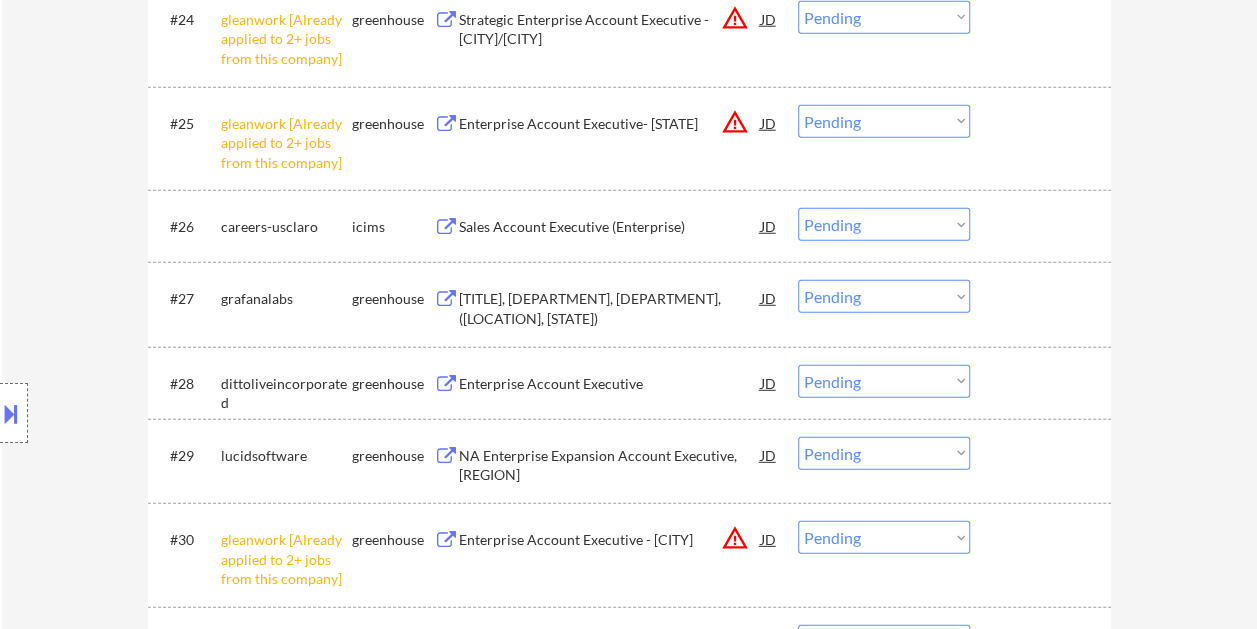 scroll, scrollTop: 2700, scrollLeft: 0, axis: vertical 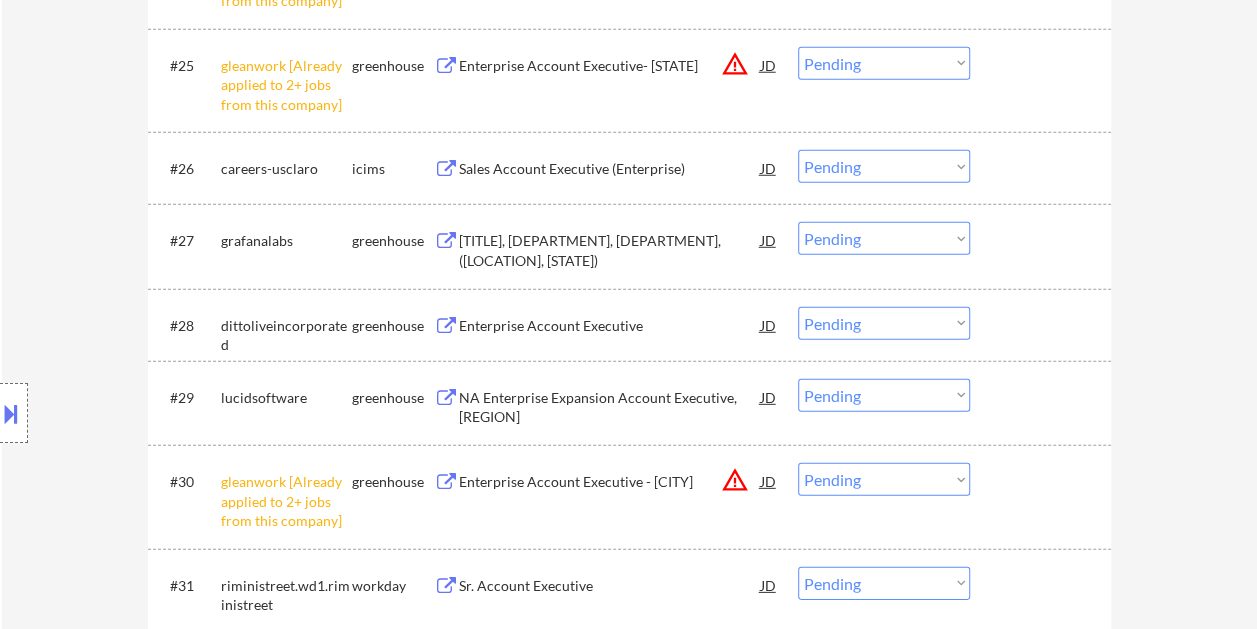 click at bounding box center [1043, 240] 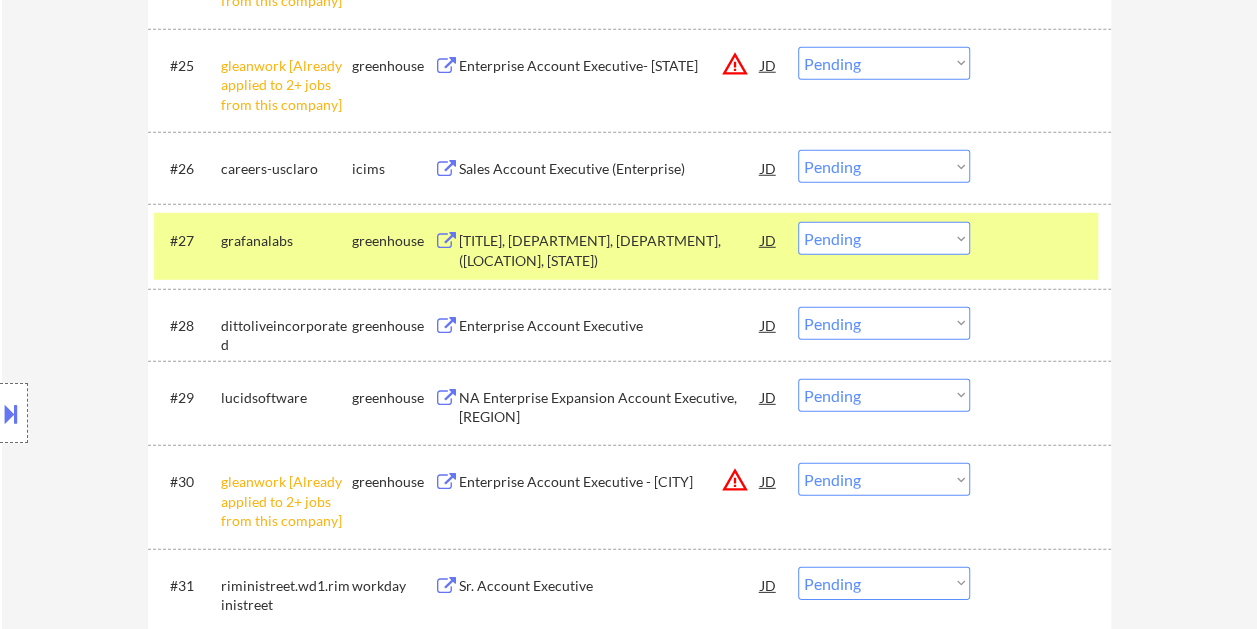 click on "#27 grafanalabs greenhouse Regional Sales Director, Commercial, Acquisition, (Remote, [STATE]) JD warning_amber Choose an option... Pending Applied Excluded (Questions) Excluded (Expired) Excluded (Location) Excluded (Bad Match) Excluded (Blocklist) Excluded (Salary) Excluded (Other)" at bounding box center [626, 246] 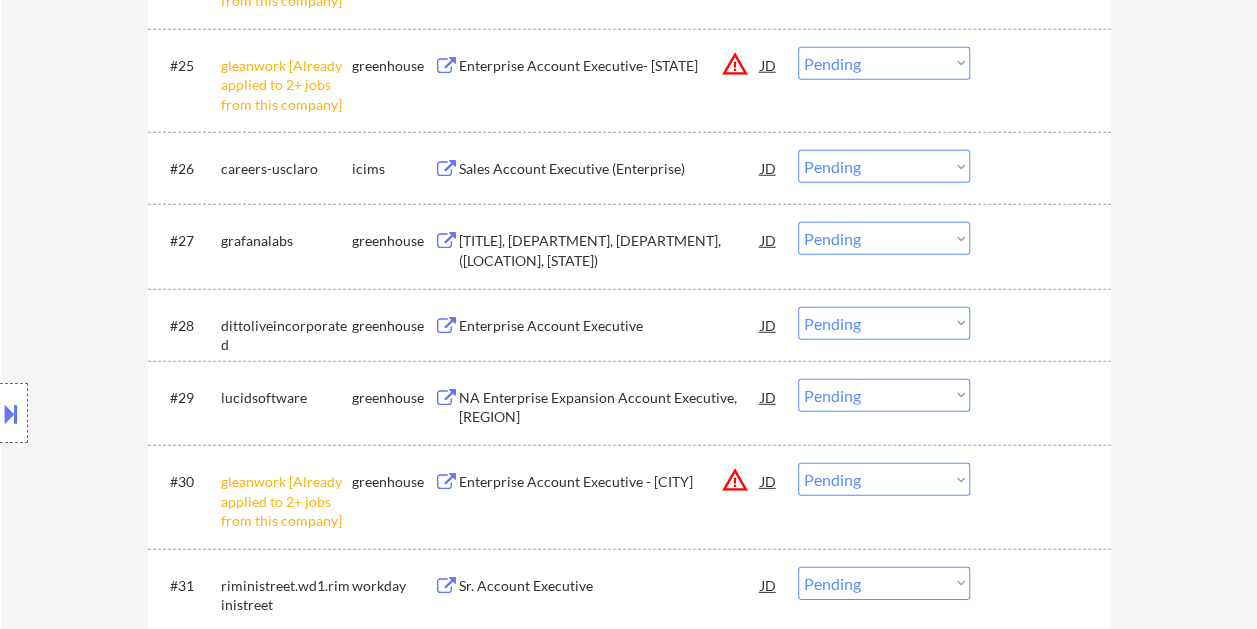 click on "[TITLE], [DEPARTMENT], [DEPARTMENT], ([LOCATION], [STATE])" at bounding box center [610, 250] 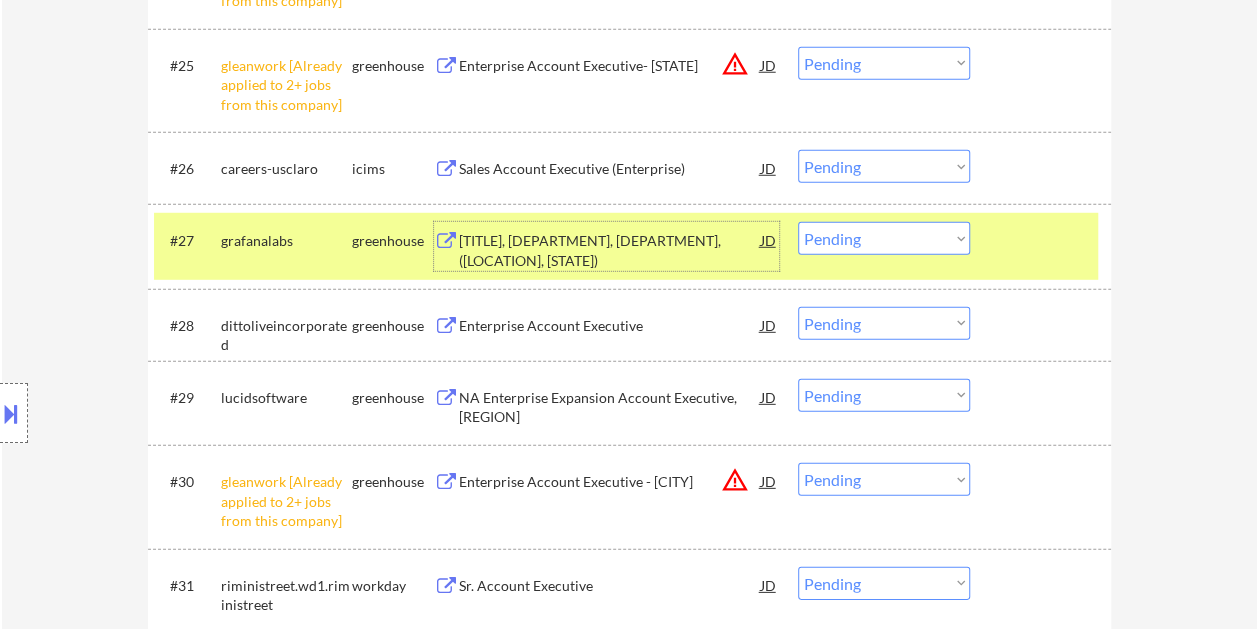click on "#27 grafanalabs greenhouse Regional Sales Director, Commercial, Acquisition, (Remote, [STATE]) JD warning_amber Choose an option... Pending Applied Excluded (Questions) Excluded (Expired) Excluded (Location) Excluded (Bad Match) Excluded (Blocklist) Excluded (Salary) Excluded (Other)" at bounding box center (626, 246) 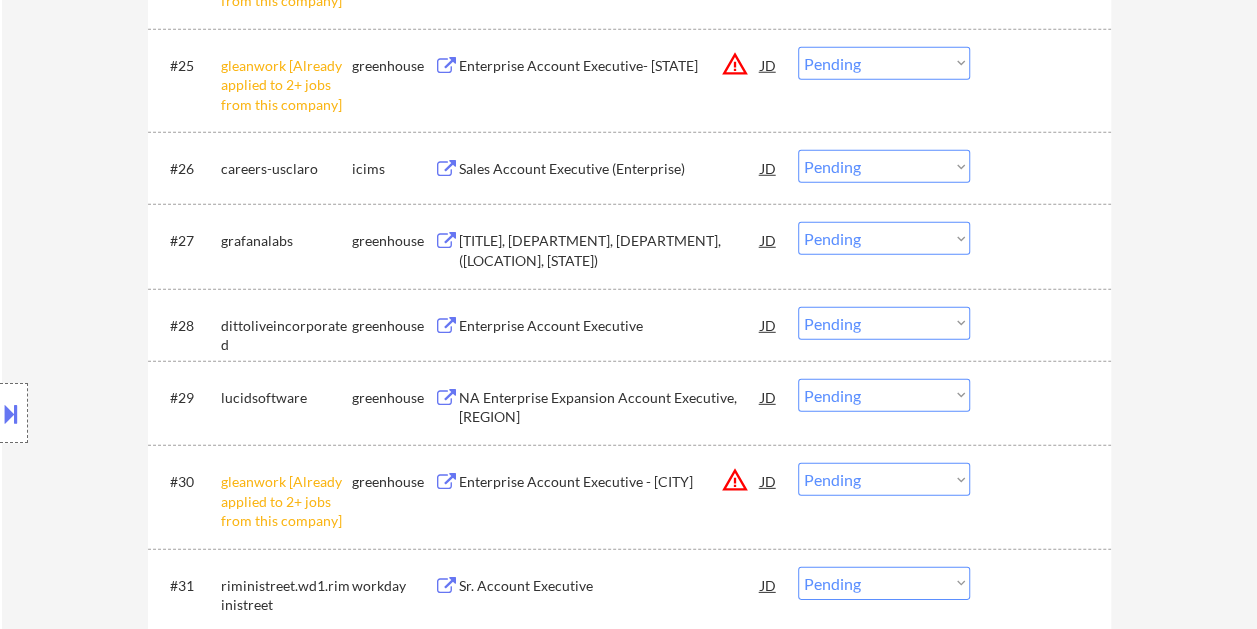 click on "#27 grafanalabs greenhouse Regional Sales Director, Commercial, Acquisition, (Remote, [STATE]) JD warning_amber Choose an option... Pending Applied Excluded (Questions) Excluded (Expired) Excluded (Location) Excluded (Bad Match) Excluded (Blocklist) Excluded (Salary) Excluded (Other)" at bounding box center [626, 246] 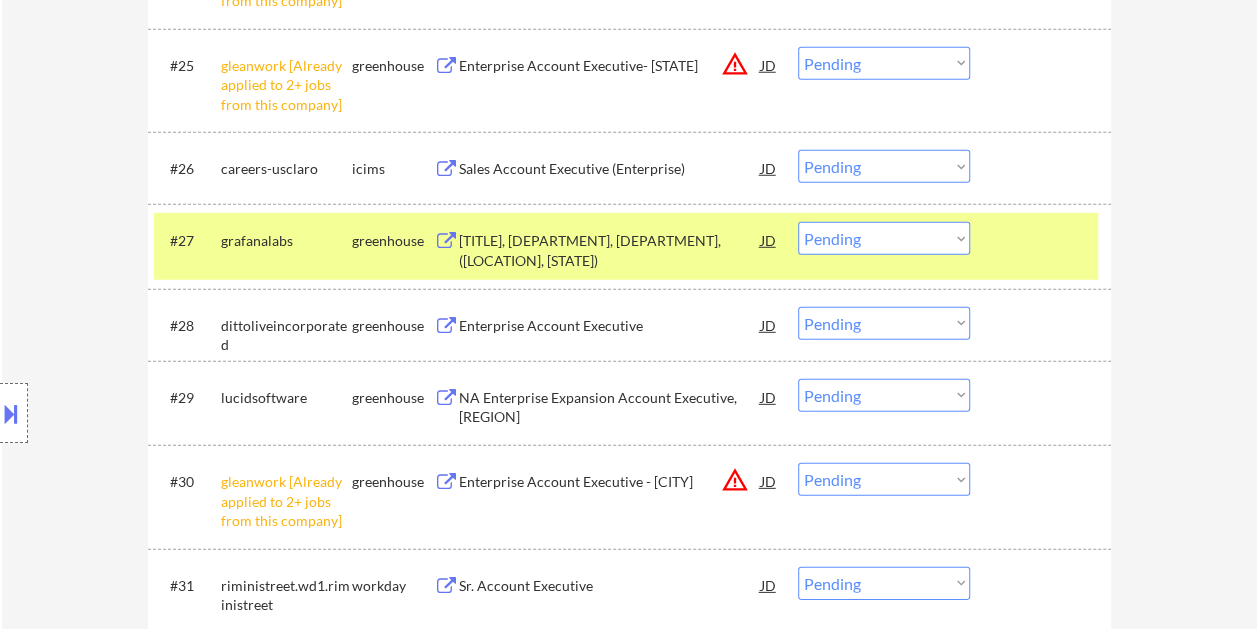 click on "Choose an option... Pending Applied Excluded (Questions) Excluded (Expired) Excluded (Location) Excluded (Bad Match) Excluded (Blocklist) Excluded (Salary) Excluded (Other)" at bounding box center (884, 238) 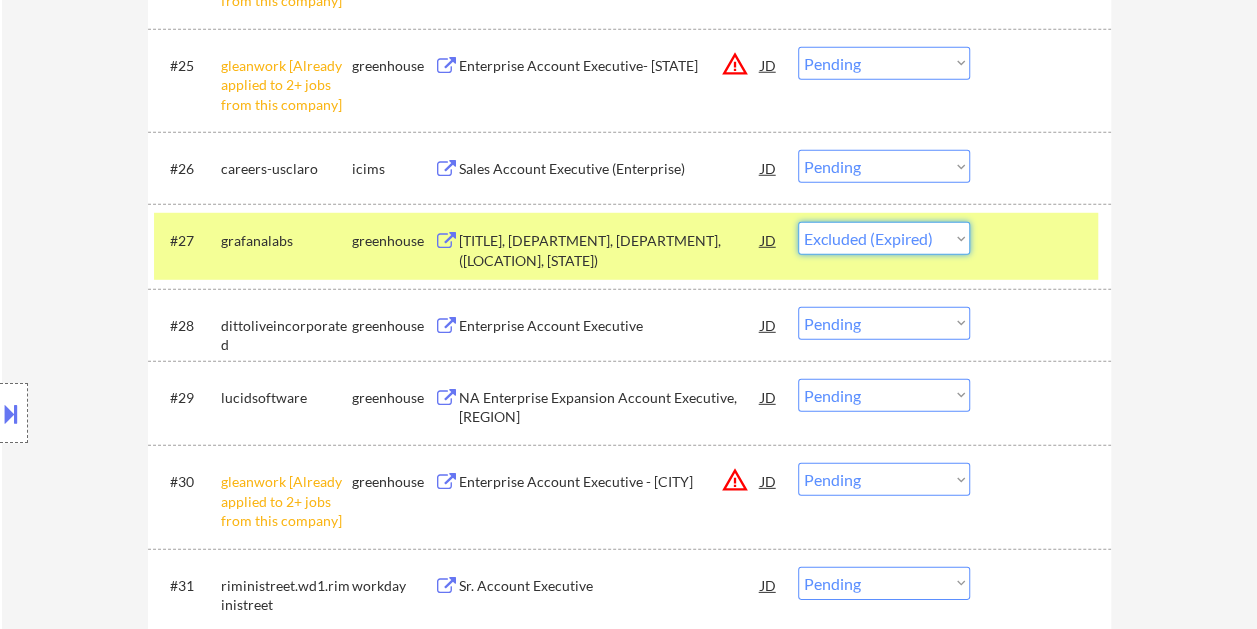 click on "Choose an option... Pending Applied Excluded (Questions) Excluded (Expired) Excluded (Location) Excluded (Bad Match) Excluded (Blocklist) Excluded (Salary) Excluded (Other)" at bounding box center [884, 238] 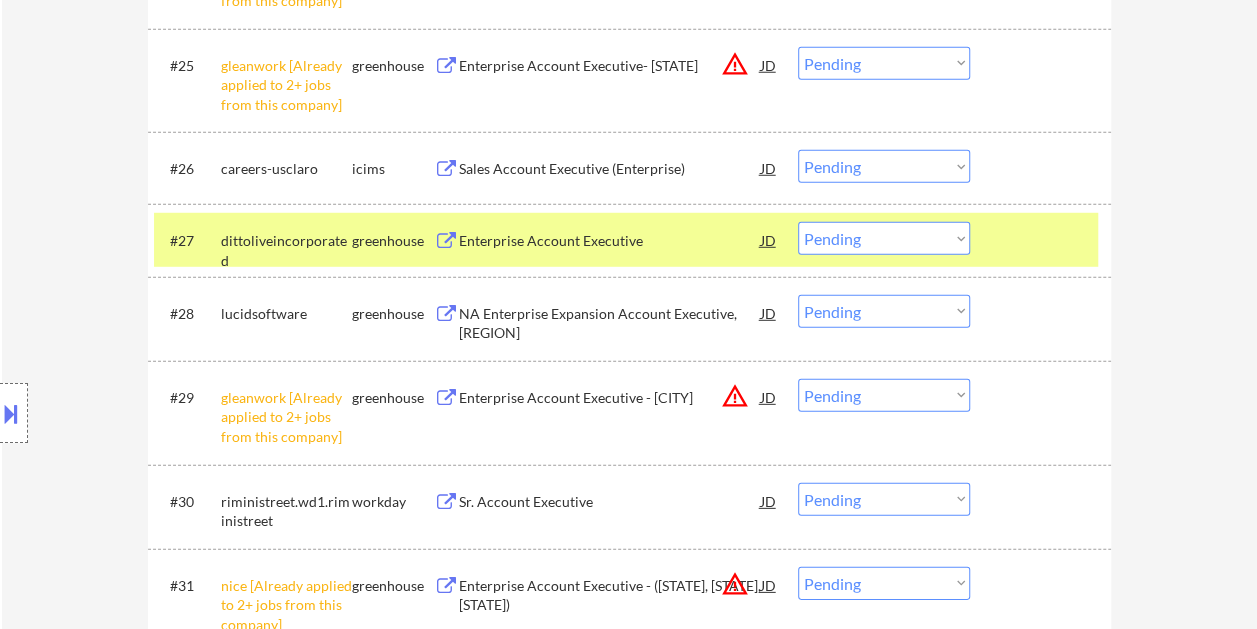 click on "Enterprise Account Executive" at bounding box center (610, 240) 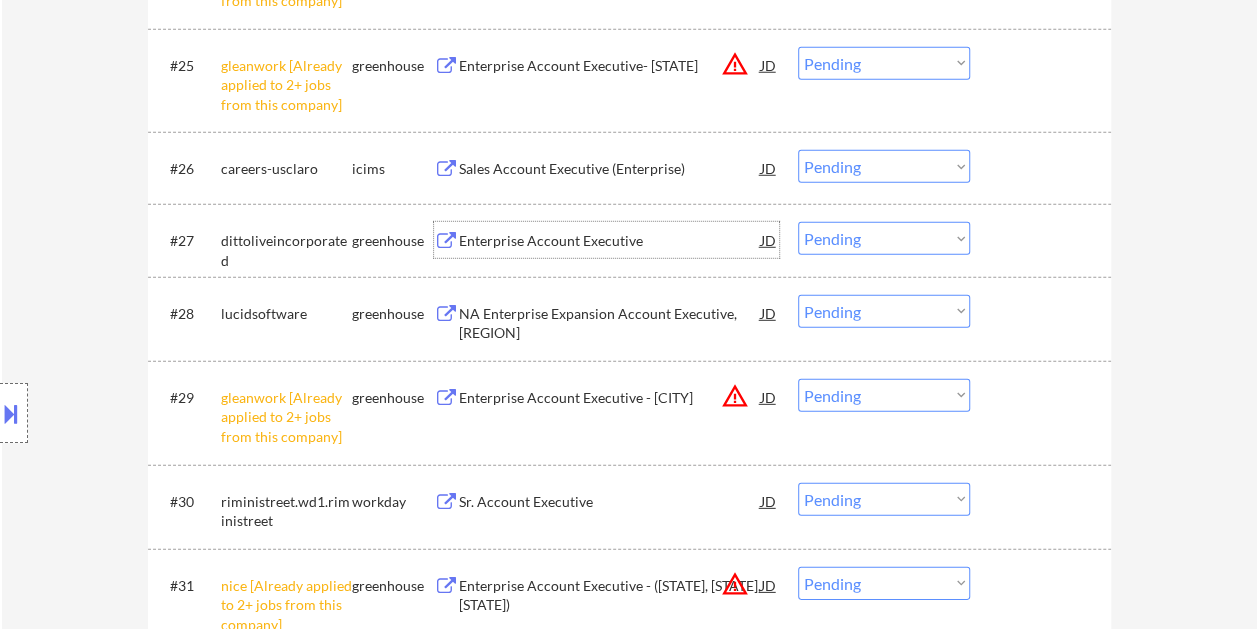 click on "Choose an option... Pending Applied Excluded (Questions) Excluded (Expired) Excluded (Location) Excluded (Bad Match) Excluded (Blocklist) Excluded (Salary) Excluded (Other)" at bounding box center (884, 238) 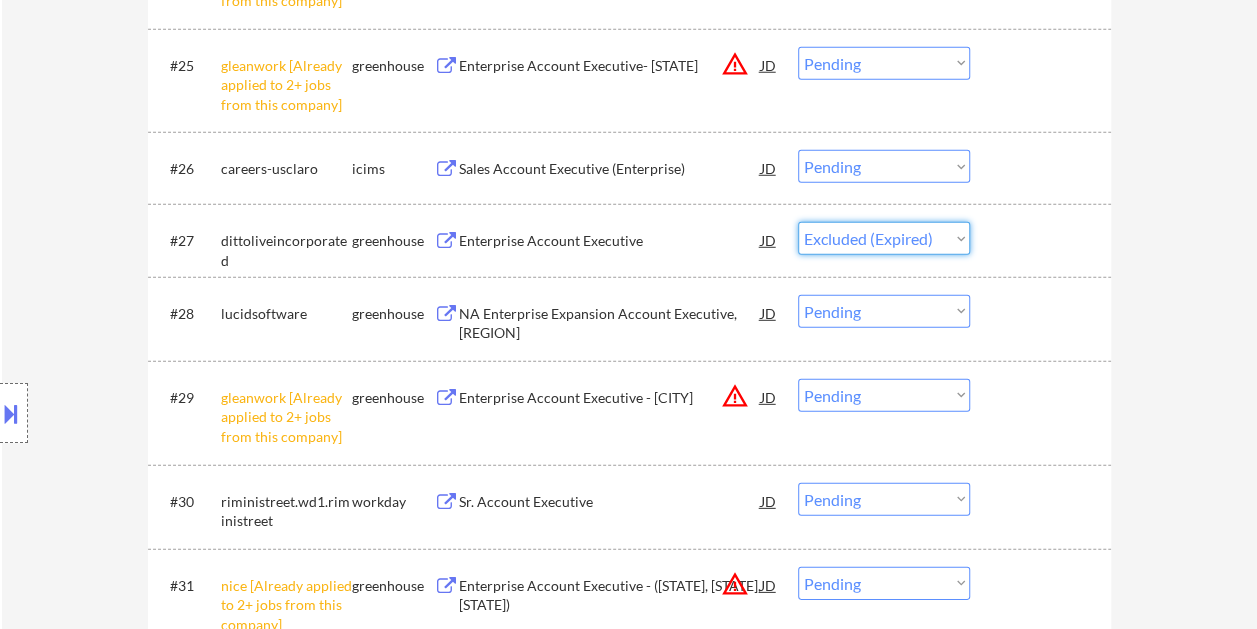 click on "Choose an option... Pending Applied Excluded (Questions) Excluded (Expired) Excluded (Location) Excluded (Bad Match) Excluded (Blocklist) Excluded (Salary) Excluded (Other)" at bounding box center (884, 238) 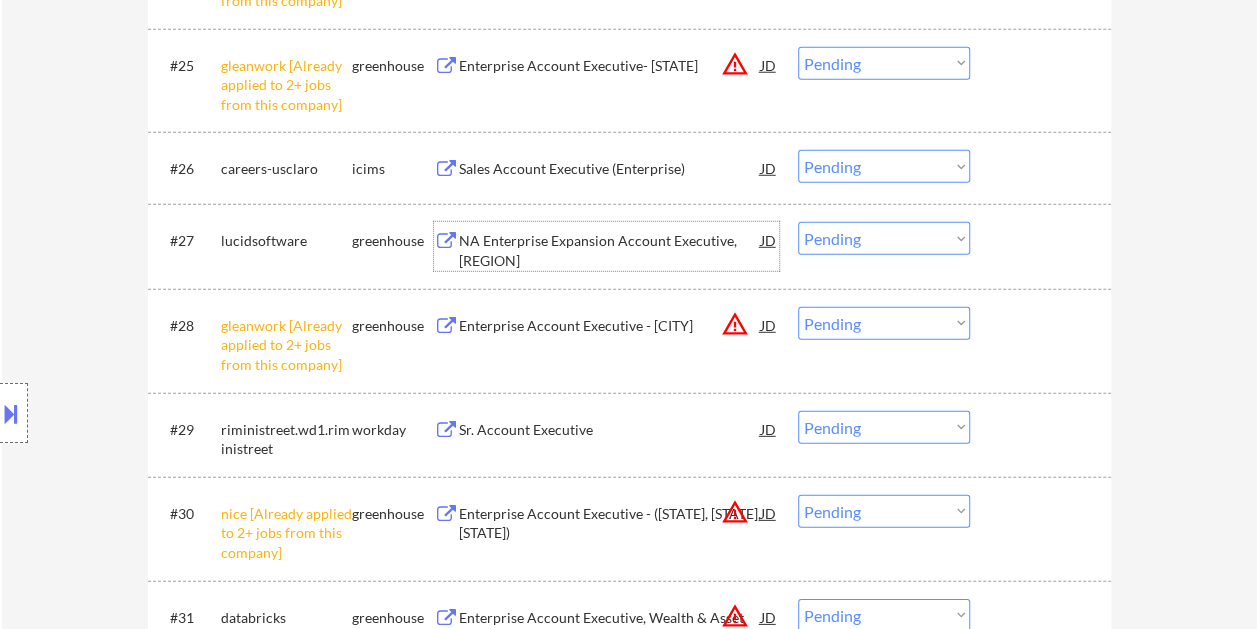 click on "NA Enterprise Expansion Account Executive, [REGION]" at bounding box center (610, 250) 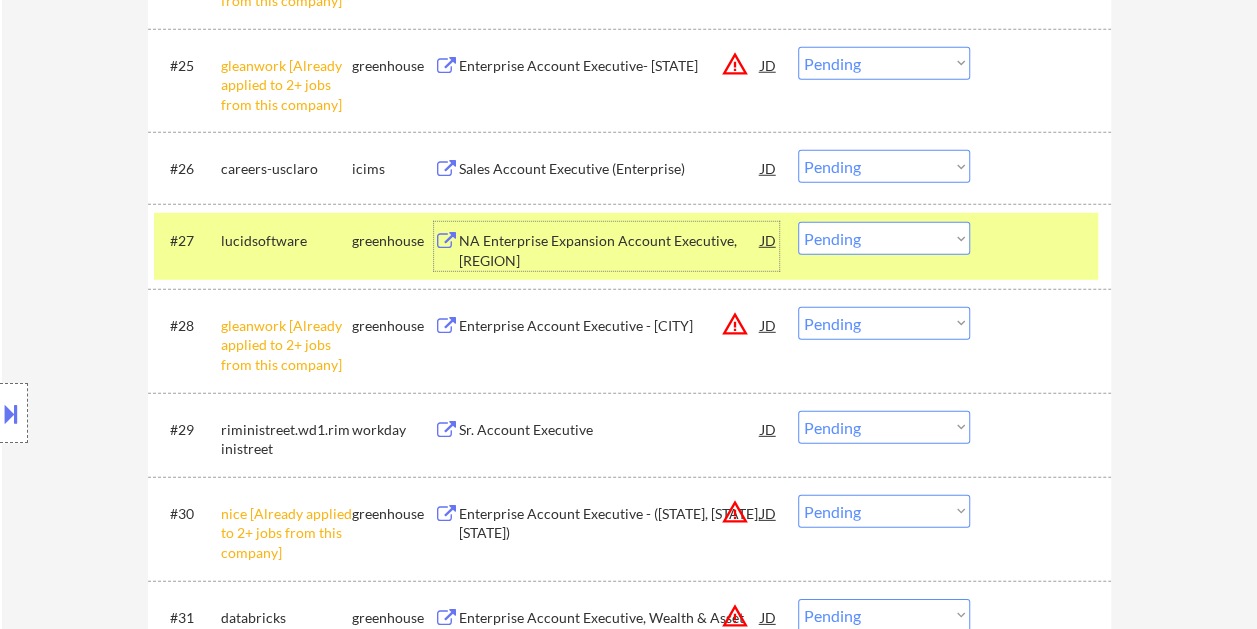 click on "Choose an option... Pending Applied Excluded (Questions) Excluded (Expired) Excluded (Location) Excluded (Bad Match) Excluded (Blocklist) Excluded (Salary) Excluded (Other)" at bounding box center [884, 238] 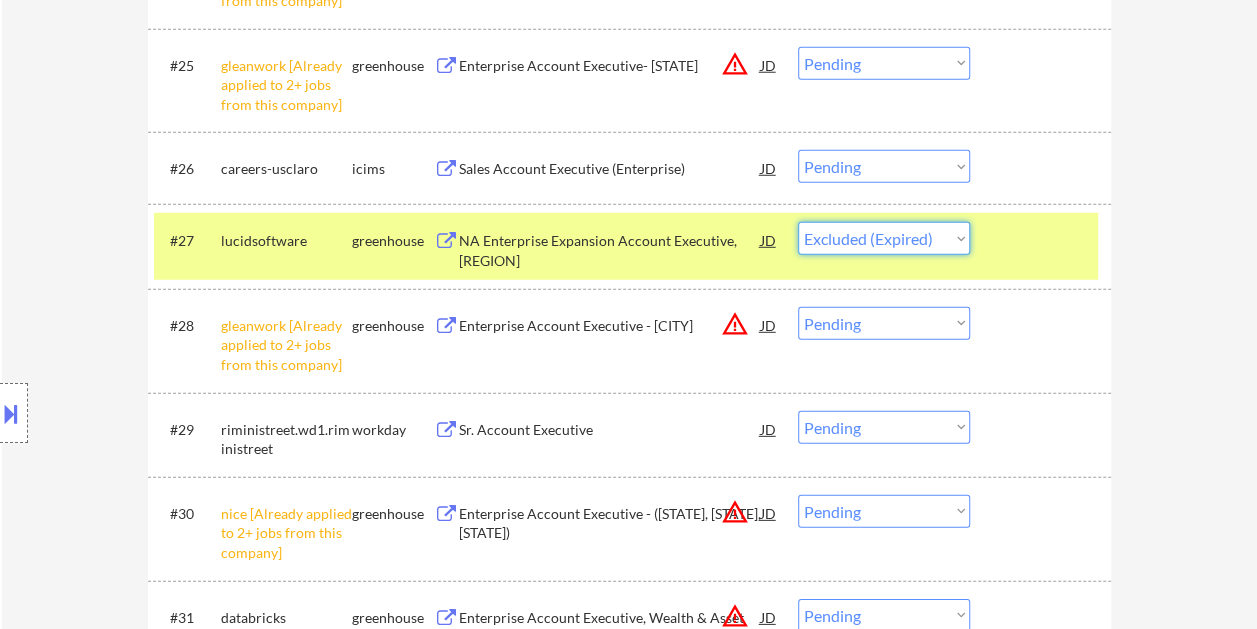 click on "Choose an option... Pending Applied Excluded (Questions) Excluded (Expired) Excluded (Location) Excluded (Bad Match) Excluded (Blocklist) Excluded (Salary) Excluded (Other)" at bounding box center (884, 238) 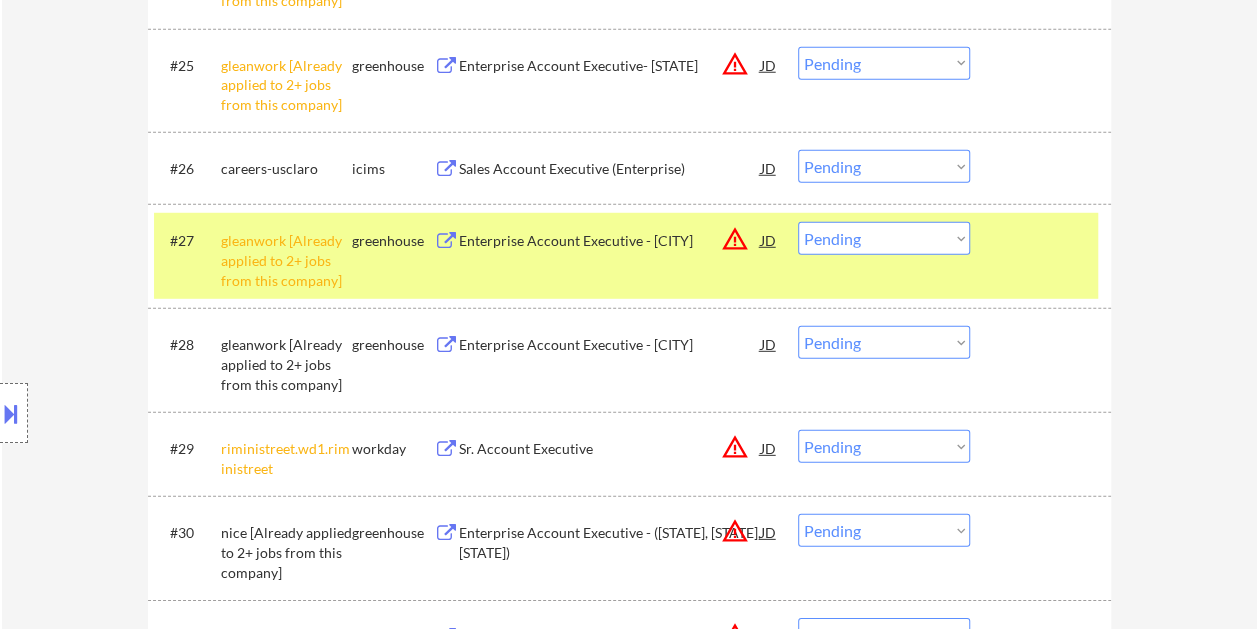 click on "#27 gleanwork [Already applied to 2+ jobs from this company] greenhouse Enterprise Account Executive - [CITY] JD warning_amber Choose an option... Pending Applied Excluded (Questions) Excluded (Expired) Excluded (Location) Excluded (Bad Match) Excluded (Blocklist) Excluded (Salary) Excluded (Other)" at bounding box center [626, 256] 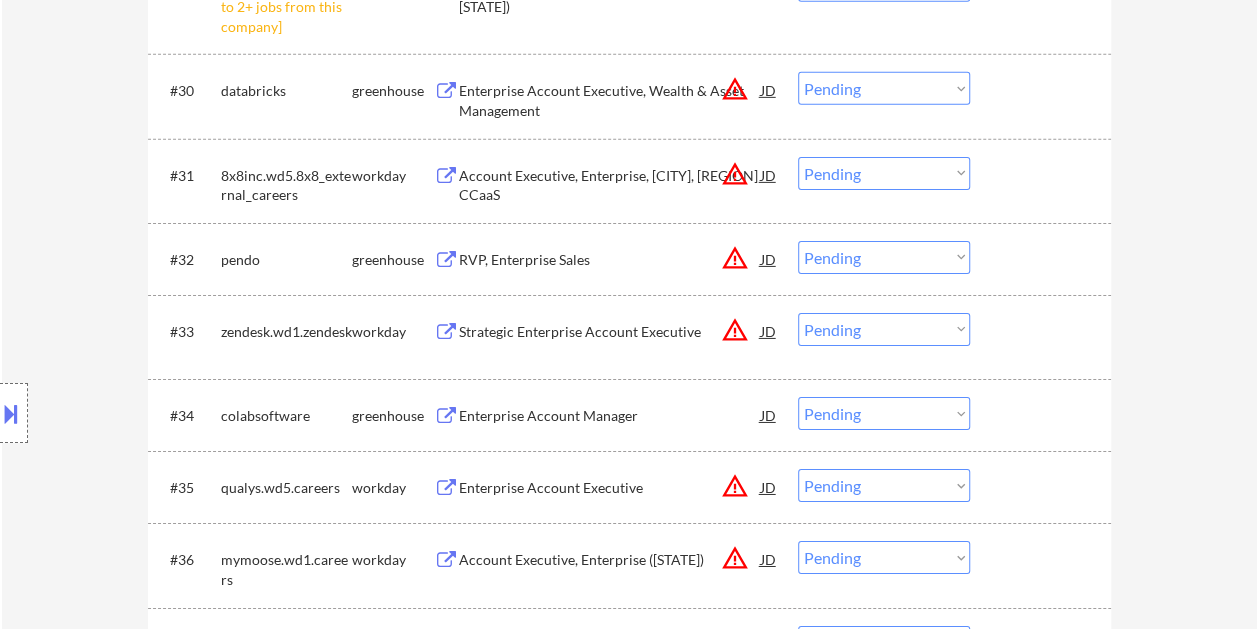 scroll, scrollTop: 3200, scrollLeft: 0, axis: vertical 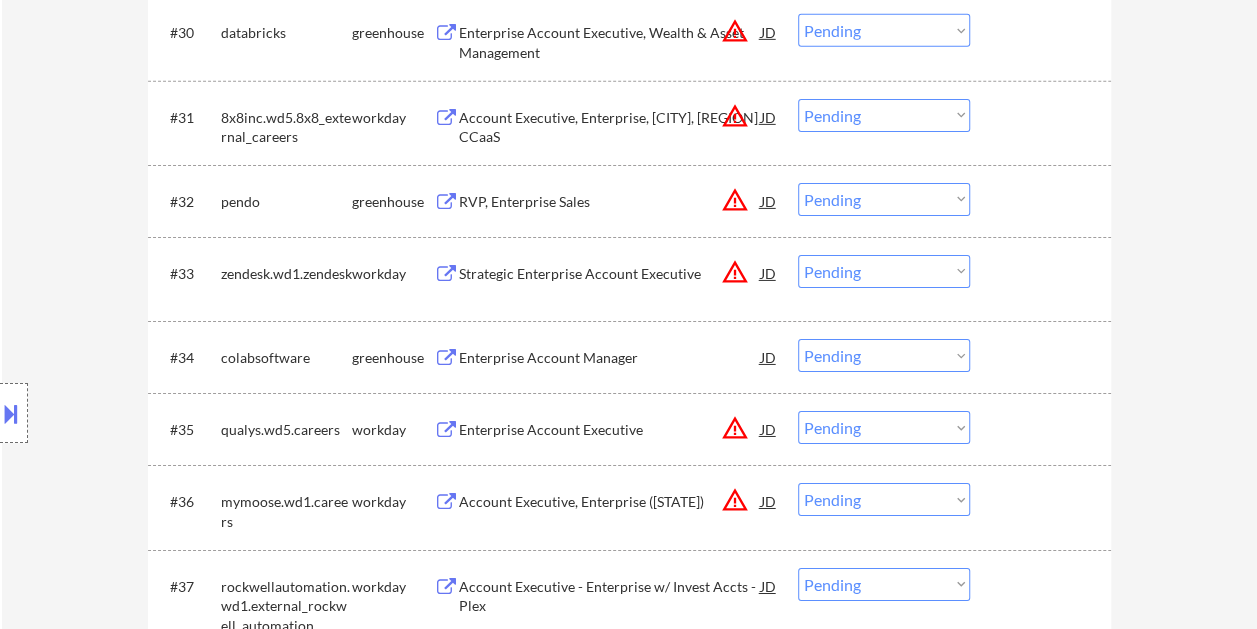 click at bounding box center [1043, 201] 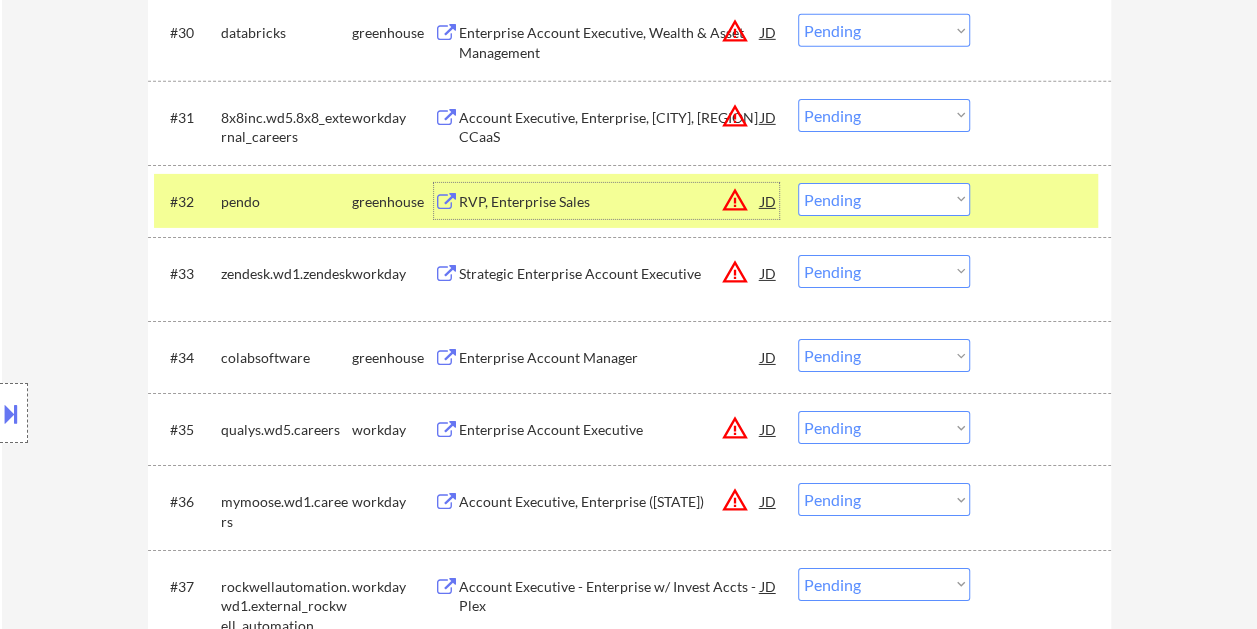 click on "RVP, Enterprise Sales" at bounding box center [610, 202] 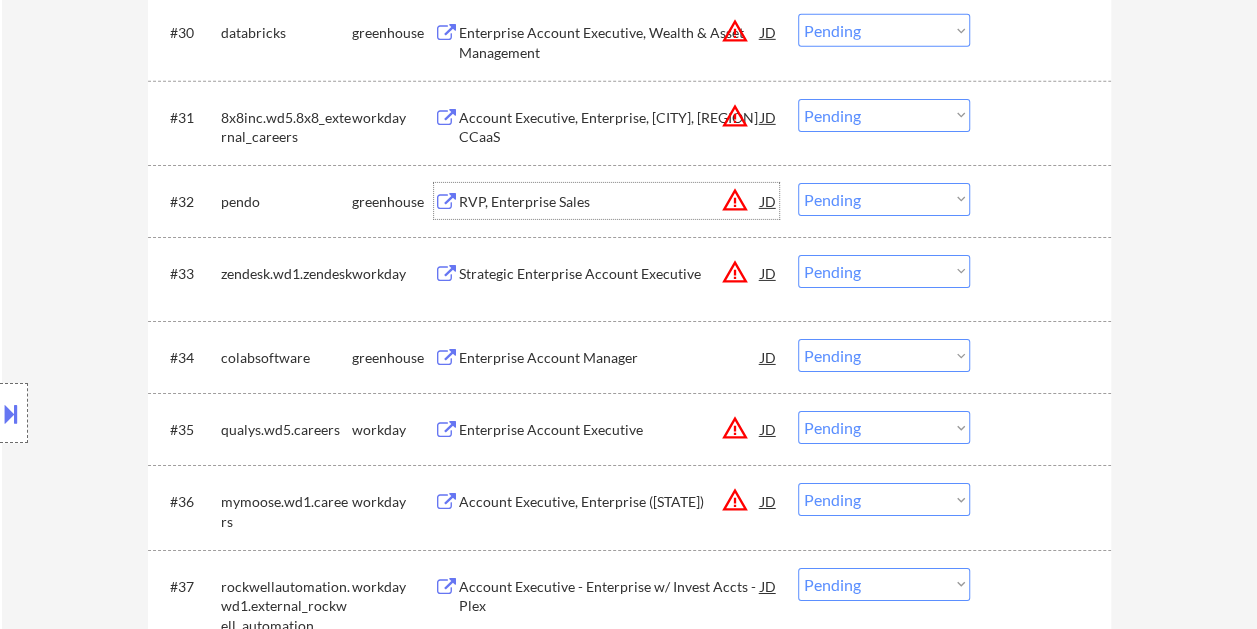 click at bounding box center (1043, 201) 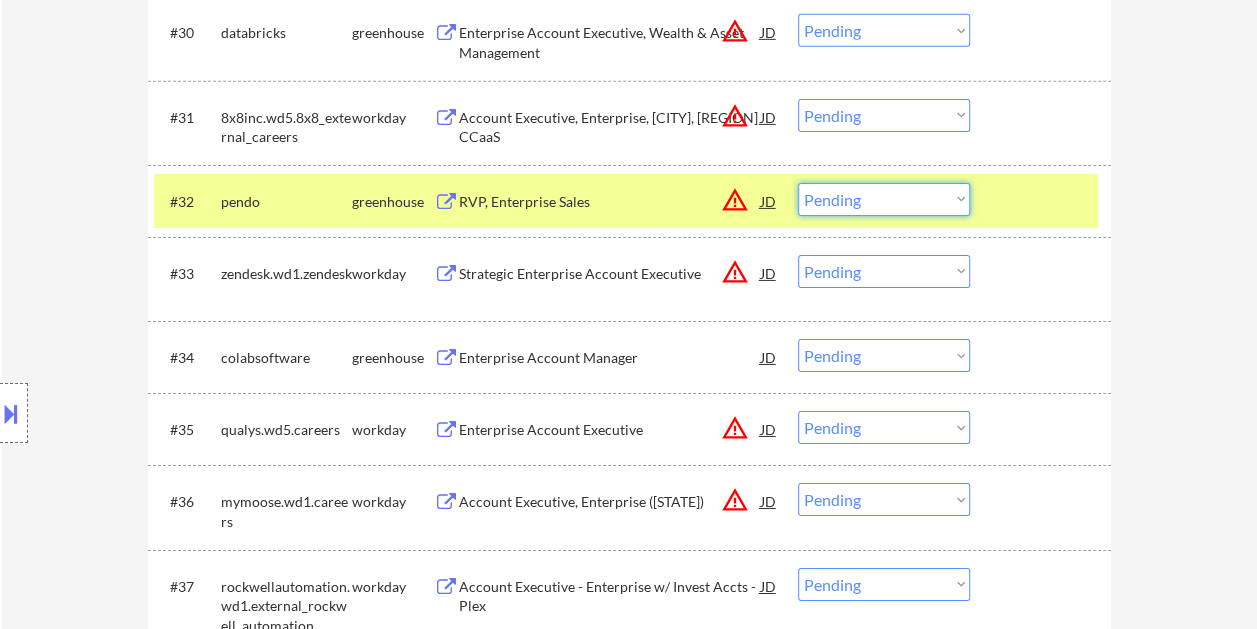click on "Choose an option... Pending Applied Excluded (Questions) Excluded (Expired) Excluded (Location) Excluded (Bad Match) Excluded (Blocklist) Excluded (Salary) Excluded (Other)" at bounding box center (884, 199) 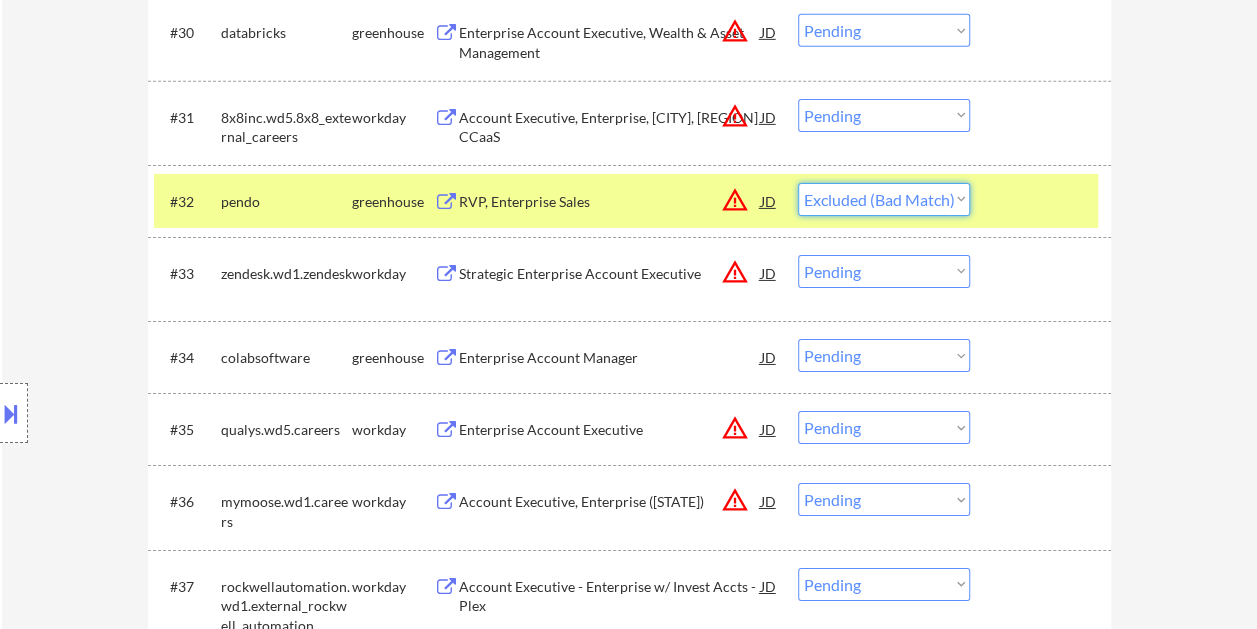 click on "Choose an option... Pending Applied Excluded (Questions) Excluded (Expired) Excluded (Location) Excluded (Bad Match) Excluded (Blocklist) Excluded (Salary) Excluded (Other)" at bounding box center [884, 199] 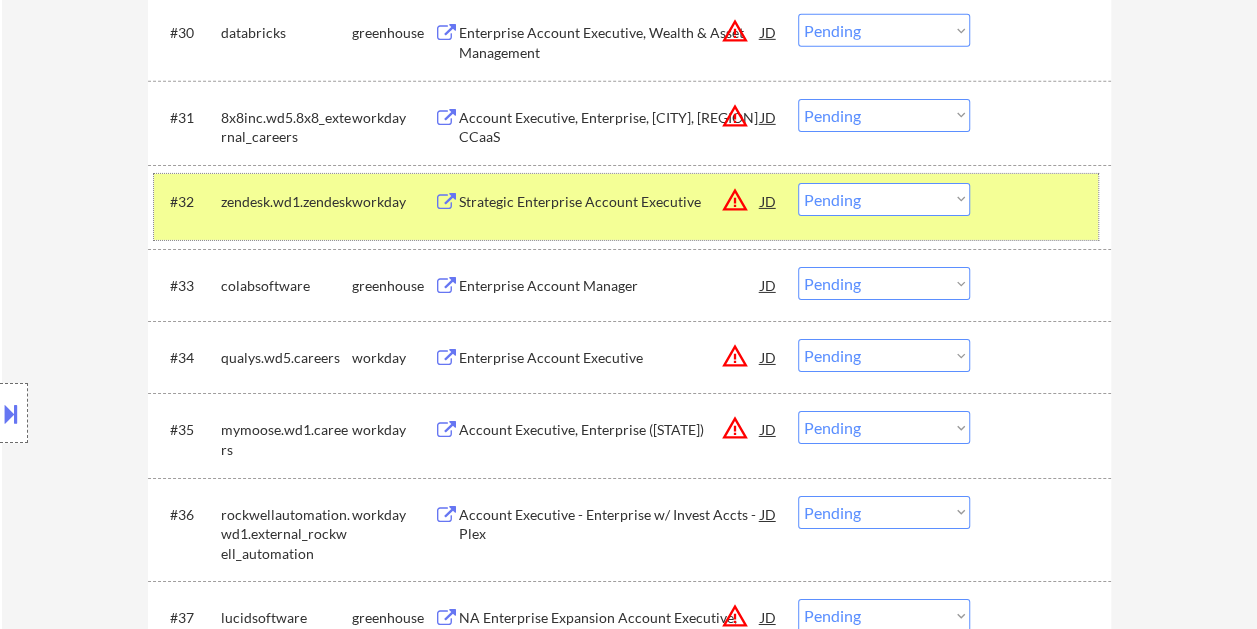 click on "#32 zendesk.wd1.zendesk workday Strategic Enterprise Account Executive JD warning_amber Choose an option... Pending Applied Excluded (Questions) Excluded (Expired) Excluded (Location) Excluded (Bad Match) Excluded (Blocklist) Excluded (Salary) Excluded (Other)" at bounding box center (626, 207) 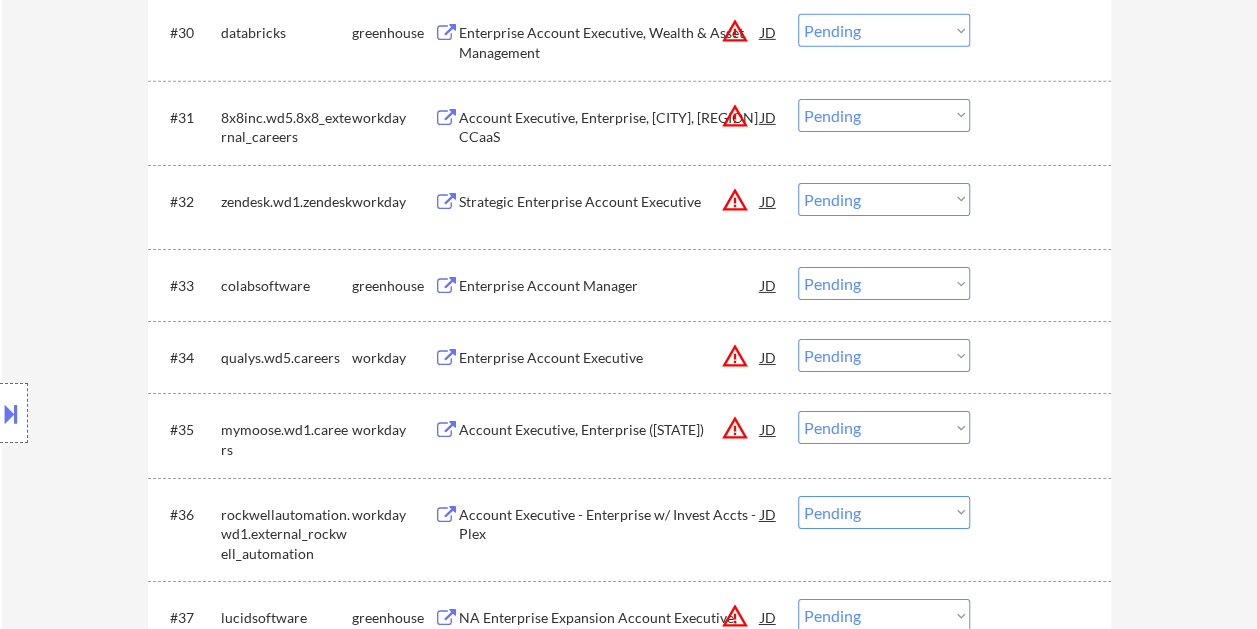 click at bounding box center [1043, 285] 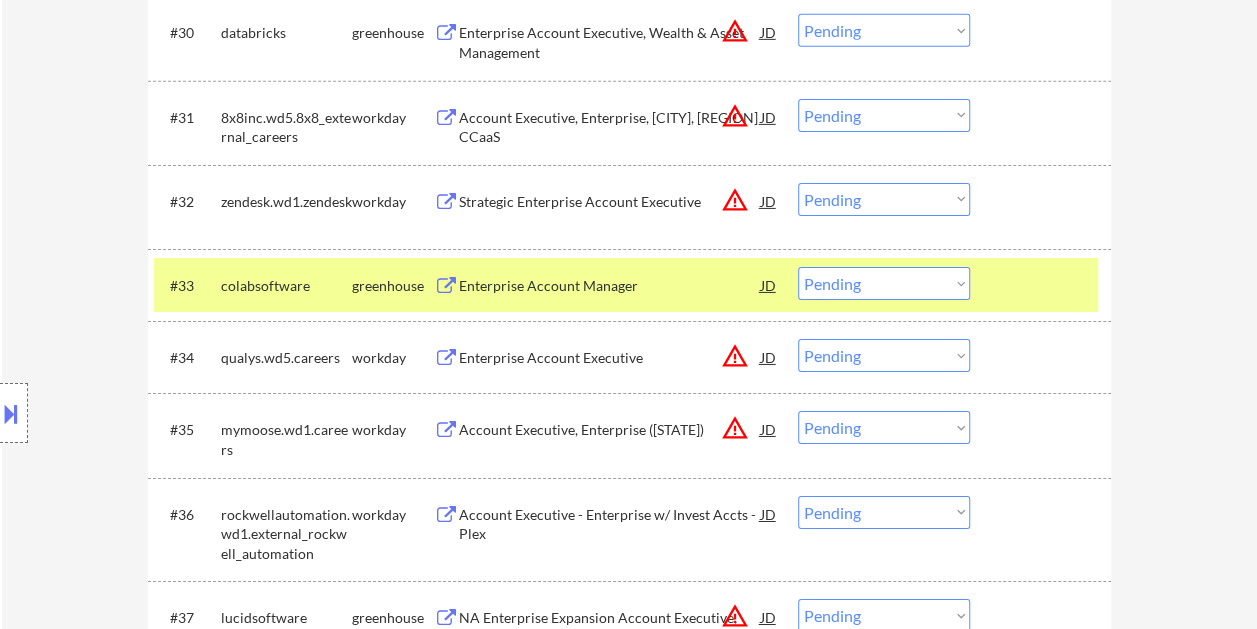 click on "Enterprise Account Manager" at bounding box center [610, 286] 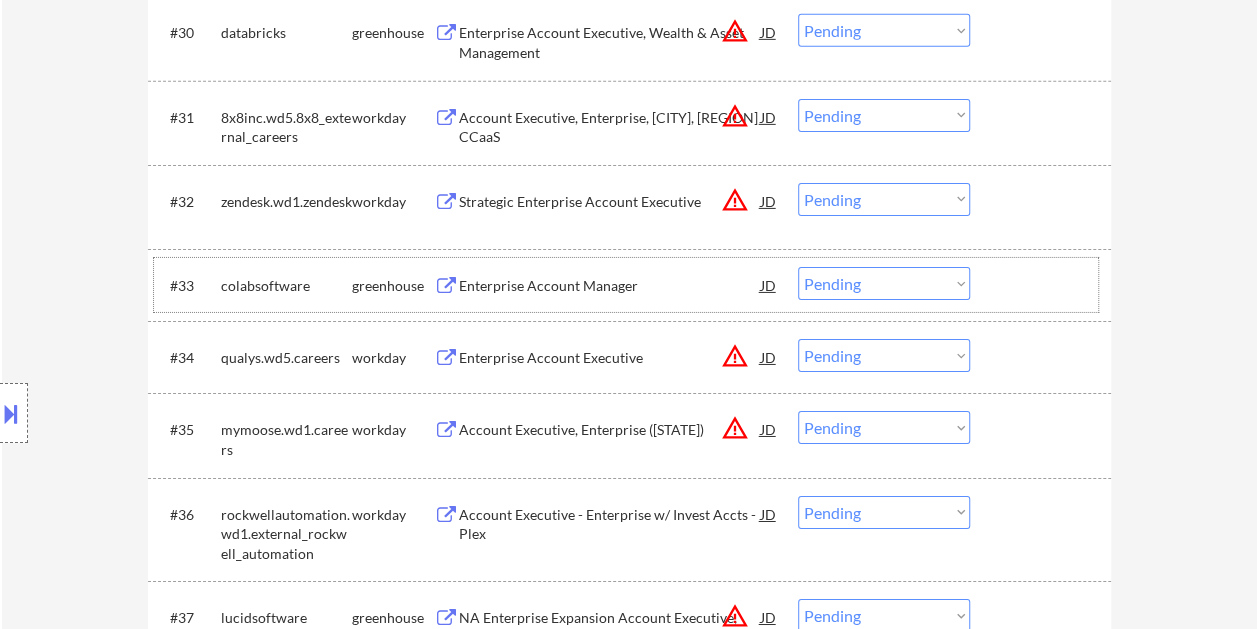 click at bounding box center [1043, 285] 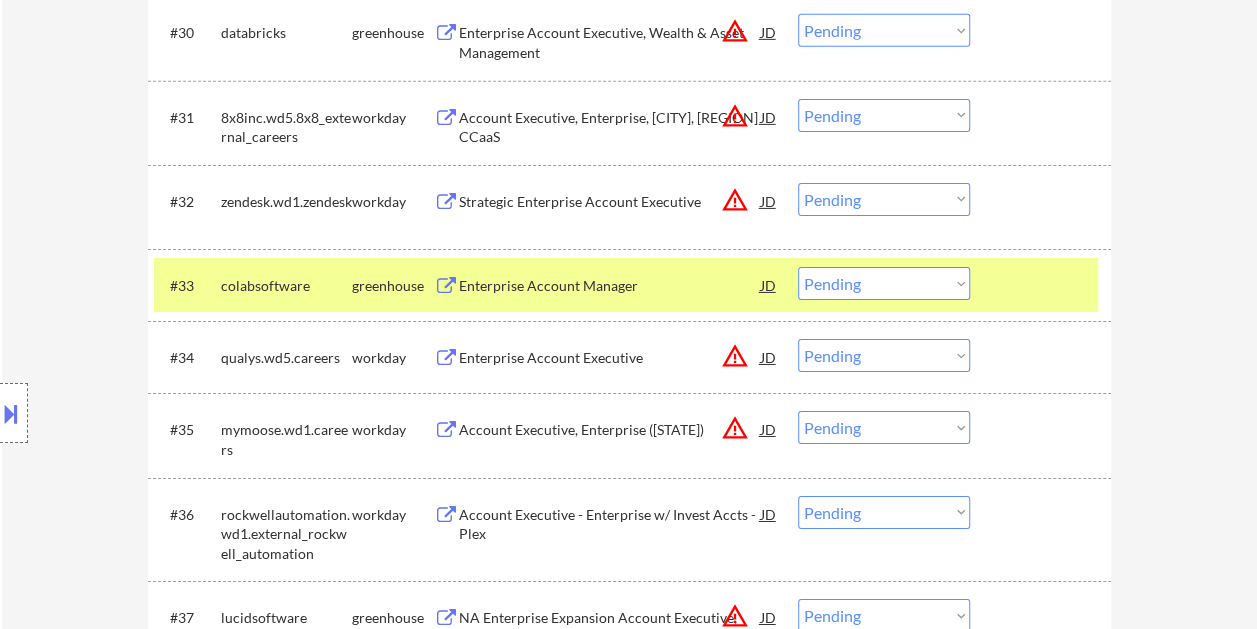 click on "Choose an option... Pending Applied Excluded (Questions) Excluded (Expired) Excluded (Location) Excluded (Bad Match) Excluded (Blocklist) Excluded (Salary) Excluded (Other)" at bounding box center (884, 283) 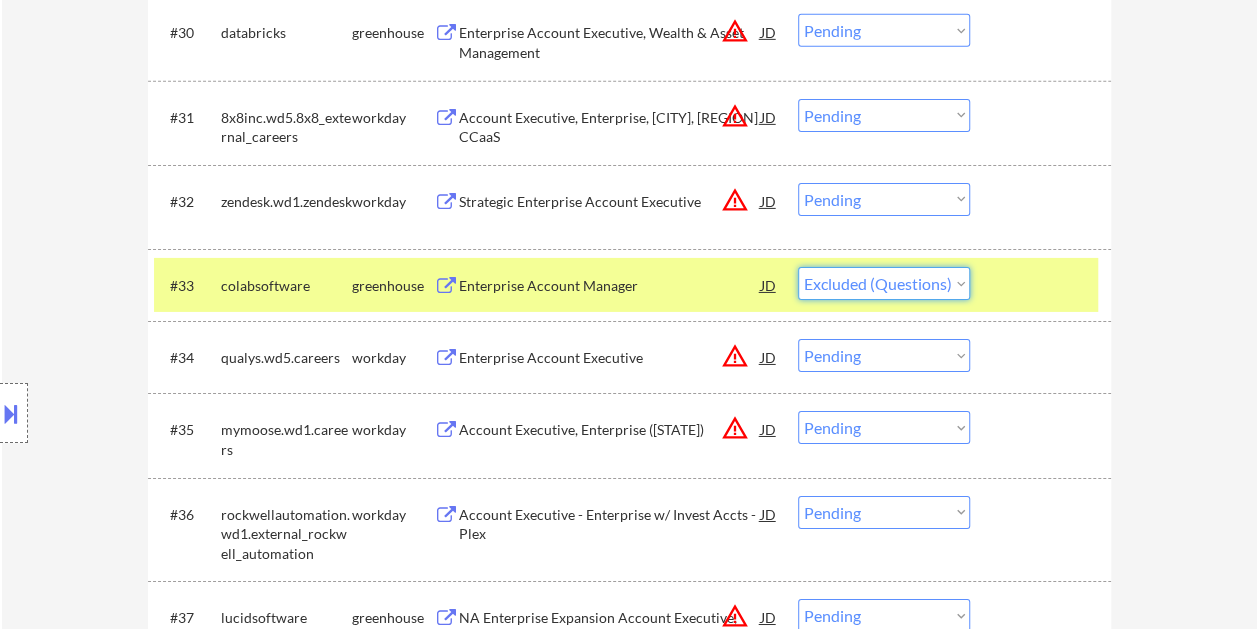 click on "Choose an option... Pending Applied Excluded (Questions) Excluded (Expired) Excluded (Location) Excluded (Bad Match) Excluded (Blocklist) Excluded (Salary) Excluded (Other)" at bounding box center (884, 283) 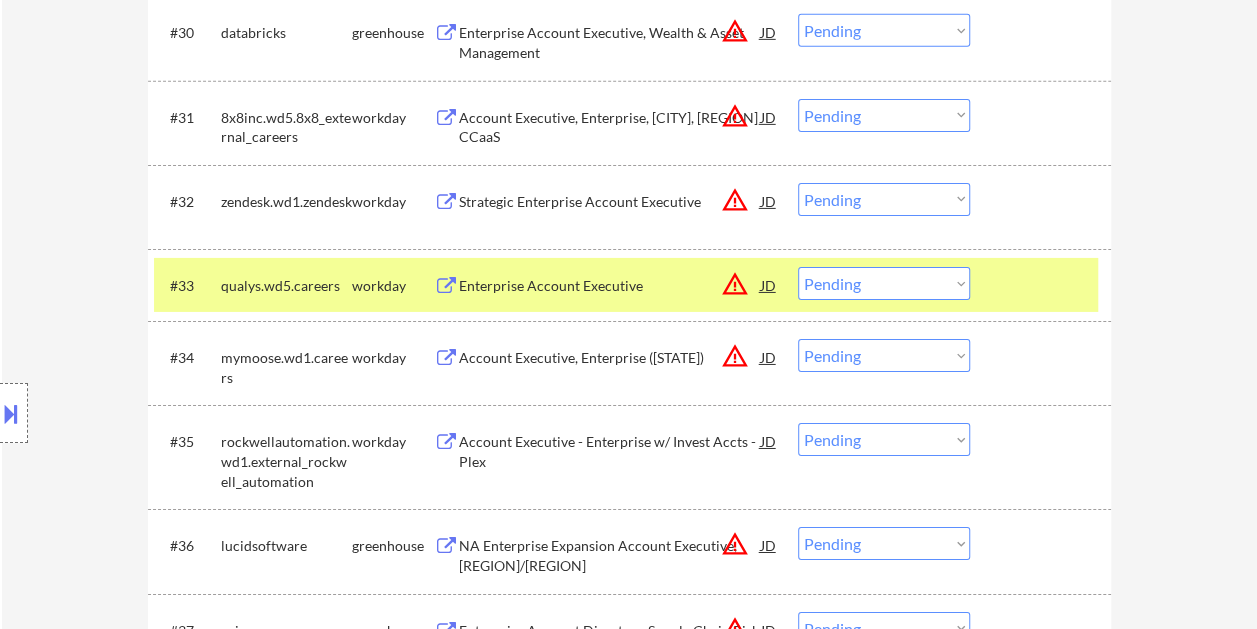 drag, startPoint x: 996, startPoint y: 288, endPoint x: 978, endPoint y: 288, distance: 18 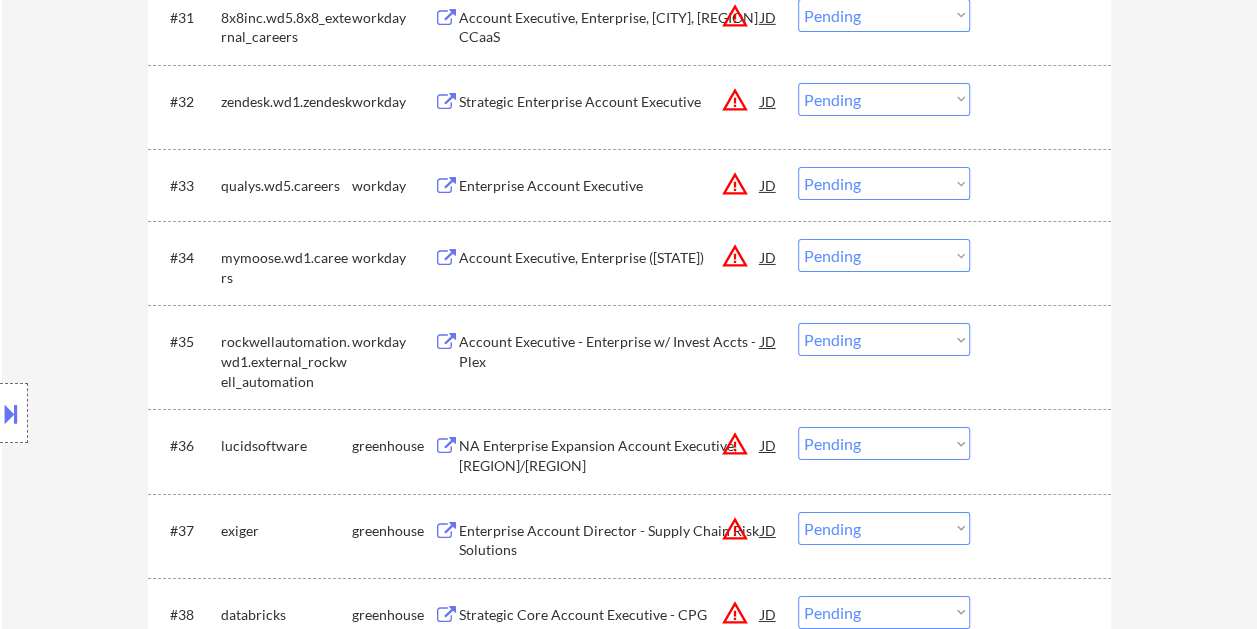 scroll, scrollTop: 3400, scrollLeft: 0, axis: vertical 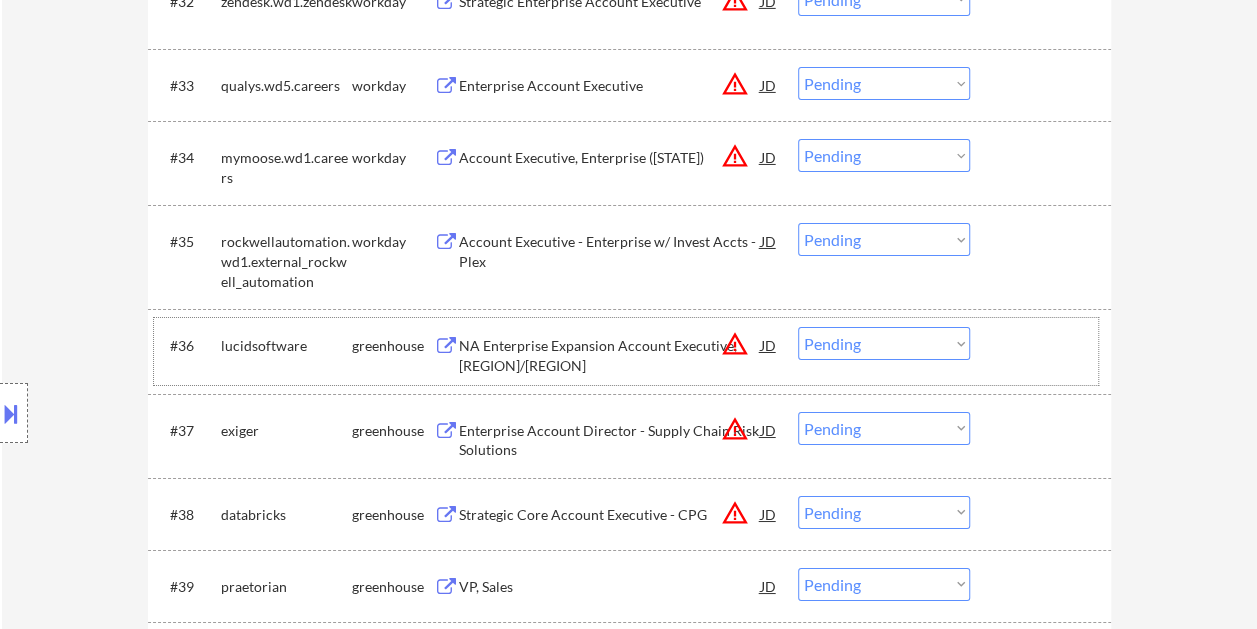 click at bounding box center (1043, 345) 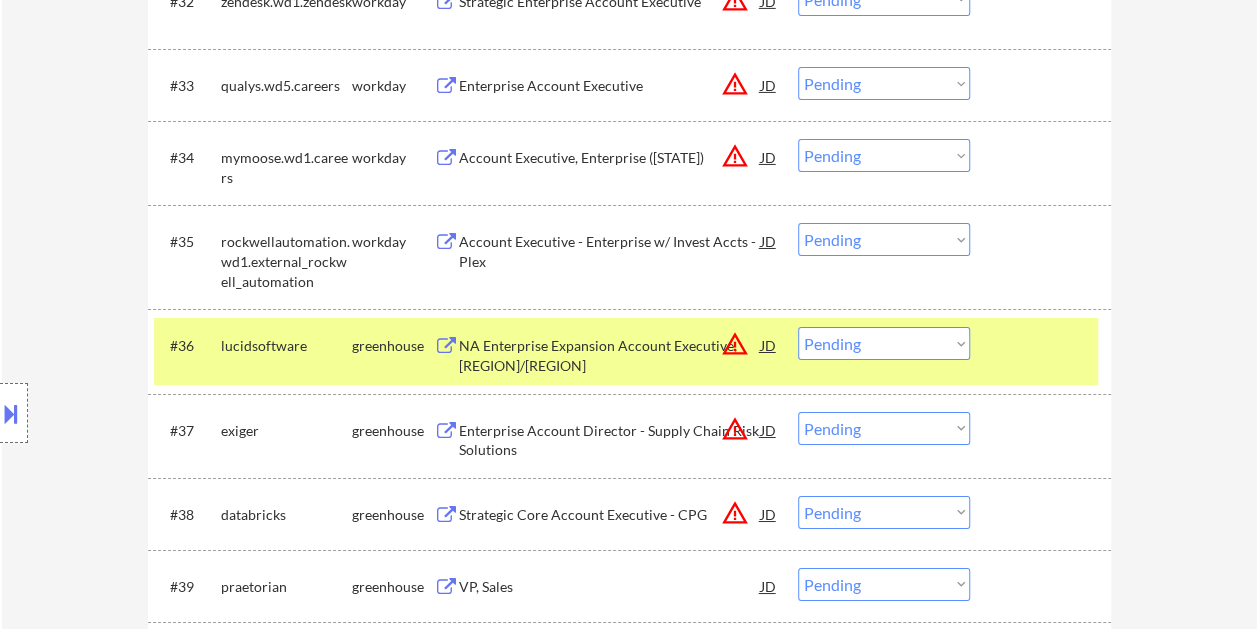 click on "NA Enterprise Expansion Account Executive, [REGION]/[REGION]" at bounding box center (610, 355) 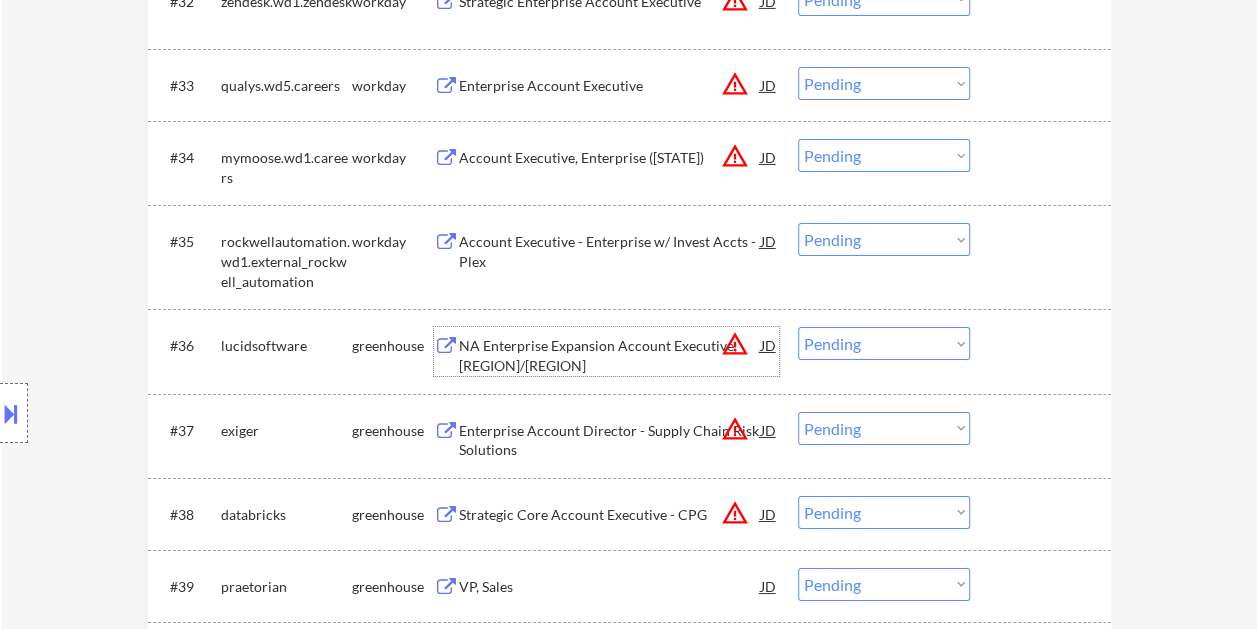 click at bounding box center (1043, 345) 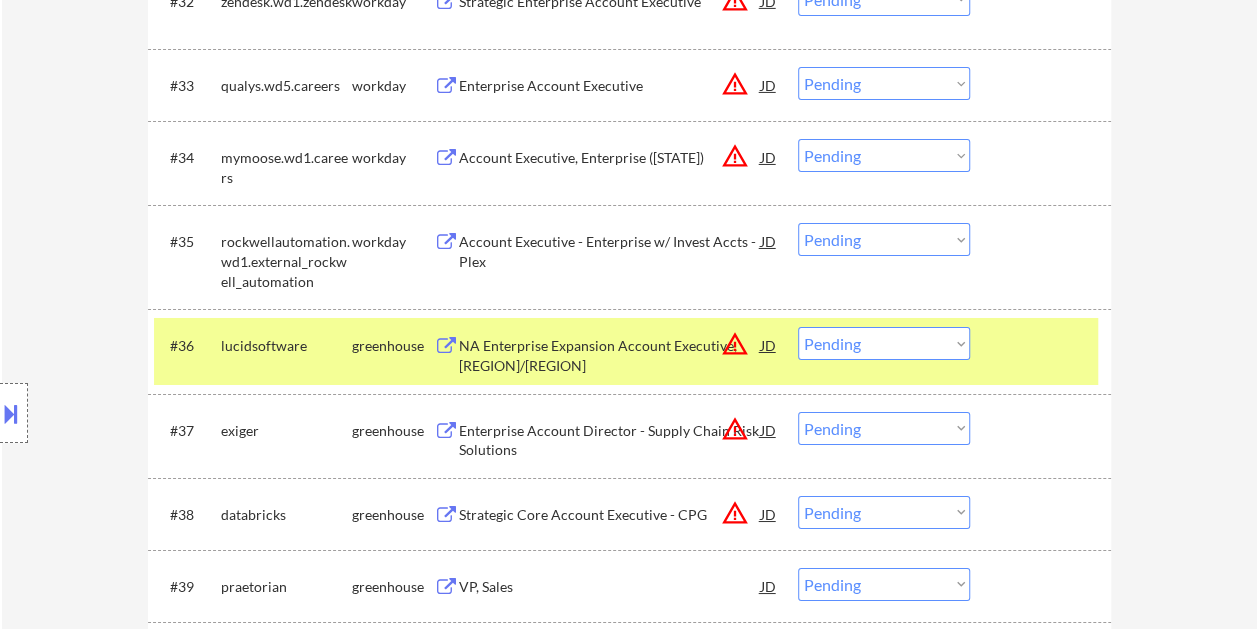 click on "Choose an option... Pending Applied Excluded (Questions) Excluded (Expired) Excluded (Location) Excluded (Bad Match) Excluded (Blocklist) Excluded (Salary) Excluded (Other)" at bounding box center [884, 343] 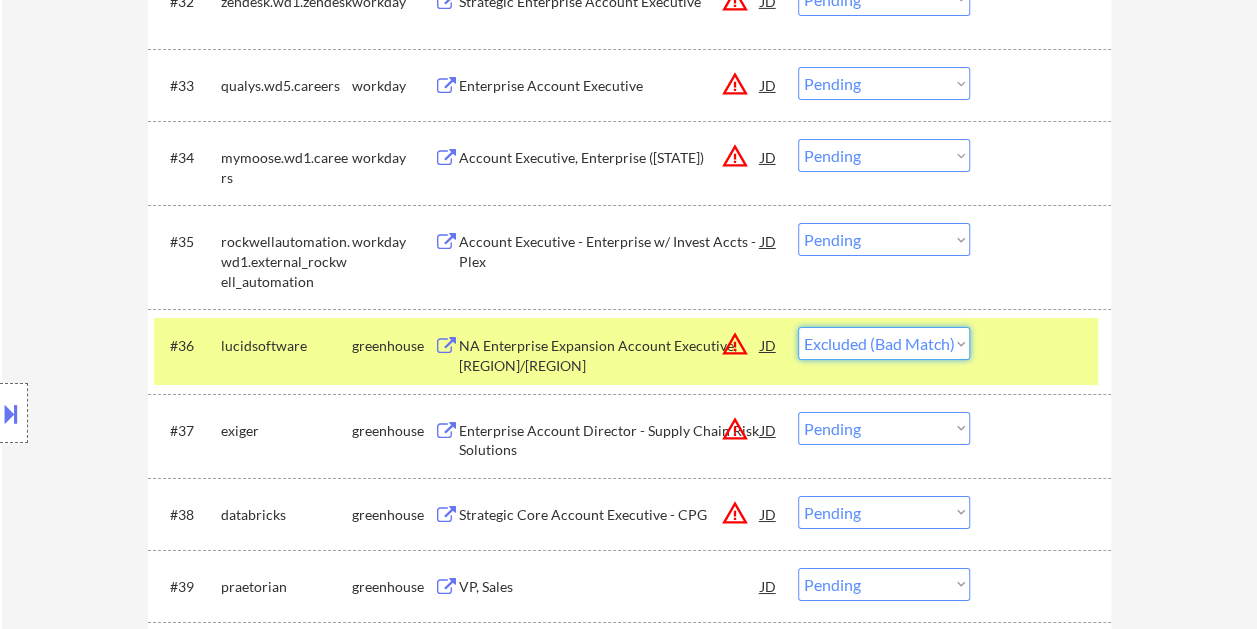 click on "Choose an option... Pending Applied Excluded (Questions) Excluded (Expired) Excluded (Location) Excluded (Bad Match) Excluded (Blocklist) Excluded (Salary) Excluded (Other)" at bounding box center [884, 343] 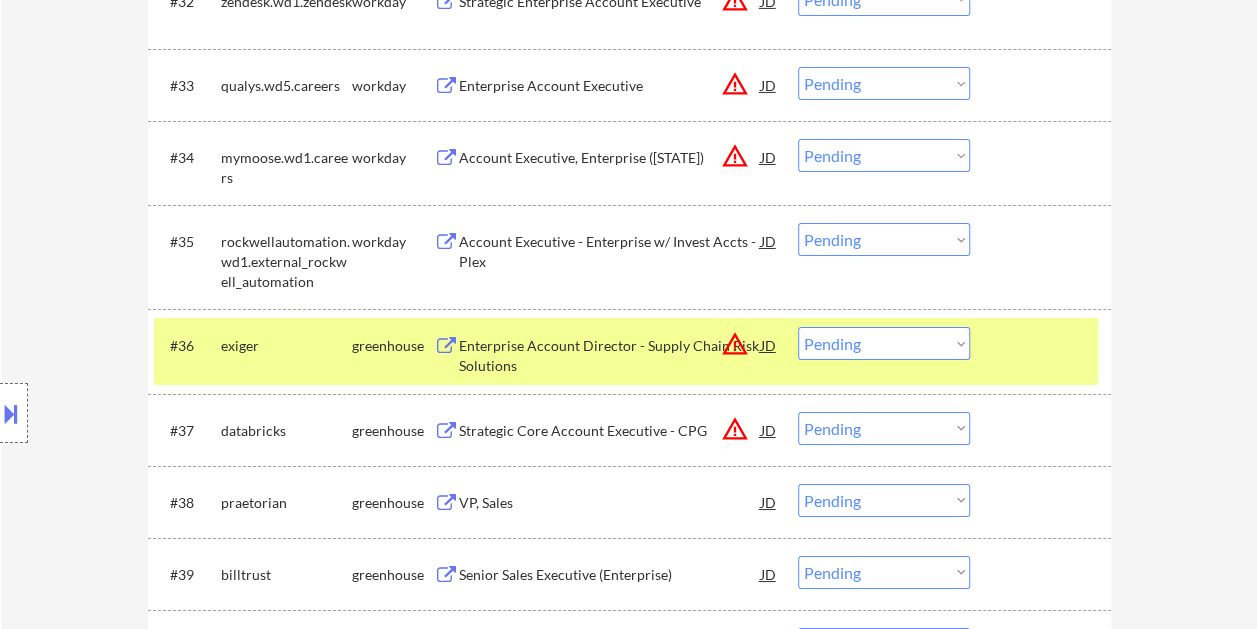 click at bounding box center [1043, 345] 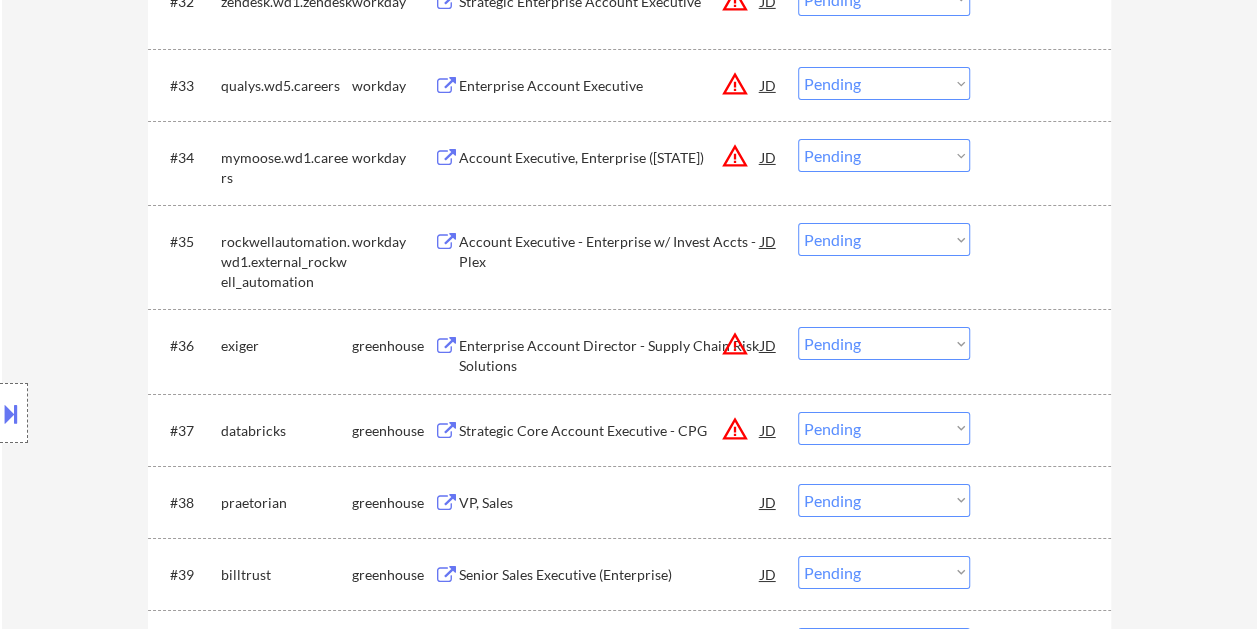 click at bounding box center (1043, 345) 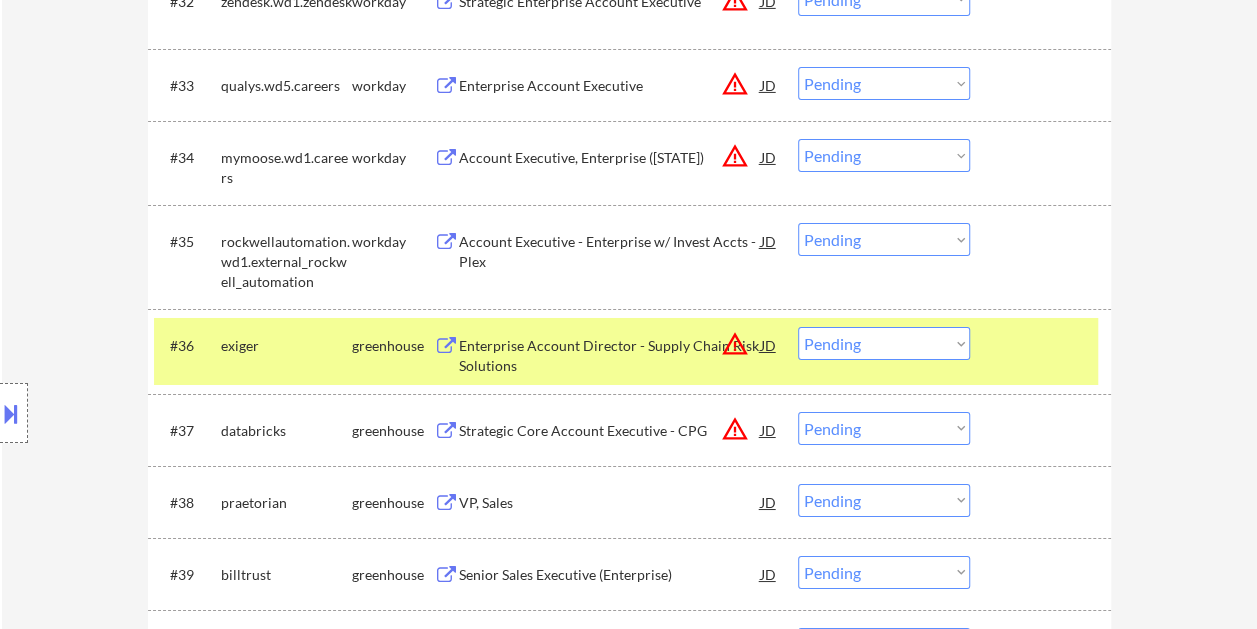 click on "Enterprise Account Director - Supply Chain Risk Solutions" at bounding box center [610, 355] 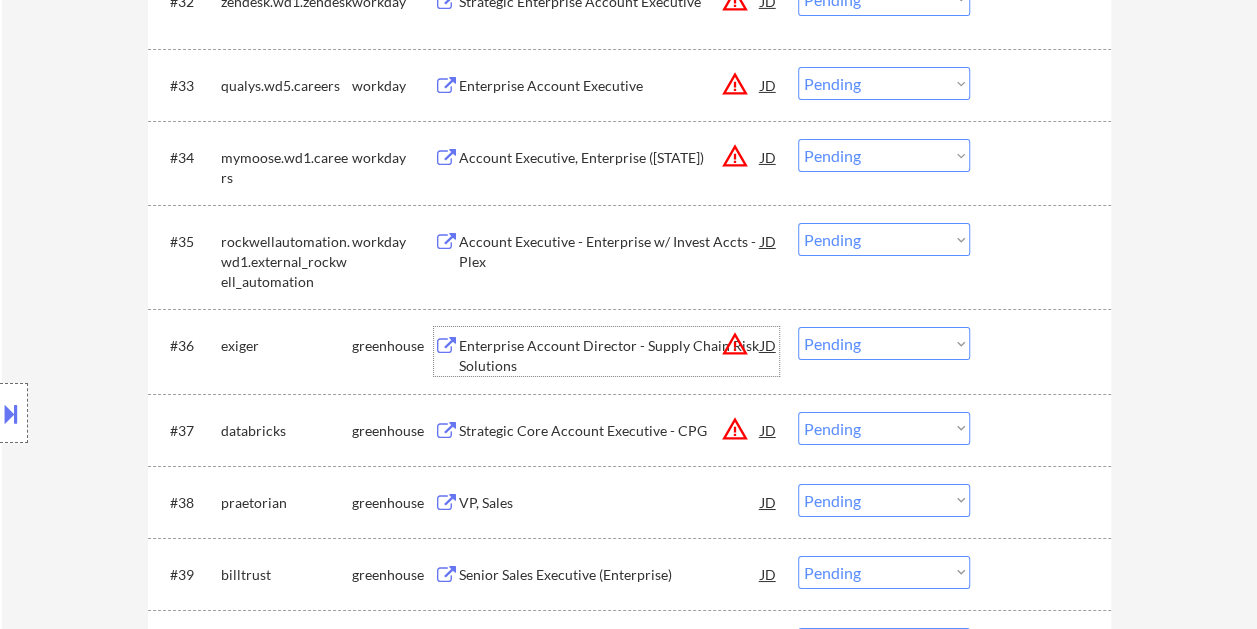 click on "#36 exiger greenhouse Enterprise Account Director - Supply Chain Risk Solutions JD warning_amber Choose an option... Pending Applied Excluded (Questions) Excluded (Expired) Excluded (Location) Excluded (Bad Match) Excluded (Blocklist) Excluded (Salary) Excluded (Other)" at bounding box center (626, 351) 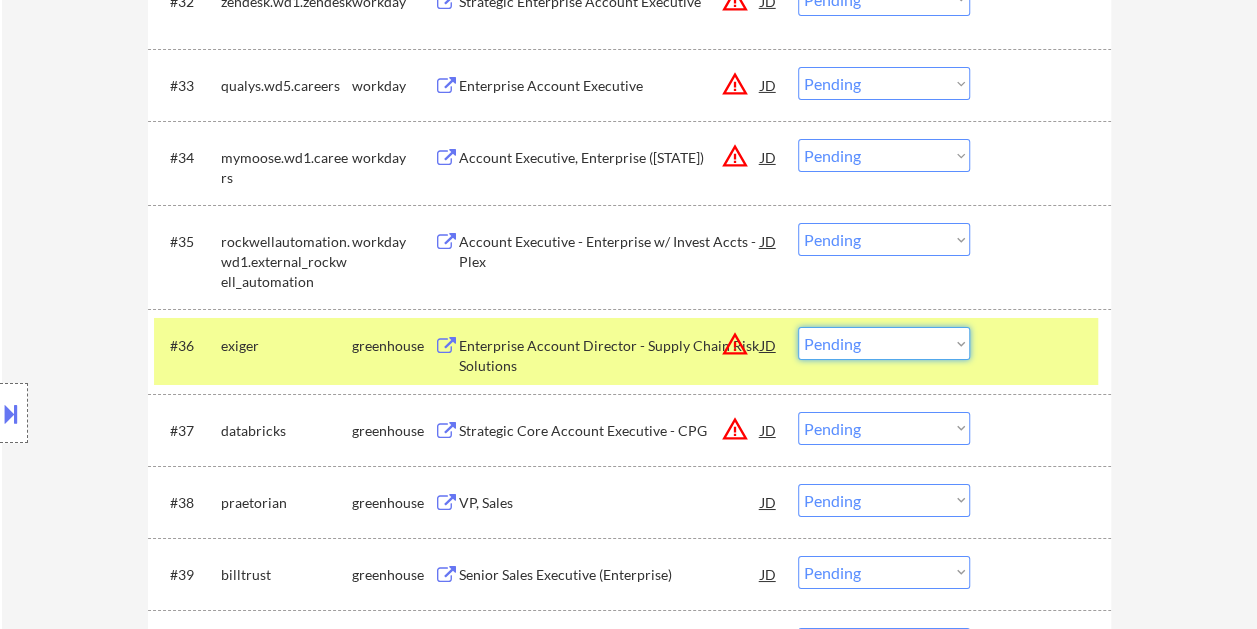 click on "Choose an option... Pending Applied Excluded (Questions) Excluded (Expired) Excluded (Location) Excluded (Bad Match) Excluded (Blocklist) Excluded (Salary) Excluded (Other)" at bounding box center (884, 343) 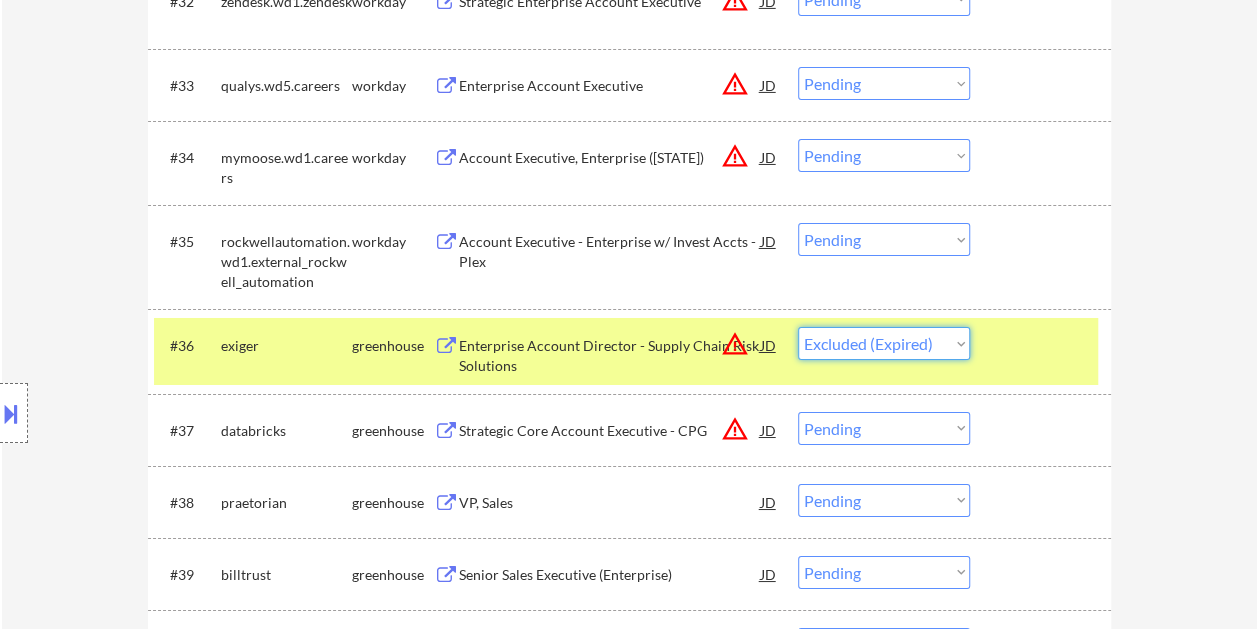 click on "Choose an option... Pending Applied Excluded (Questions) Excluded (Expired) Excluded (Location) Excluded (Bad Match) Excluded (Blocklist) Excluded (Salary) Excluded (Other)" at bounding box center (884, 343) 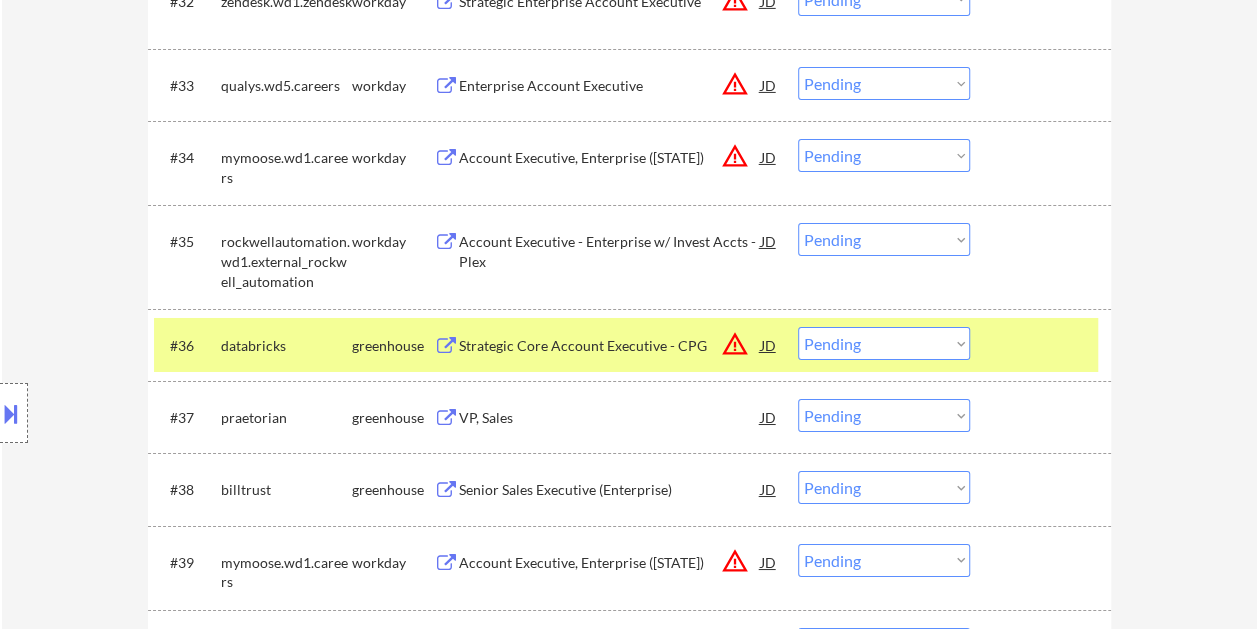 click on "Strategic Core Account Executive - CPG" at bounding box center (610, 346) 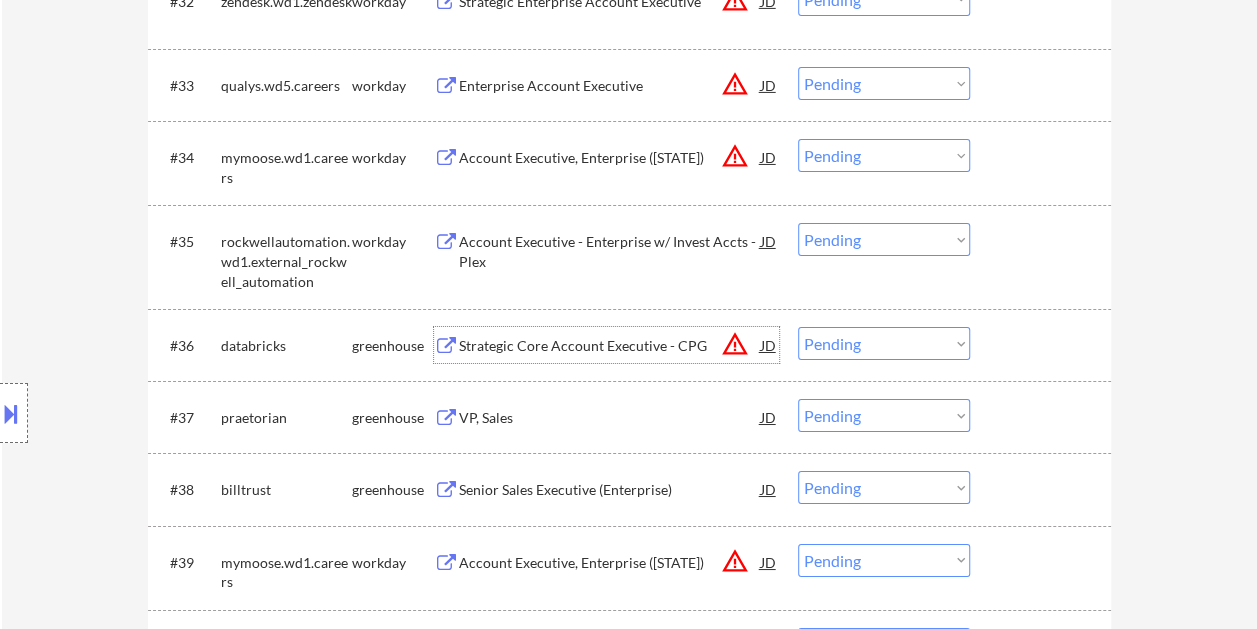 drag, startPoint x: 1020, startPoint y: 332, endPoint x: 1010, endPoint y: 336, distance: 10.770329 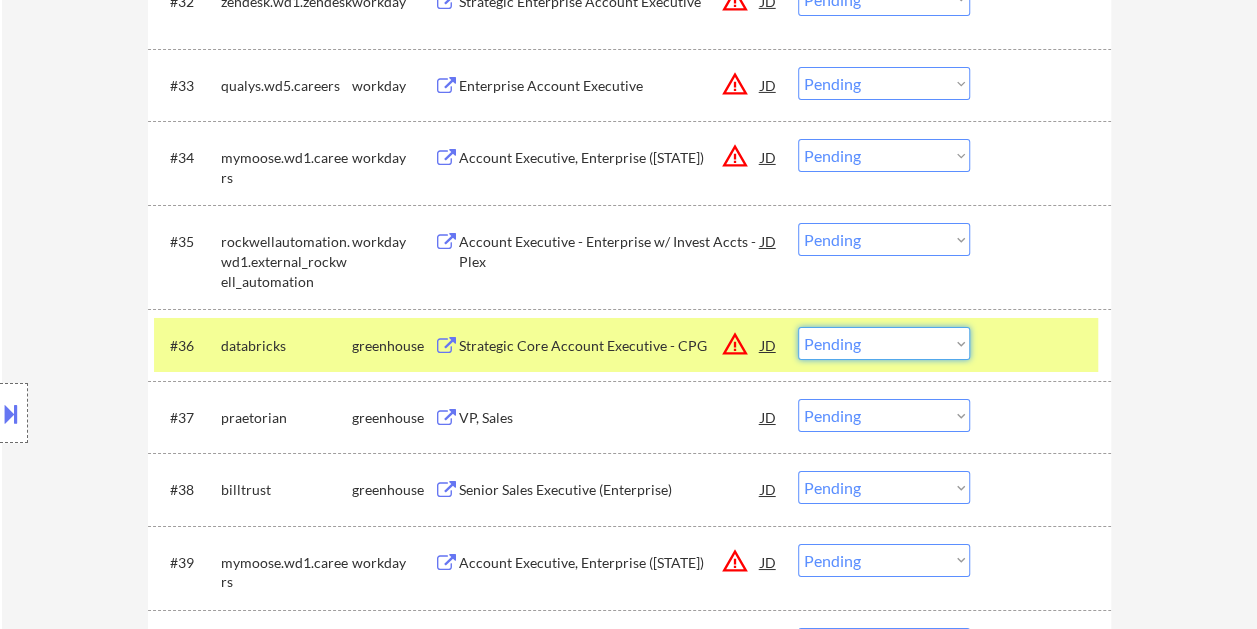 click on "Choose an option... Pending Applied Excluded (Questions) Excluded (Expired) Excluded (Location) Excluded (Bad Match) Excluded (Blocklist) Excluded (Salary) Excluded (Other)" at bounding box center (884, 343) 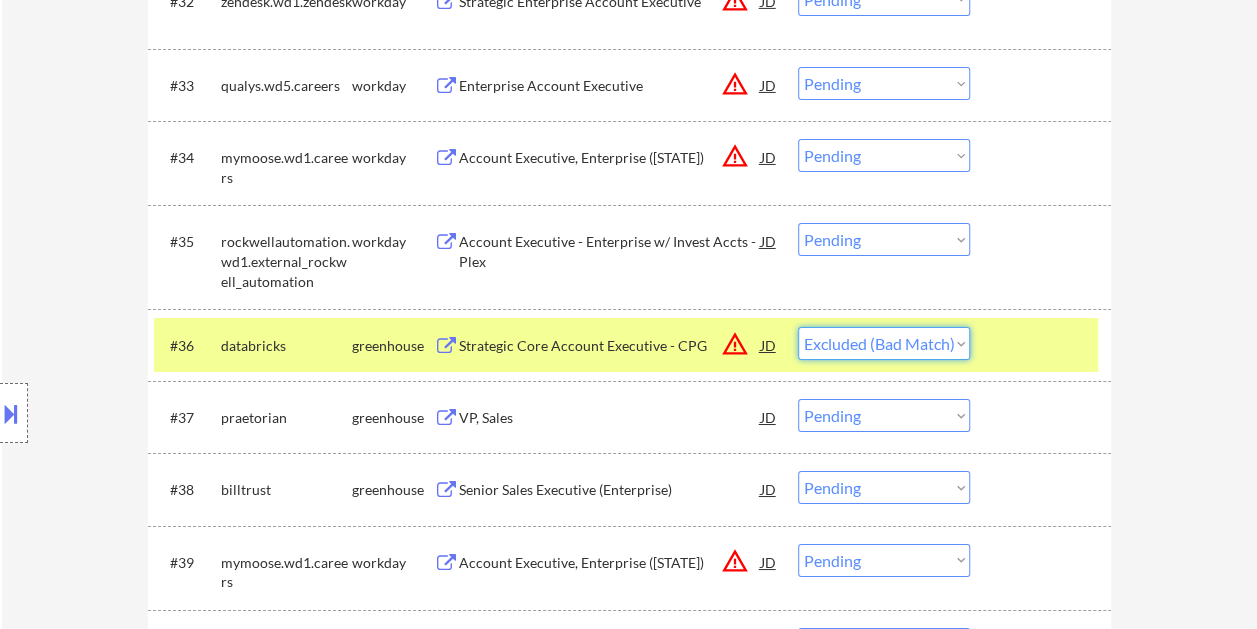 click on "Choose an option... Pending Applied Excluded (Questions) Excluded (Expired) Excluded (Location) Excluded (Bad Match) Excluded (Blocklist) Excluded (Salary) Excluded (Other)" at bounding box center [884, 343] 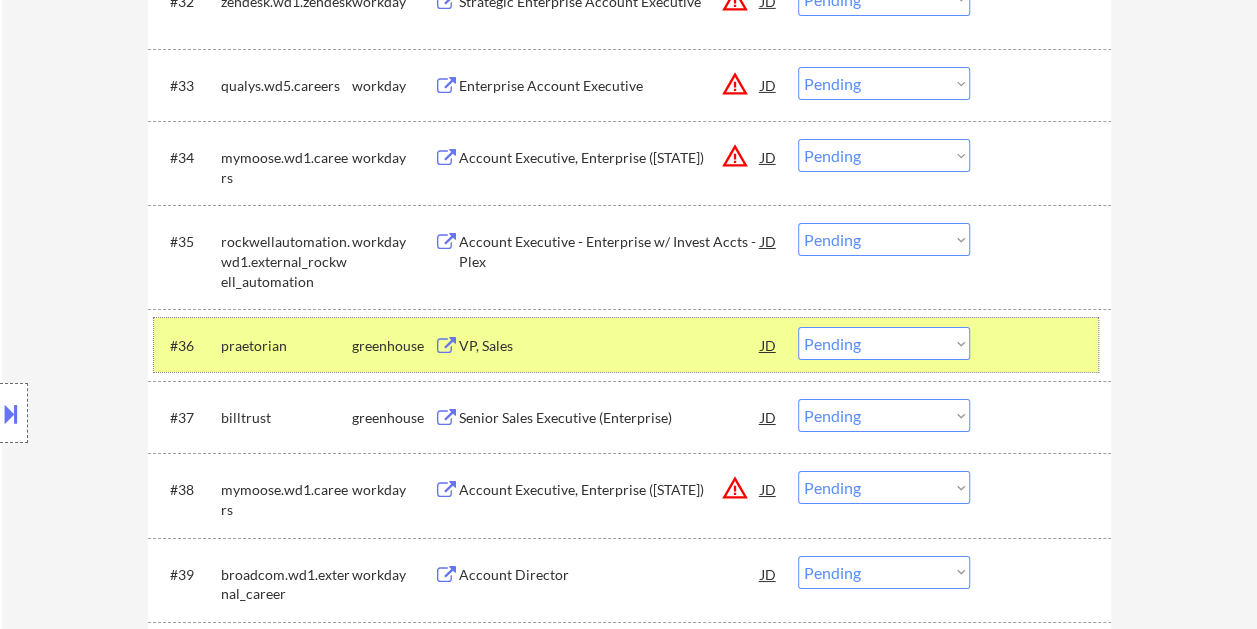 drag, startPoint x: 1043, startPoint y: 342, endPoint x: 1210, endPoint y: 366, distance: 168.71574 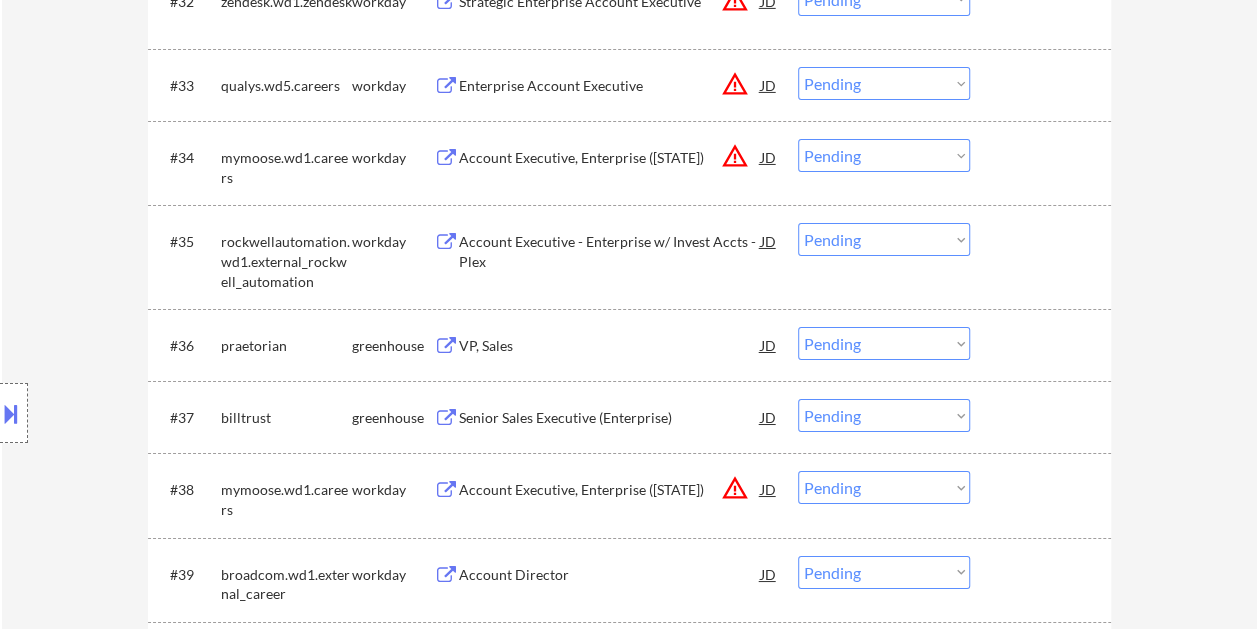 click at bounding box center [1043, 345] 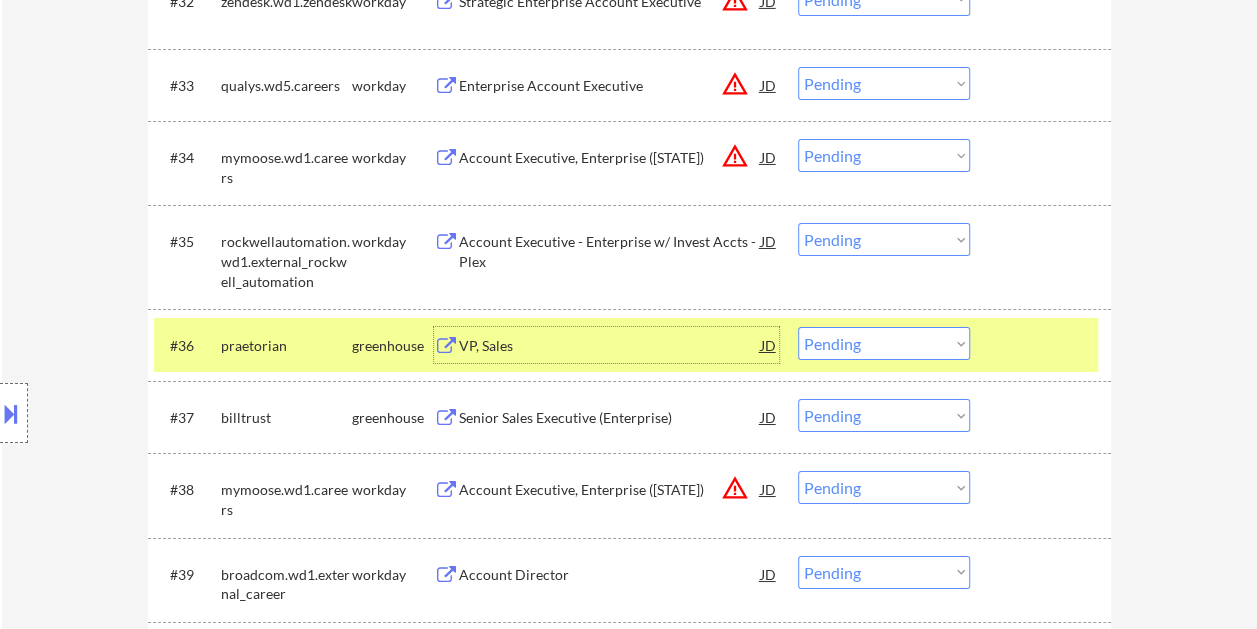 click on "VP, Sales" at bounding box center [610, 346] 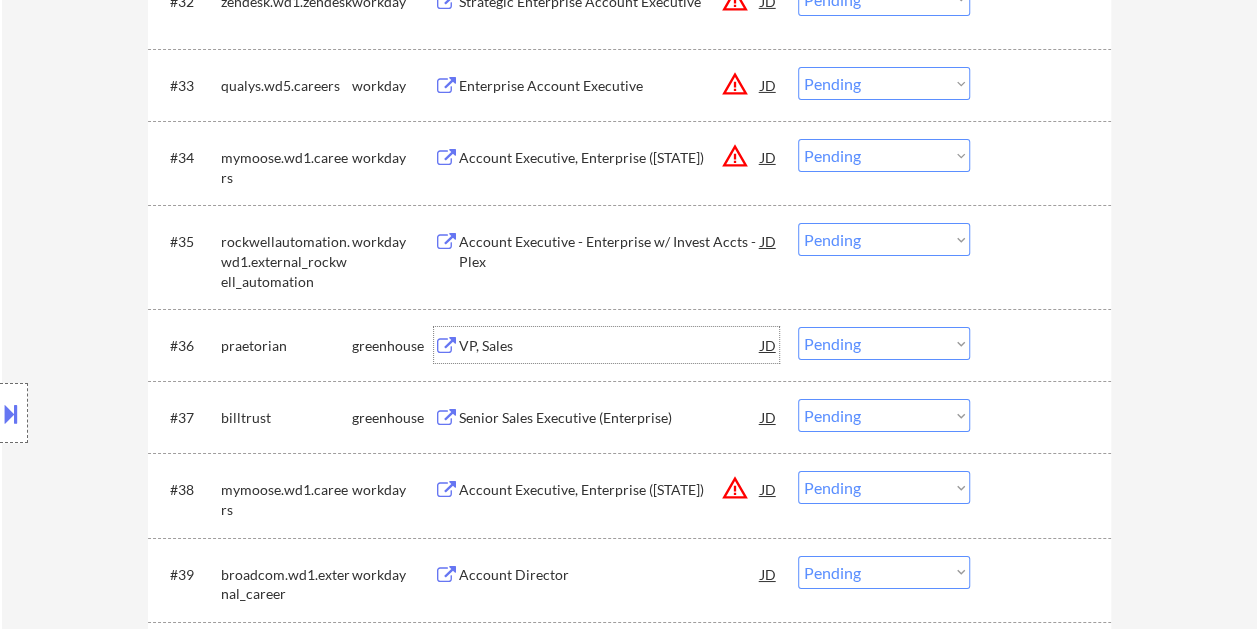 click at bounding box center (1043, 345) 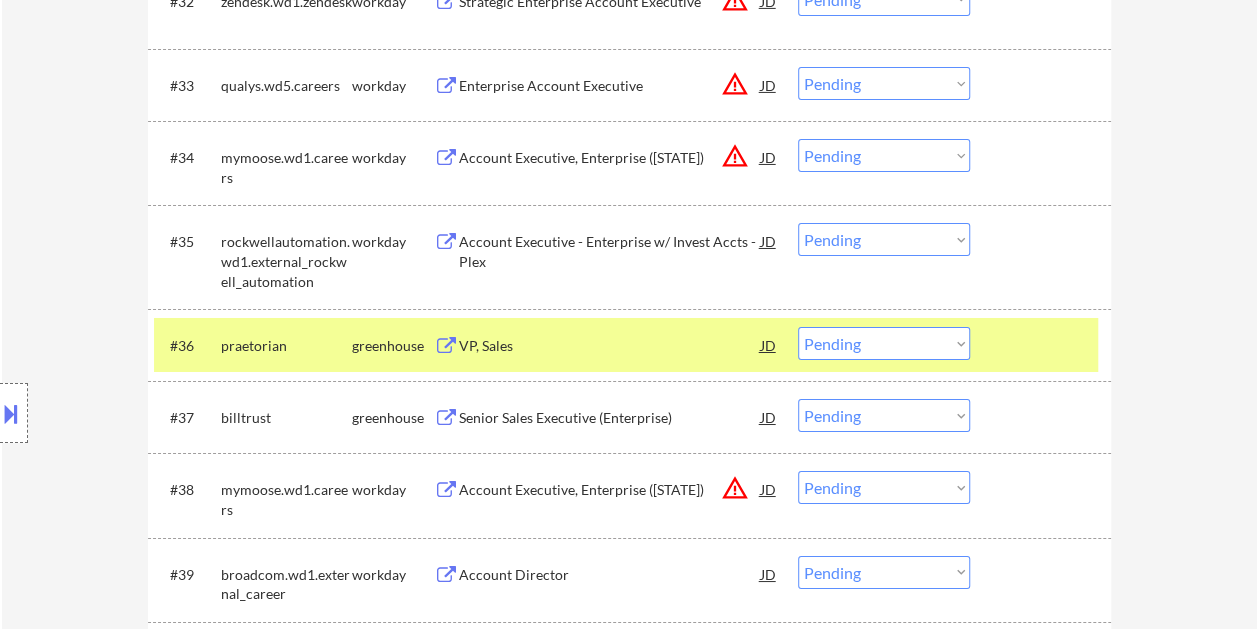 click on "Choose an option... Pending Applied Excluded (Questions) Excluded (Expired) Excluded (Location) Excluded (Bad Match) Excluded (Blocklist) Excluded (Salary) Excluded (Other)" at bounding box center [884, 343] 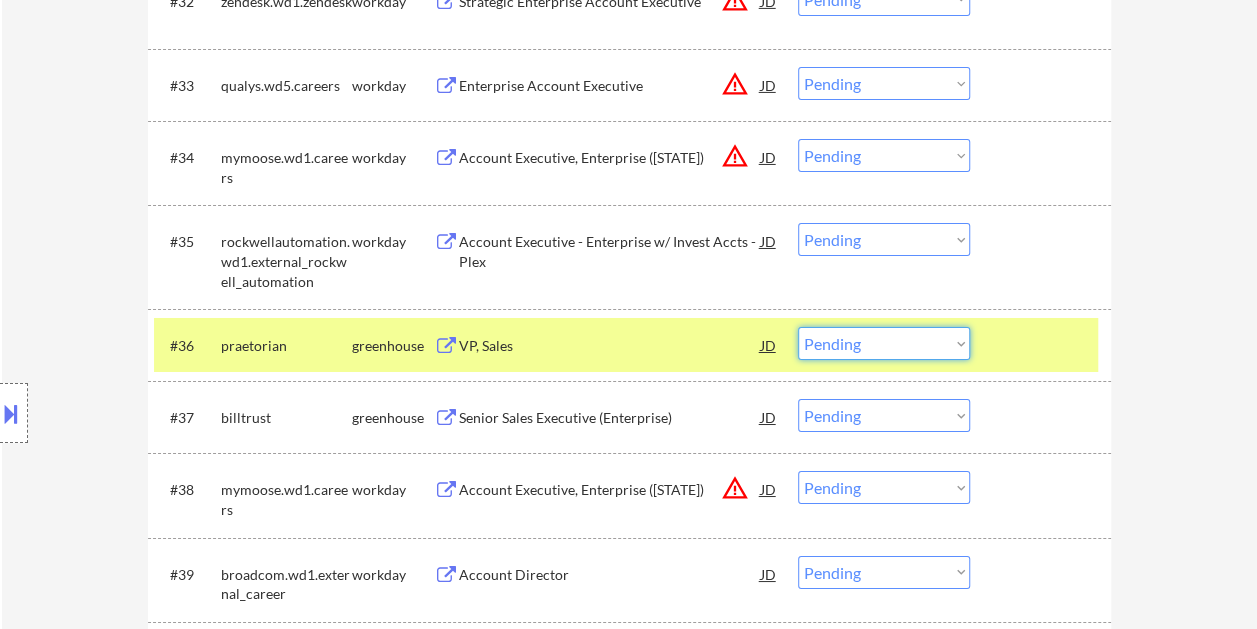 click at bounding box center (1043, 345) 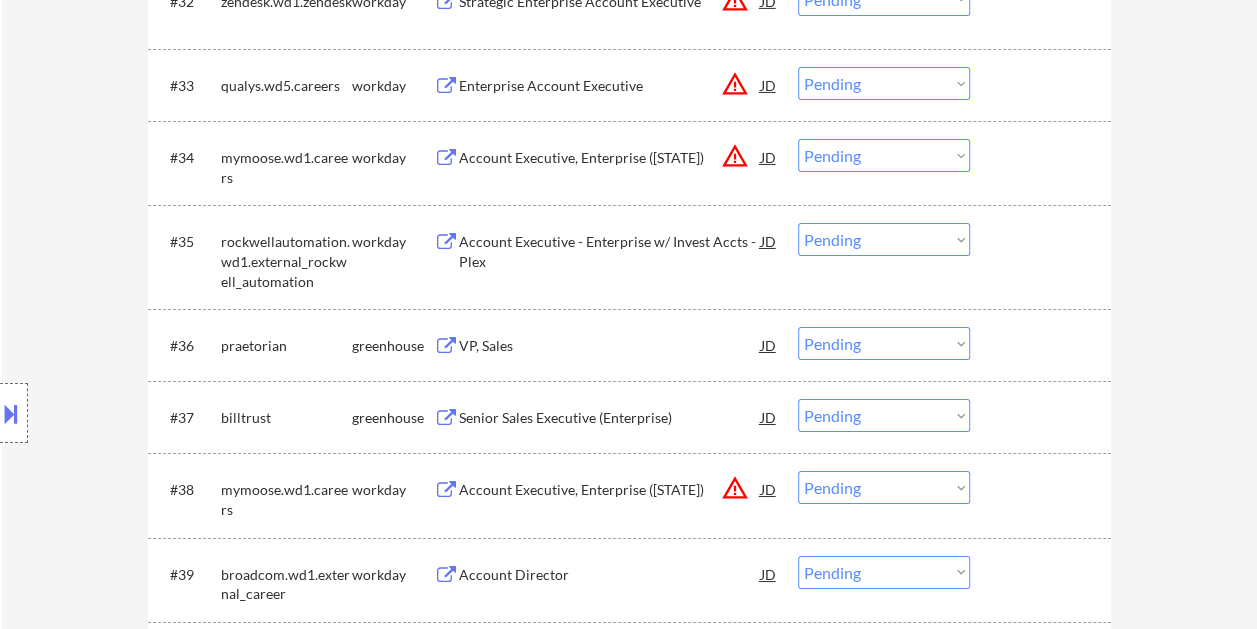 click at bounding box center (1043, 345) 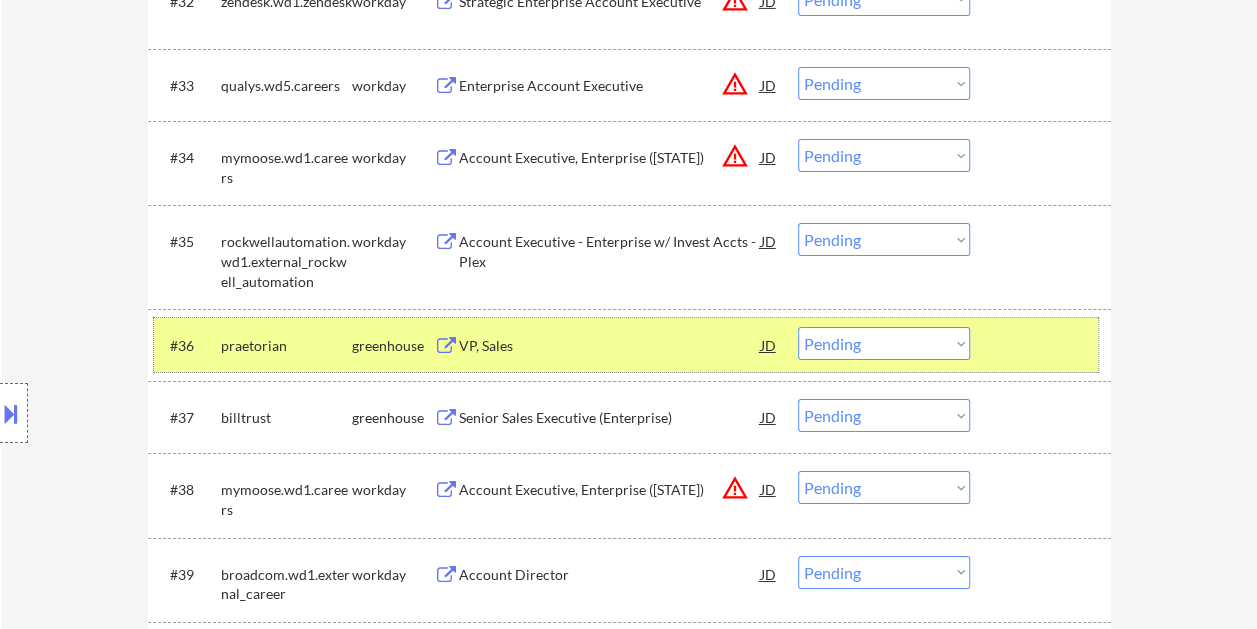 click on "Choose an option... Pending Applied Excluded (Questions) Excluded (Expired) Excluded (Location) Excluded (Bad Match) Excluded (Blocklist) Excluded (Salary) Excluded (Other)" at bounding box center (884, 343) 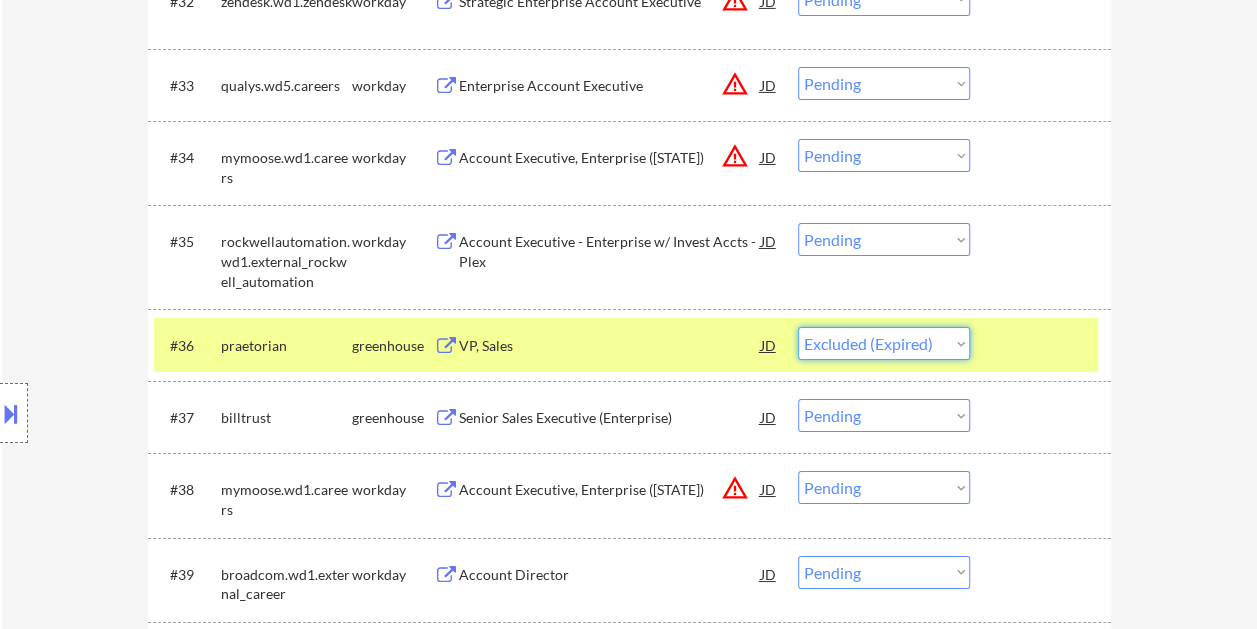 click on "Choose an option... Pending Applied Excluded (Questions) Excluded (Expired) Excluded (Location) Excluded (Bad Match) Excluded (Blocklist) Excluded (Salary) Excluded (Other)" at bounding box center [884, 343] 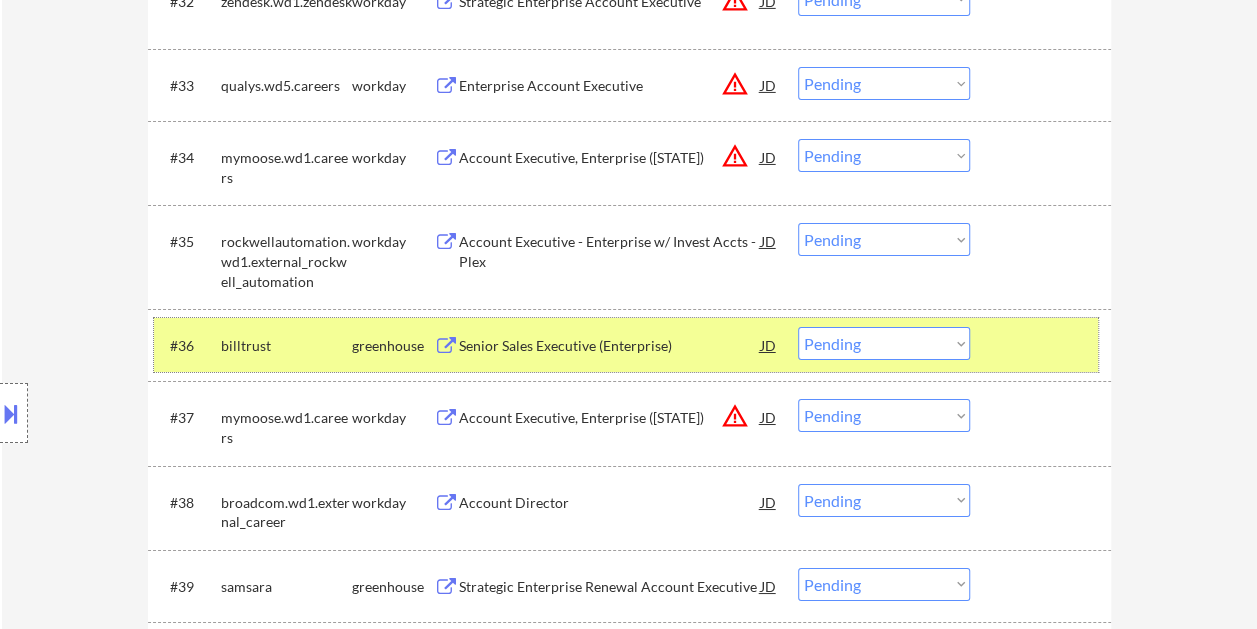 click on "Senior Sales Executive (Enterprise) JD warning_amber Choose an option... Pending Applied Excluded (Questions) Excluded (Expired) Excluded (Location) Excluded (Bad Match) Excluded (Blocklist) Excluded (Salary) Excluded (Other)" at bounding box center [626, 345] 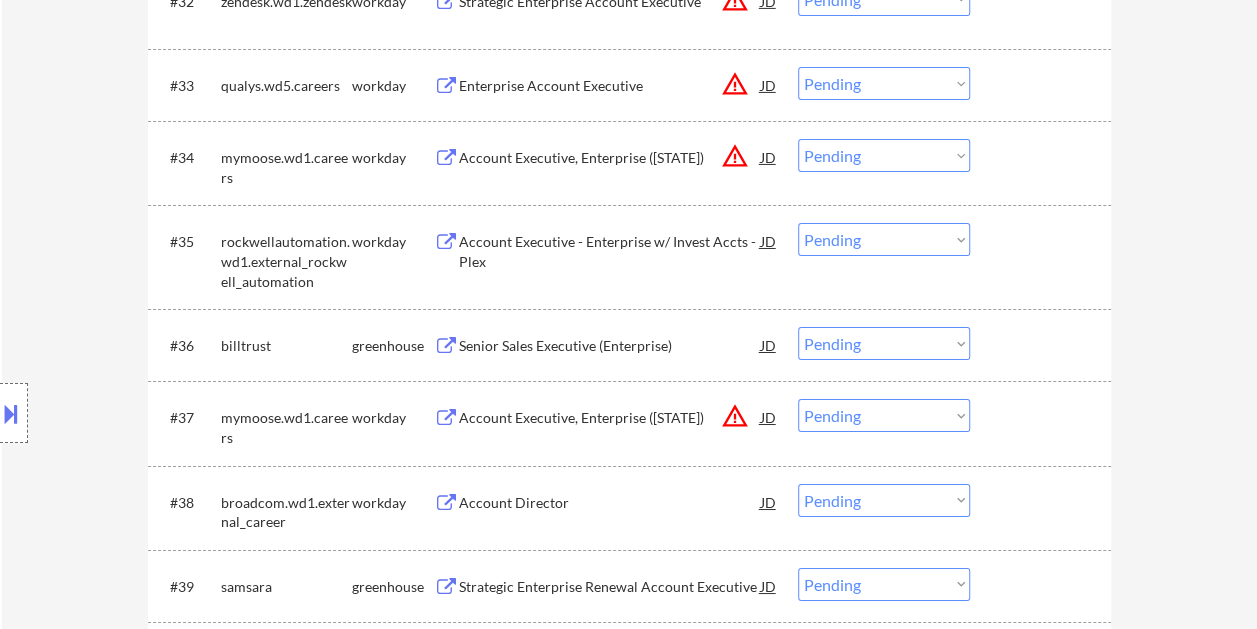 click on "Senior Sales Executive (Enterprise) JD warning_amber Choose an option... Pending Applied Excluded (Questions) Excluded (Expired) Excluded (Location) Excluded (Bad Match) Excluded (Blocklist) Excluded (Salary) Excluded (Other)" at bounding box center (626, 345) 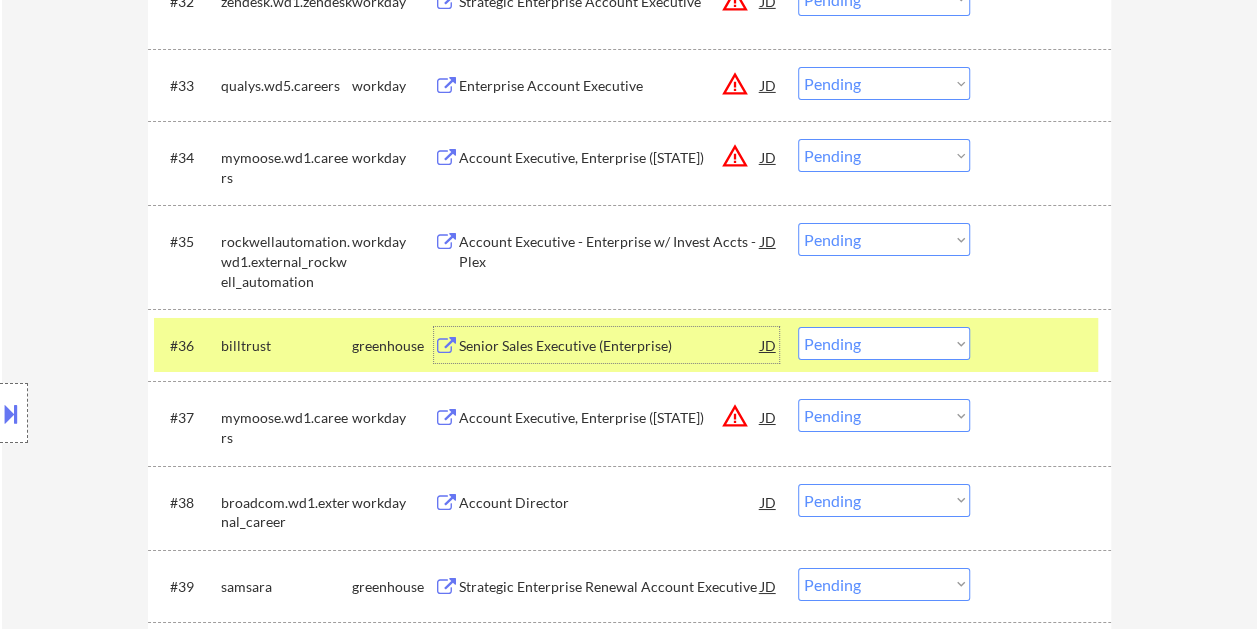 click on "Senior Sales Executive (Enterprise)" at bounding box center (610, 346) 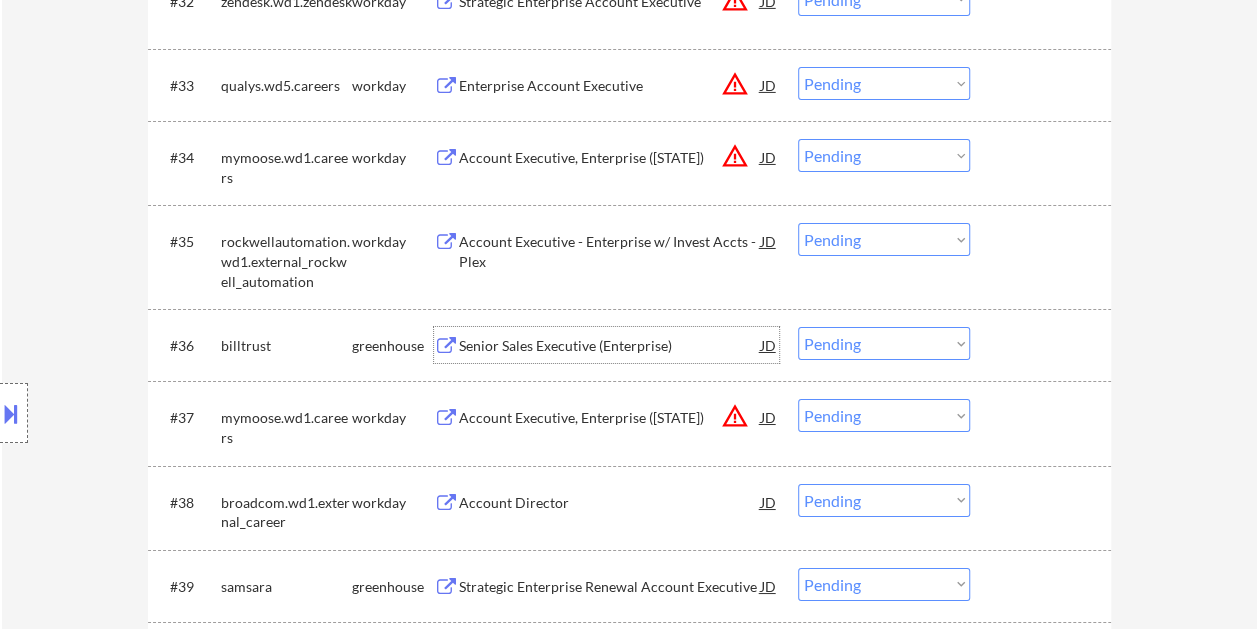 drag, startPoint x: 1008, startPoint y: 351, endPoint x: 944, endPoint y: 345, distance: 64.28063 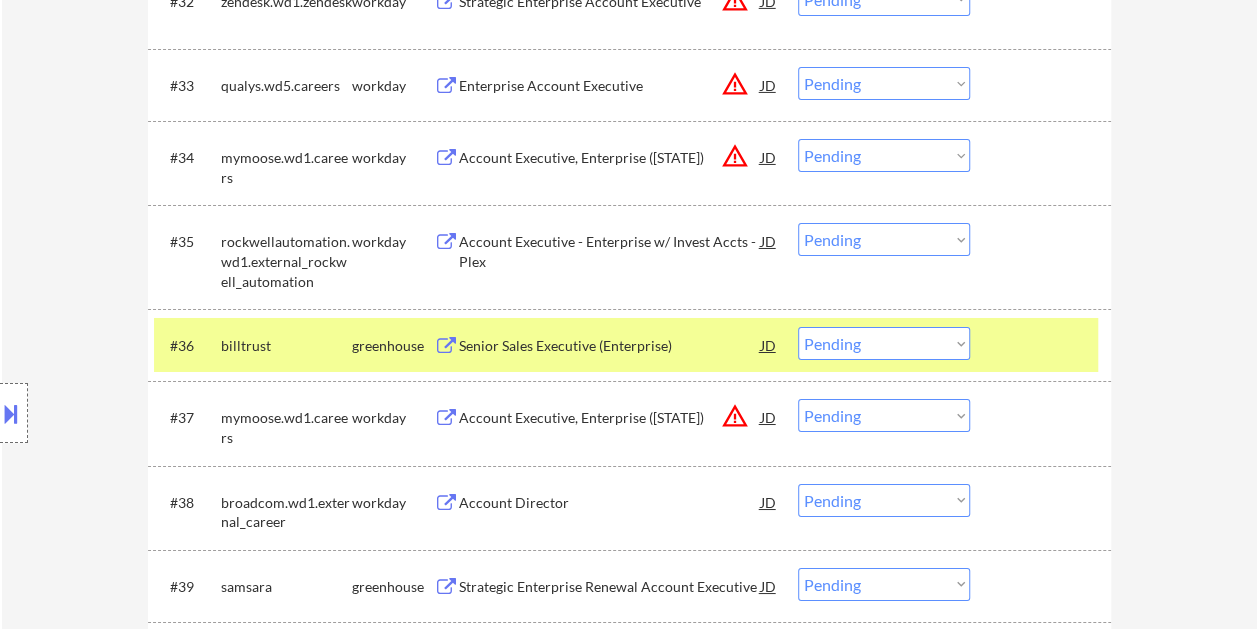 click on "Choose an option... Pending Applied Excluded (Questions) Excluded (Expired) Excluded (Location) Excluded (Bad Match) Excluded (Blocklist) Excluded (Salary) Excluded (Other)" at bounding box center [884, 343] 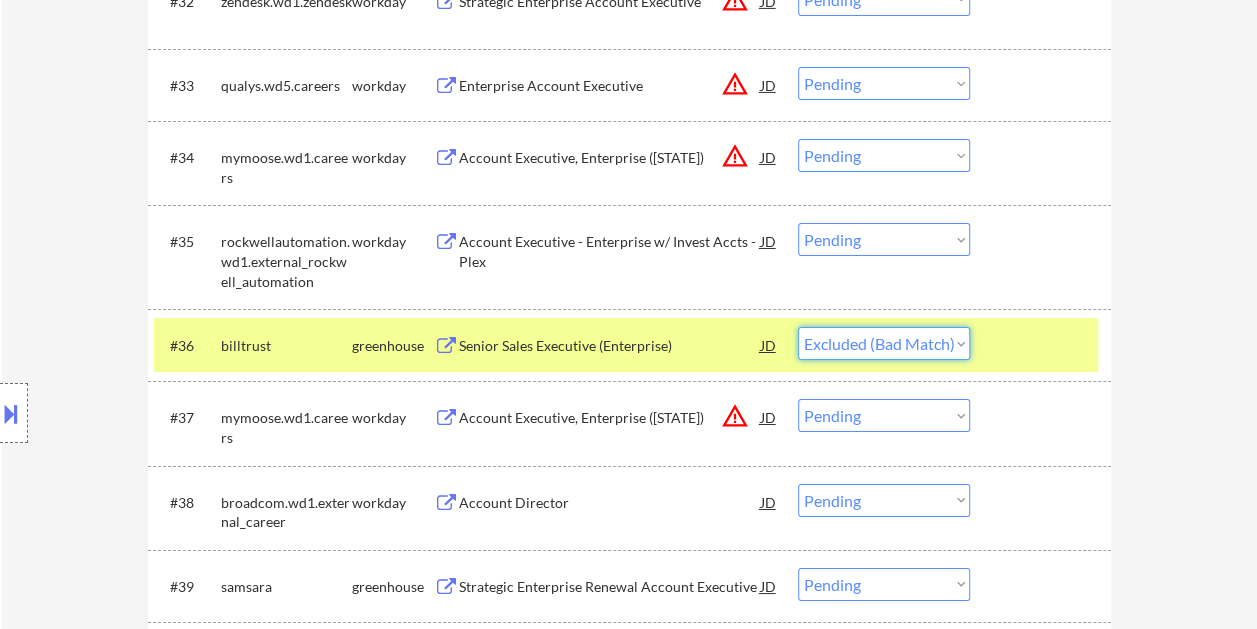 click on "Choose an option... Pending Applied Excluded (Questions) Excluded (Expired) Excluded (Location) Excluded (Bad Match) Excluded (Blocklist) Excluded (Salary) Excluded (Other)" at bounding box center [884, 343] 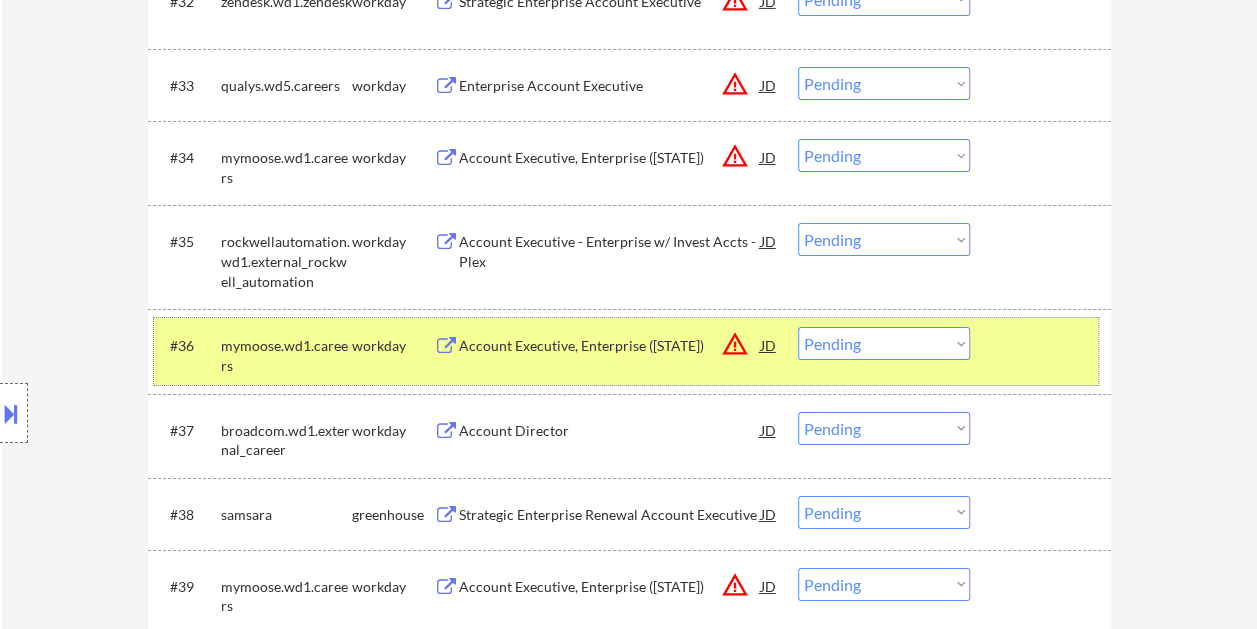 click at bounding box center (1043, 345) 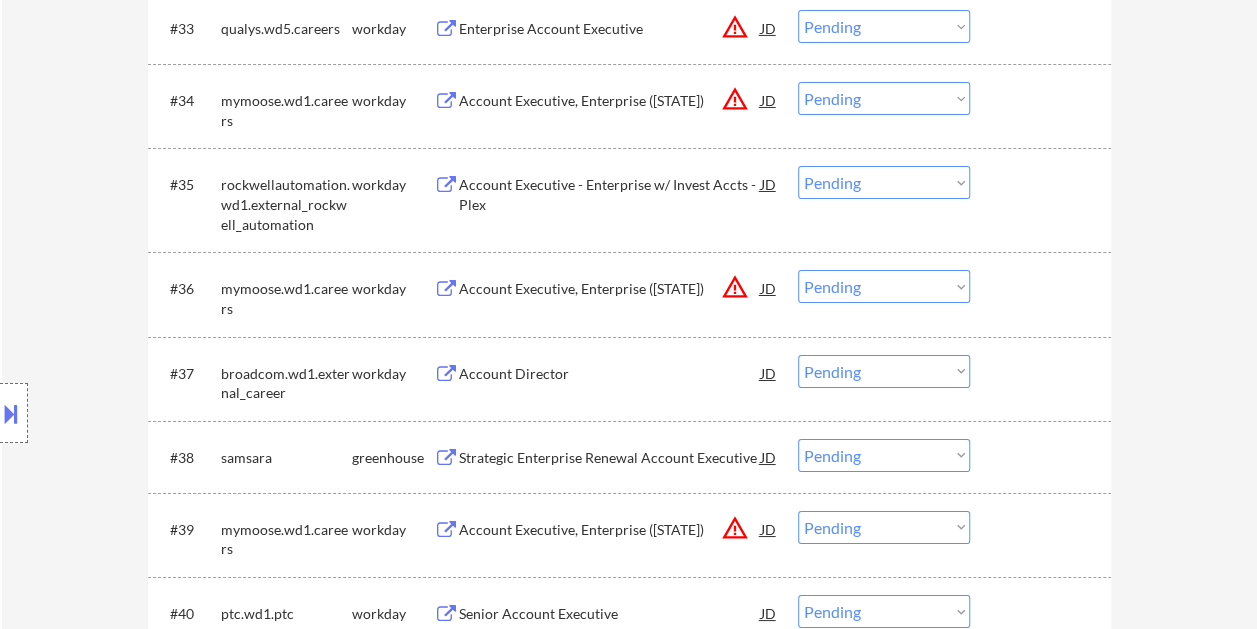scroll, scrollTop: 3500, scrollLeft: 0, axis: vertical 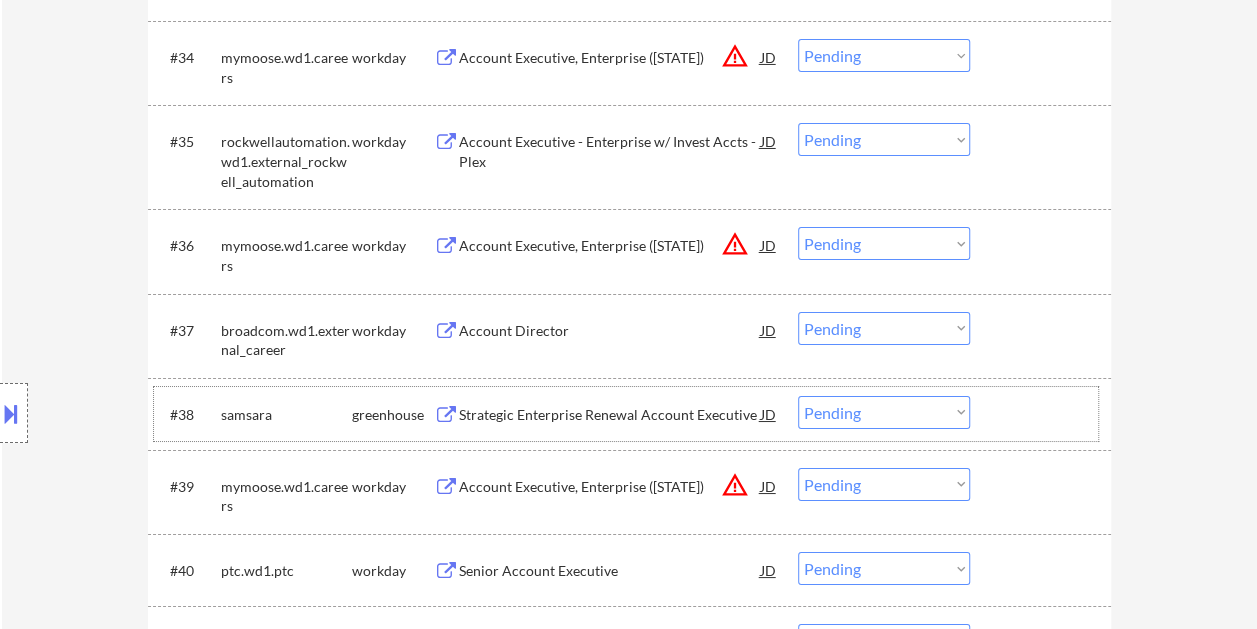 click at bounding box center [1043, 414] 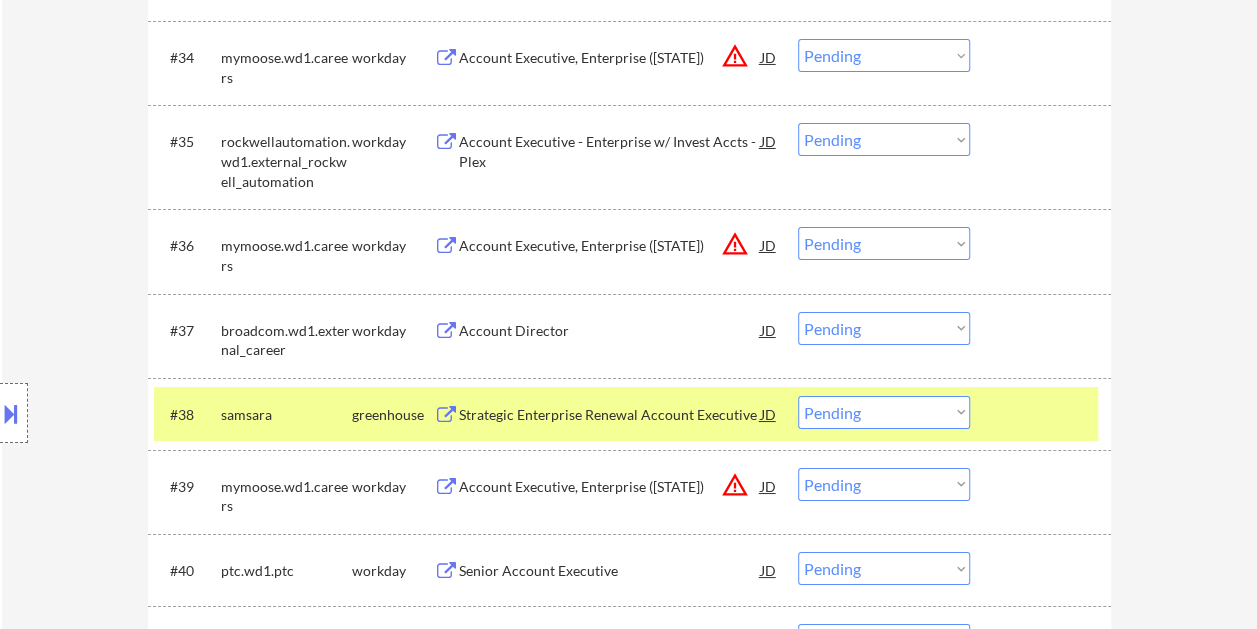 click on "Strategic Enterprise Renewal Account Executive" at bounding box center (610, 415) 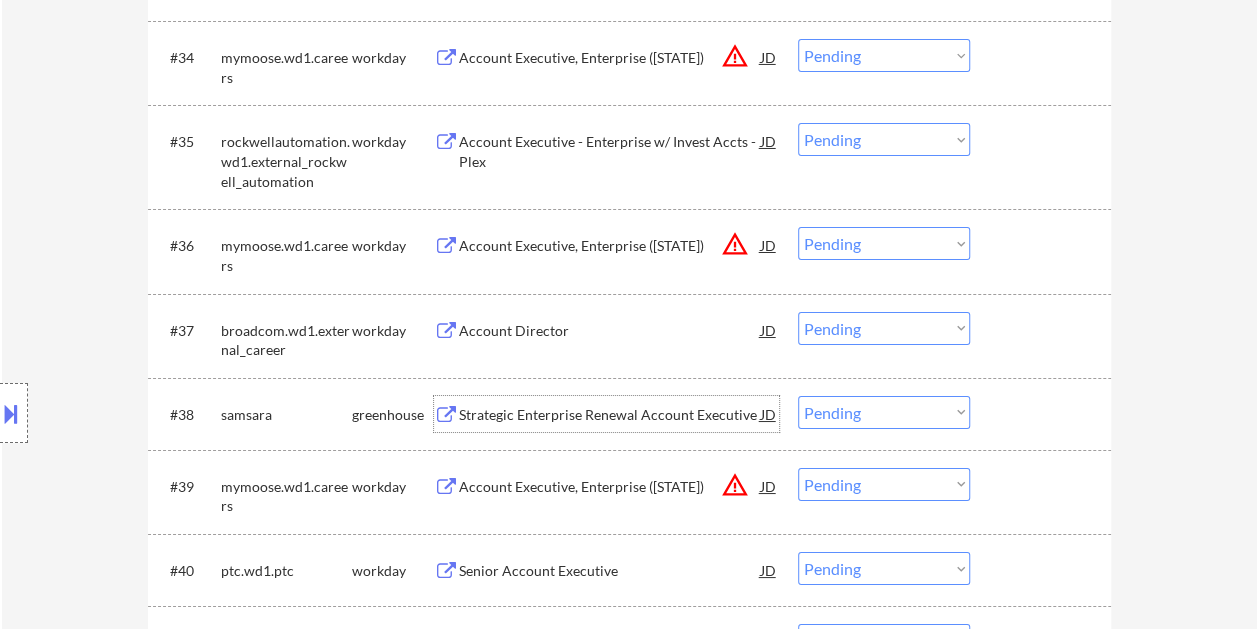 click at bounding box center [1043, 414] 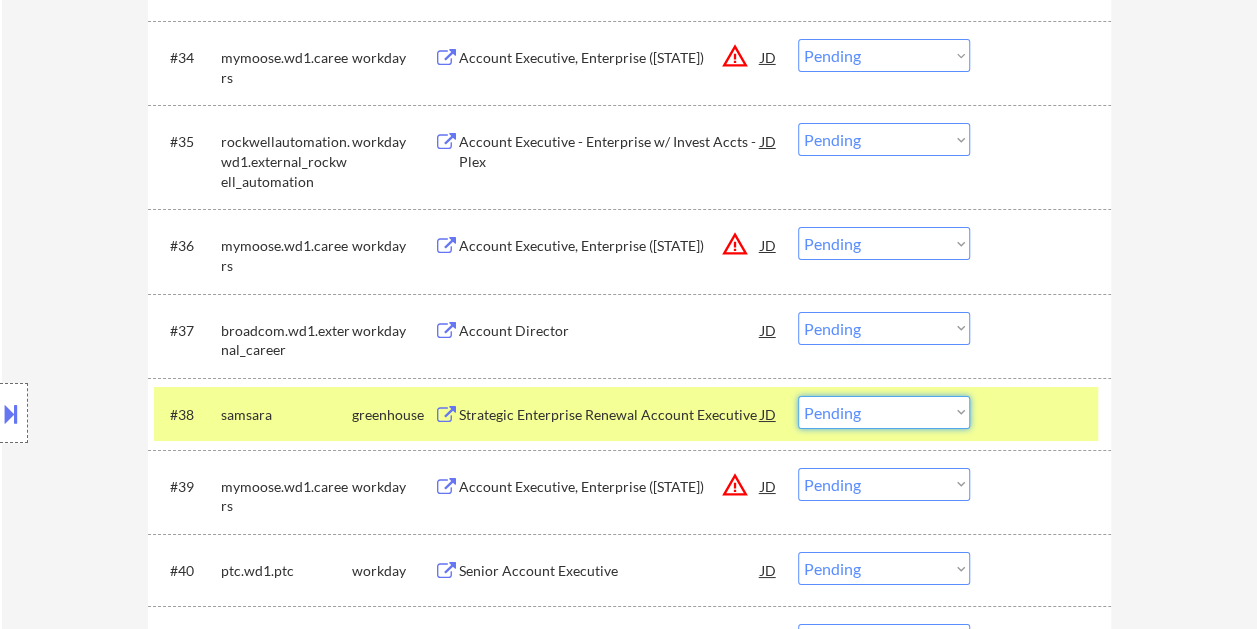 click on "Choose an option... Pending Applied Excluded (Questions) Excluded (Expired) Excluded (Location) Excluded (Bad Match) Excluded (Blocklist) Excluded (Salary) Excluded (Other)" at bounding box center (884, 412) 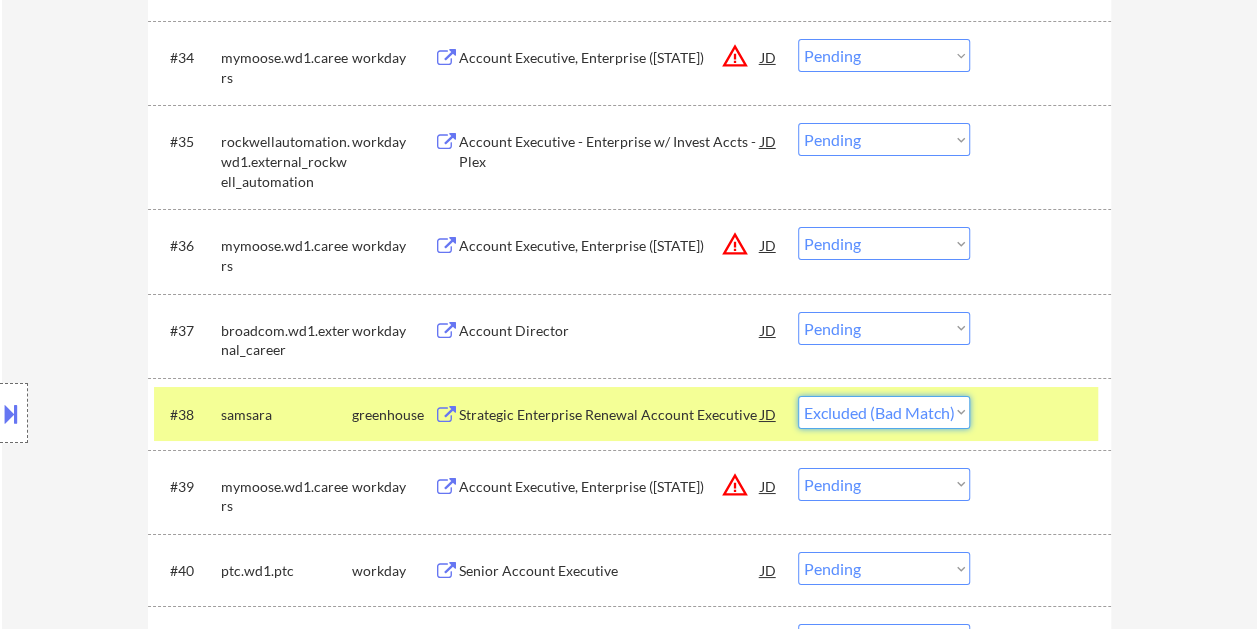 click on "Choose an option... Pending Applied Excluded (Questions) Excluded (Expired) Excluded (Location) Excluded (Bad Match) Excluded (Blocklist) Excluded (Salary) Excluded (Other)" at bounding box center [884, 412] 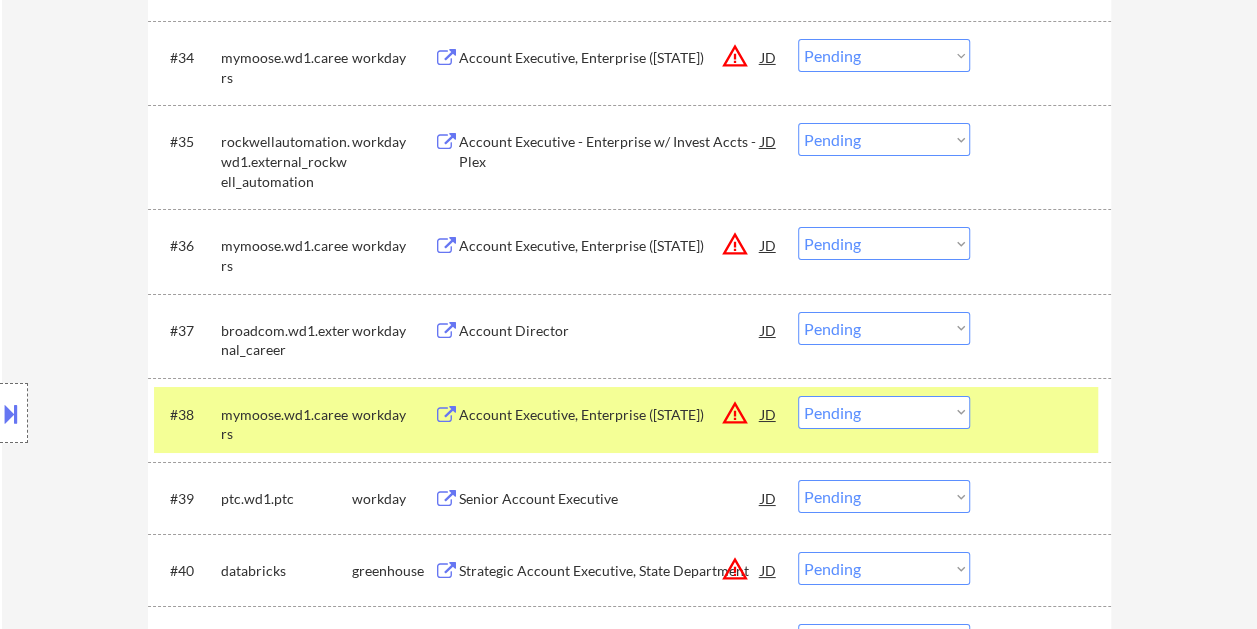 click at bounding box center (1043, 414) 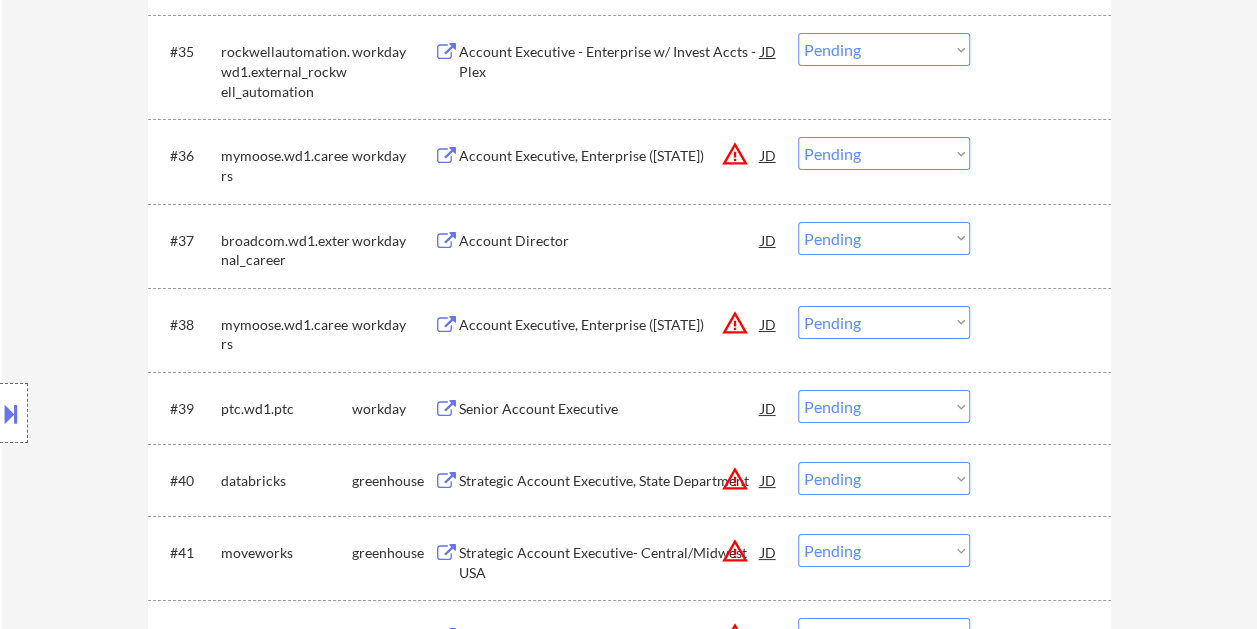 scroll, scrollTop: 3700, scrollLeft: 0, axis: vertical 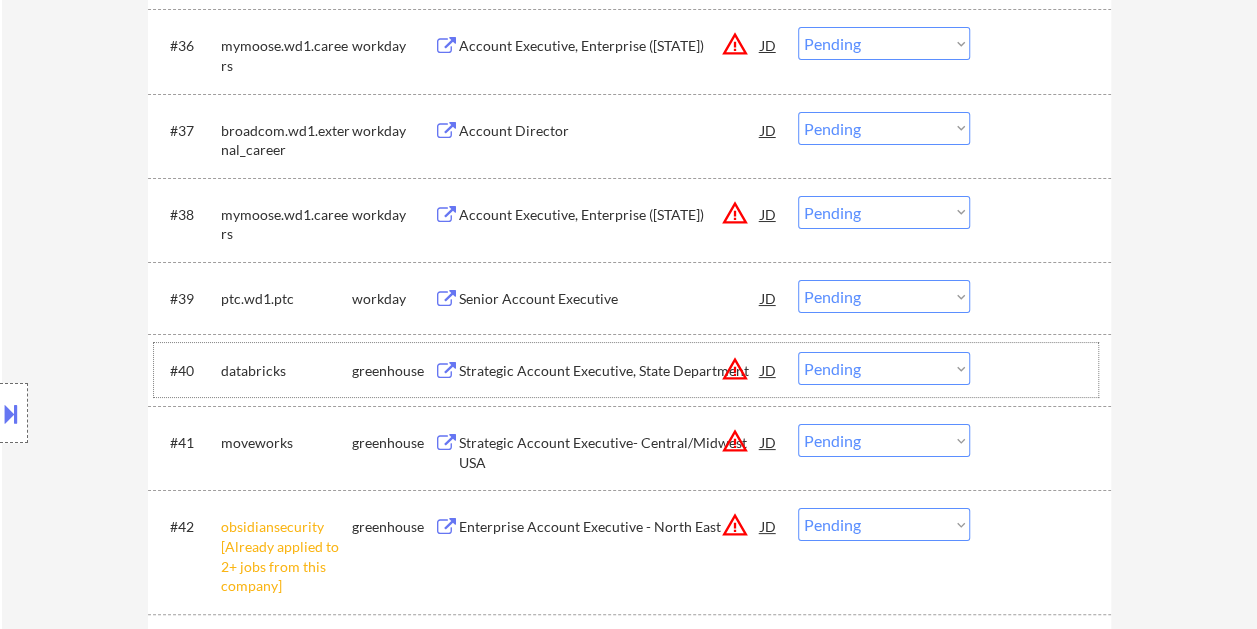 drag, startPoint x: 995, startPoint y: 364, endPoint x: 888, endPoint y: 368, distance: 107.07474 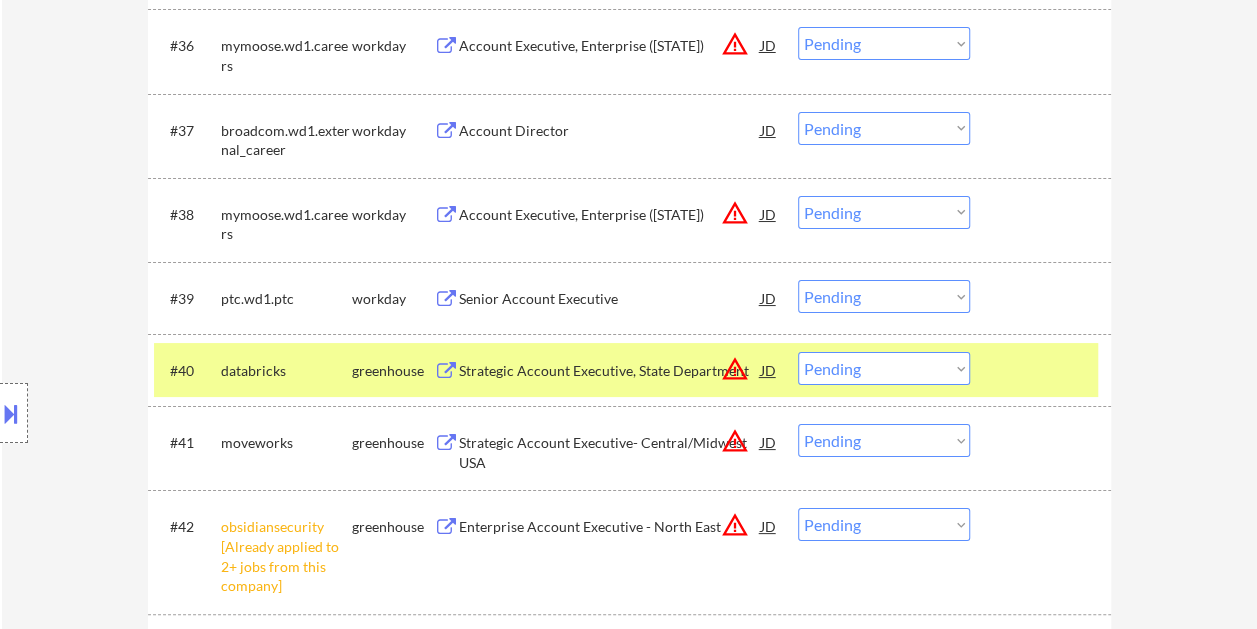 click on "Strategic Account Executive, State Department JD warning_amber Choose an option... Pending Applied Excluded (Questions) Excluded (Expired) Excluded (Location) Excluded (Bad Match) Excluded (Blocklist) Excluded (Salary) Excluded (Other)" at bounding box center [626, 370] 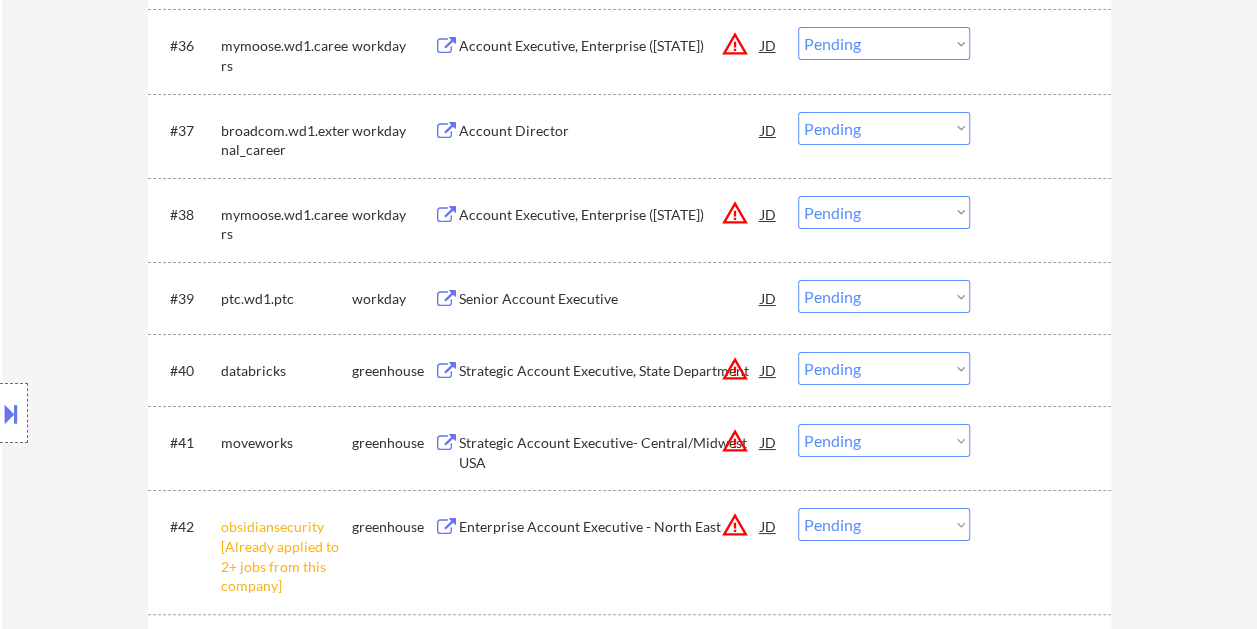 drag, startPoint x: 1028, startPoint y: 381, endPoint x: 574, endPoint y: 370, distance: 454.13324 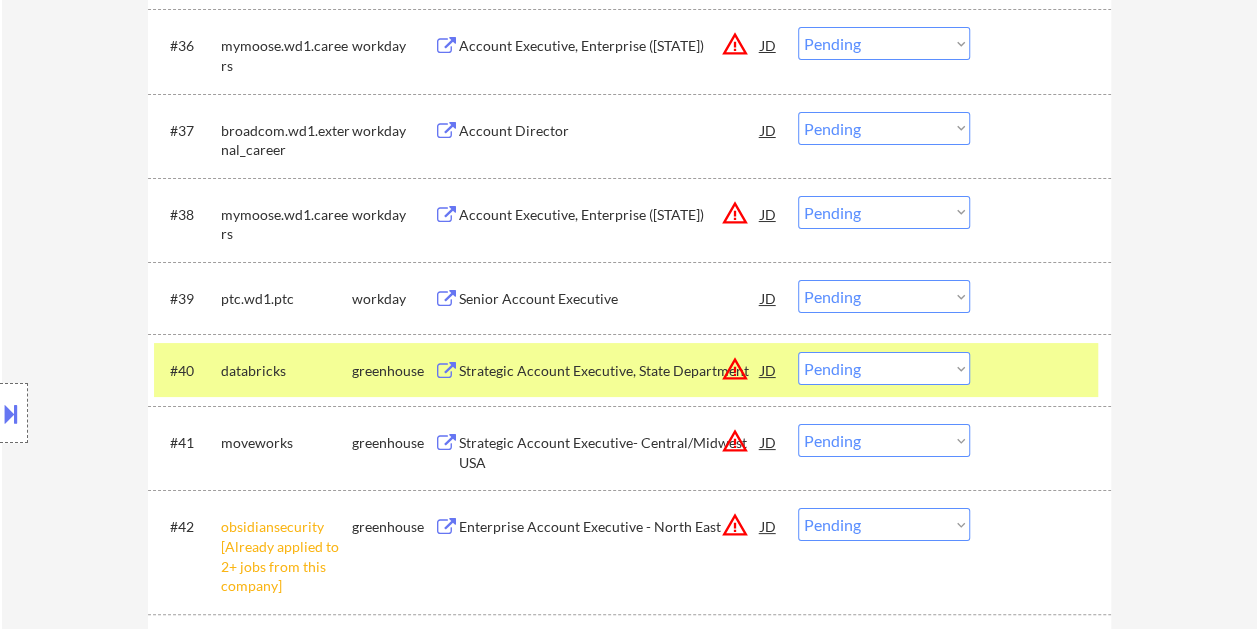 click on "Strategic Account Executive, State Department" at bounding box center [610, 371] 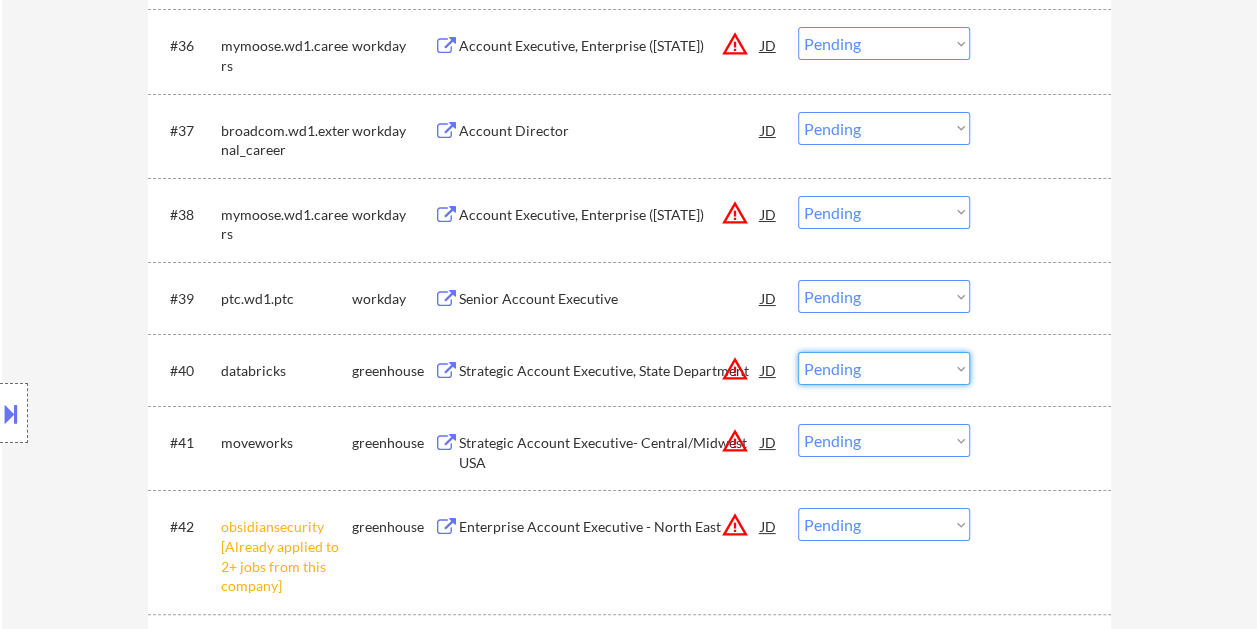 click on "Choose an option... Pending Applied Excluded (Questions) Excluded (Expired) Excluded (Location) Excluded (Bad Match) Excluded (Blocklist) Excluded (Salary) Excluded (Other)" at bounding box center (884, 368) 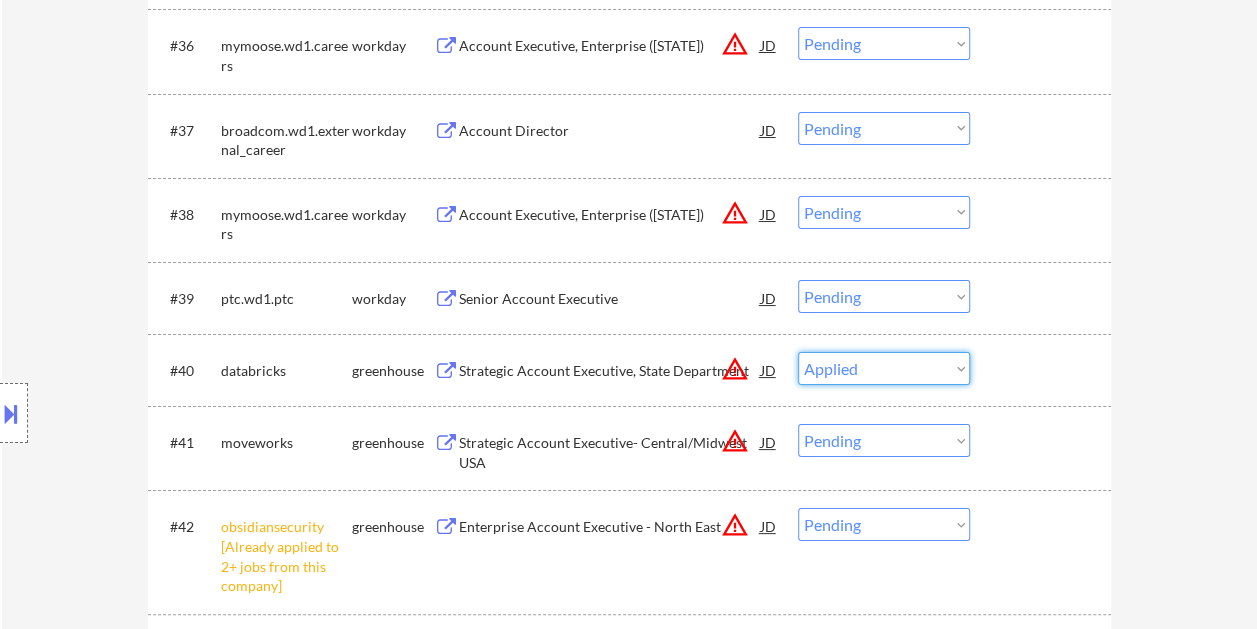 click on "Choose an option... Pending Applied Excluded (Questions) Excluded (Expired) Excluded (Location) Excluded (Bad Match) Excluded (Blocklist) Excluded (Salary) Excluded (Other)" at bounding box center [884, 368] 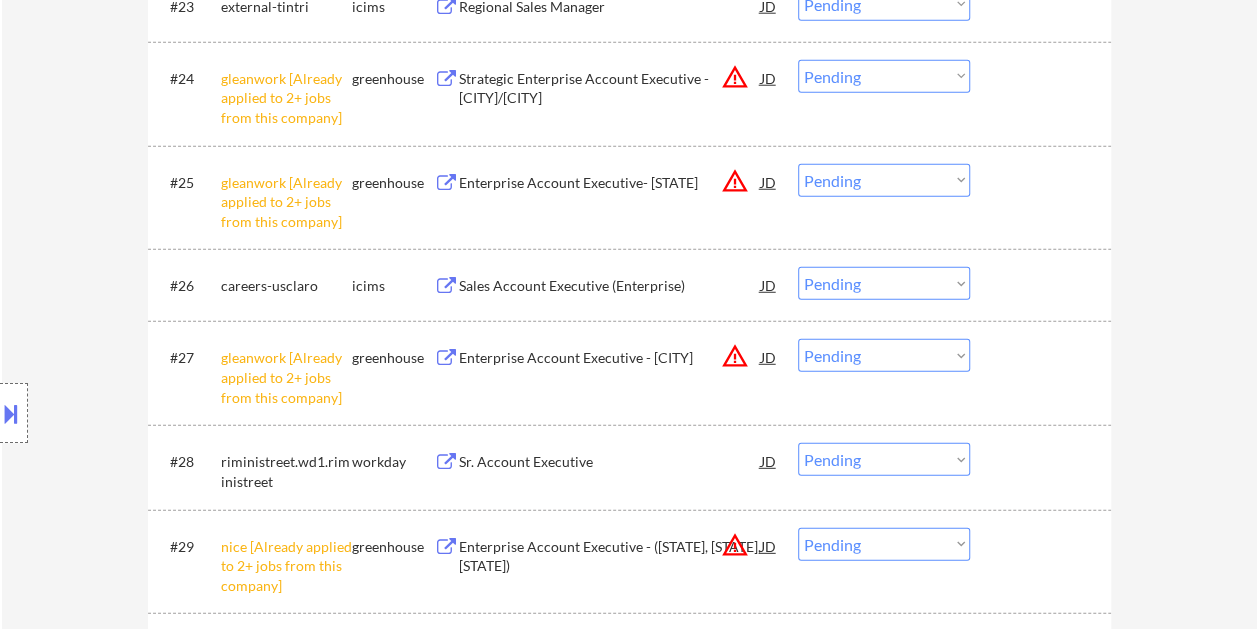 scroll, scrollTop: 2300, scrollLeft: 0, axis: vertical 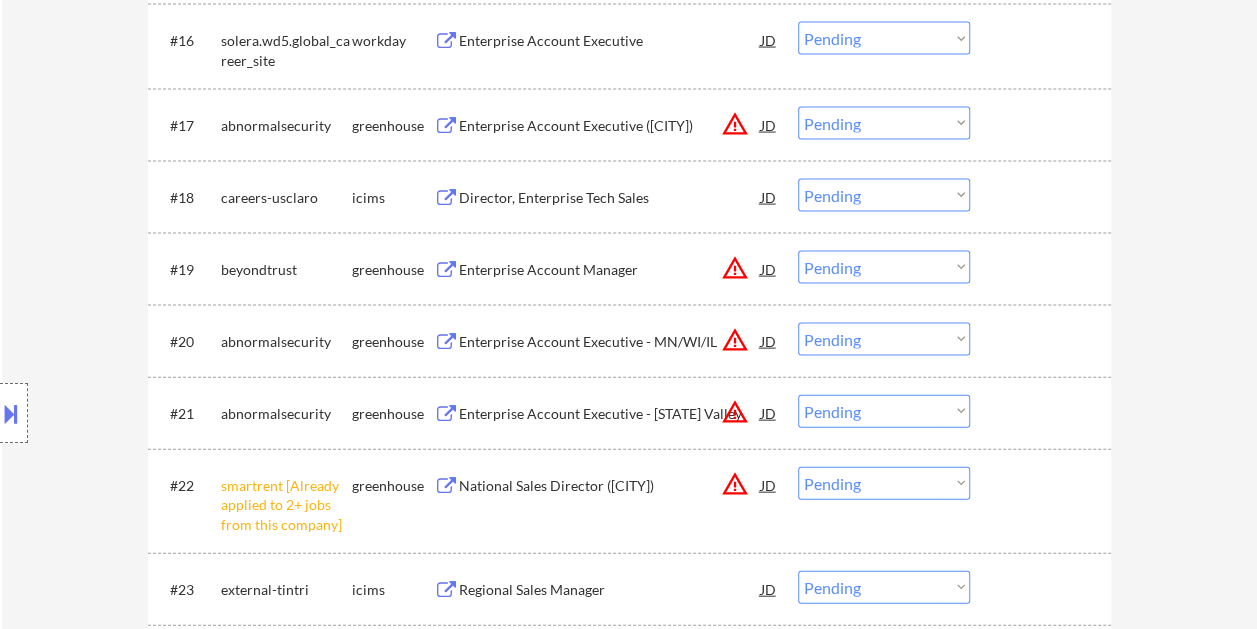 drag, startPoint x: 1012, startPoint y: 274, endPoint x: 889, endPoint y: 265, distance: 123.32883 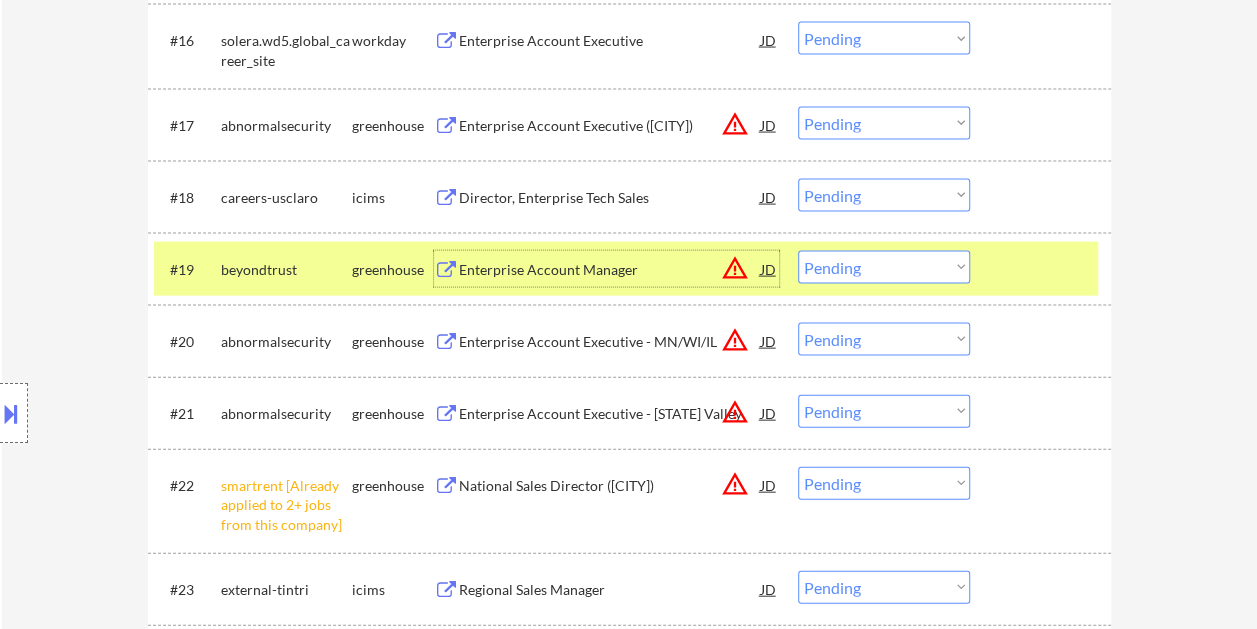 click on "Enterprise Account Manager" at bounding box center (610, 270) 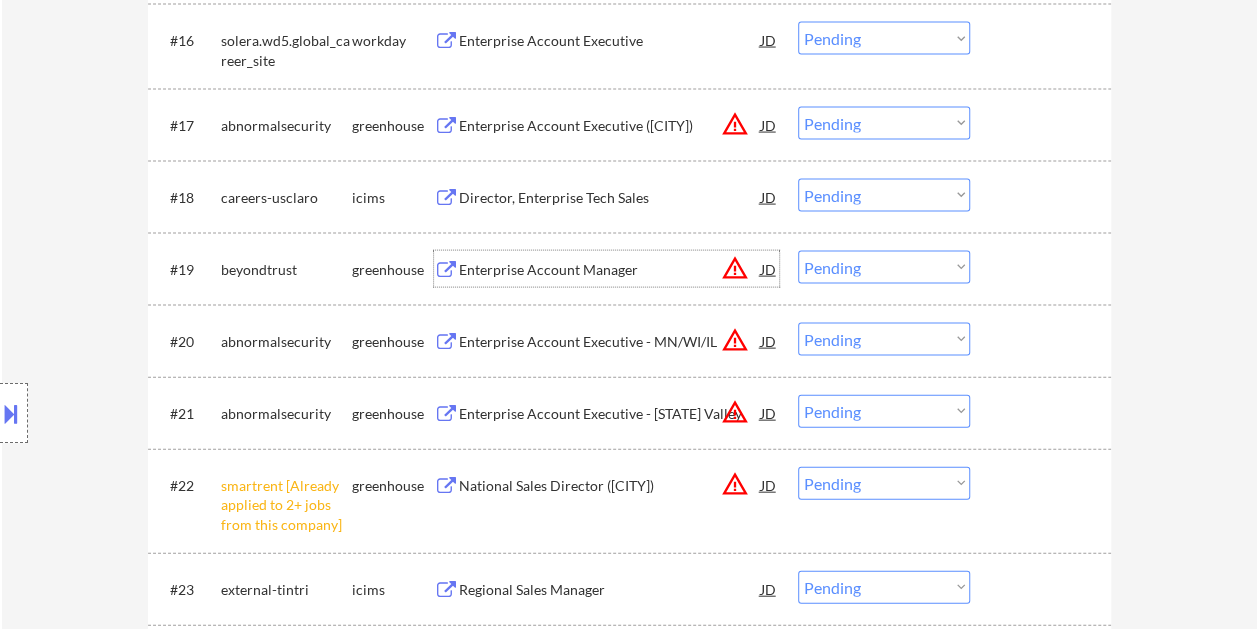 click on "JD" at bounding box center [769, 269] 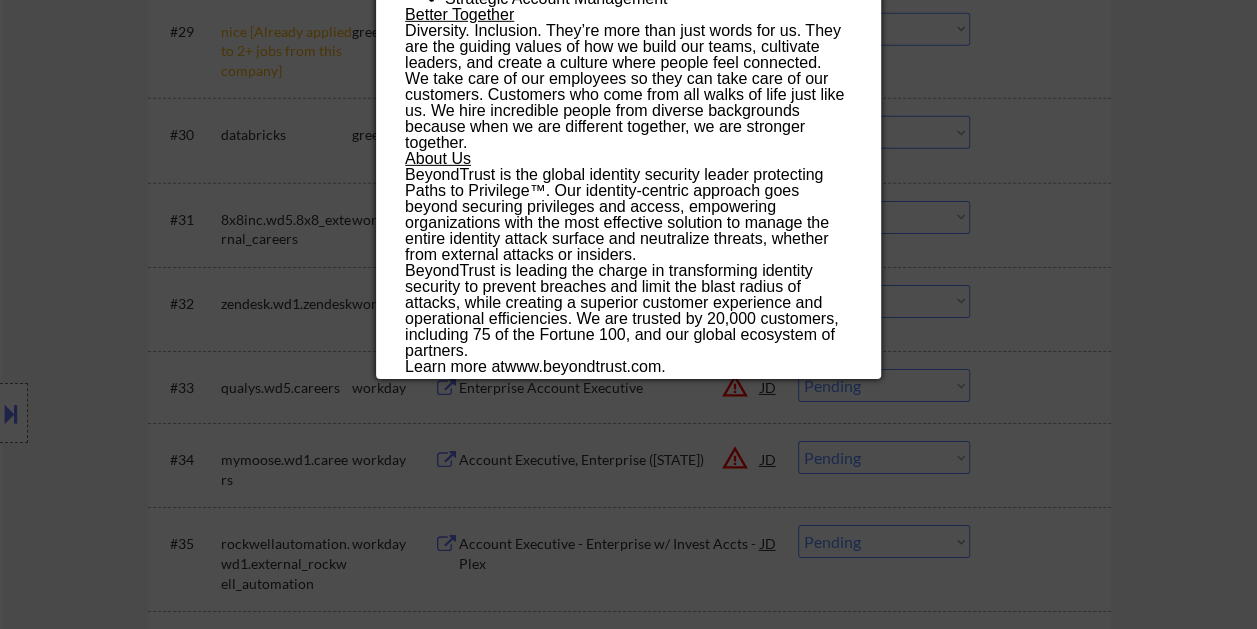 scroll, scrollTop: 3100, scrollLeft: 0, axis: vertical 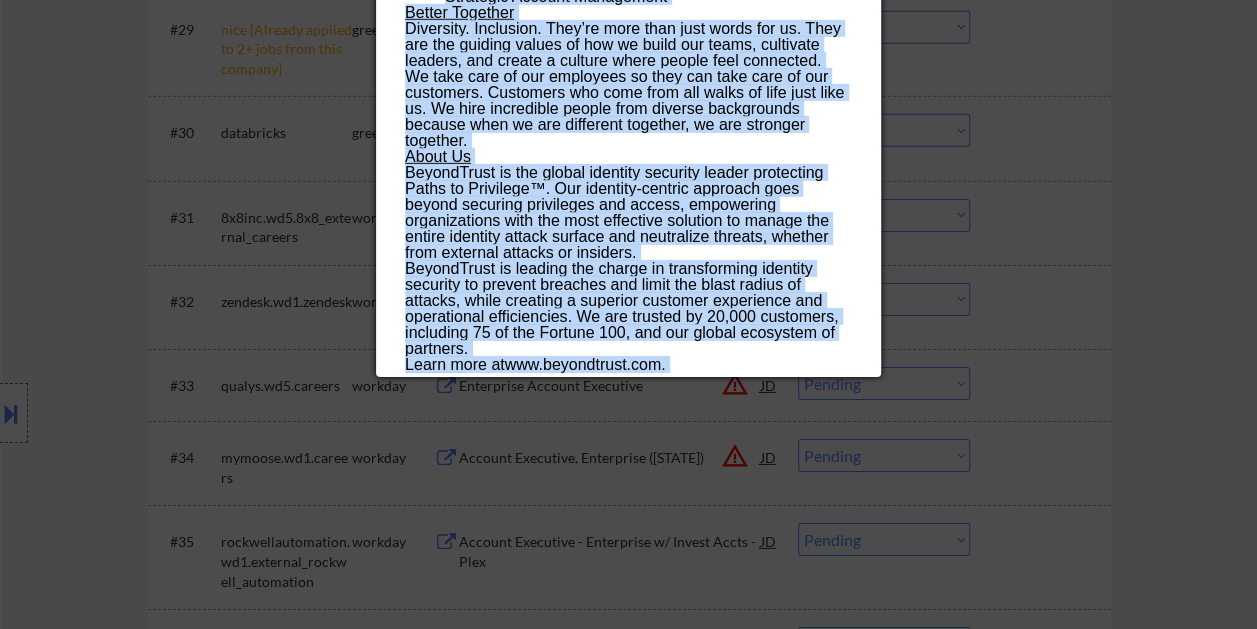 drag, startPoint x: 408, startPoint y: 86, endPoint x: 774, endPoint y: 362, distance: 458.40158 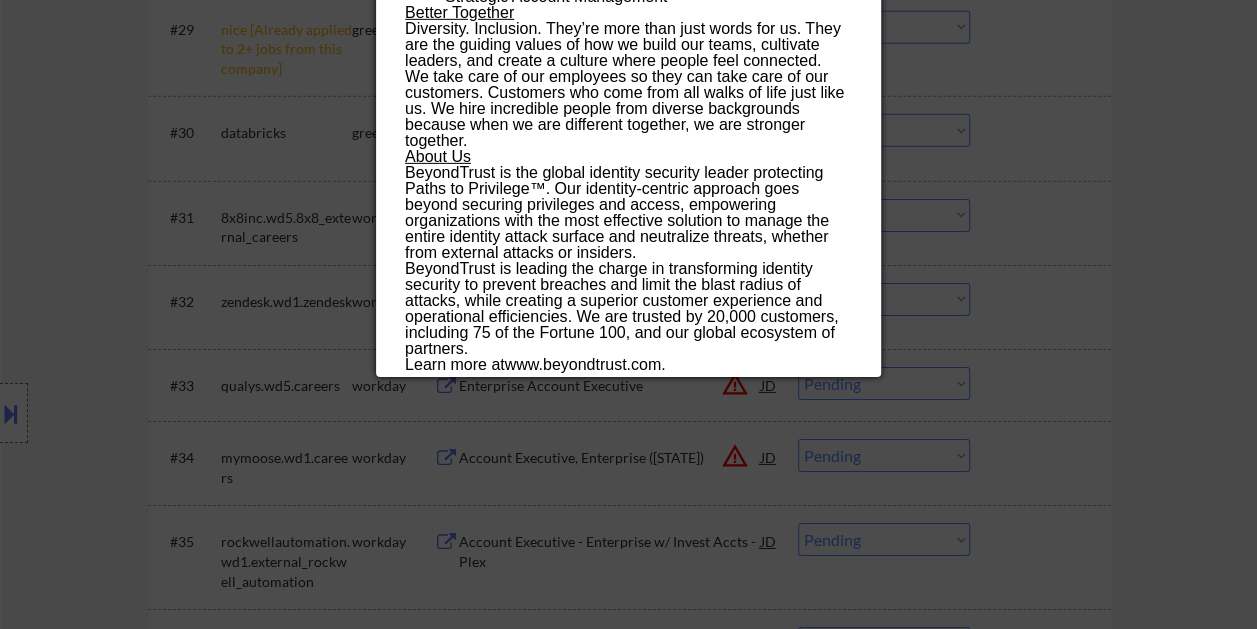 click at bounding box center [628, 314] 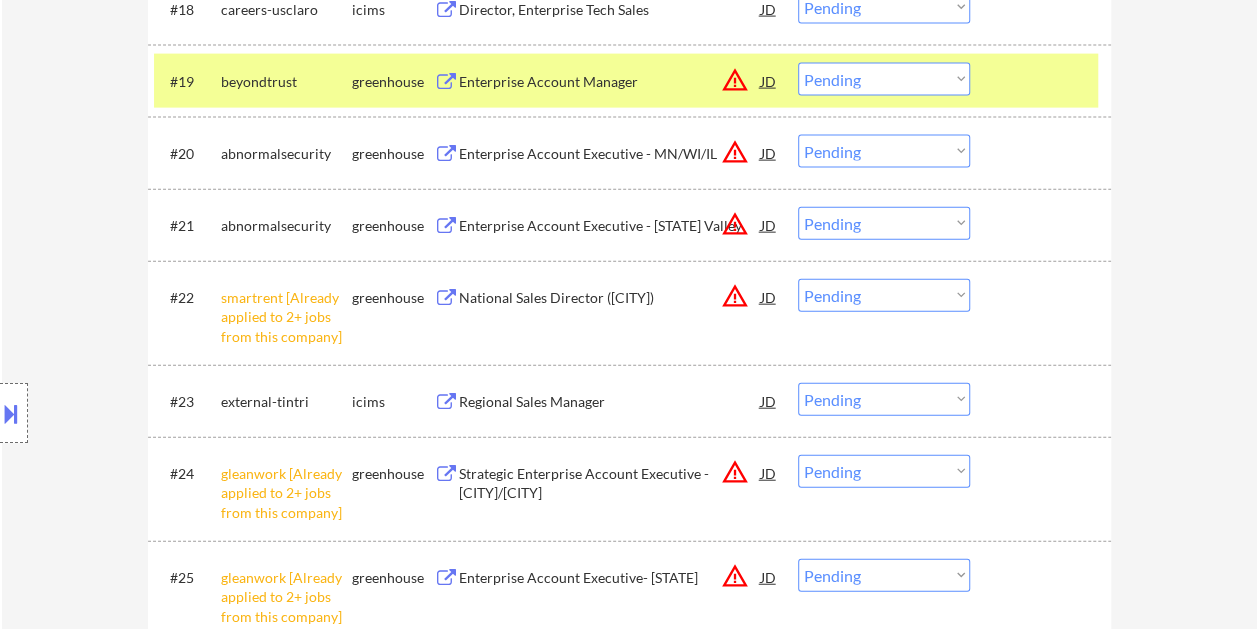 scroll, scrollTop: 2100, scrollLeft: 0, axis: vertical 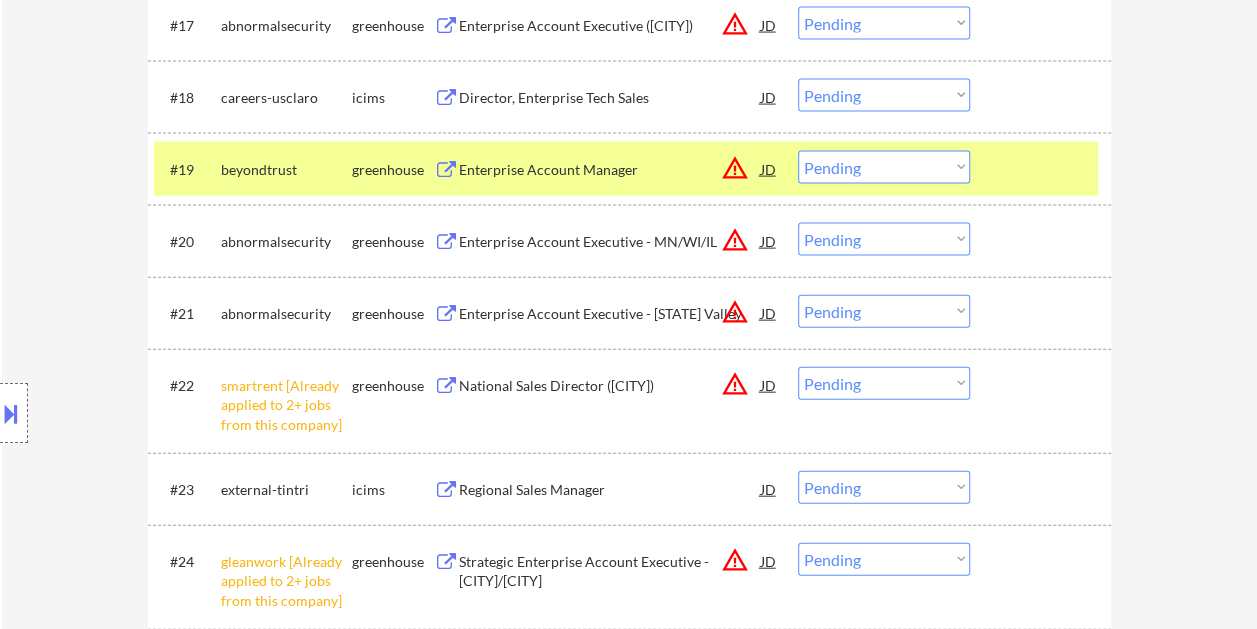 click on "Choose an option... Pending Applied Excluded (Questions) Excluded (Expired) Excluded (Location) Excluded (Bad Match) Excluded (Blocklist) Excluded (Salary) Excluded (Other)" at bounding box center [884, 167] 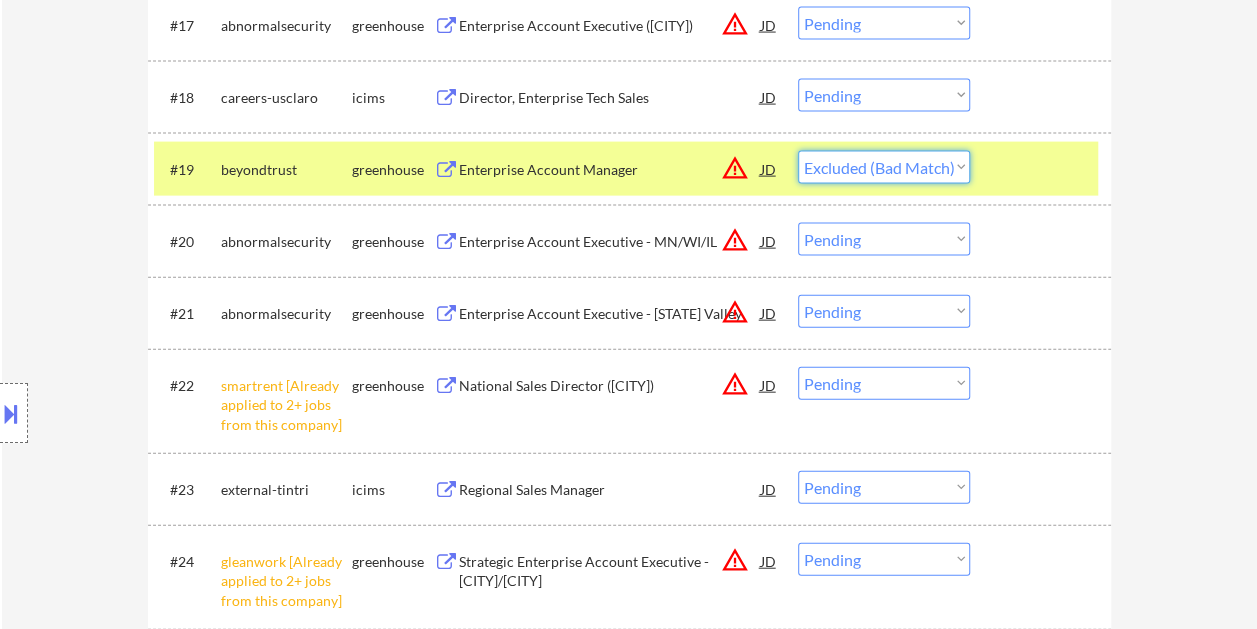 click on "Choose an option... Pending Applied Excluded (Questions) Excluded (Expired) Excluded (Location) Excluded (Bad Match) Excluded (Blocklist) Excluded (Salary) Excluded (Other)" at bounding box center [884, 167] 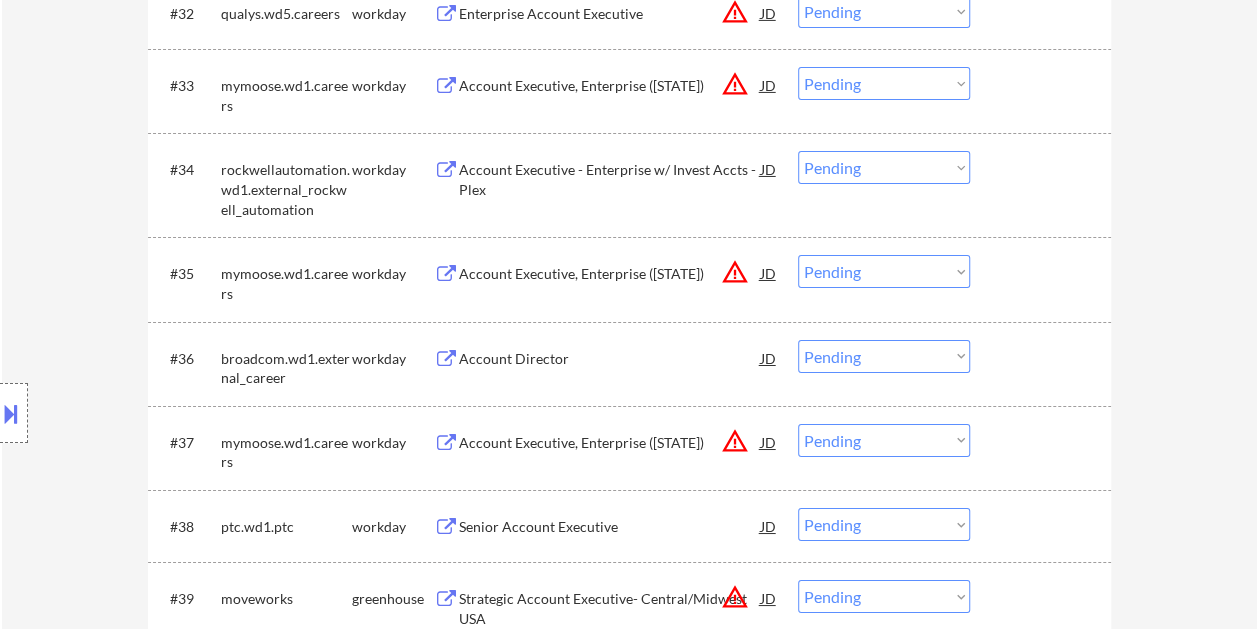 scroll, scrollTop: 3700, scrollLeft: 0, axis: vertical 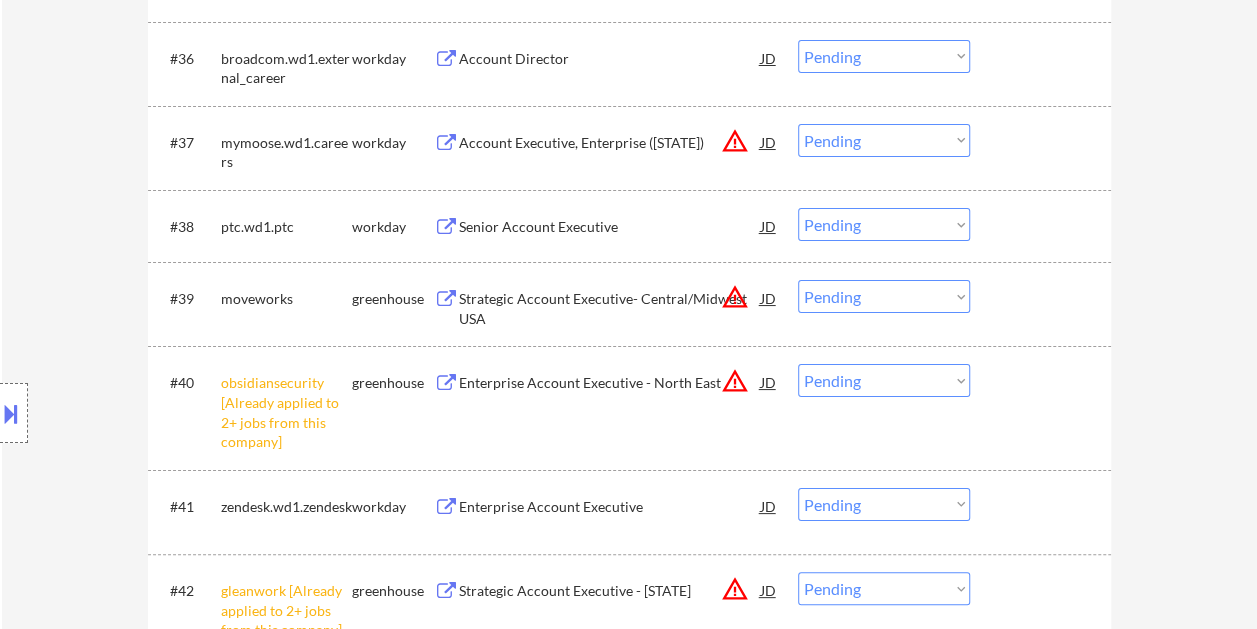 drag, startPoint x: 1023, startPoint y: 293, endPoint x: 729, endPoint y: 278, distance: 294.38242 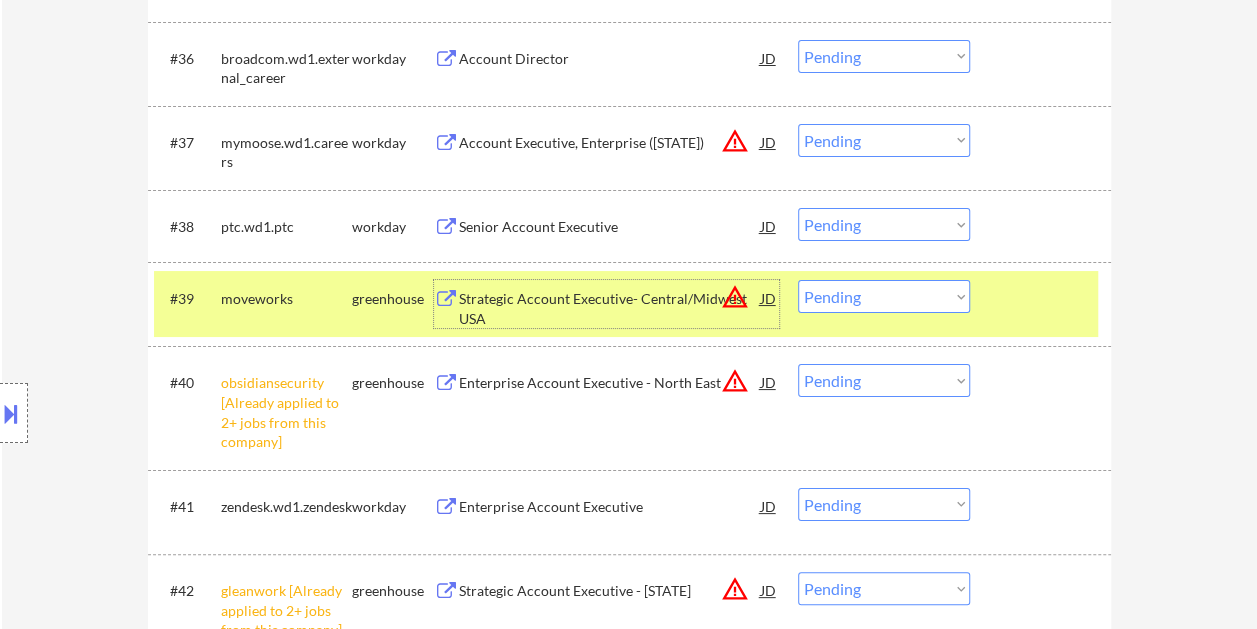 click on "Strategic Account Executive- Central/Midwest USA" at bounding box center (610, 308) 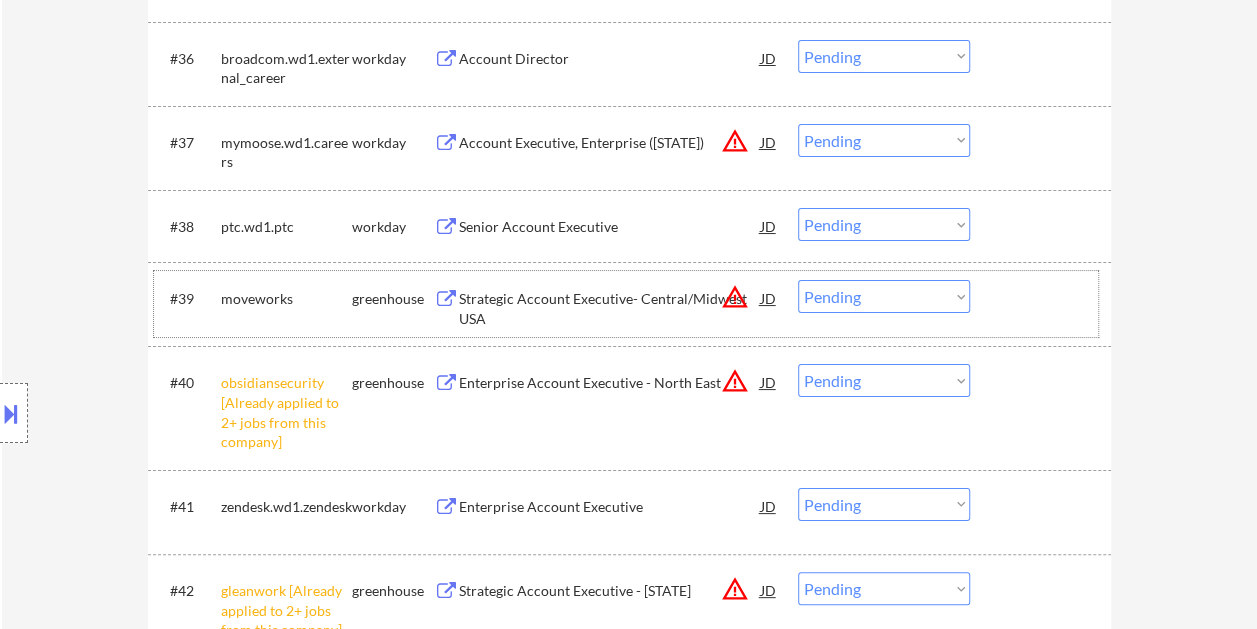 click on "#27 moveworks greenhouse Strategic Account Executive- Central/Midwest USA JD warning_amber Choose an option... Pending Applied Excluded (Questions) Excluded (Expired) Excluded (Location) Excluded (Bad Match) Excluded (Blocklist) Excluded (Salary) Excluded (Other)" at bounding box center (626, 304) 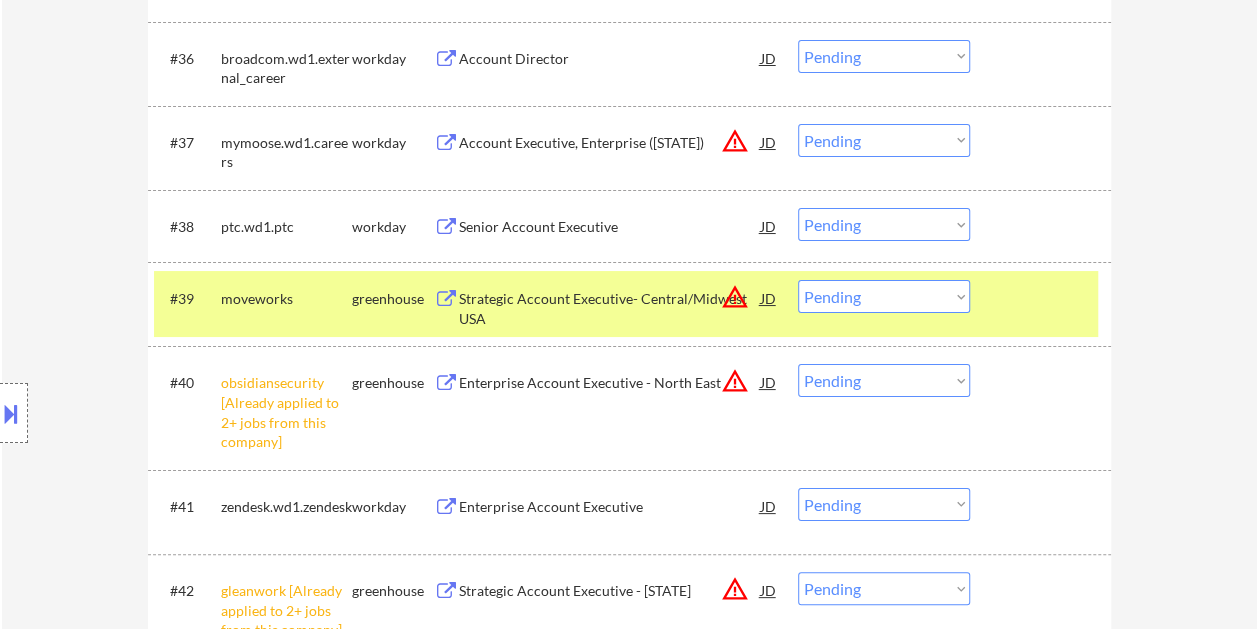 click on "#27 moveworks greenhouse Strategic Account Executive- Central/Midwest USA JD warning_amber Choose an option... Pending Applied Excluded (Questions) Excluded (Expired) Excluded (Location) Excluded (Bad Match) Excluded (Blocklist) Excluded (Salary) Excluded (Other)" at bounding box center (626, 304) 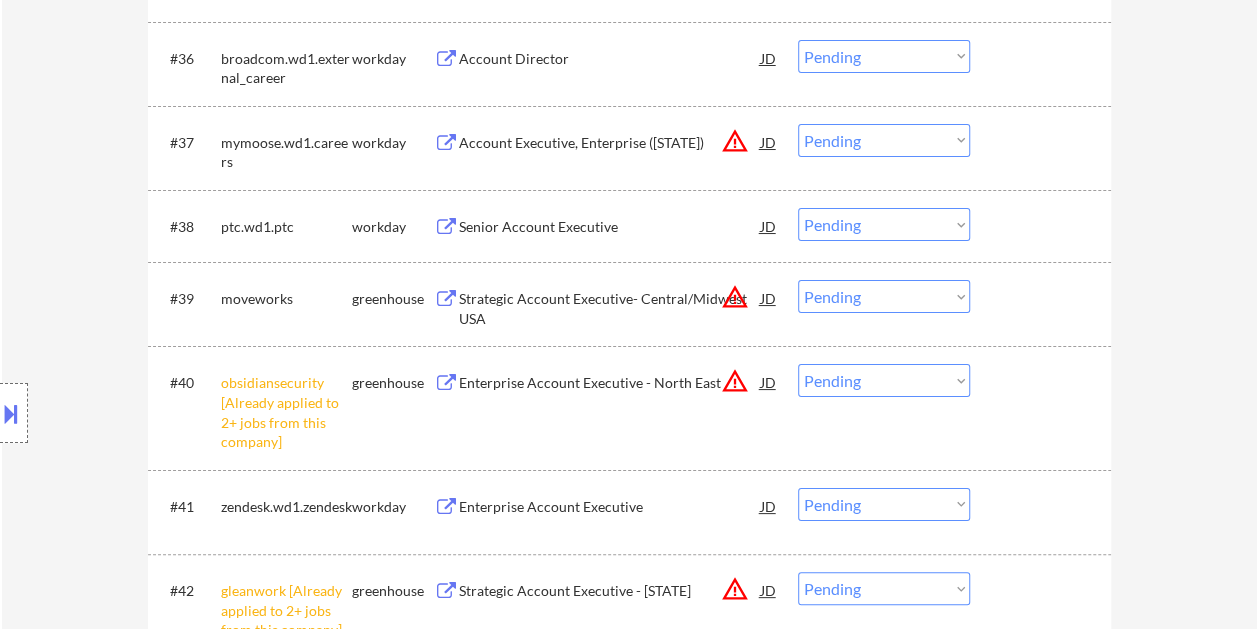 click at bounding box center (1043, 298) 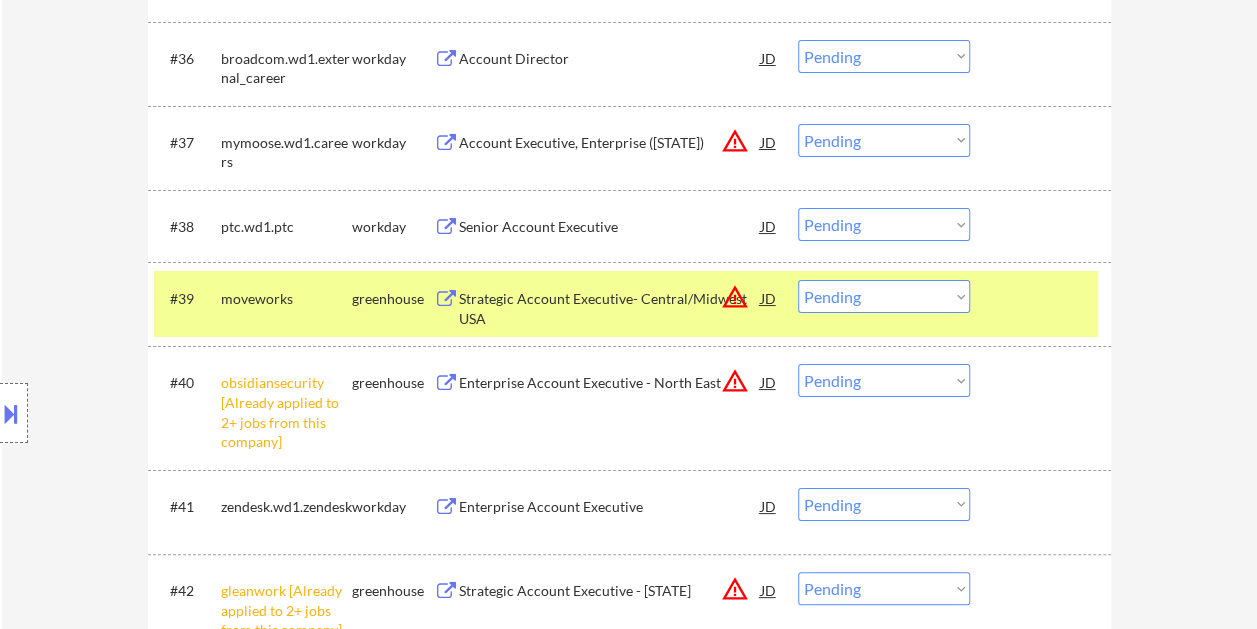 click on "Choose an option... Pending Applied Excluded (Questions) Excluded (Expired) Excluded (Location) Excluded (Bad Match) Excluded (Blocklist) Excluded (Salary) Excluded (Other)" at bounding box center (884, 296) 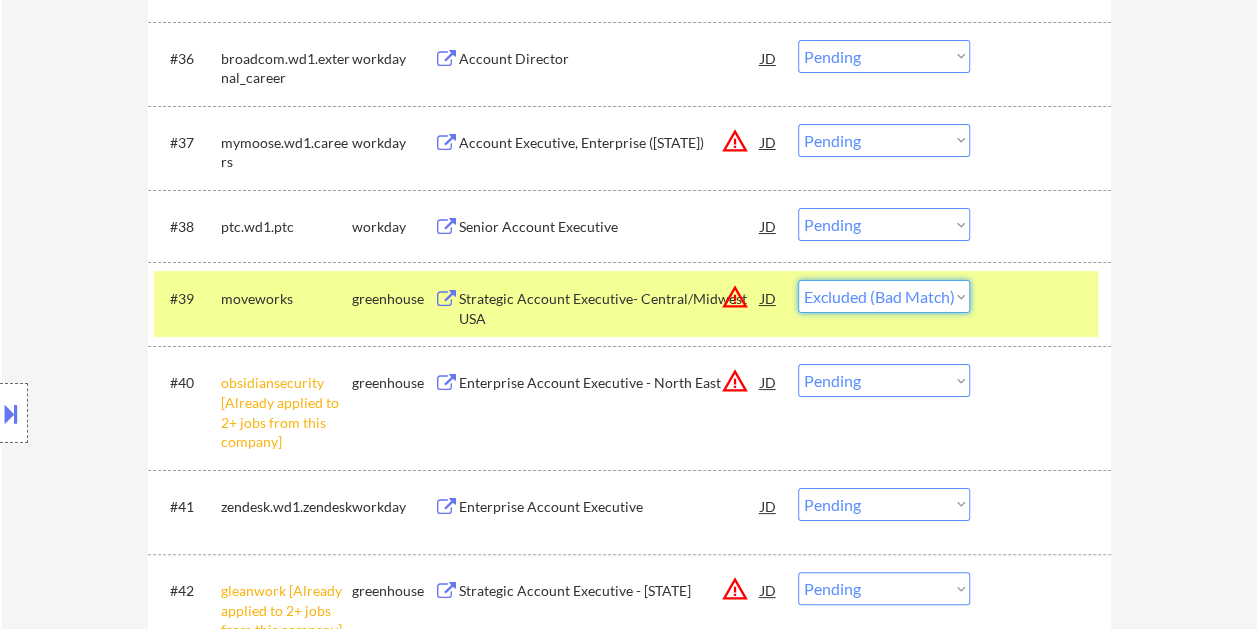 click on "Choose an option... Pending Applied Excluded (Questions) Excluded (Expired) Excluded (Location) Excluded (Bad Match) Excluded (Blocklist) Excluded (Salary) Excluded (Other)" at bounding box center (884, 296) 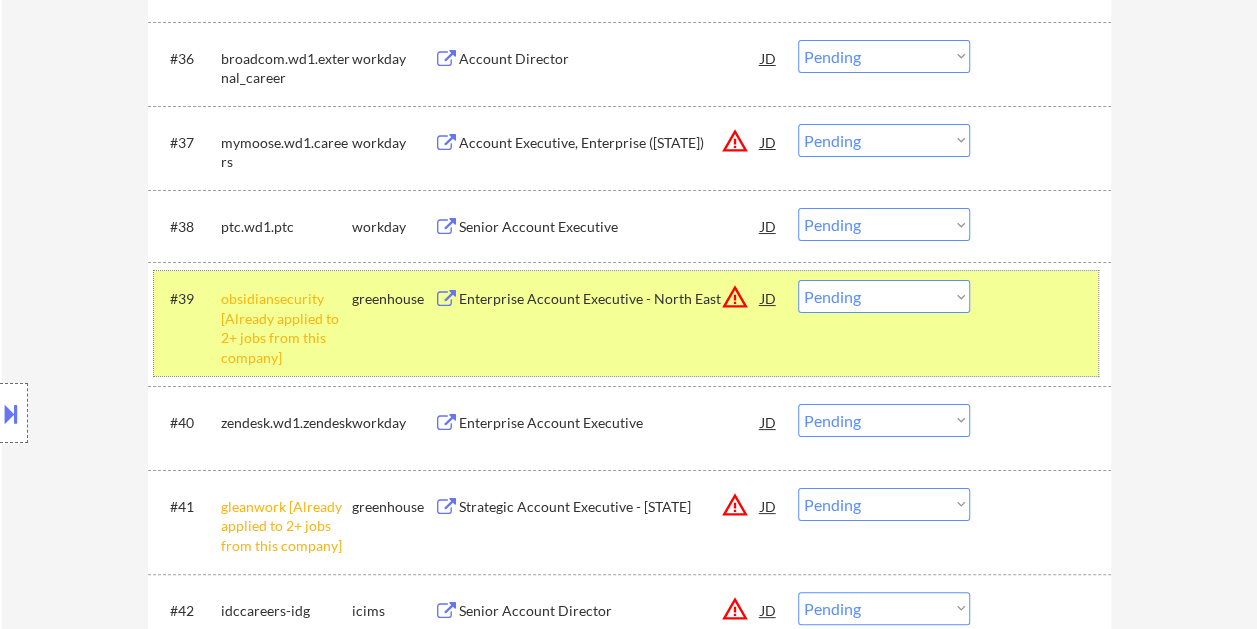 click on "#39 obsidiansecurity [Already applied to 2+ jobs from this company] greenhouse Enterprise Account Executive - North East  JD warning_amber Choose an option... Pending Applied Excluded (Questions) Excluded (Expired) Excluded (Location) Excluded (Bad Match) Excluded (Blocklist) Excluded (Salary) Excluded (Other)" at bounding box center [626, 323] 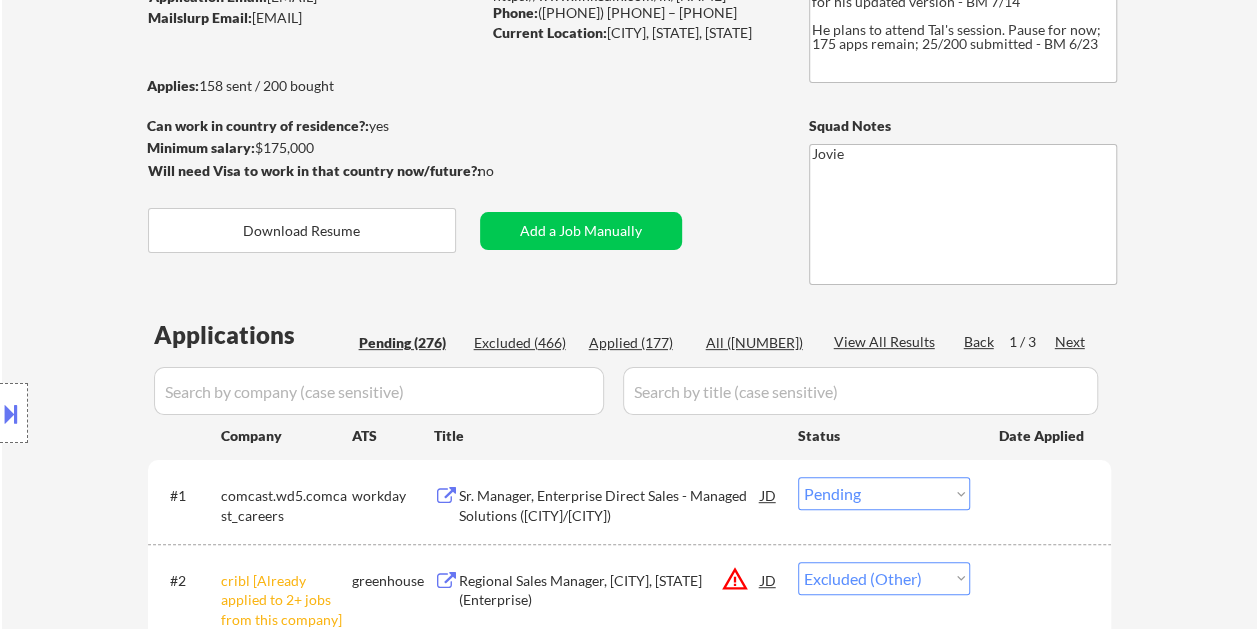 scroll, scrollTop: 100, scrollLeft: 0, axis: vertical 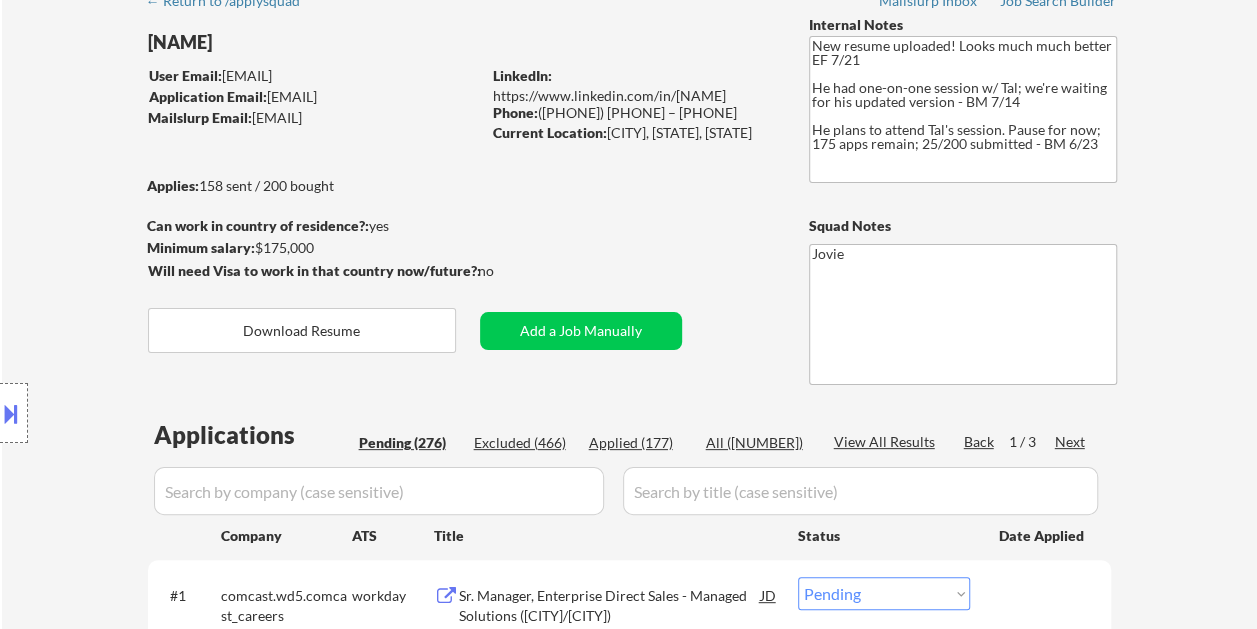 click on "Applied (177)" at bounding box center (639, 443) 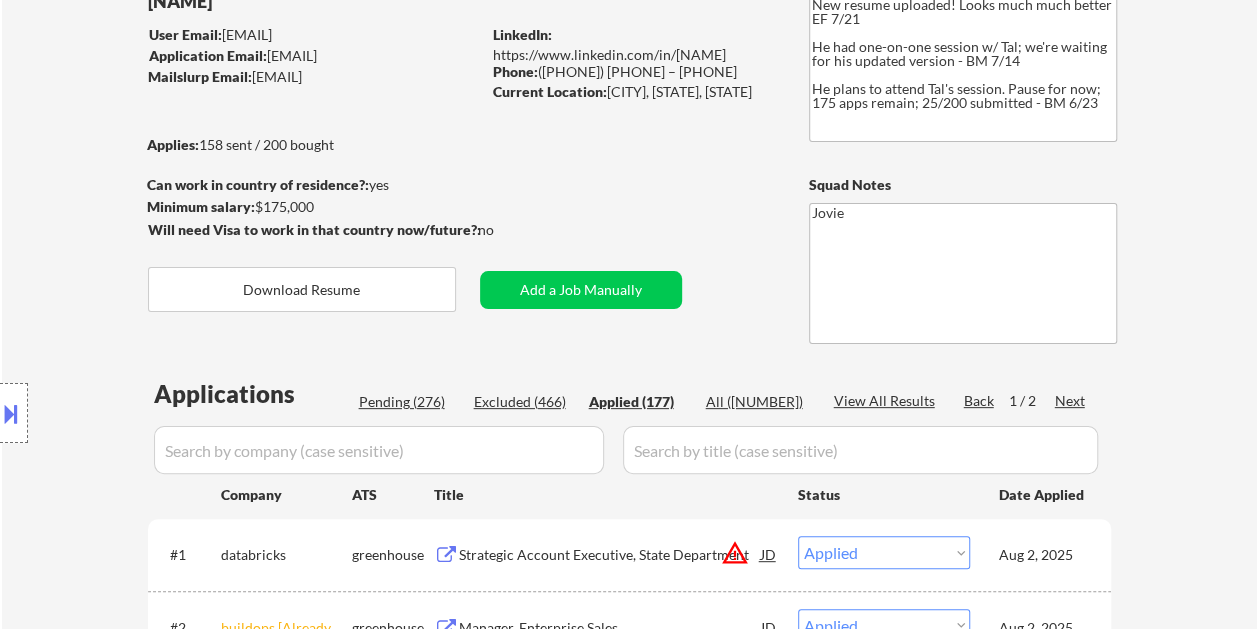 scroll, scrollTop: 200, scrollLeft: 0, axis: vertical 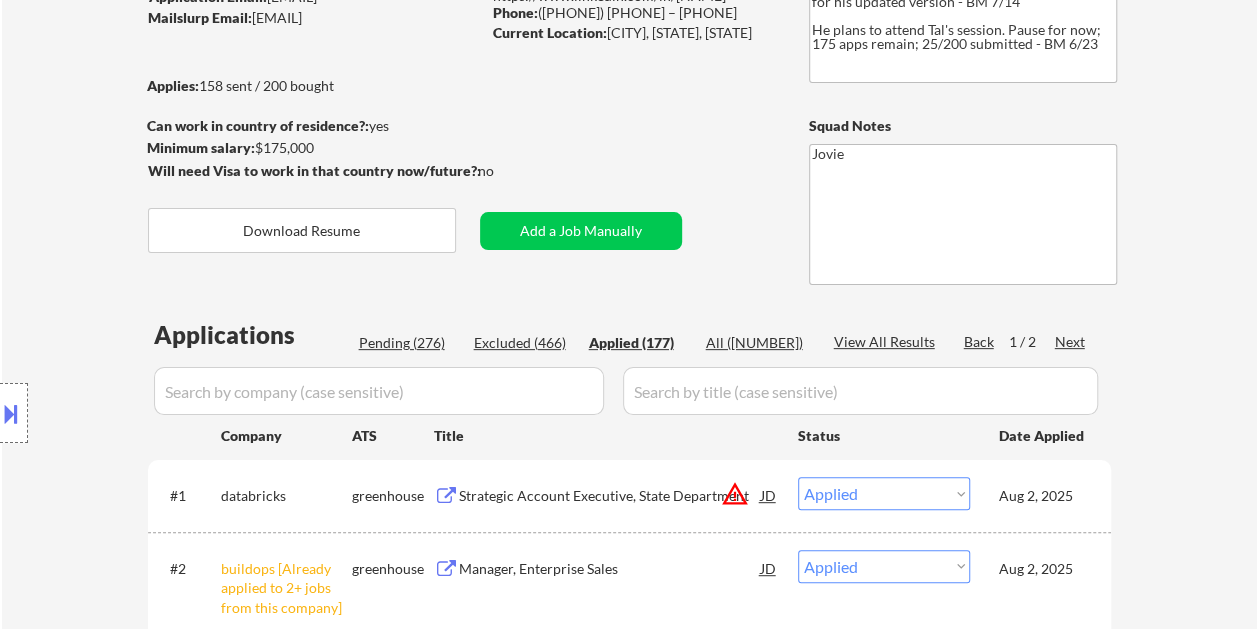 click on "Pending (276)" at bounding box center [409, 343] 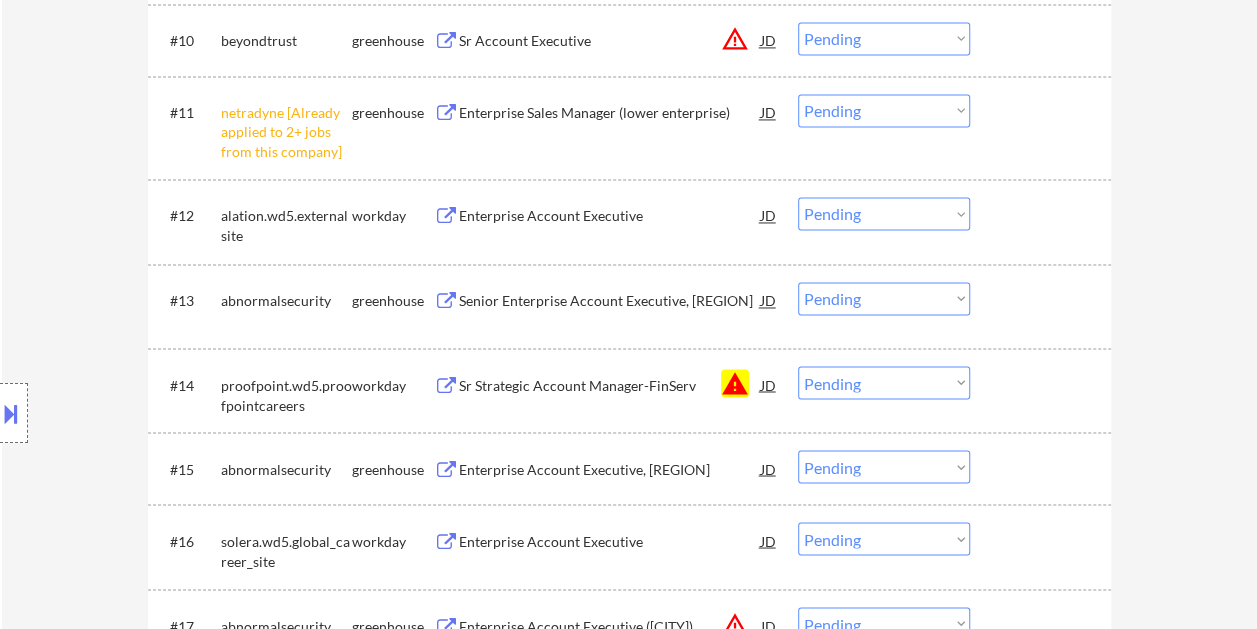 scroll, scrollTop: 1600, scrollLeft: 0, axis: vertical 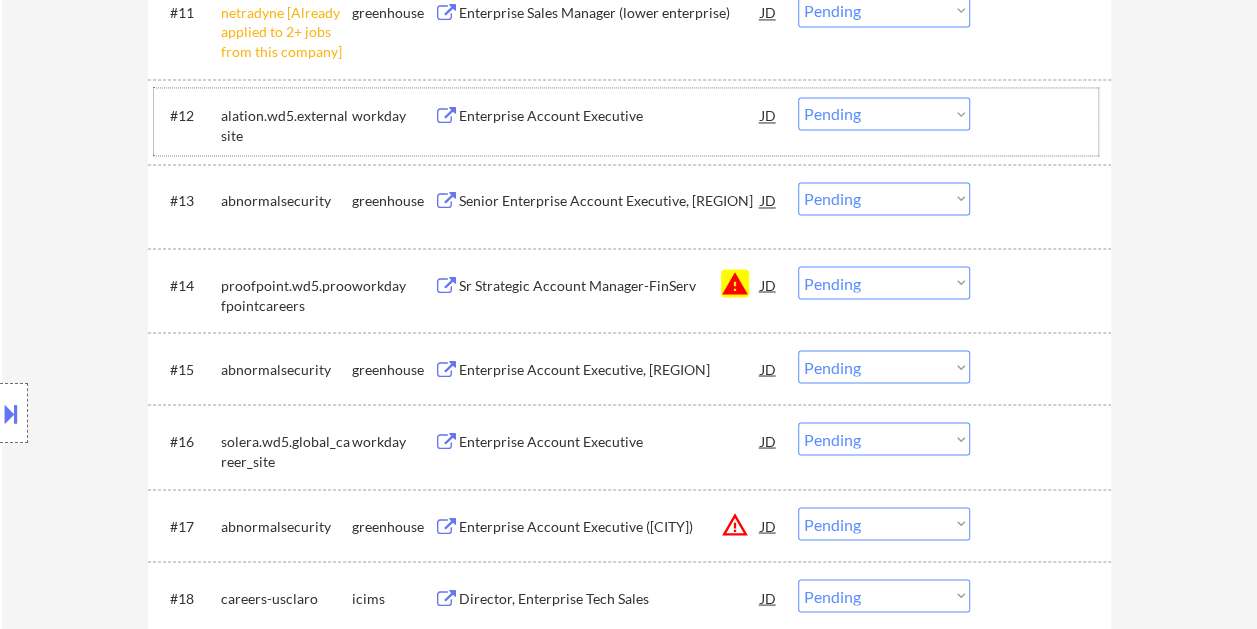 click at bounding box center [1043, 115] 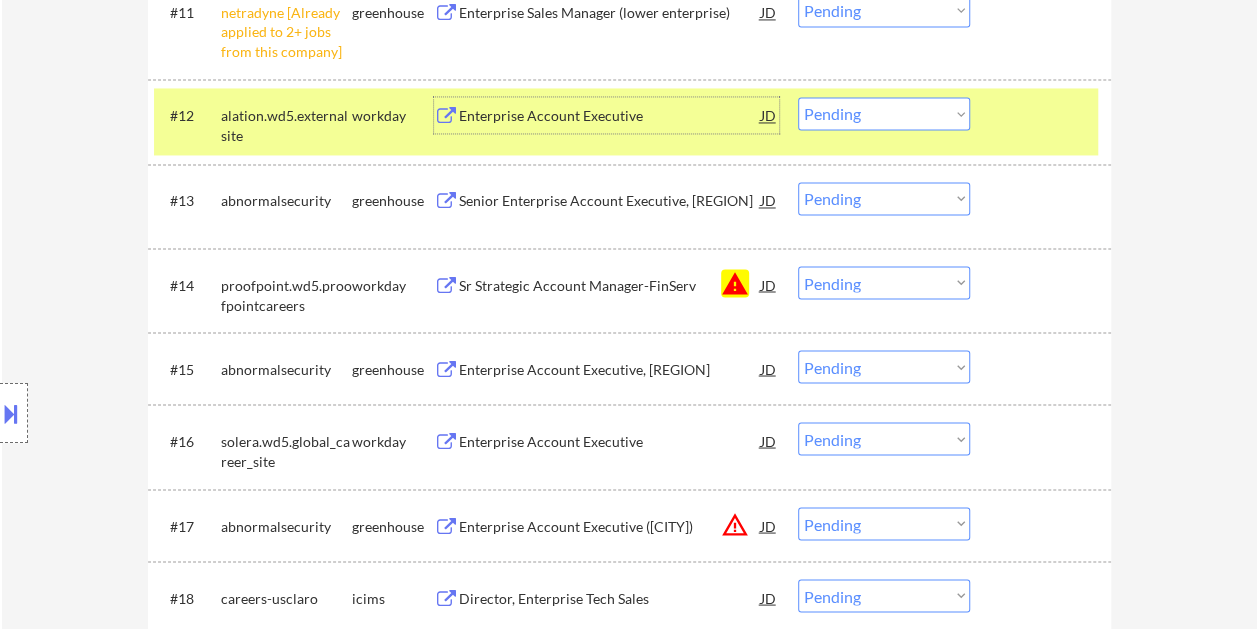 click on "Enterprise Account Executive" at bounding box center [610, 116] 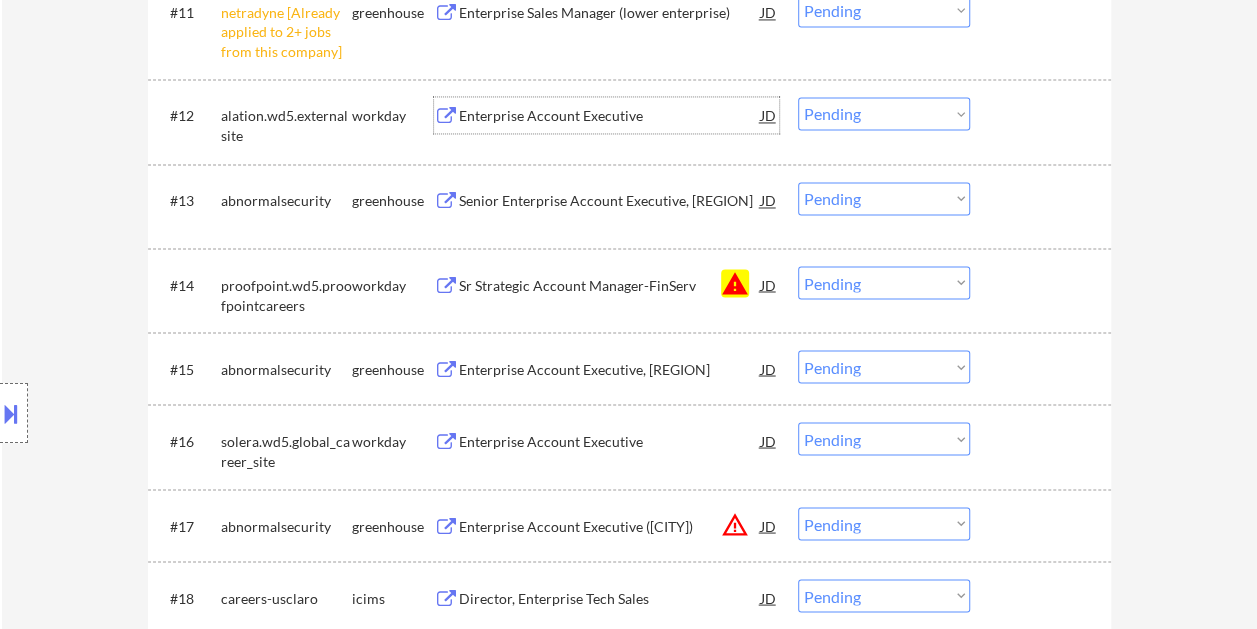 click on "#12 alation.wd5.externalsite workday Enterprise Account Executive JD warning_amber Choose an option... Pending Applied Excluded (Questions) Excluded (Expired) Excluded (Location) Excluded (Bad Match) Excluded (Blocklist) Excluded (Salary) Excluded (Other)" at bounding box center [626, 121] 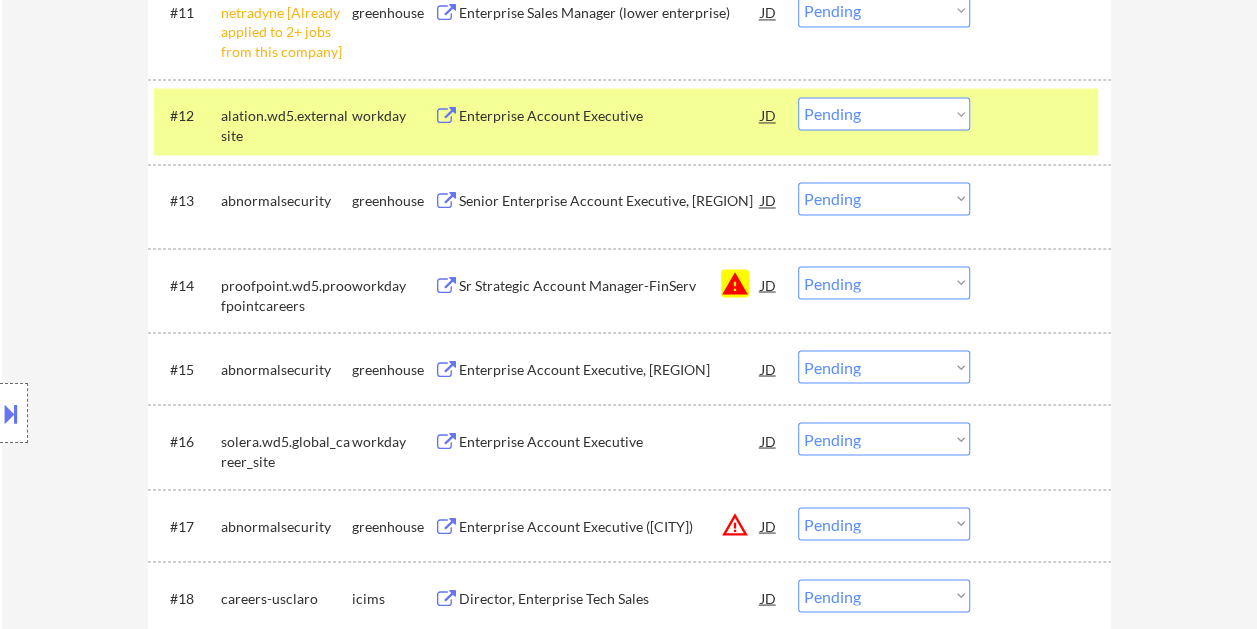 click on "Choose an option... Pending Applied Excluded (Questions) Excluded (Expired) Excluded (Location) Excluded (Bad Match) Excluded (Blocklist) Excluded (Salary) Excluded (Other)" at bounding box center [884, 113] 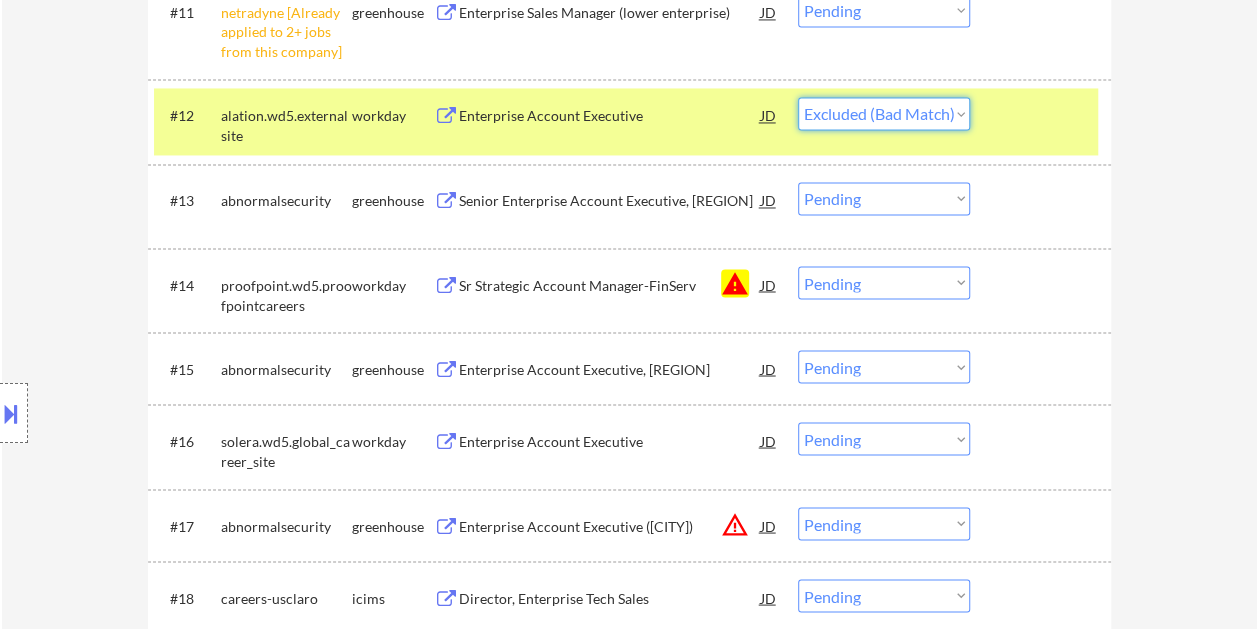 click on "Choose an option... Pending Applied Excluded (Questions) Excluded (Expired) Excluded (Location) Excluded (Bad Match) Excluded (Blocklist) Excluded (Salary) Excluded (Other)" at bounding box center (884, 113) 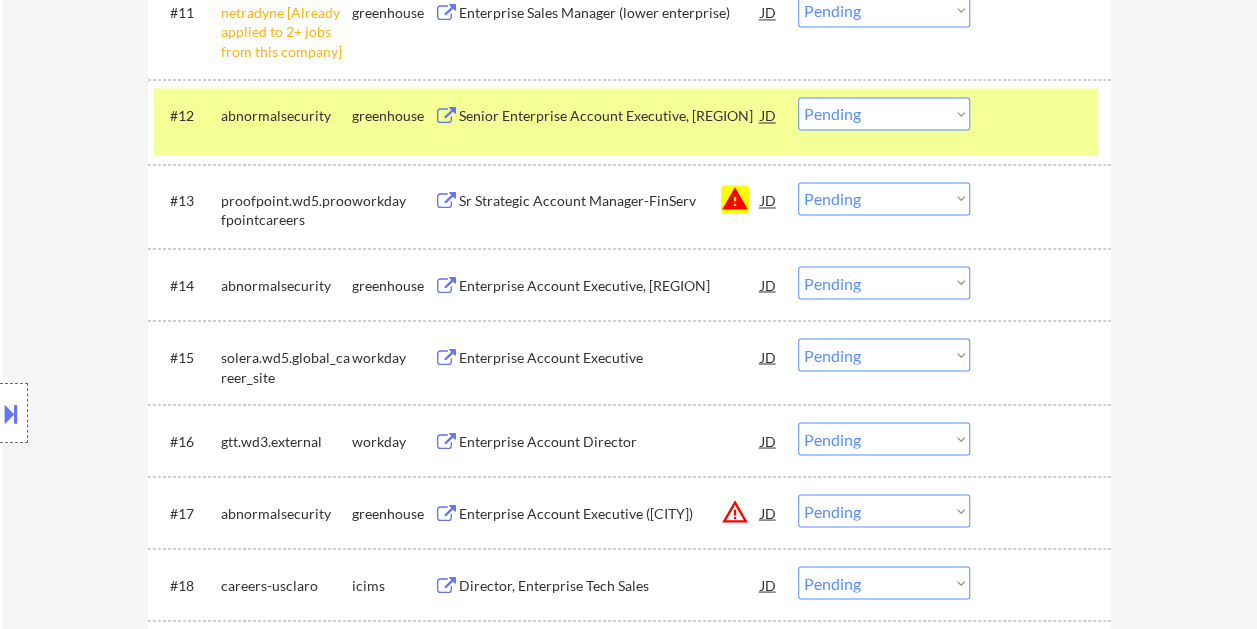 click at bounding box center (1043, 115) 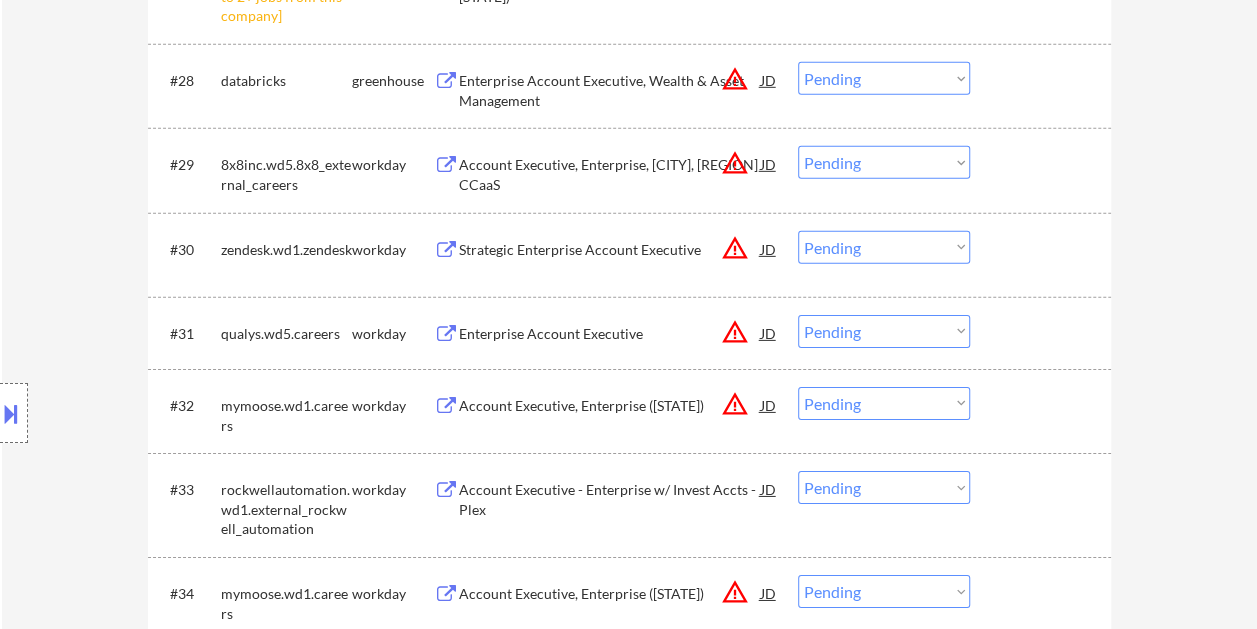 scroll, scrollTop: 3000, scrollLeft: 0, axis: vertical 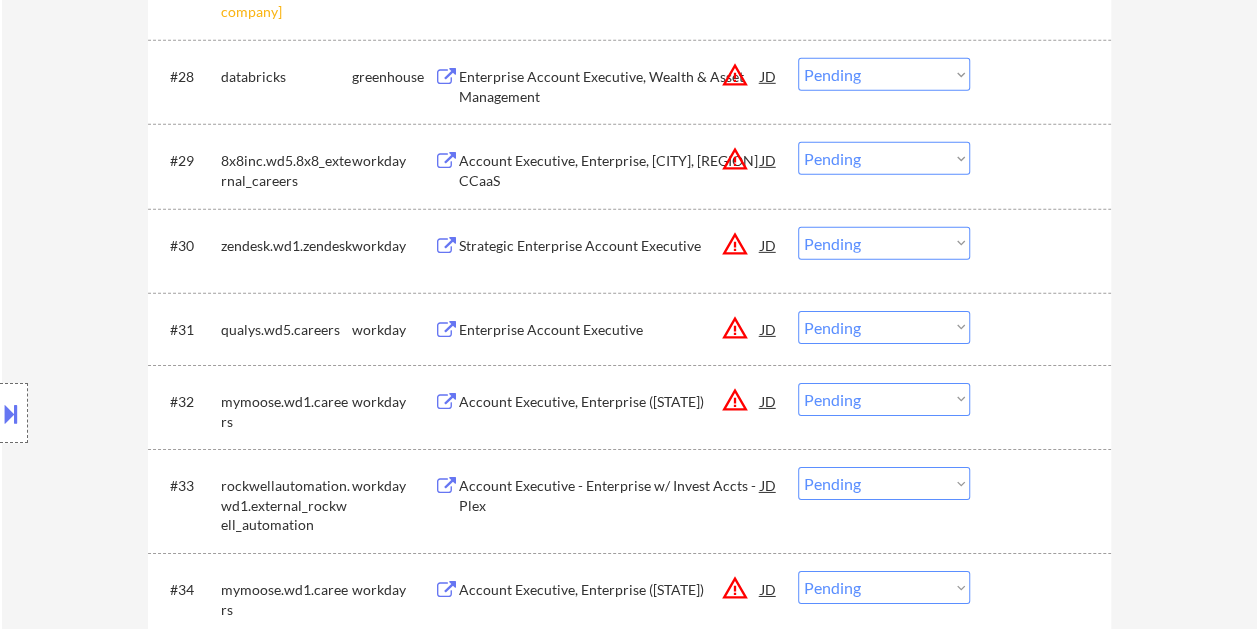 drag, startPoint x: 1056, startPoint y: 176, endPoint x: 1046, endPoint y: 174, distance: 10.198039 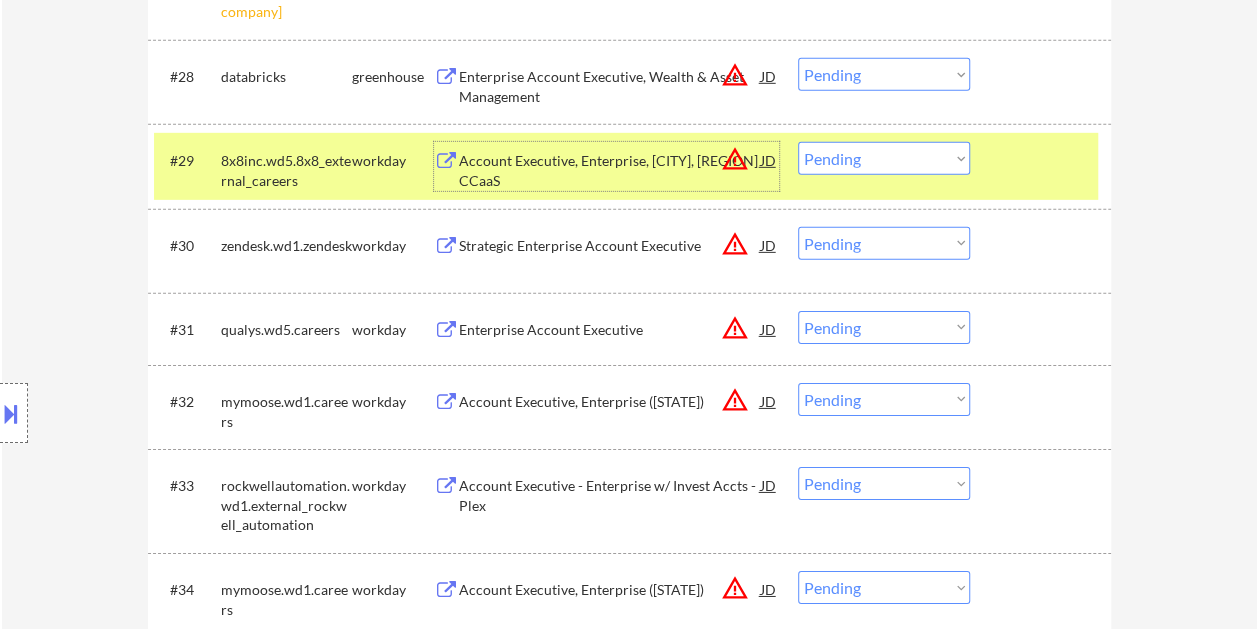 click on "Account Executive, Enterprise, [CITY], [REGION] CCaaS" at bounding box center (610, 170) 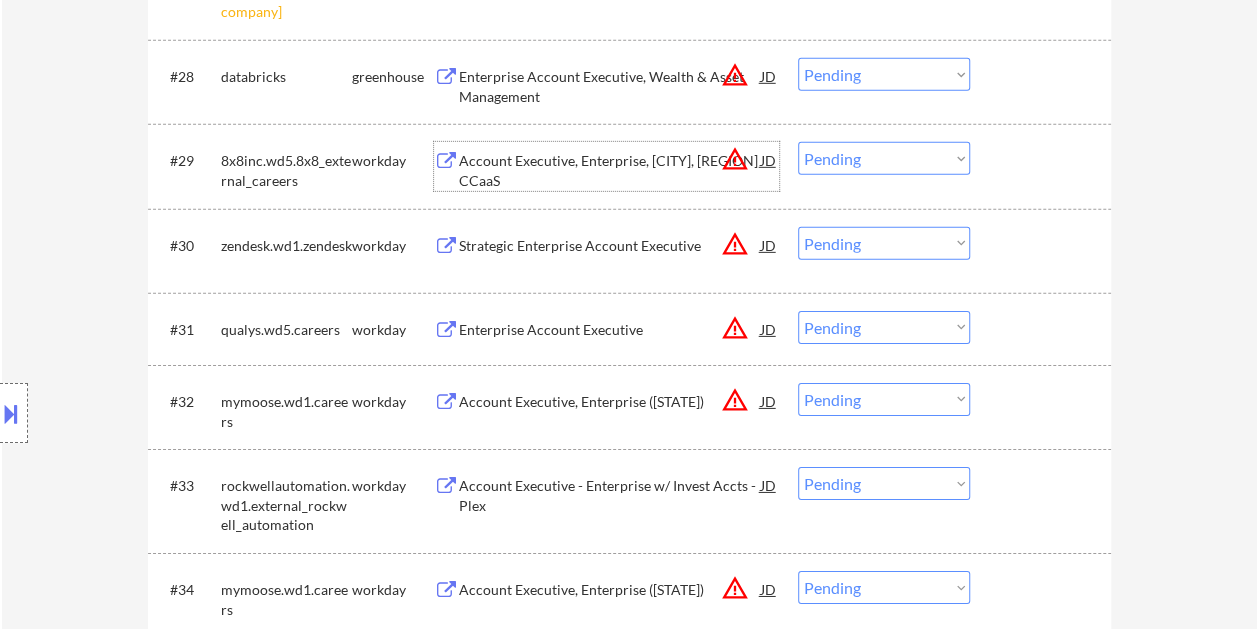 click on "#29 8x8inc.wd5.8x8_external_careers workday Account Executive, Enterprise, [STATE], [REGION] CCaaS JD warning_amber Choose an option... Pending Applied Excluded (Questions) Excluded (Expired) Excluded (Location) Excluded (Bad Match) Excluded (Blocklist) Excluded (Salary) Excluded (Other)" at bounding box center [626, 166] 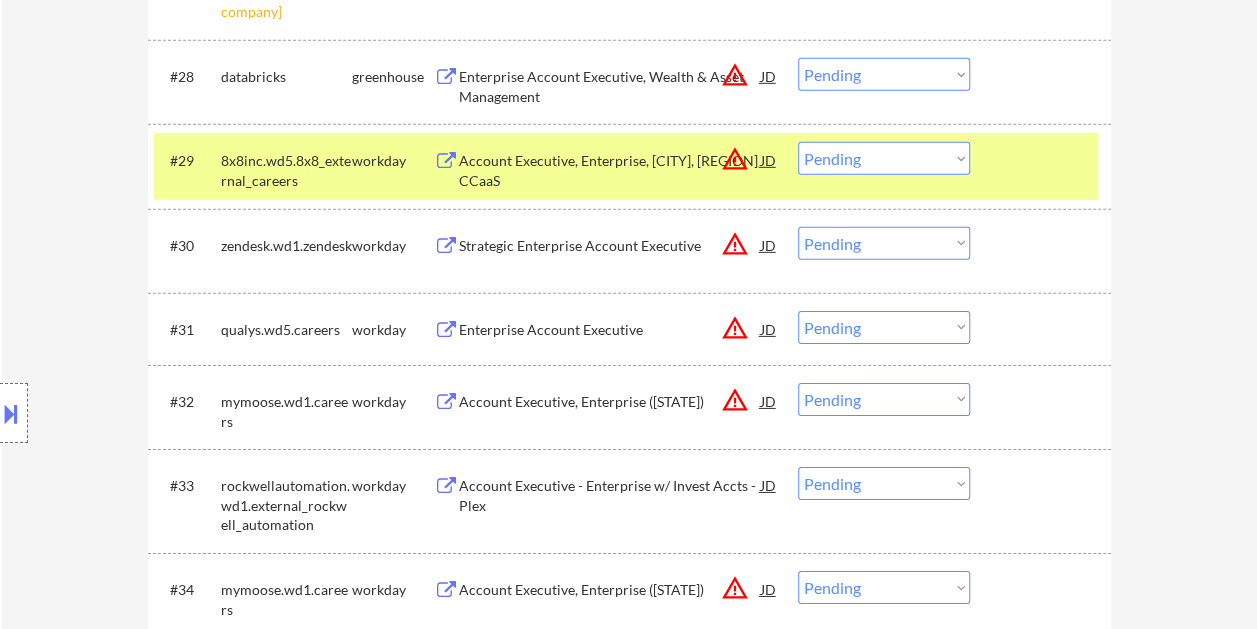 click on "Choose an option... Pending Applied Excluded (Questions) Excluded (Expired) Excluded (Location) Excluded (Bad Match) Excluded (Blocklist) Excluded (Salary) Excluded (Other)" at bounding box center [884, 158] 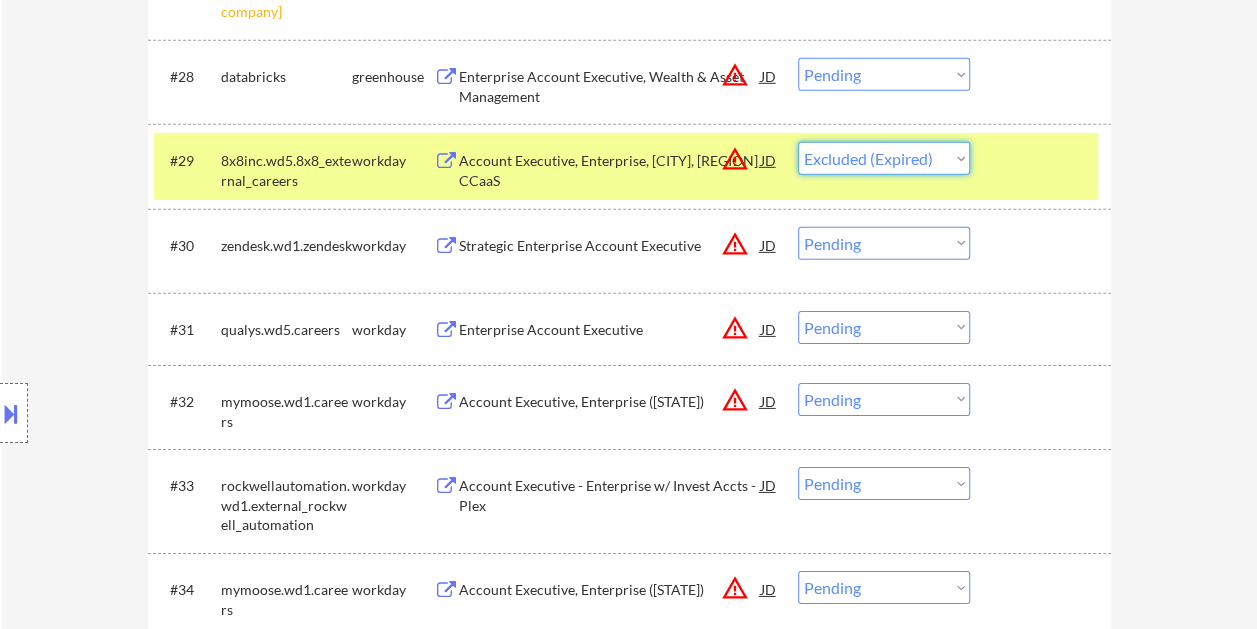 click on "Choose an option... Pending Applied Excluded (Questions) Excluded (Expired) Excluded (Location) Excluded (Bad Match) Excluded (Blocklist) Excluded (Salary) Excluded (Other)" at bounding box center (884, 158) 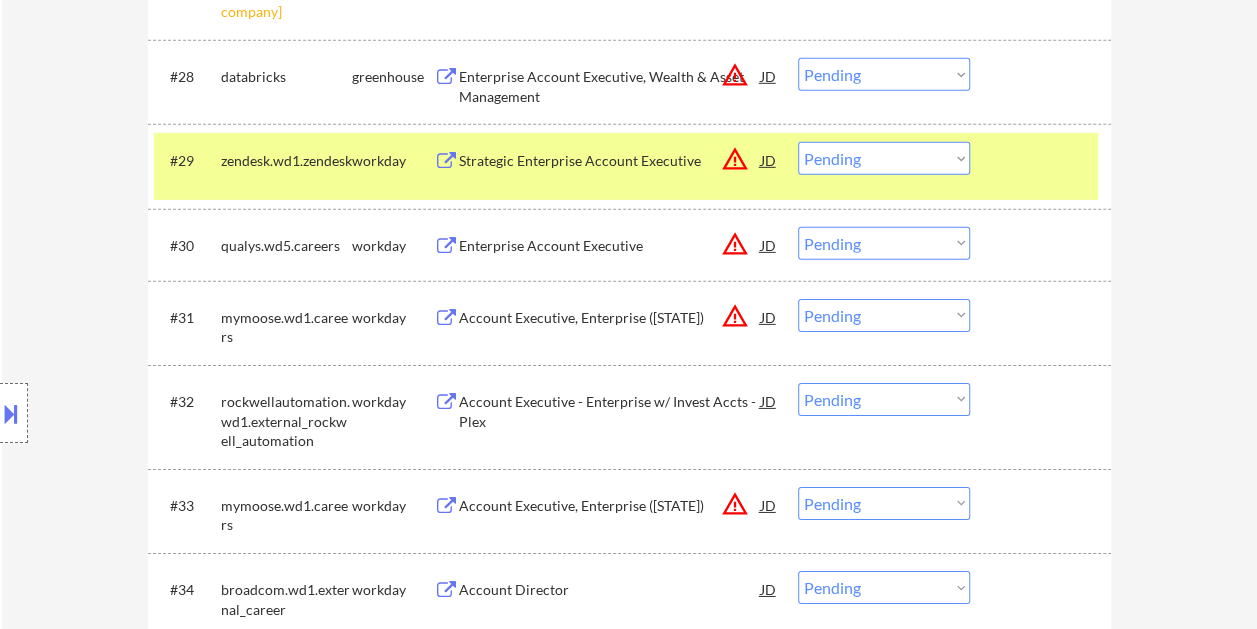 click on "Choose an option... Pending Applied Excluded (Questions) Excluded (Expired) Excluded (Location) Excluded (Bad Match) Excluded (Blocklist) Excluded (Salary) Excluded (Other)" at bounding box center [884, 158] 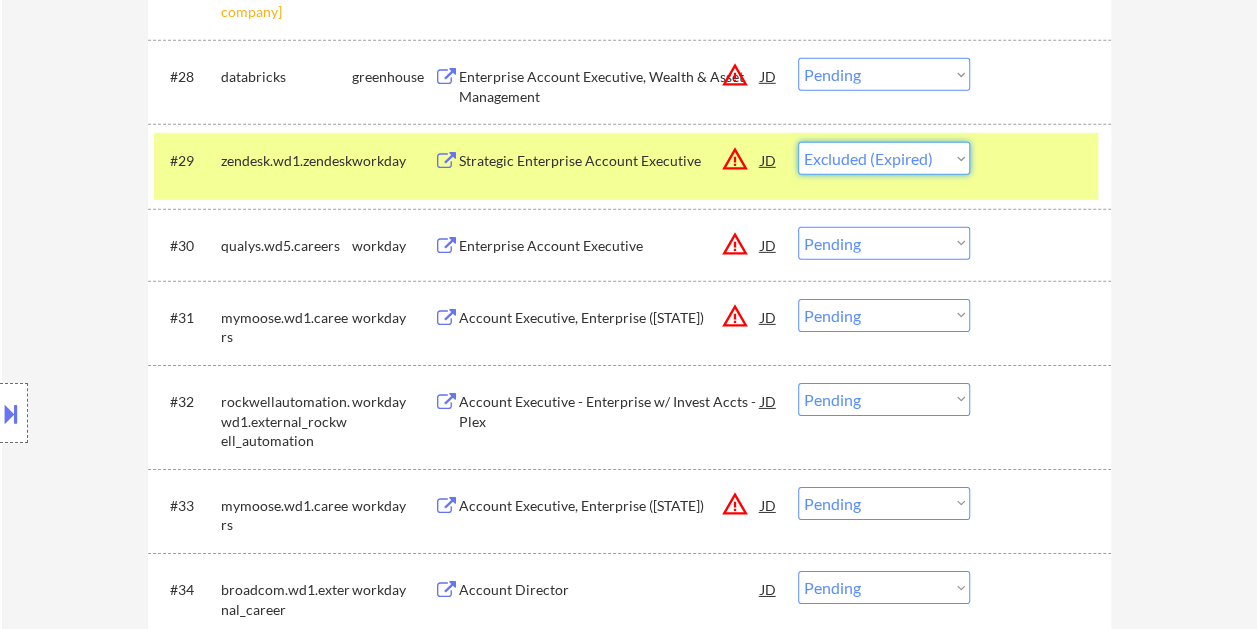 click on "Choose an option... Pending Applied Excluded (Questions) Excluded (Expired) Excluded (Location) Excluded (Bad Match) Excluded (Blocklist) Excluded (Salary) Excluded (Other)" at bounding box center [884, 158] 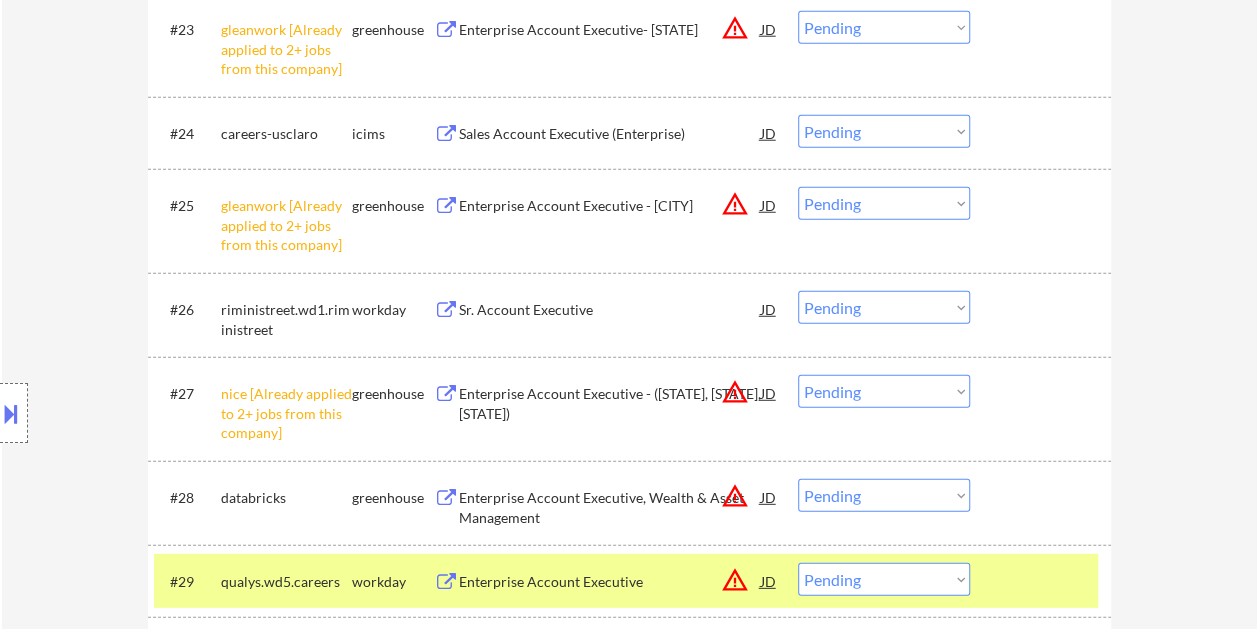 scroll, scrollTop: 2400, scrollLeft: 0, axis: vertical 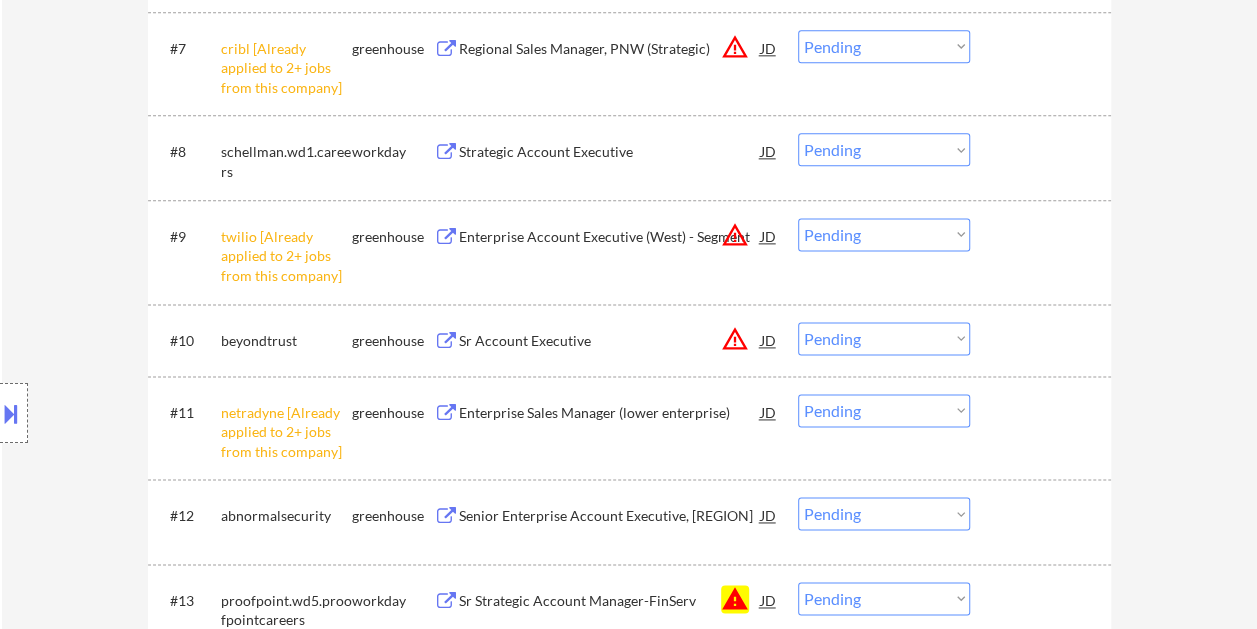 click on "#8 schellman.wd1.careers workday Strategic Account Executive JD warning_amber Choose an option... Pending Applied Excluded (Questions) Excluded (Expired) Excluded (Location) Excluded (Bad Match) Excluded (Blocklist) Excluded (Salary) Excluded (Other)" at bounding box center (626, 157) 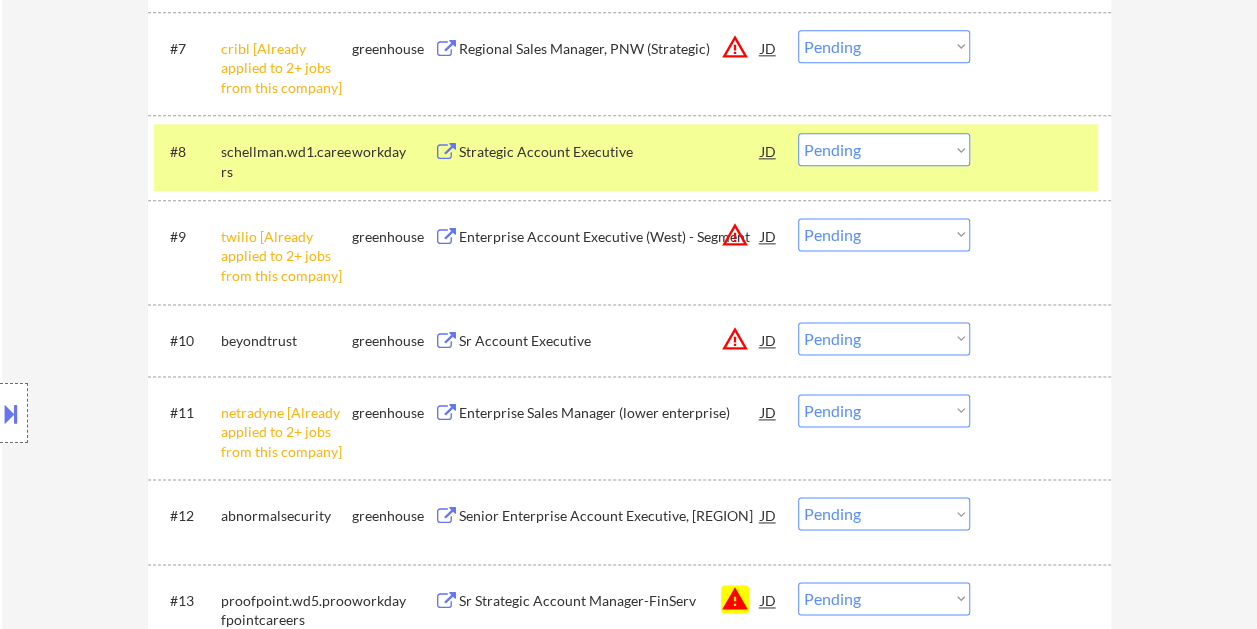 click on "Strategic Account Executive" at bounding box center (610, 152) 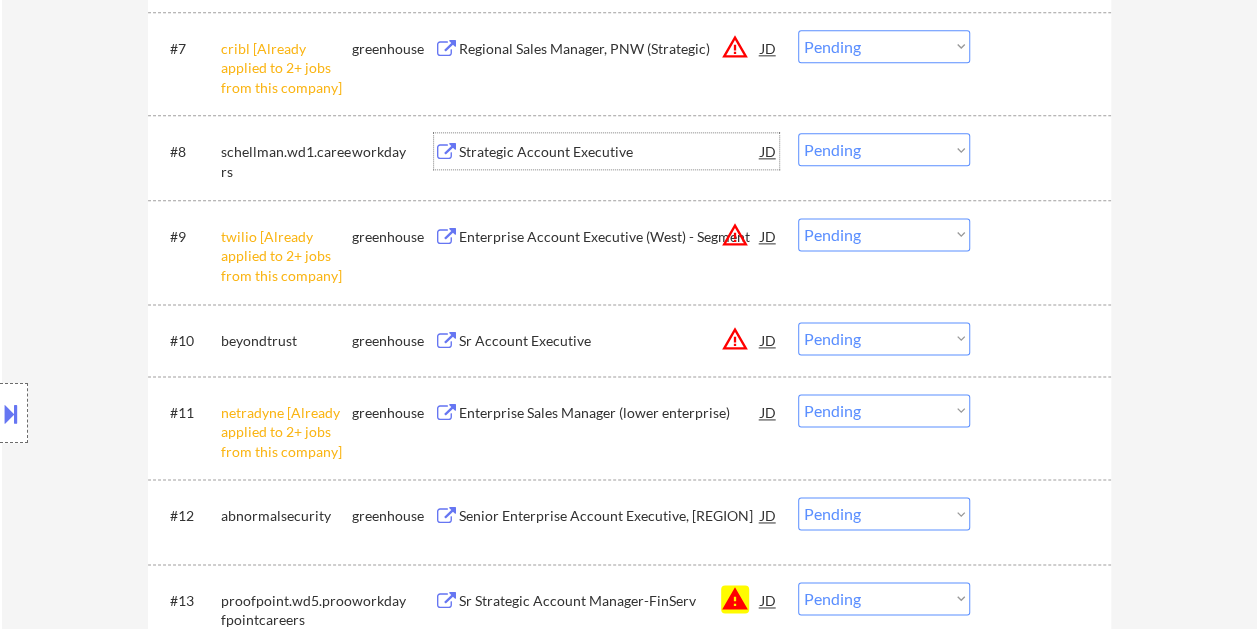 click at bounding box center [1043, 151] 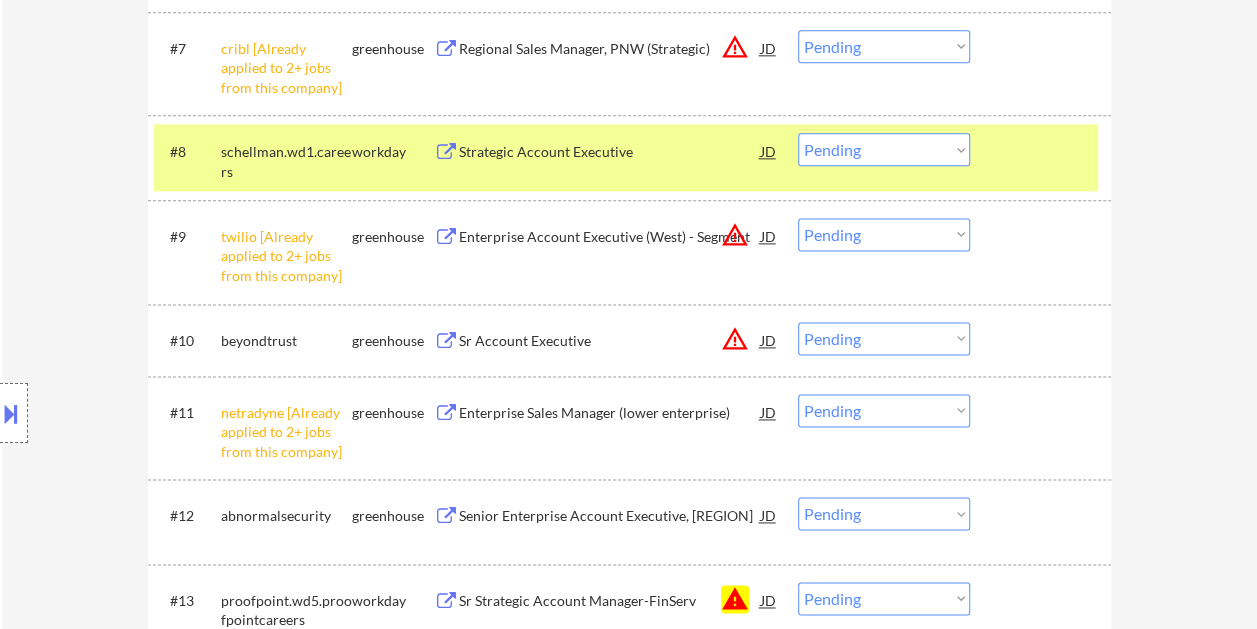 click on "#8 schellman.wd1.careers workday Strategic Account Executive JD warning_amber Choose an option... Pending Applied Excluded (Questions) Excluded (Expired) Excluded (Location) Excluded (Bad Match) Excluded (Blocklist) Excluded (Salary) Excluded (Other)" at bounding box center (626, 157) 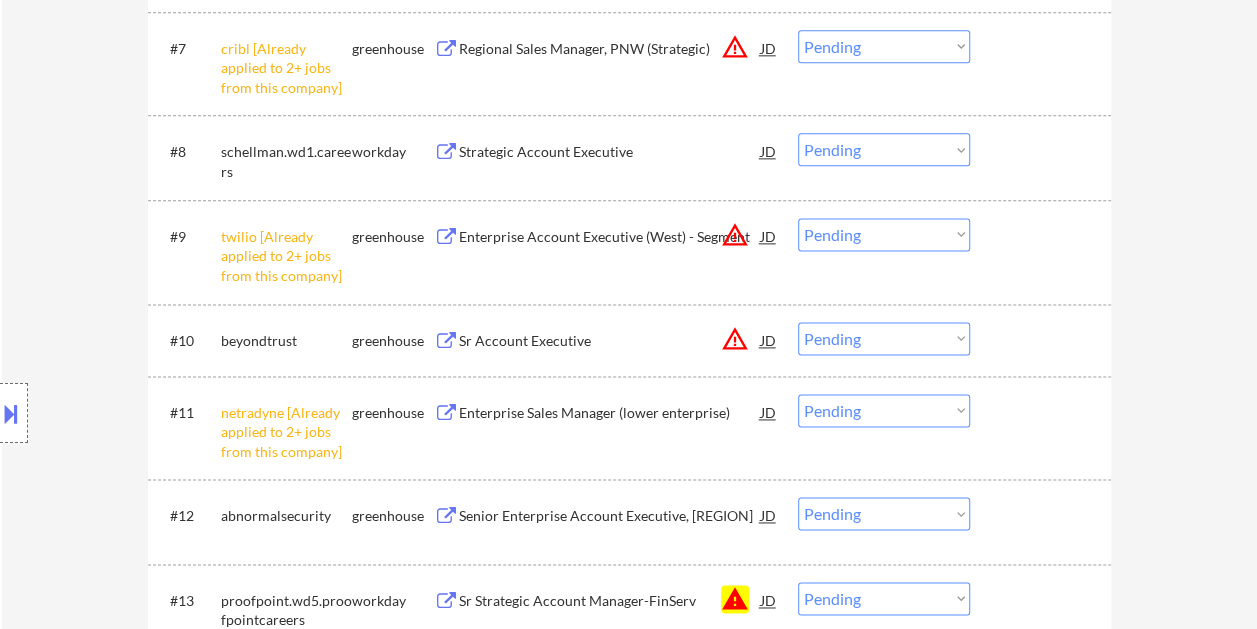 click at bounding box center (1043, 151) 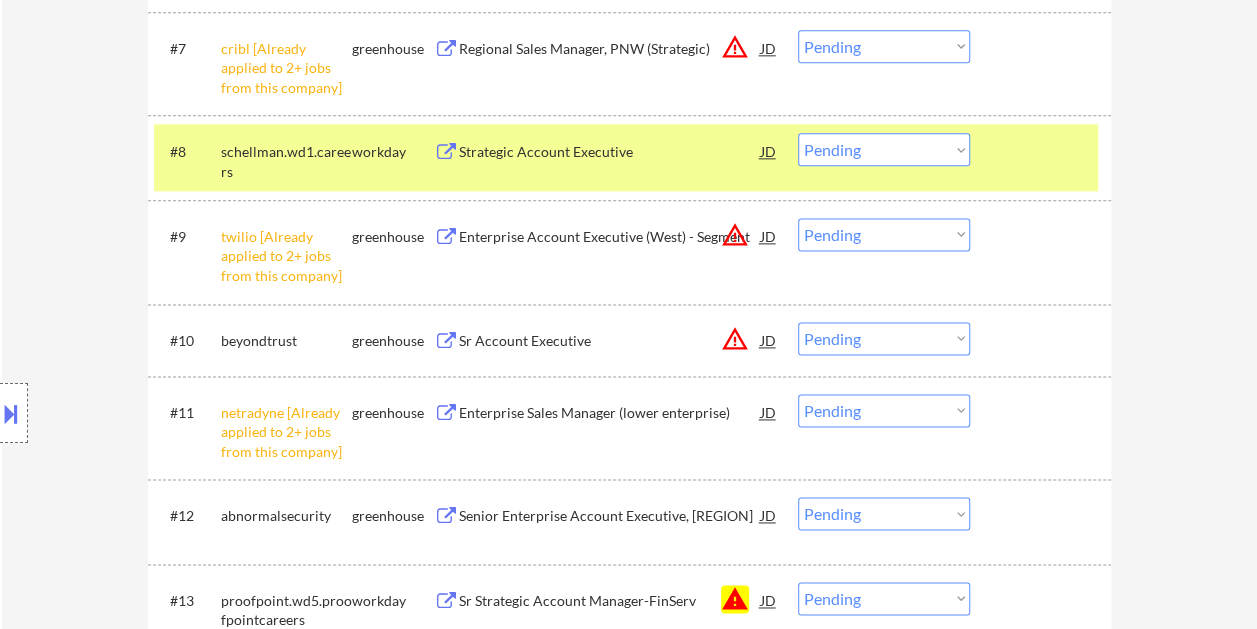 click on "Choose an option... Pending Applied Excluded (Questions) Excluded (Expired) Excluded (Location) Excluded (Bad Match) Excluded (Blocklist) Excluded (Salary) Excluded (Other)" at bounding box center [884, 149] 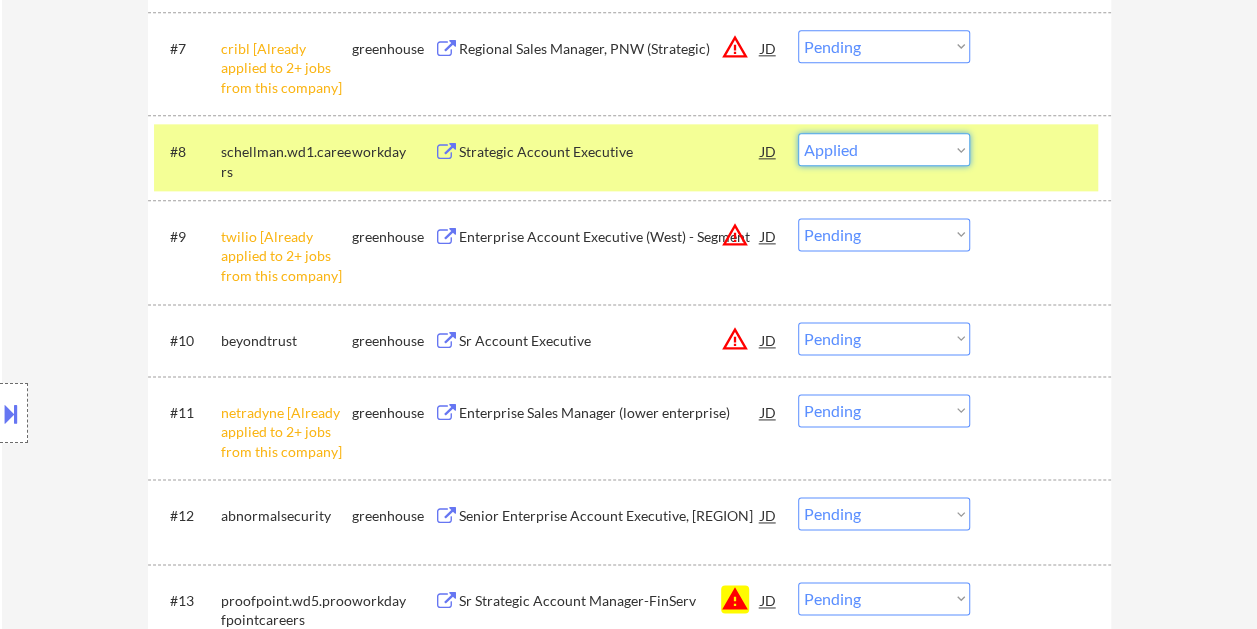 click on "Choose an option... Pending Applied Excluded (Questions) Excluded (Expired) Excluded (Location) Excluded (Bad Match) Excluded (Blocklist) Excluded (Salary) Excluded (Other)" at bounding box center (884, 149) 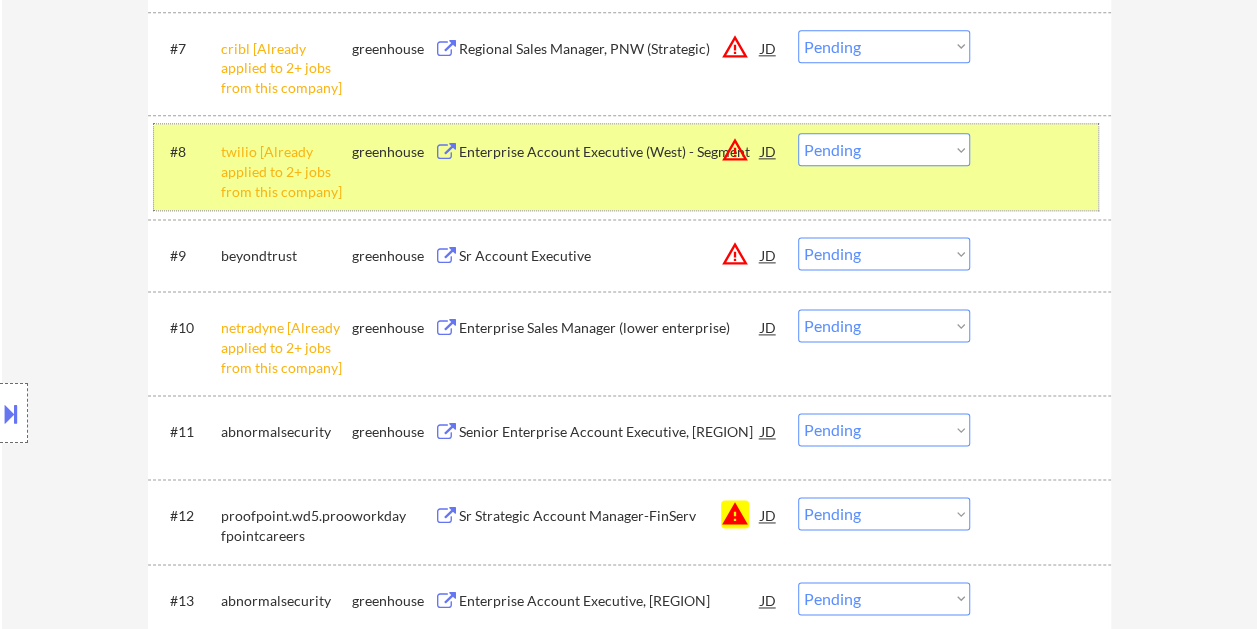 drag, startPoint x: 1032, startPoint y: 166, endPoint x: 664, endPoint y: 63, distance: 382.14264 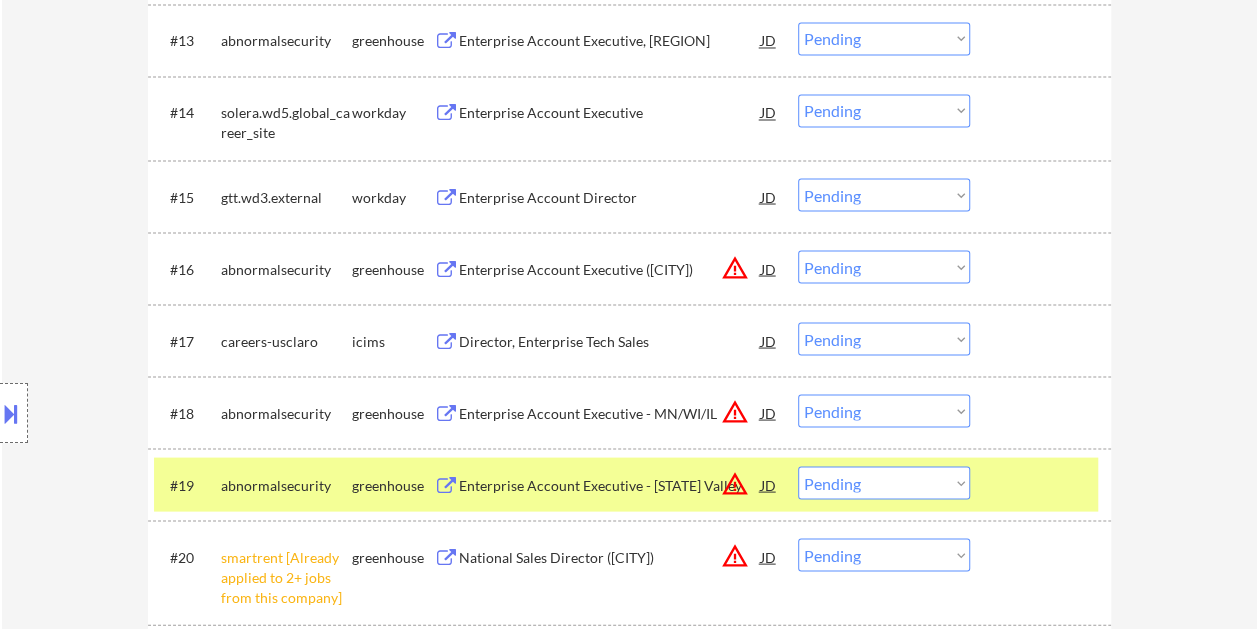 scroll, scrollTop: 1800, scrollLeft: 0, axis: vertical 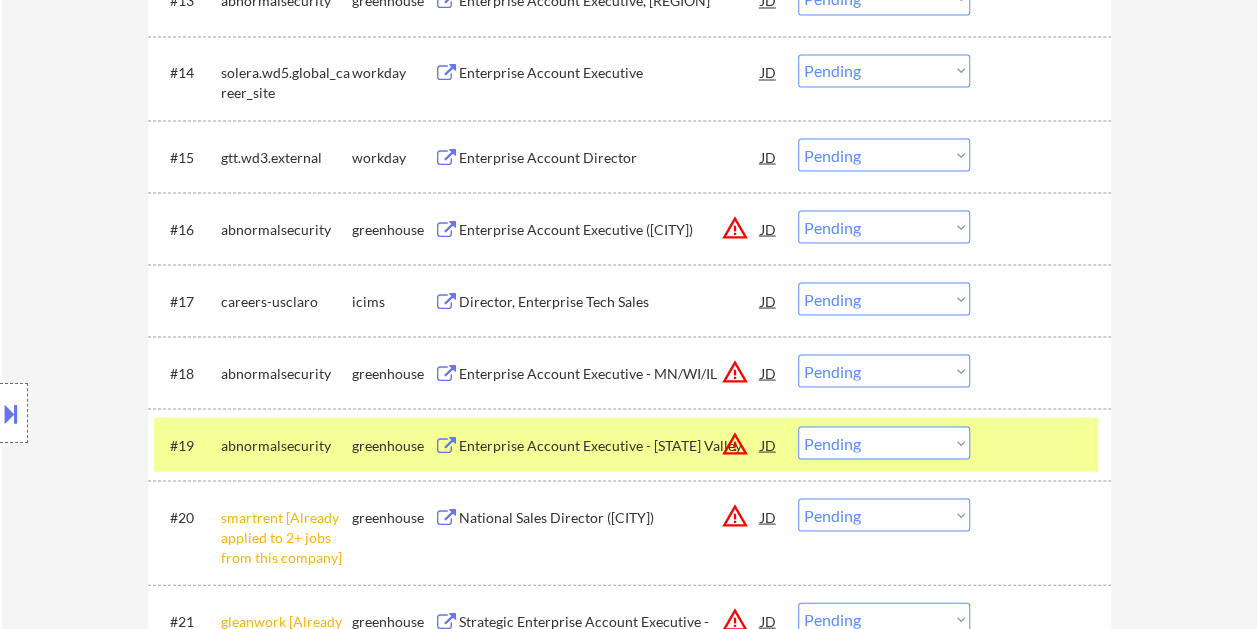 click at bounding box center (1043, 444) 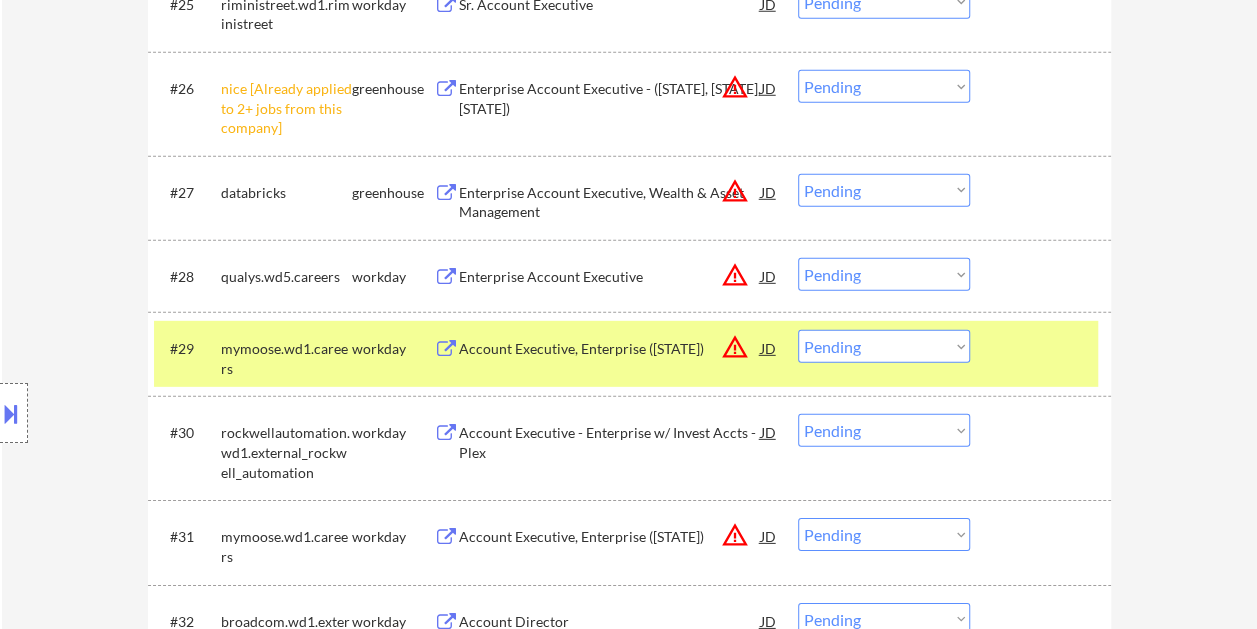 scroll, scrollTop: 3000, scrollLeft: 0, axis: vertical 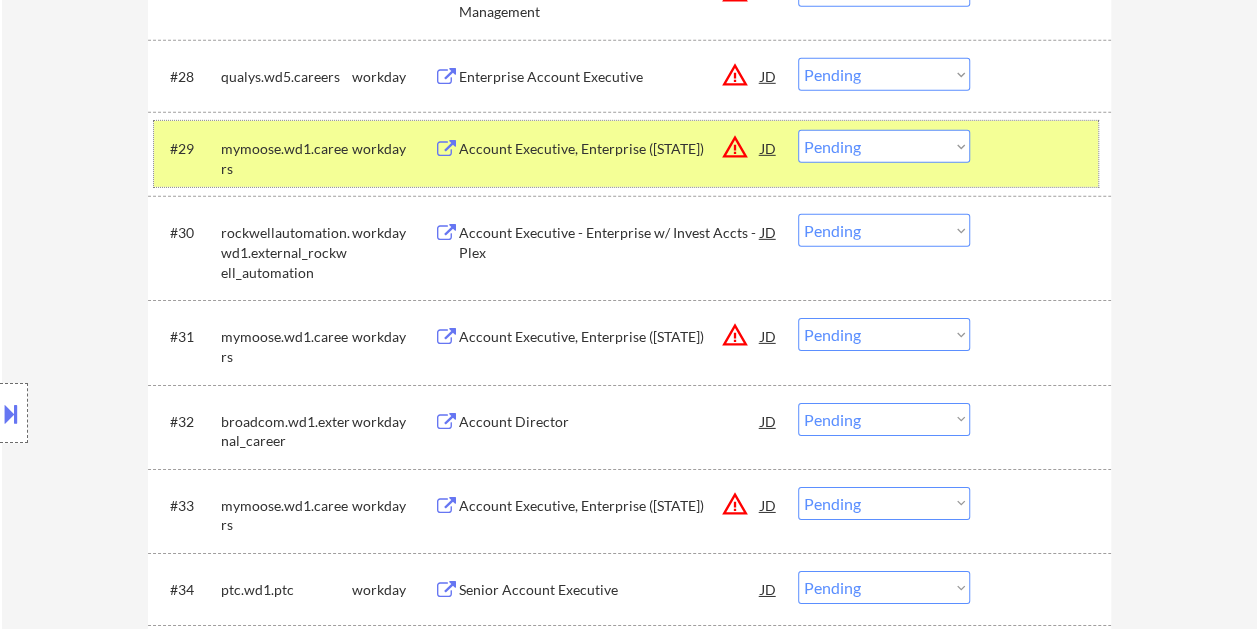 click at bounding box center (1043, 148) 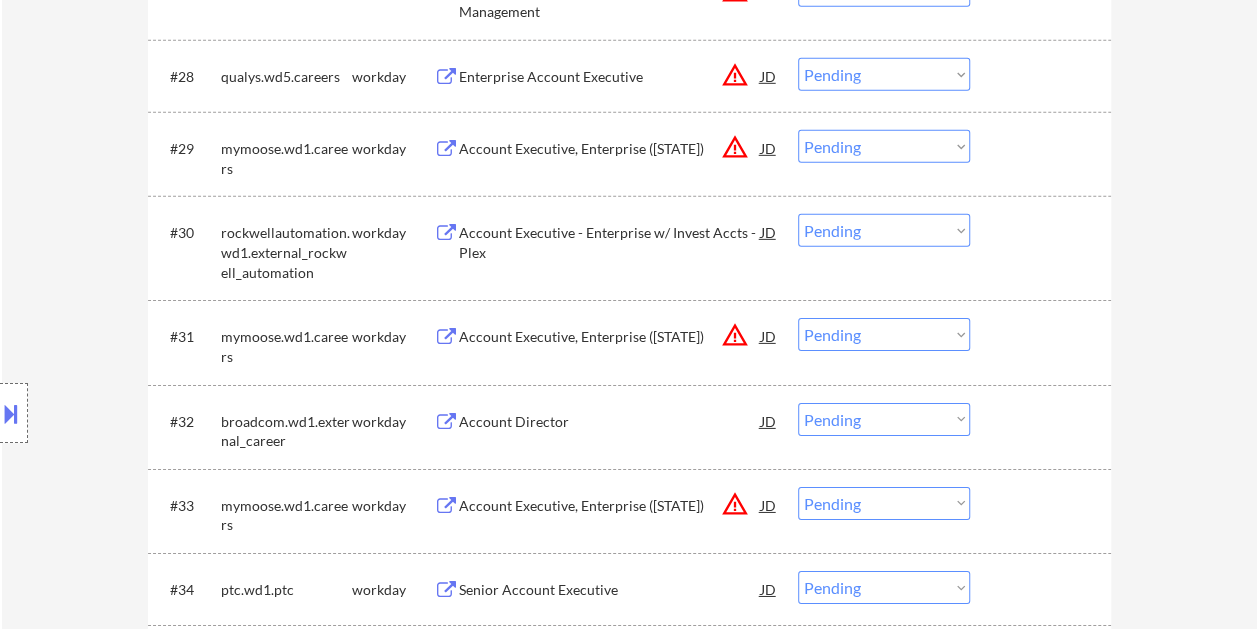 click at bounding box center (1043, 148) 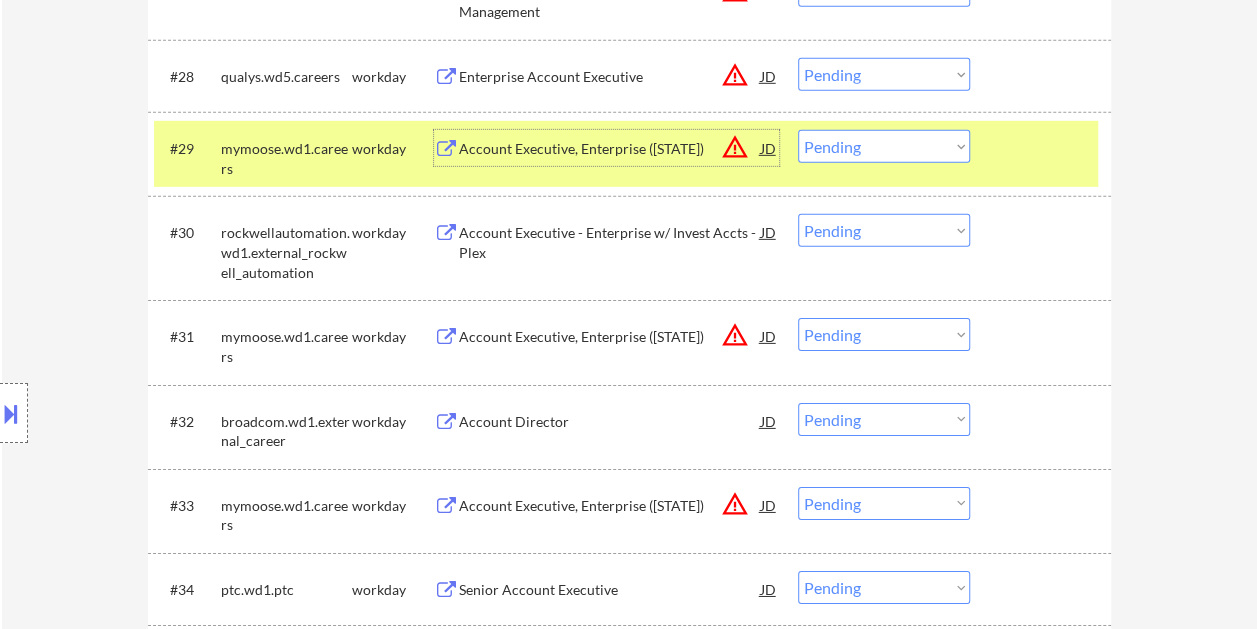 click on "Account Executive, Enterprise ([STATE])" at bounding box center [610, 149] 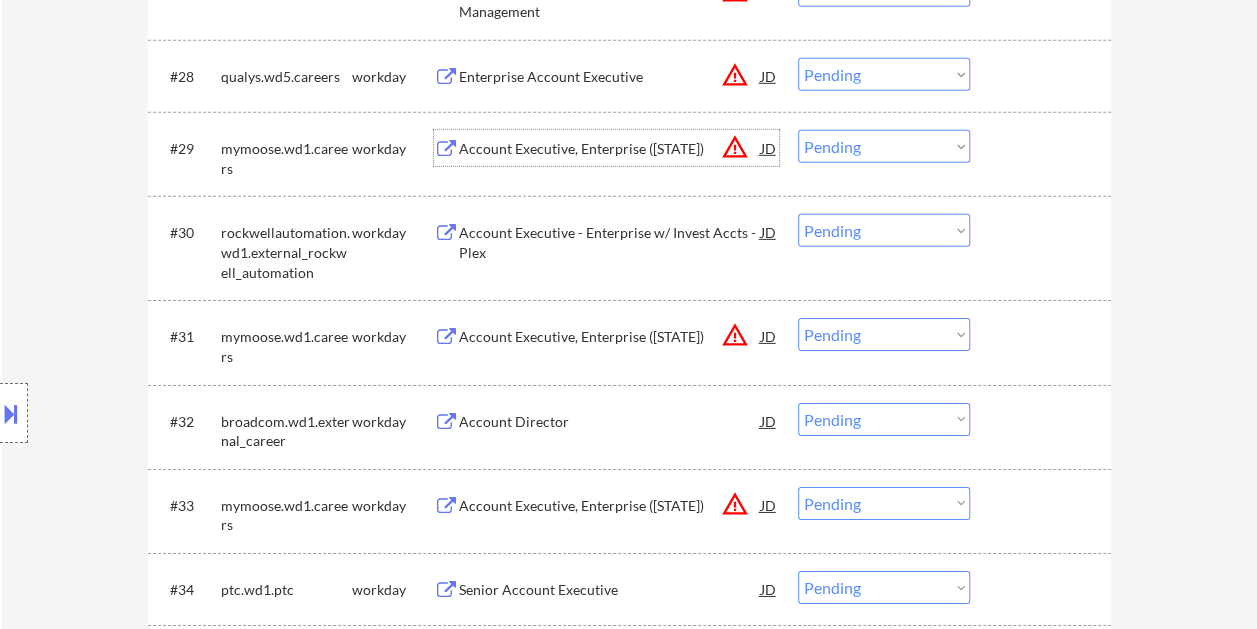 drag, startPoint x: 1019, startPoint y: 142, endPoint x: 961, endPoint y: 151, distance: 58.694122 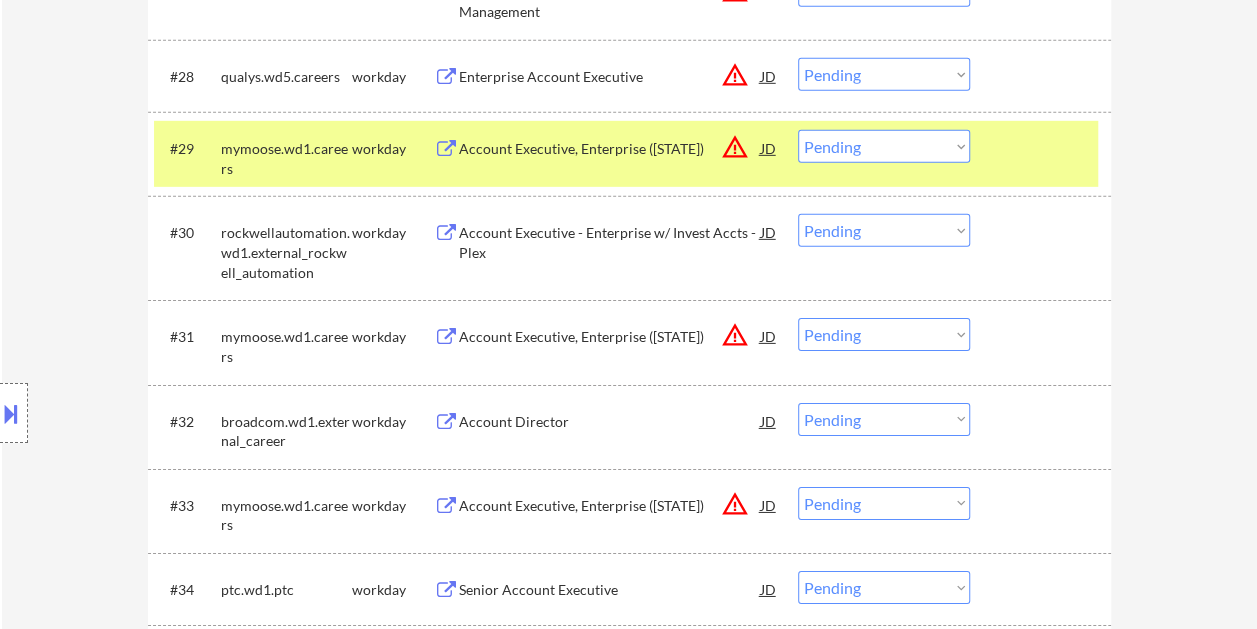 click on "Choose an option... Pending Applied Excluded (Questions) Excluded (Expired) Excluded (Location) Excluded (Bad Match) Excluded (Blocklist) Excluded (Salary) Excluded (Other)" at bounding box center (884, 146) 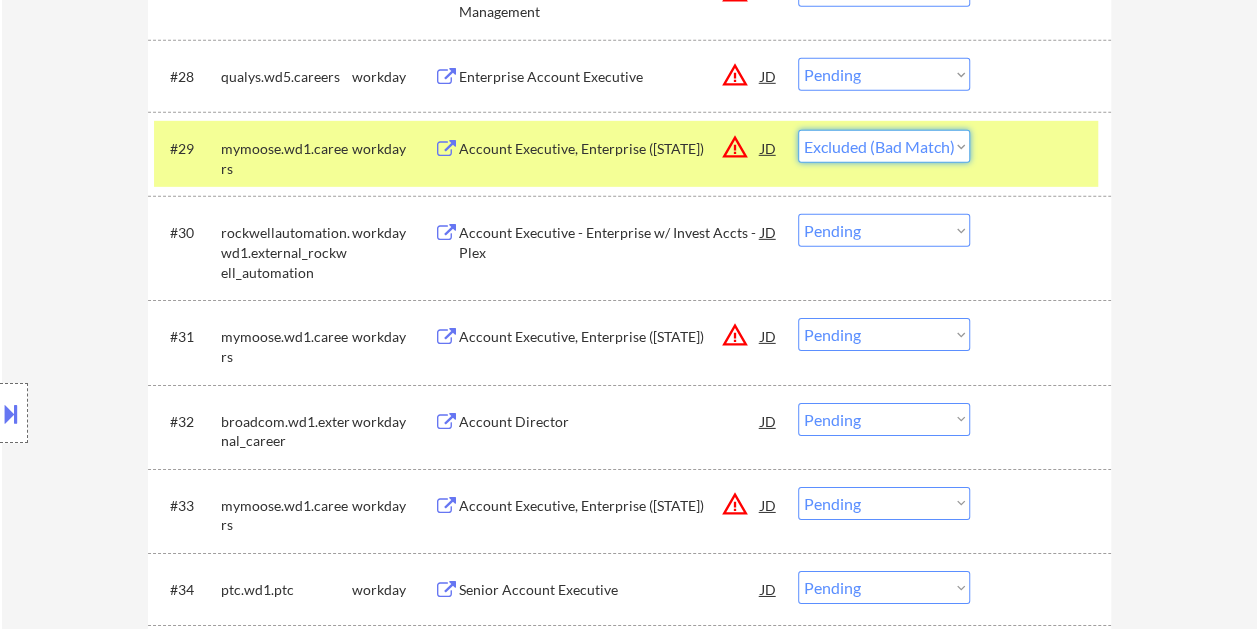 click on "Choose an option... Pending Applied Excluded (Questions) Excluded (Expired) Excluded (Location) Excluded (Bad Match) Excluded (Blocklist) Excluded (Salary) Excluded (Other)" at bounding box center (884, 146) 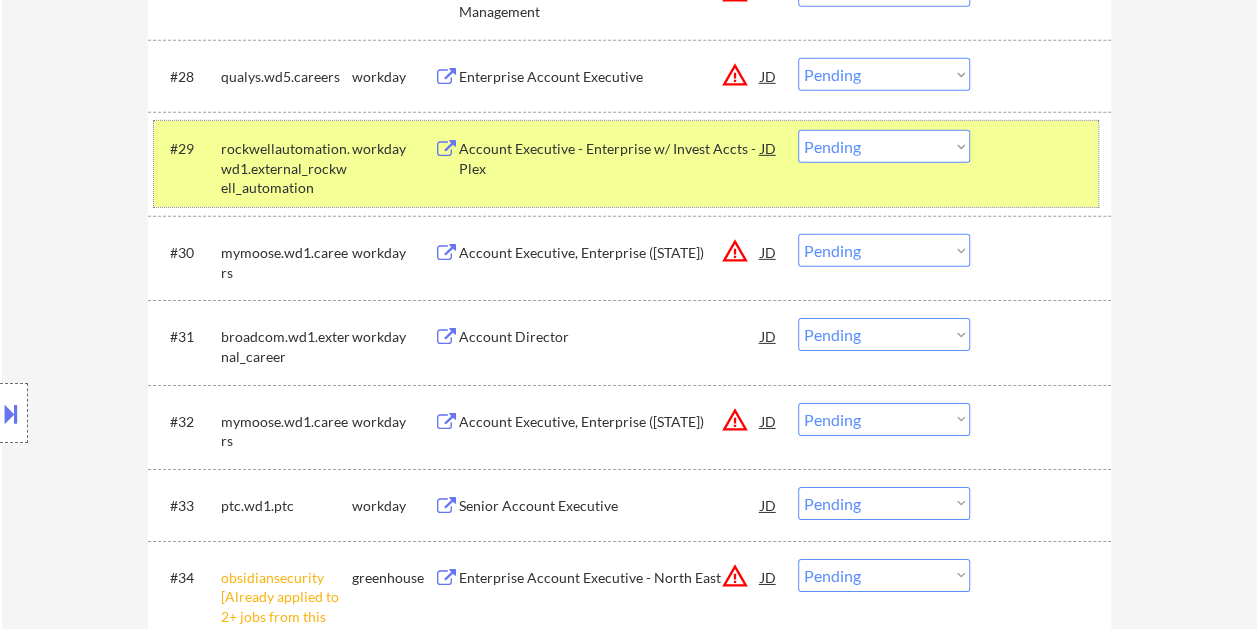 click on "#29 rockwellautomation.wd1.external_rockwell_automation workday Account Executive - Enterprise w/ Invest Accts - Plex JD warning_amber Choose an option... Pending Applied Excluded (Questions) Excluded (Expired) Excluded (Location) Excluded (Bad Match) Excluded (Blocklist) Excluded (Salary) Excluded (Other)" at bounding box center [626, 164] 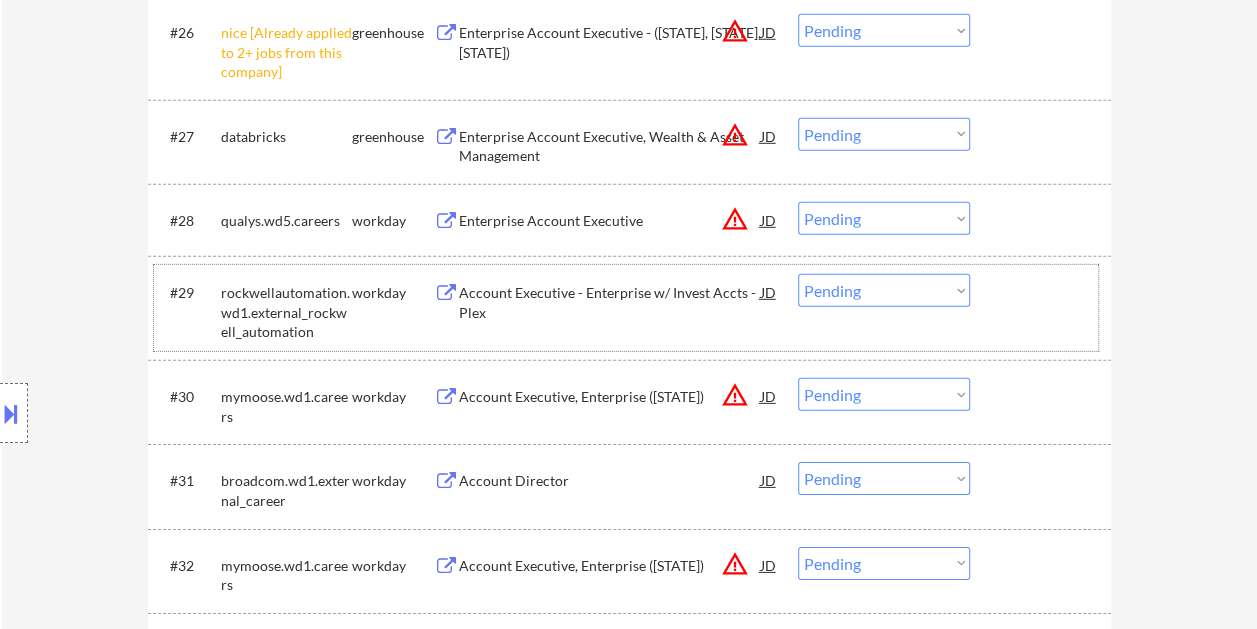 scroll, scrollTop: 2900, scrollLeft: 0, axis: vertical 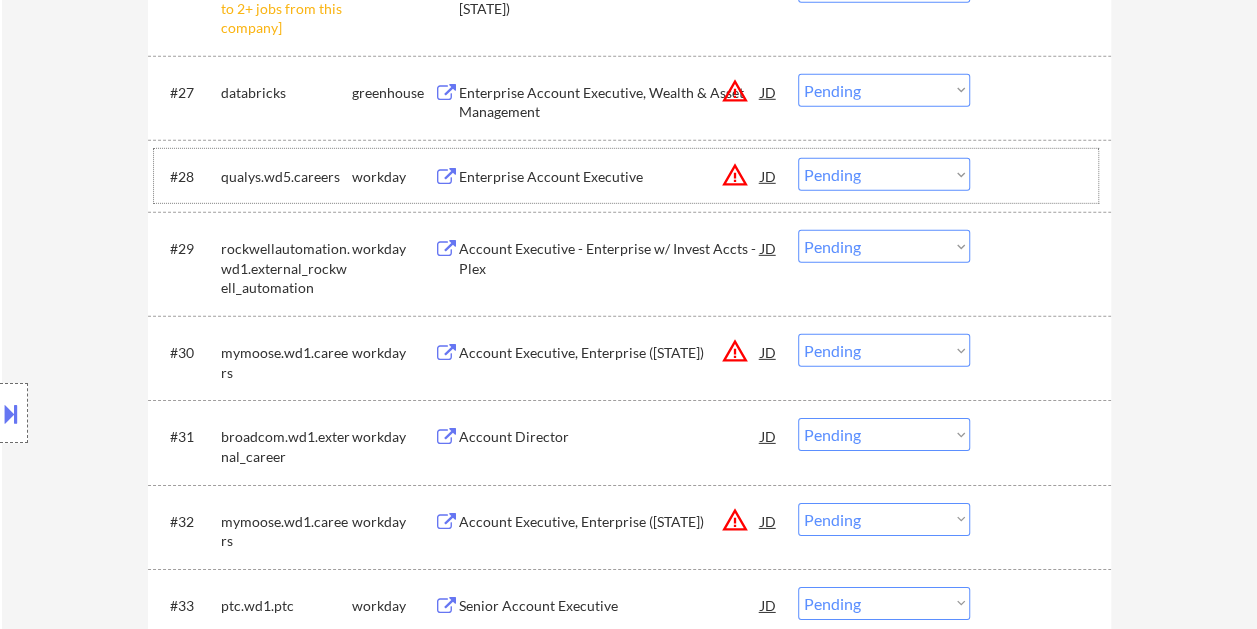 click on "Enterprise Account Executive JD warning_amber Choose an option... Pending Applied Excluded (Questions) Excluded (Expired) Excluded (Location) Excluded (Bad Match) Excluded (Blocklist) Excluded (Salary) Excluded (Other)" at bounding box center [626, 176] 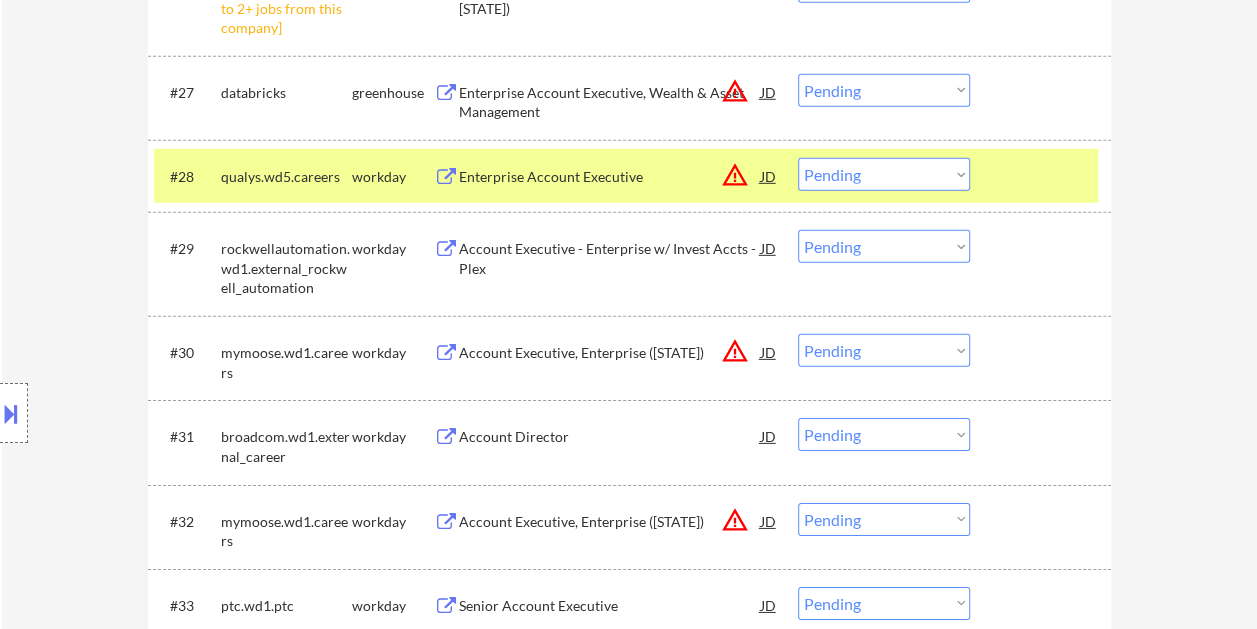 click on "Enterprise Account Executive" at bounding box center (610, 177) 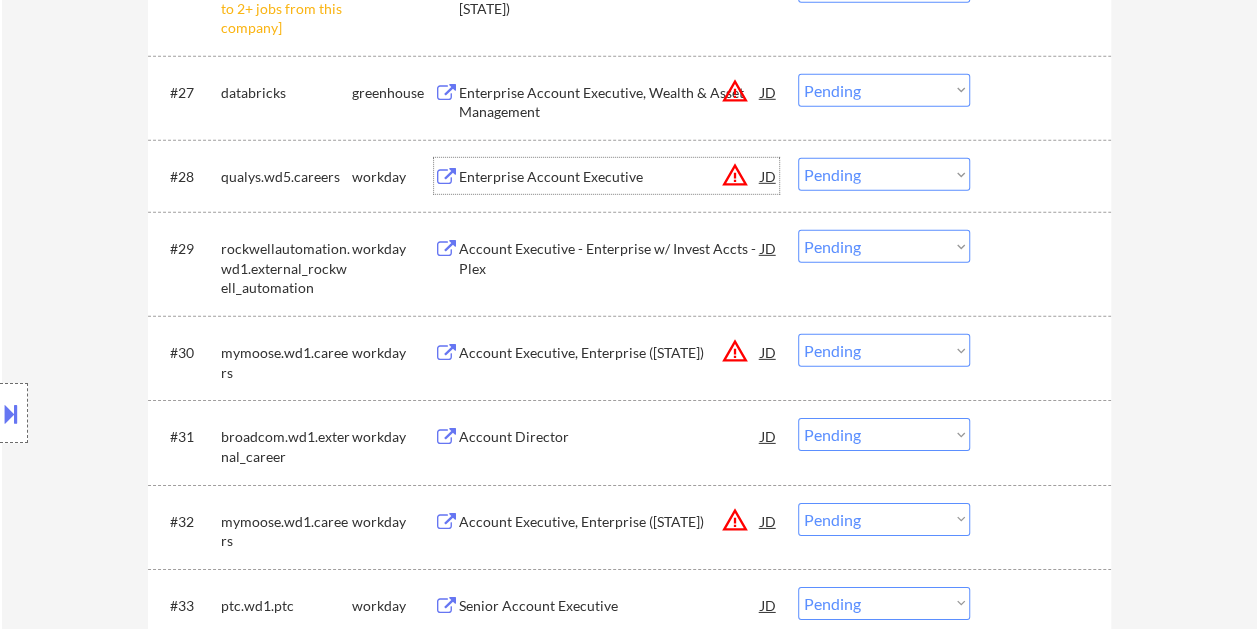 click at bounding box center (1043, 176) 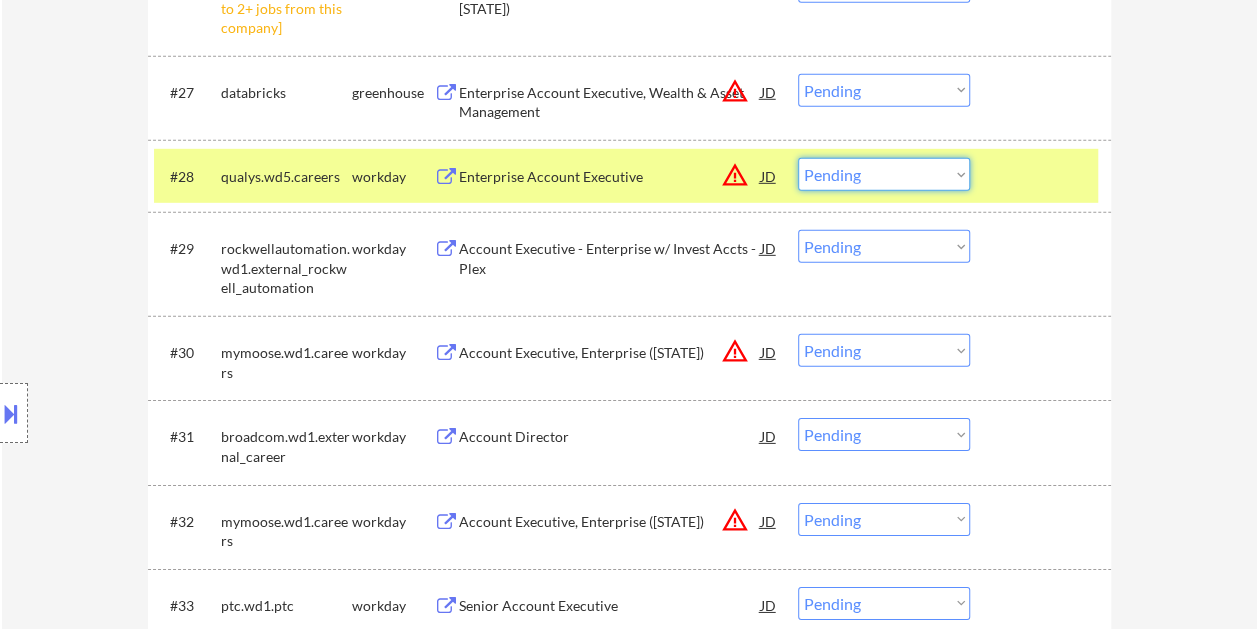 click on "Choose an option... Pending Applied Excluded (Questions) Excluded (Expired) Excluded (Location) Excluded (Bad Match) Excluded (Blocklist) Excluded (Salary) Excluded (Other)" at bounding box center [884, 174] 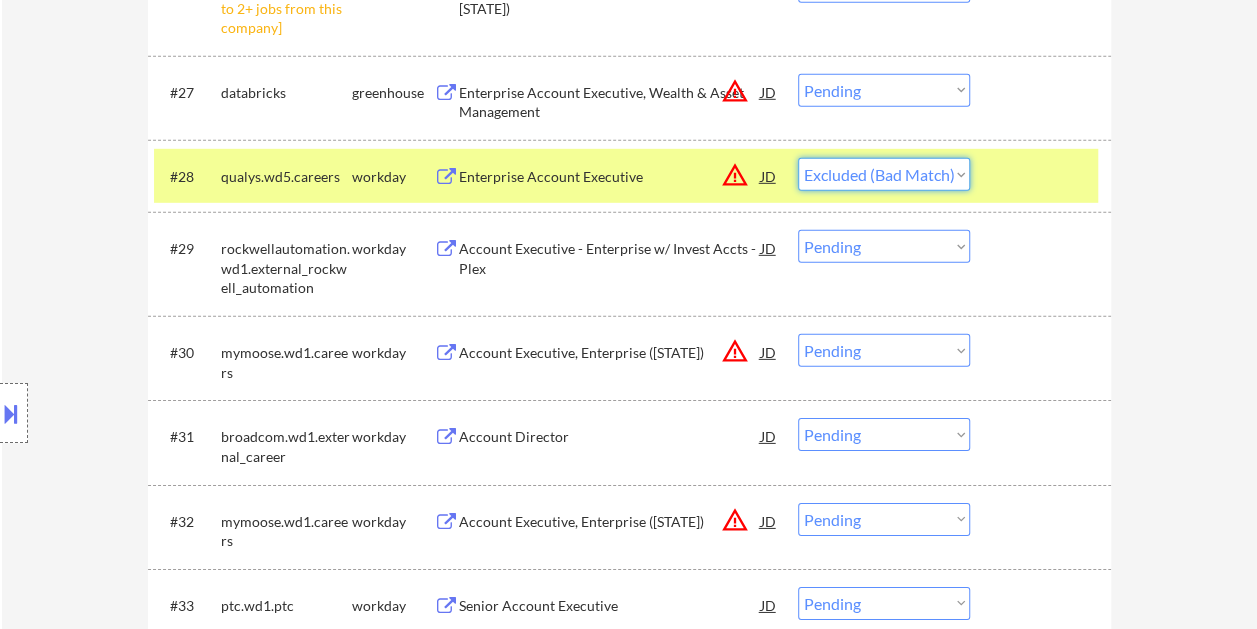 click on "Choose an option... Pending Applied Excluded (Questions) Excluded (Expired) Excluded (Location) Excluded (Bad Match) Excluded (Blocklist) Excluded (Salary) Excluded (Other)" at bounding box center (884, 174) 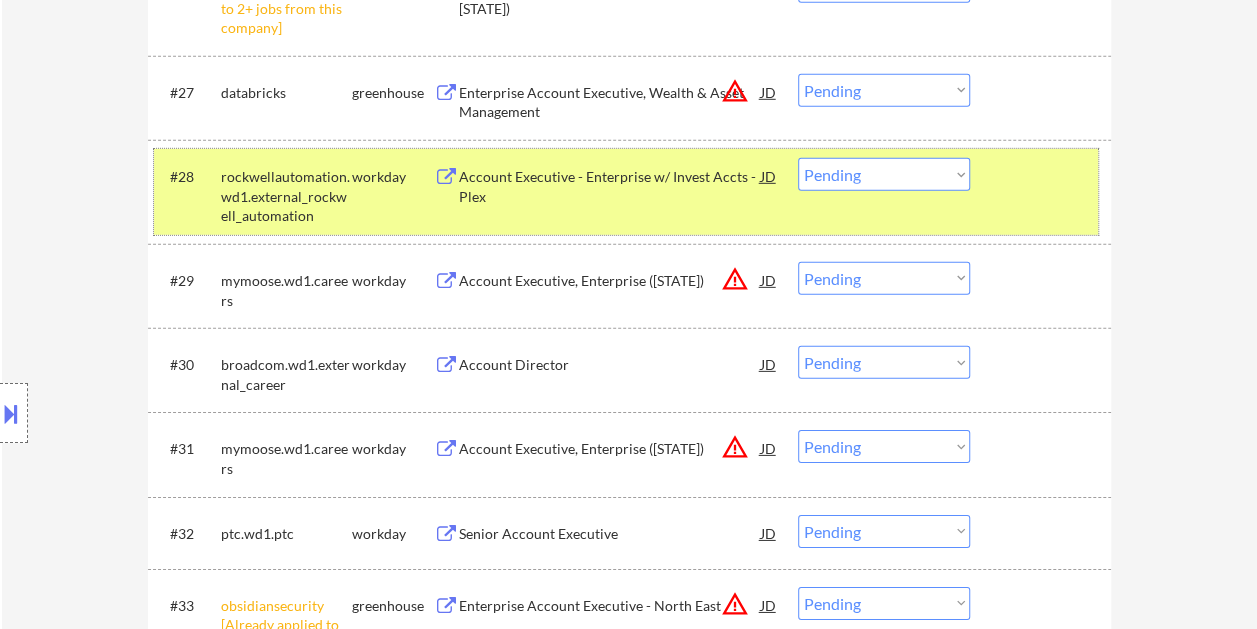 click on "#28 [COMPANY].wd1.external_[COMPANY] workday Account Executive - Enterprise w/ Invest Accts - [DEPARTMENT] JD warning_amber Choose an option... Pending Applied Excluded (Questions) Excluded (Expired) Excluded (Location) Excluded (Bad Match) Excluded (Blocklist) Excluded (Salary) Excluded (Other)" at bounding box center (626, 192) 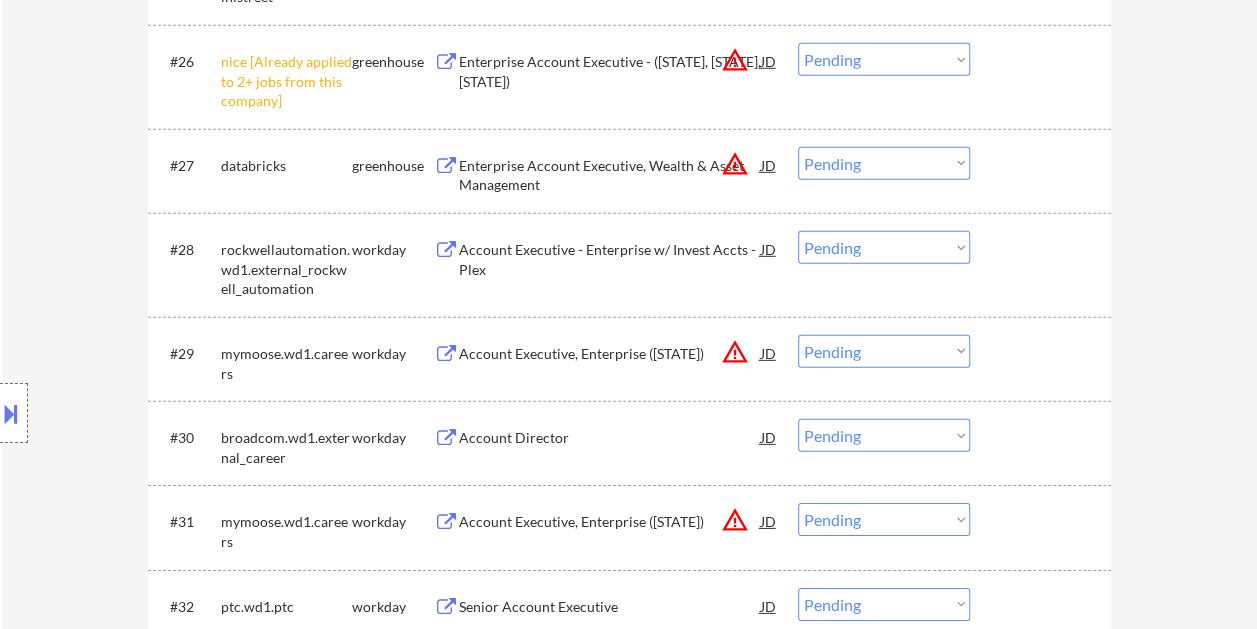 scroll, scrollTop: 2800, scrollLeft: 0, axis: vertical 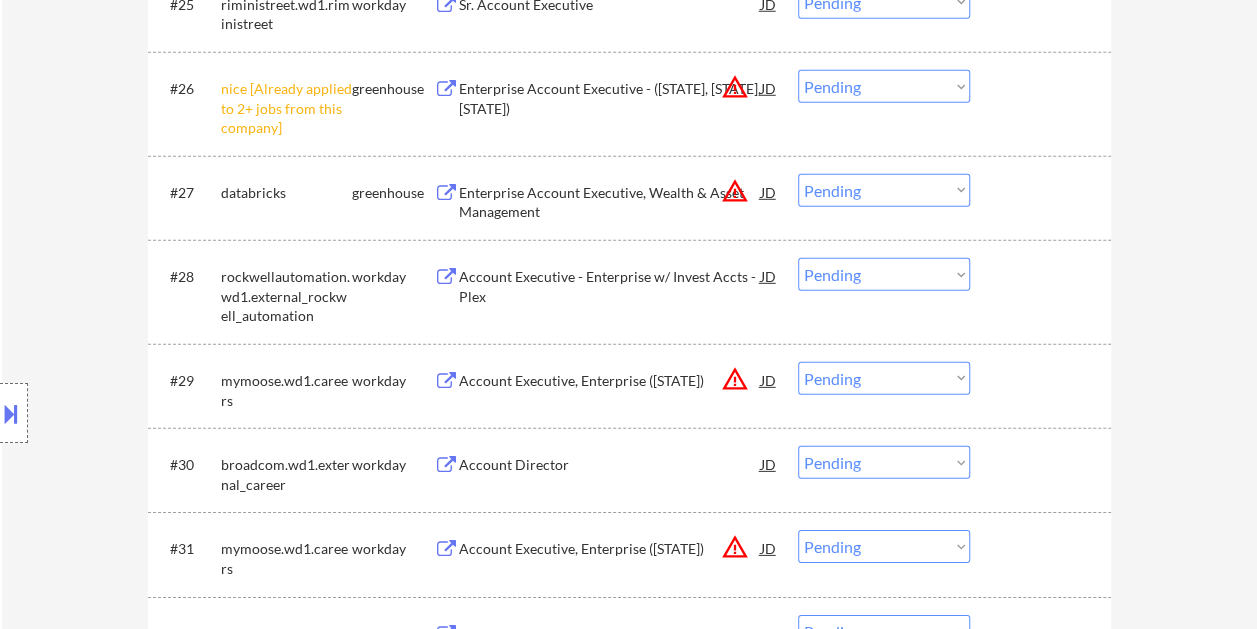 click at bounding box center (1043, 276) 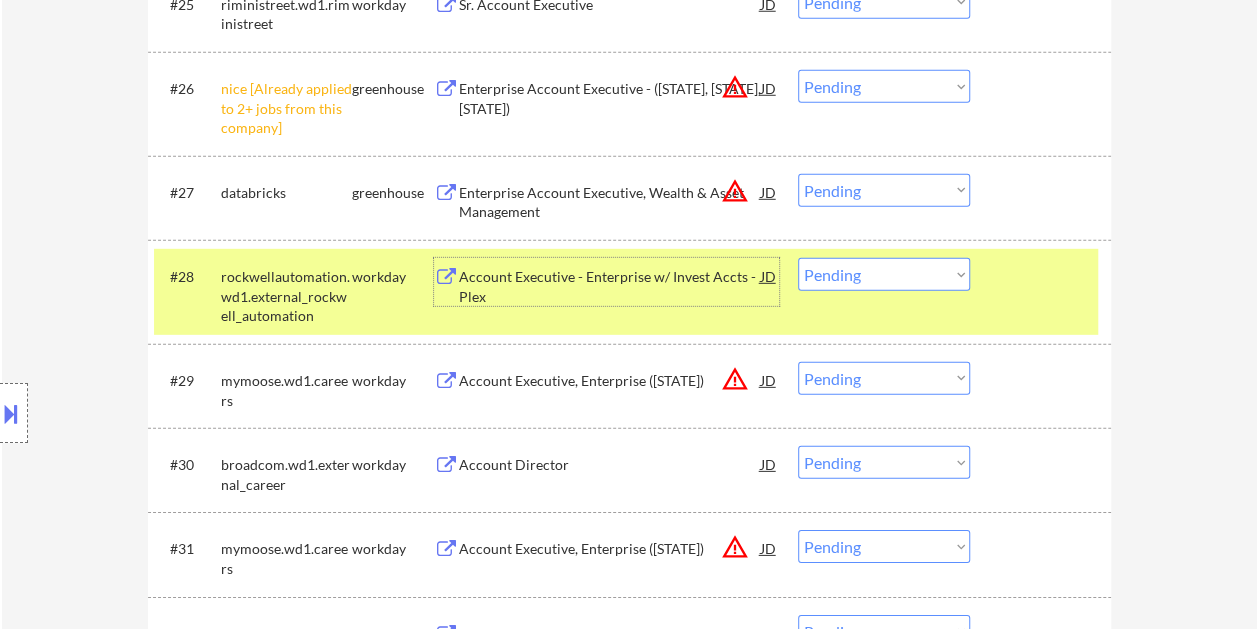 click on "Account Executive - Enterprise w/ Invest Accts - Plex" at bounding box center (610, 286) 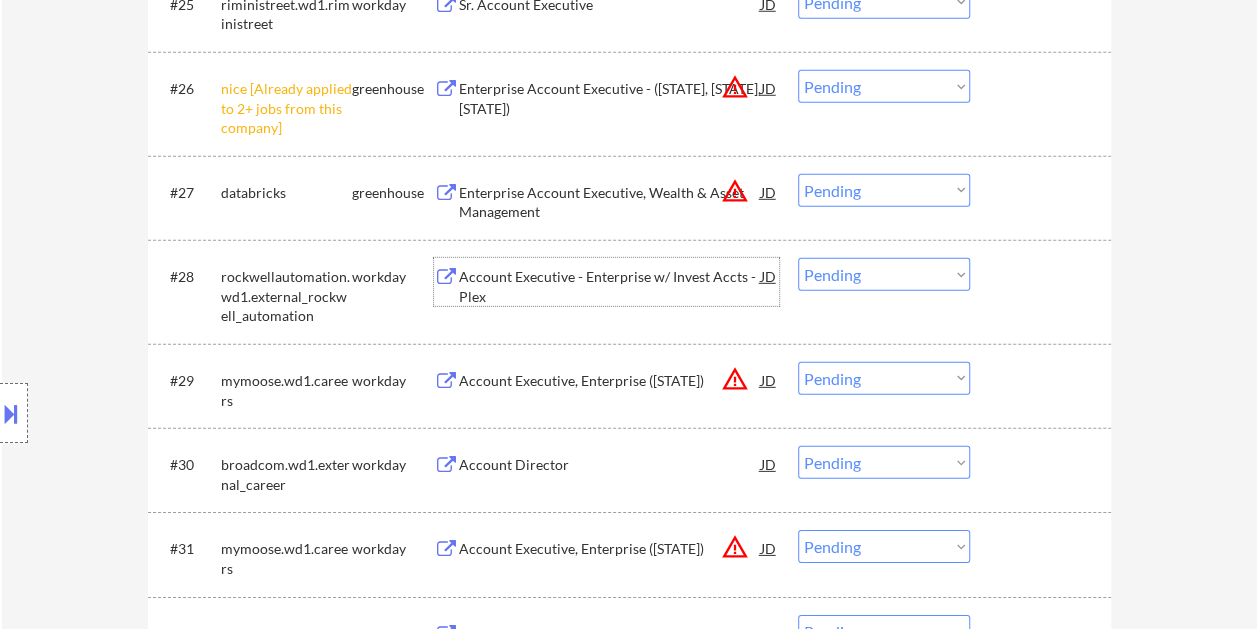 click on "#28 [COMPANY].wd1.external_[COMPANY] workday Account Executive - Enterprise w/ Invest Accts - [DEPARTMENT] JD warning_amber Choose an option... Pending Applied Excluded (Questions) Excluded (Expired) Excluded (Location) Excluded (Bad Match) Excluded (Blocklist) Excluded (Salary) Excluded (Other)" at bounding box center [626, 292] 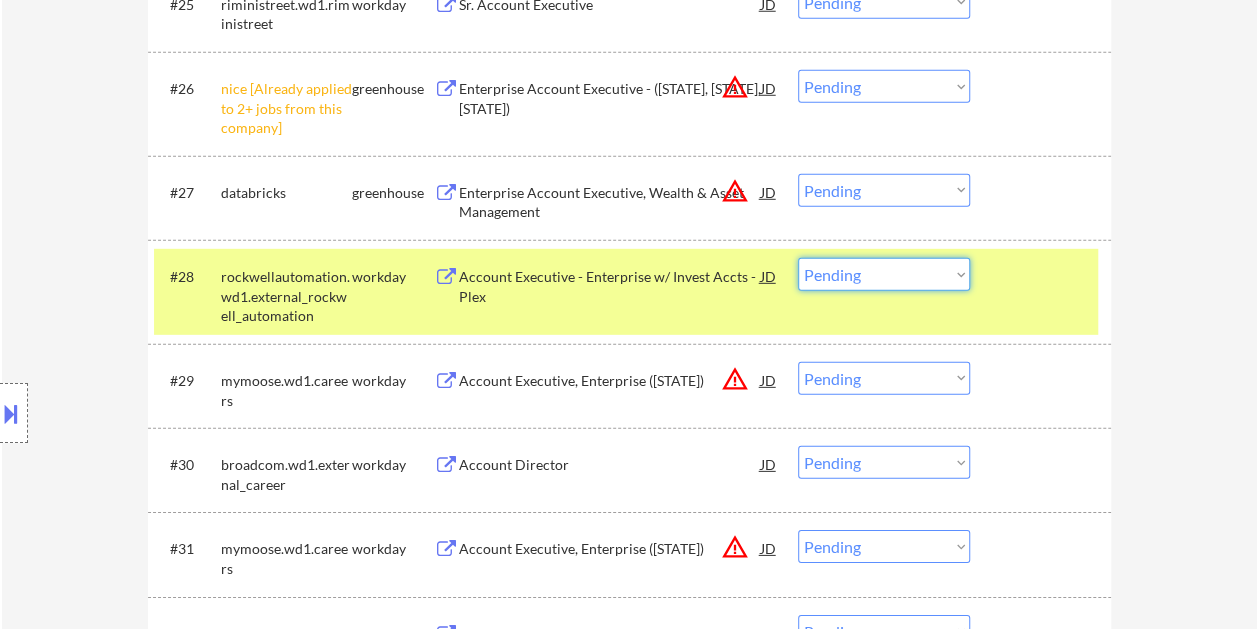 click on "Choose an option... Pending Applied Excluded (Questions) Excluded (Expired) Excluded (Location) Excluded (Bad Match) Excluded (Blocklist) Excluded (Salary) Excluded (Other)" at bounding box center [884, 274] 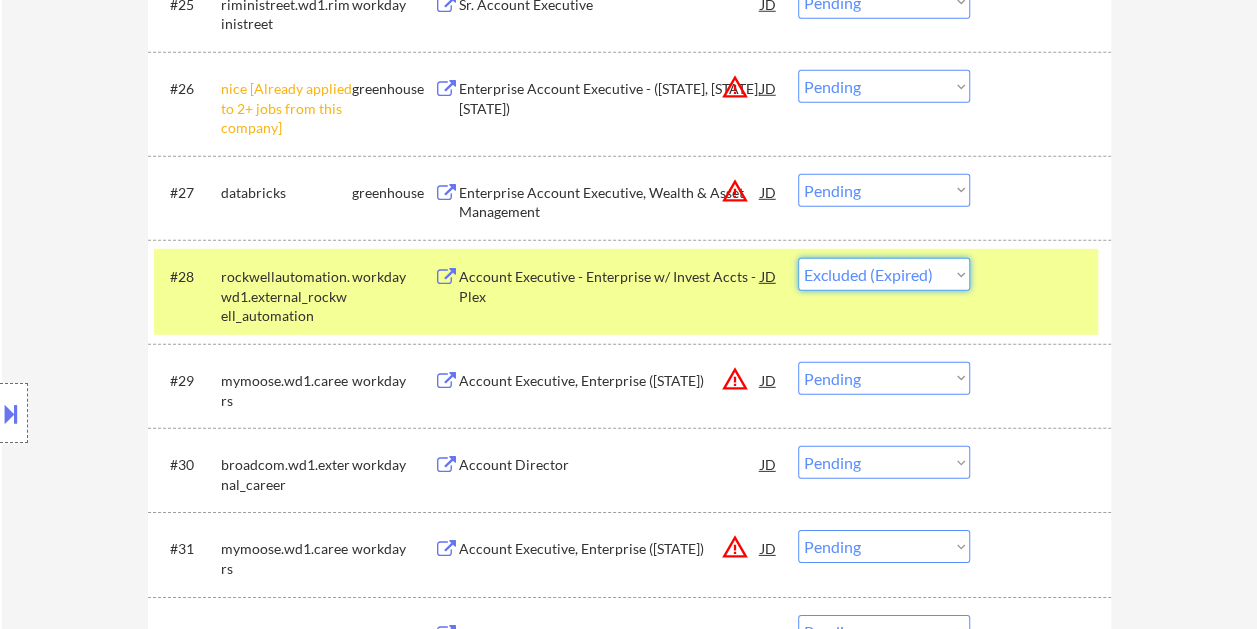 click on "Choose an option... Pending Applied Excluded (Questions) Excluded (Expired) Excluded (Location) Excluded (Bad Match) Excluded (Blocklist) Excluded (Salary) Excluded (Other)" at bounding box center [884, 274] 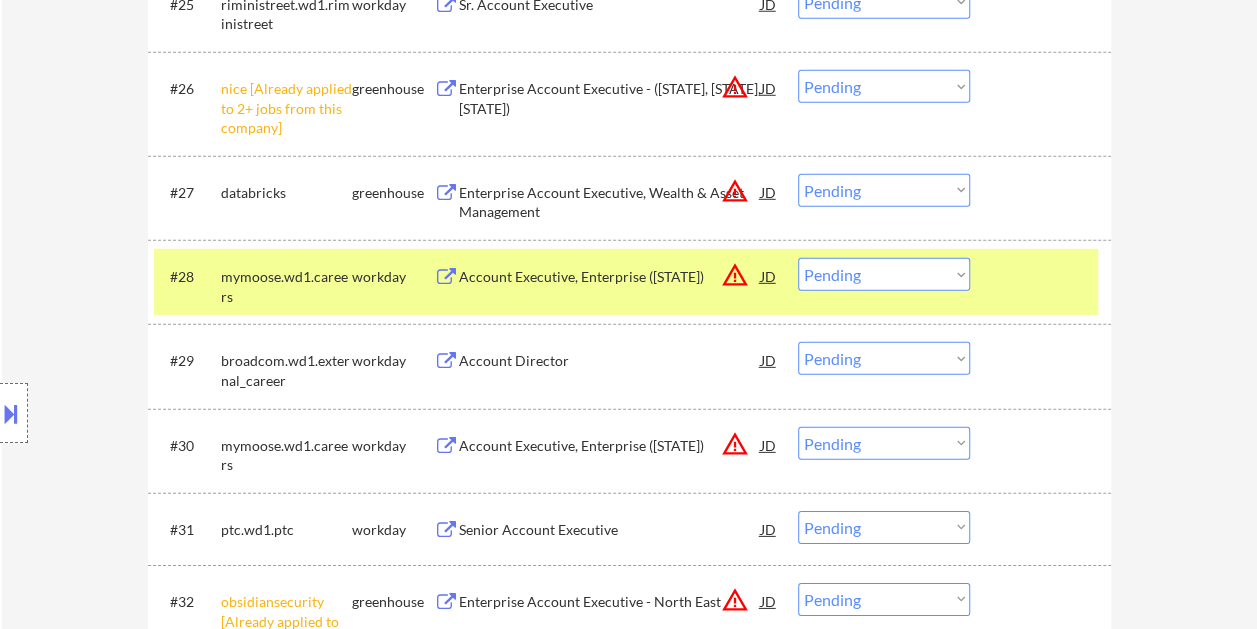click at bounding box center [1043, 276] 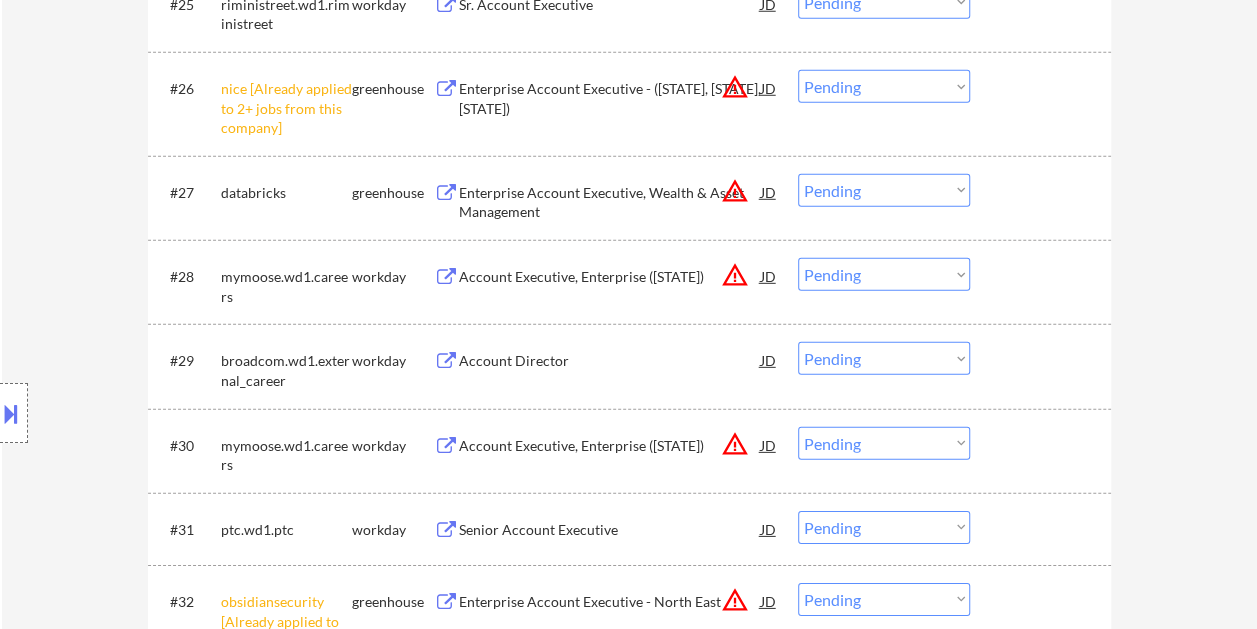 scroll, scrollTop: 2900, scrollLeft: 0, axis: vertical 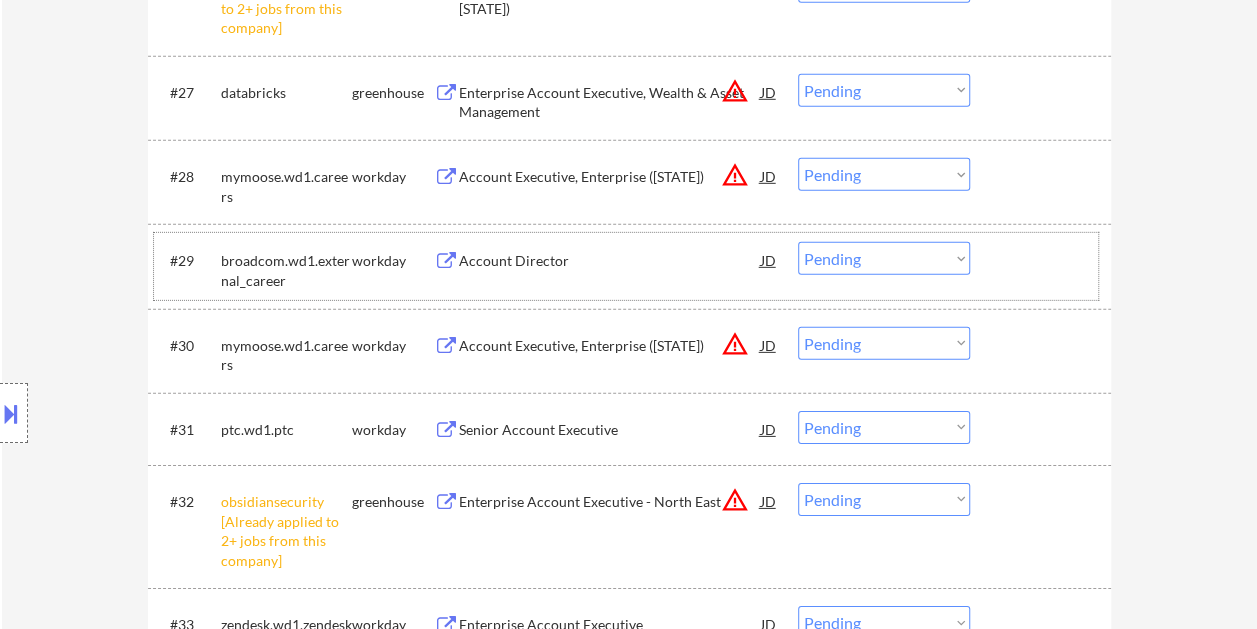 drag, startPoint x: 1007, startPoint y: 263, endPoint x: 791, endPoint y: 250, distance: 216.39085 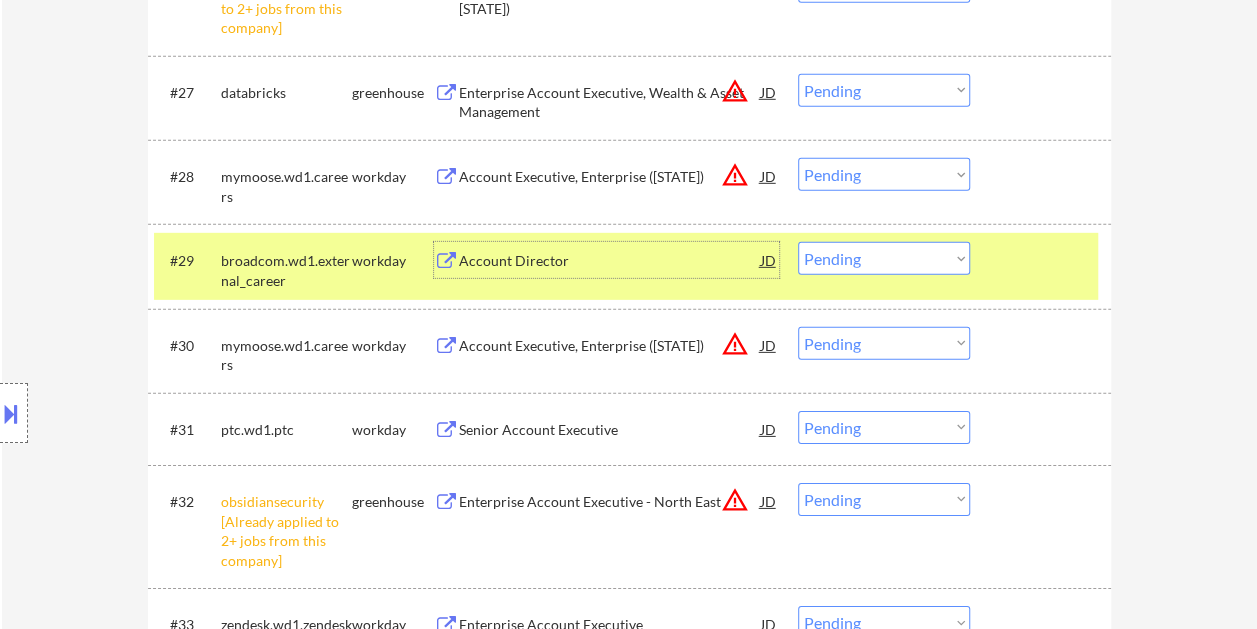 click on "Account Director" at bounding box center (610, 261) 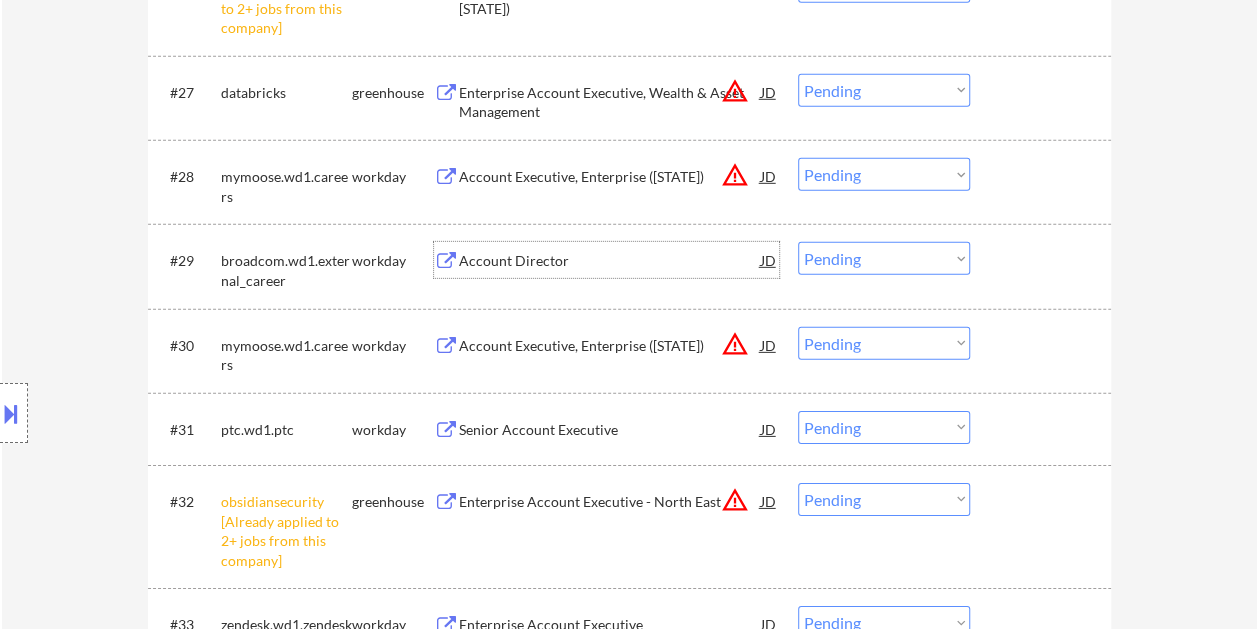 drag, startPoint x: 1026, startPoint y: 241, endPoint x: 995, endPoint y: 262, distance: 37.44329 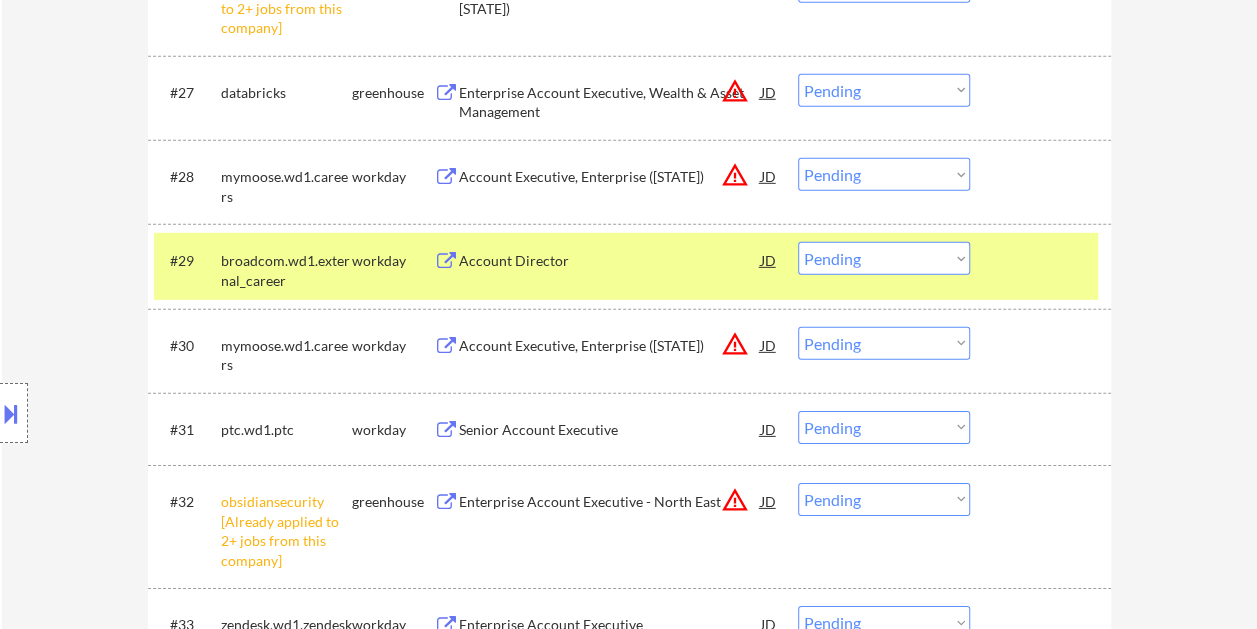 click on "Choose an option... Pending Applied Excluded (Questions) Excluded (Expired) Excluded (Location) Excluded (Bad Match) Excluded (Blocklist) Excluded (Salary) Excluded (Other)" at bounding box center [884, 258] 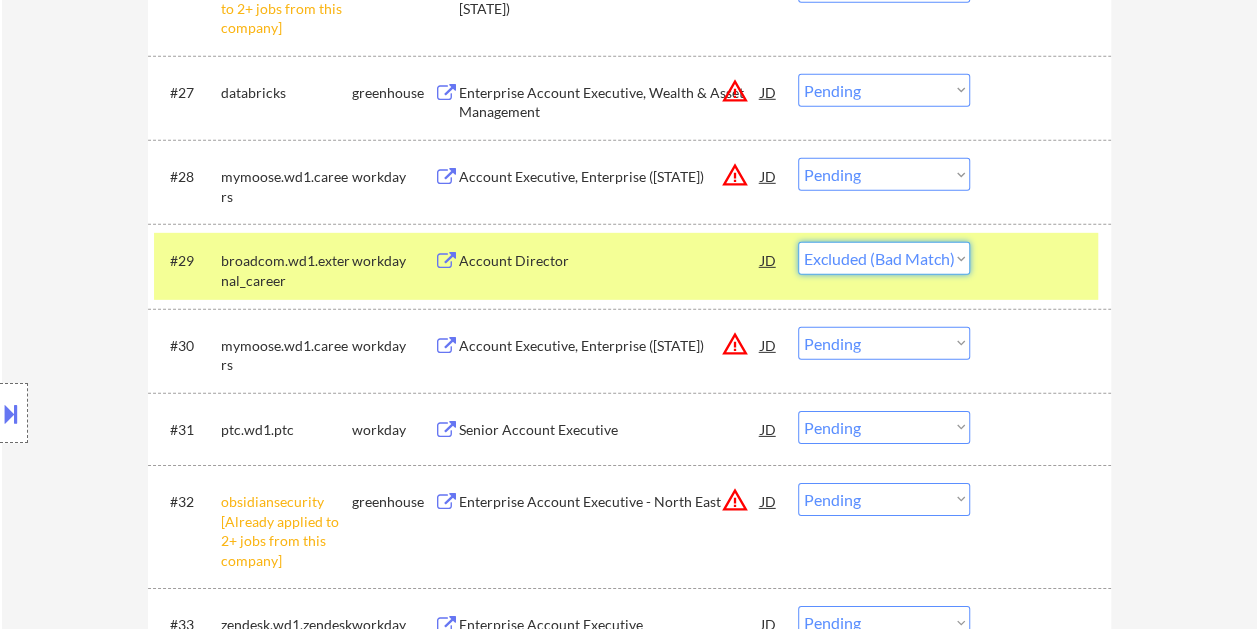 click on "Choose an option... Pending Applied Excluded (Questions) Excluded (Expired) Excluded (Location) Excluded (Bad Match) Excluded (Blocklist) Excluded (Salary) Excluded (Other)" at bounding box center (884, 258) 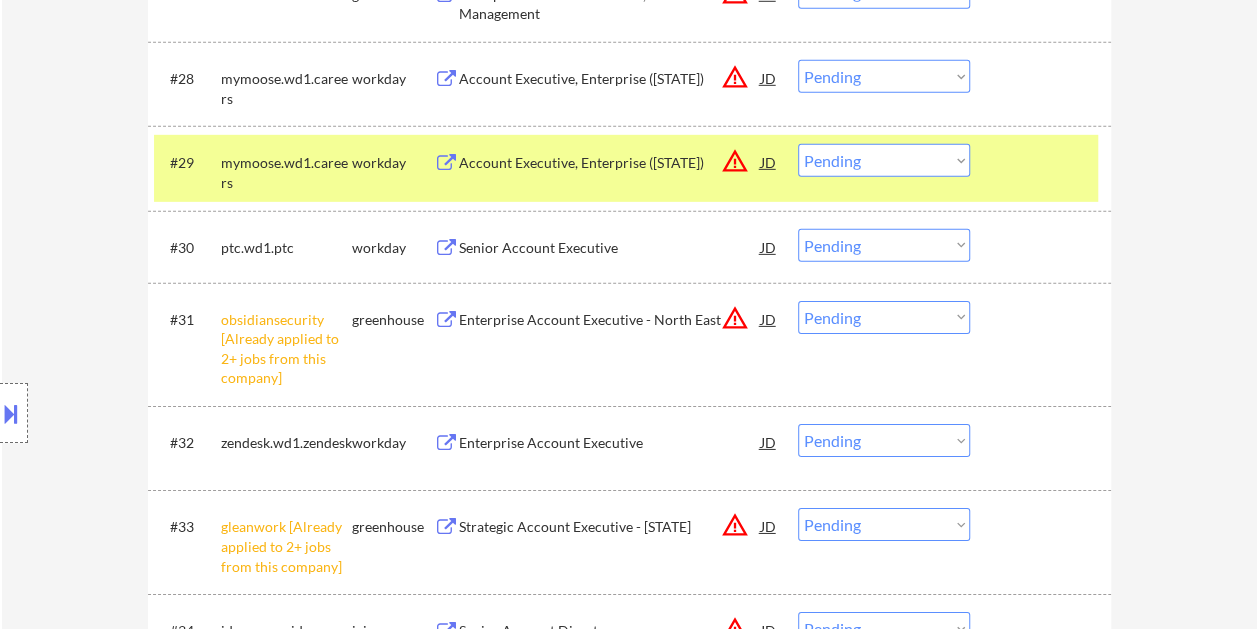 scroll, scrollTop: 2800, scrollLeft: 0, axis: vertical 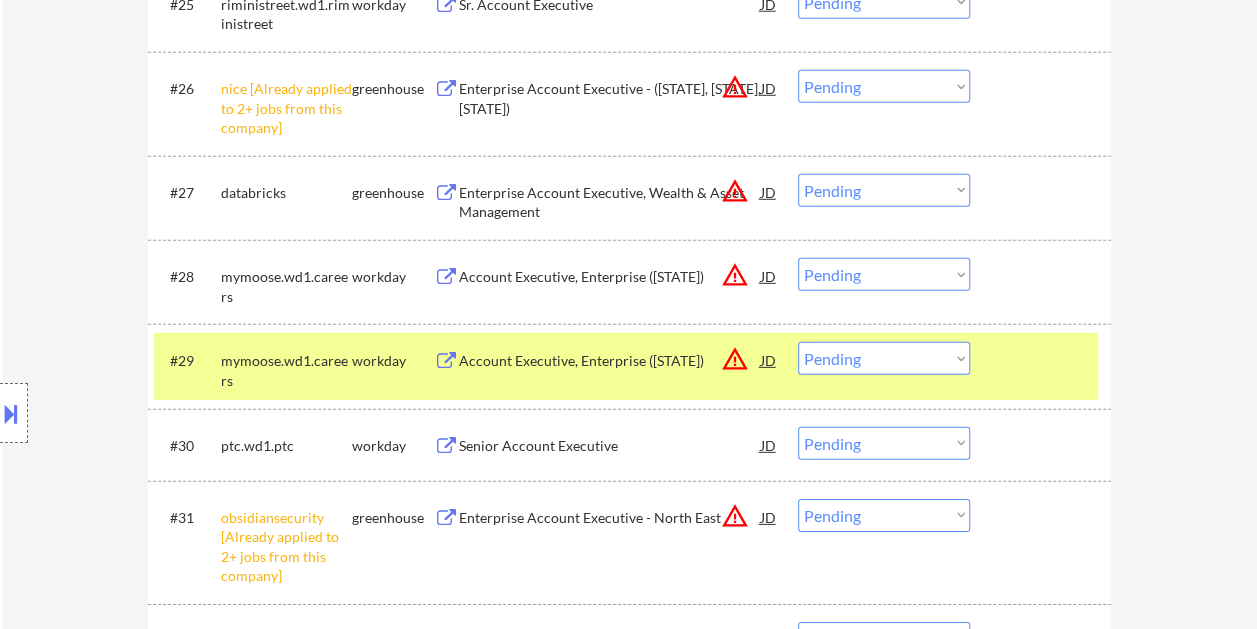 drag, startPoint x: 569, startPoint y: 365, endPoint x: 653, endPoint y: 295, distance: 109.3435 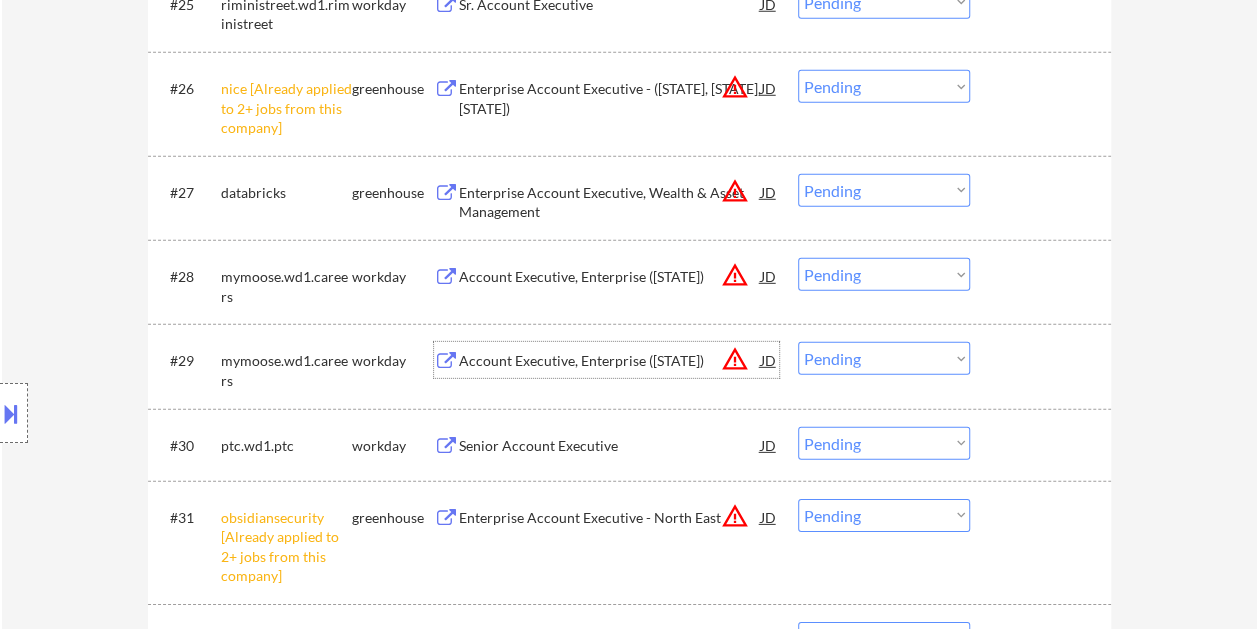 click at bounding box center [1043, 360] 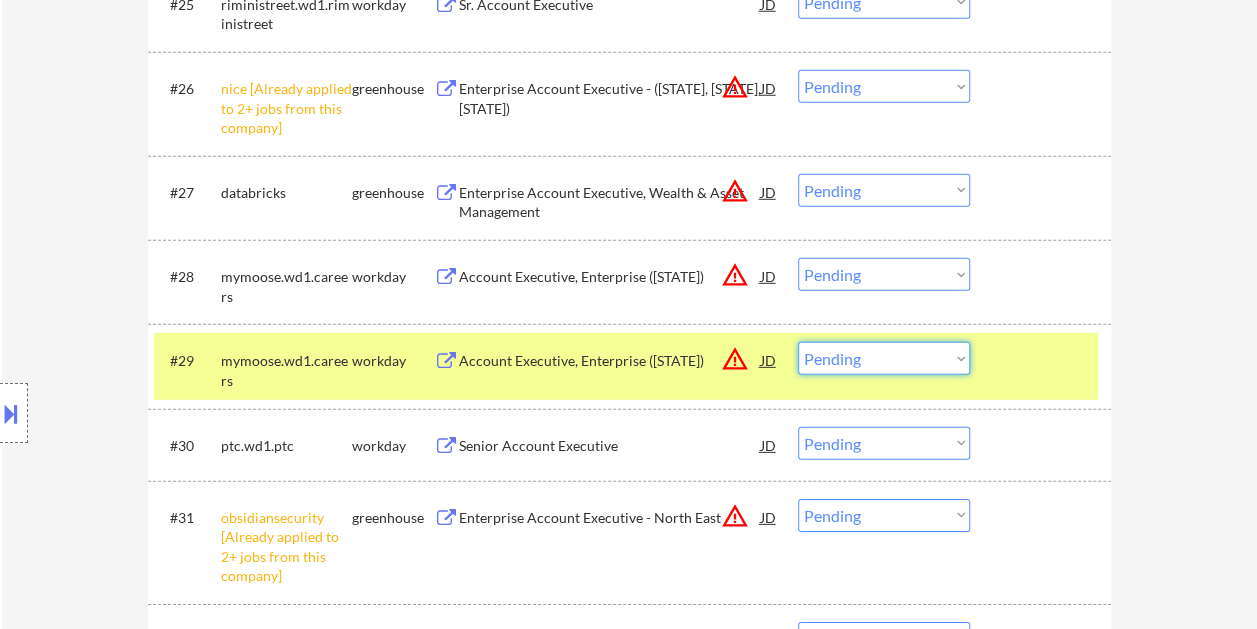 click on "Choose an option... Pending Applied Excluded (Questions) Excluded (Expired) Excluded (Location) Excluded (Bad Match) Excluded (Blocklist) Excluded (Salary) Excluded (Other)" at bounding box center [884, 358] 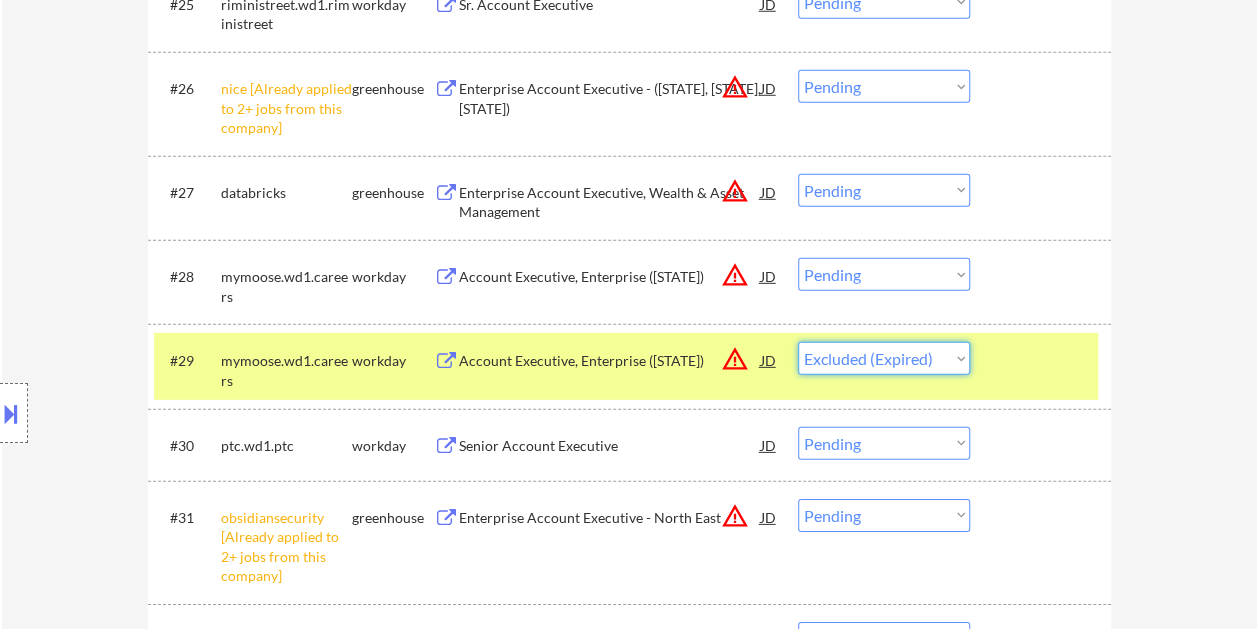 click on "Choose an option... Pending Applied Excluded (Questions) Excluded (Expired) Excluded (Location) Excluded (Bad Match) Excluded (Blocklist) Excluded (Salary) Excluded (Other)" at bounding box center (884, 358) 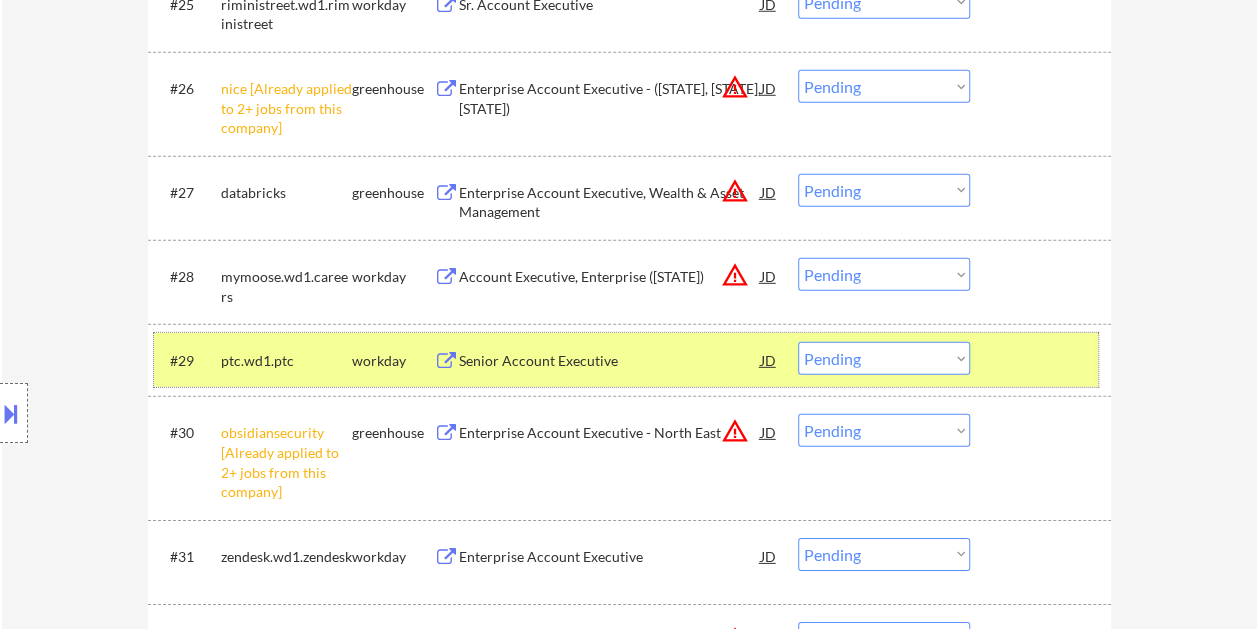 click at bounding box center (1043, 360) 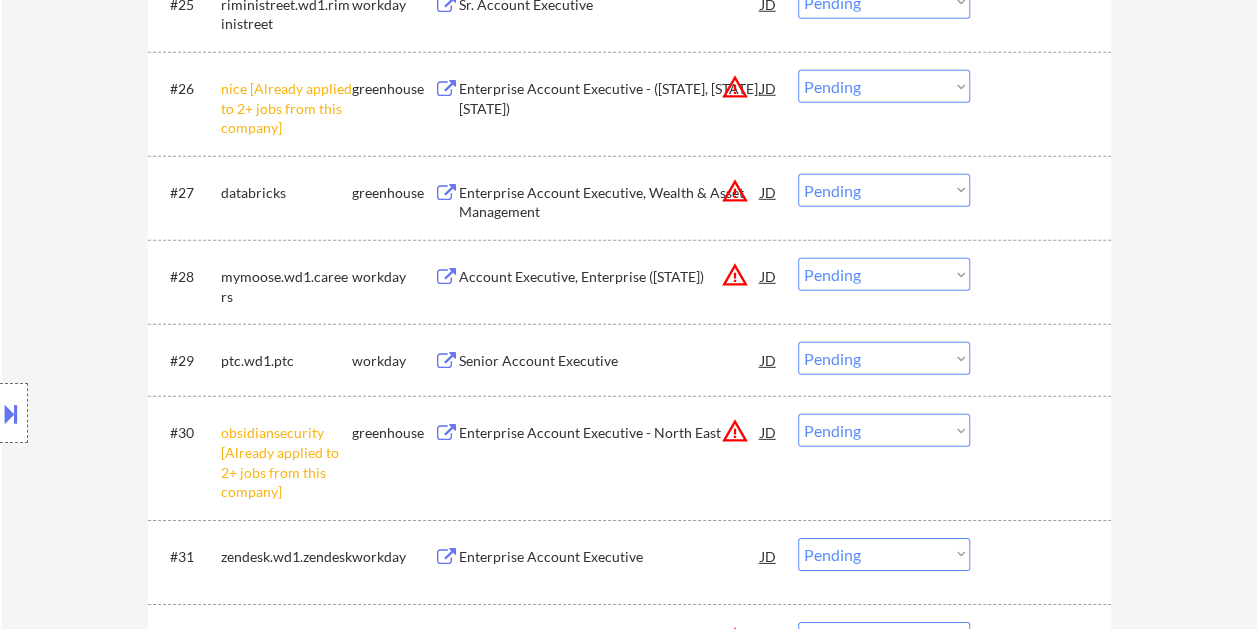 click at bounding box center [1043, 360] 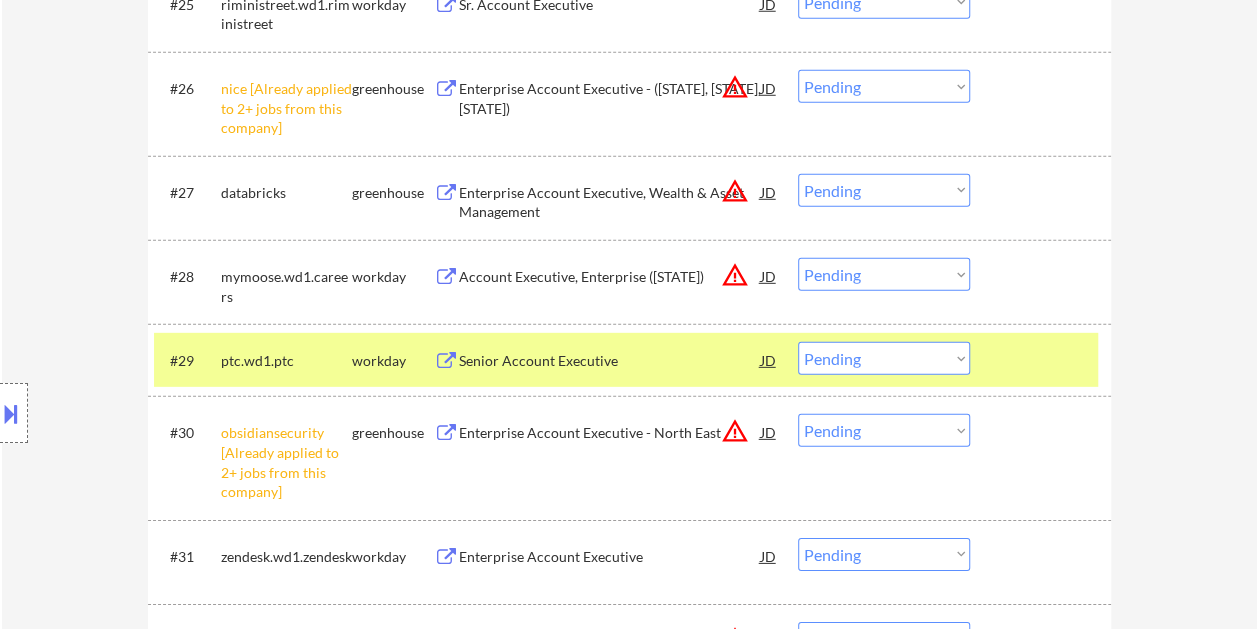 click on "Senior Account Executive" at bounding box center [610, 360] 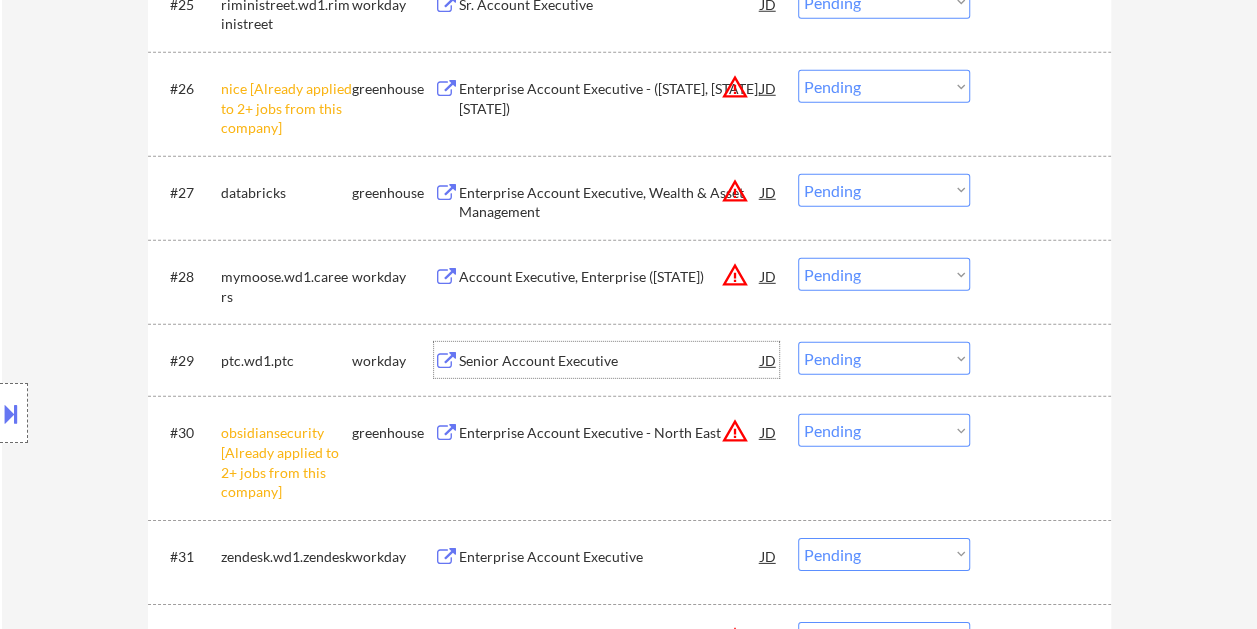 click at bounding box center (1043, 360) 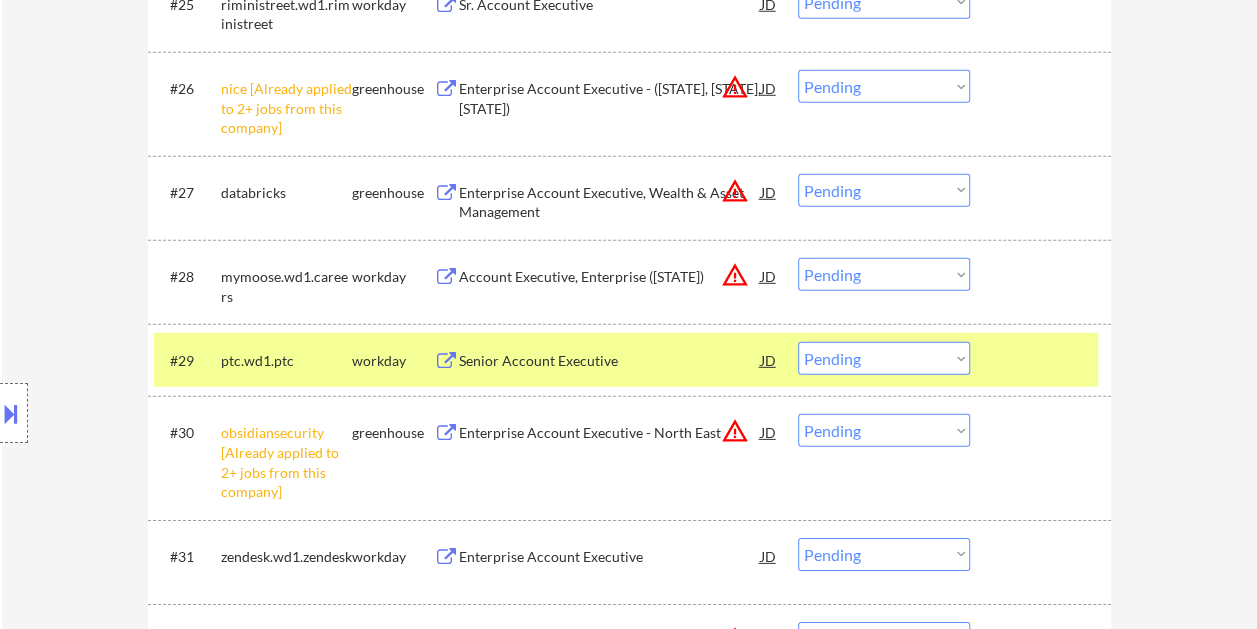 click on "Choose an option... Pending Applied Excluded (Questions) Excluded (Expired) Excluded (Location) Excluded (Bad Match) Excluded (Blocklist) Excluded (Salary) Excluded (Other)" at bounding box center [884, 358] 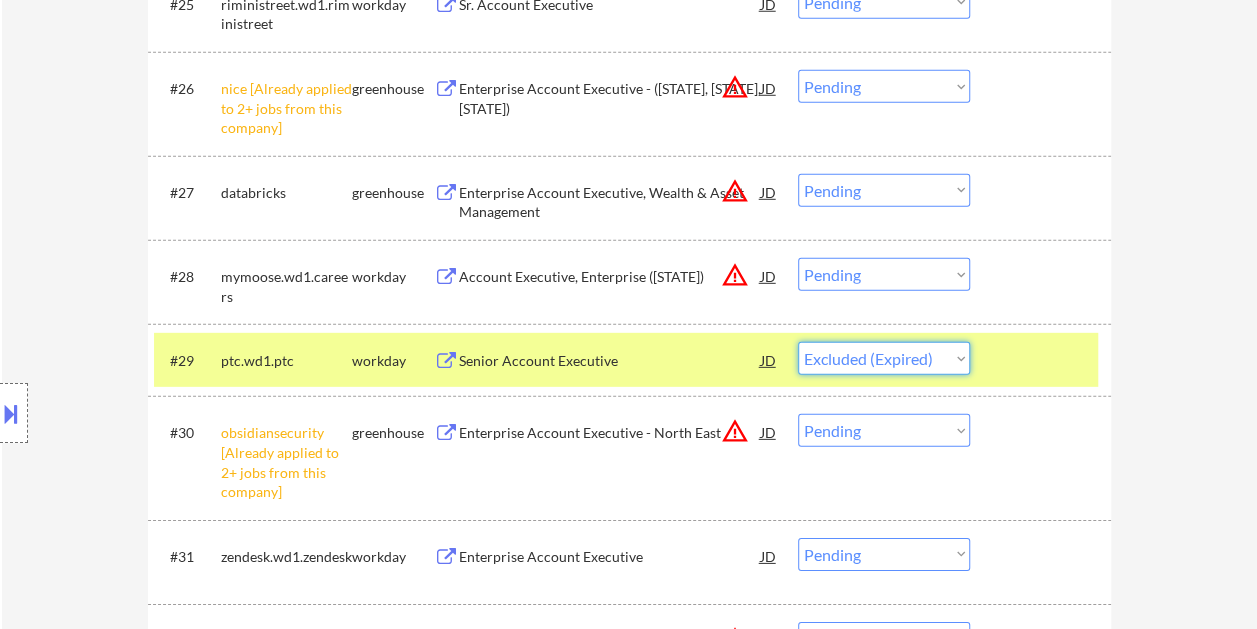 click on "Choose an option... Pending Applied Excluded (Questions) Excluded (Expired) Excluded (Location) Excluded (Bad Match) Excluded (Blocklist) Excluded (Salary) Excluded (Other)" at bounding box center [884, 358] 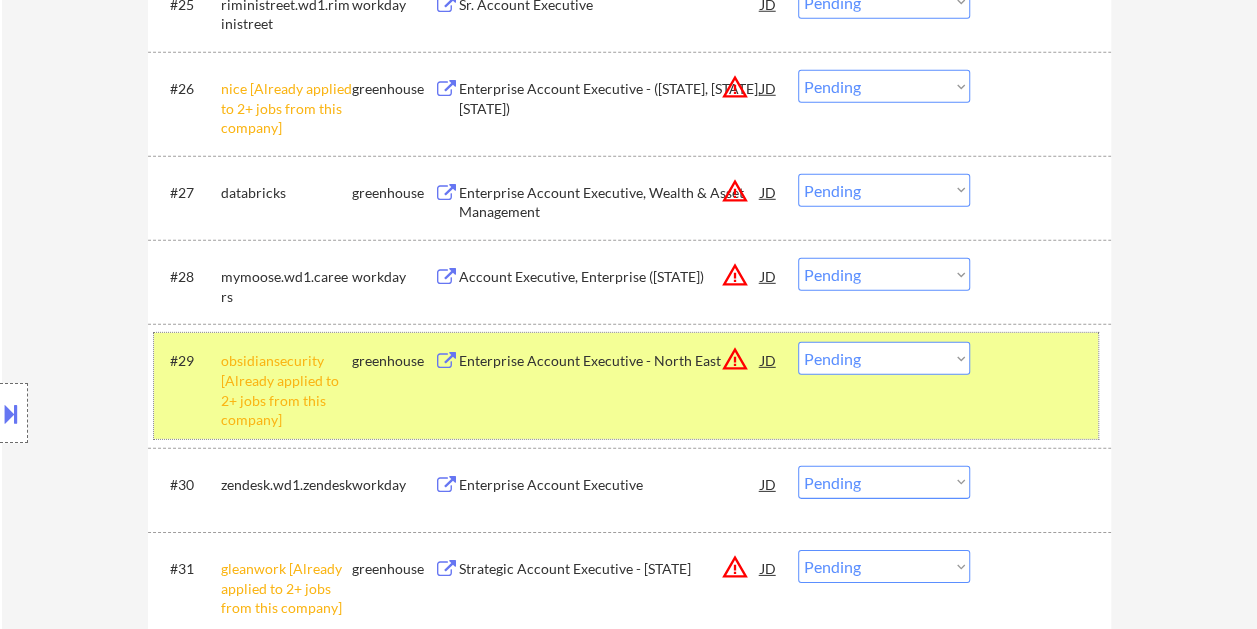 click on "#29 obsidiansecurity [Already applied to 2+ jobs from this company] greenhouse Enterprise Account Executive - North East JD warning_amber Choose an option... Pending Applied Excluded (Questions) Excluded (Expired) Excluded (Location) Excluded (Bad Match) Excluded (Blocklist) Excluded (Salary) Excluded (Other)" at bounding box center [626, 385] 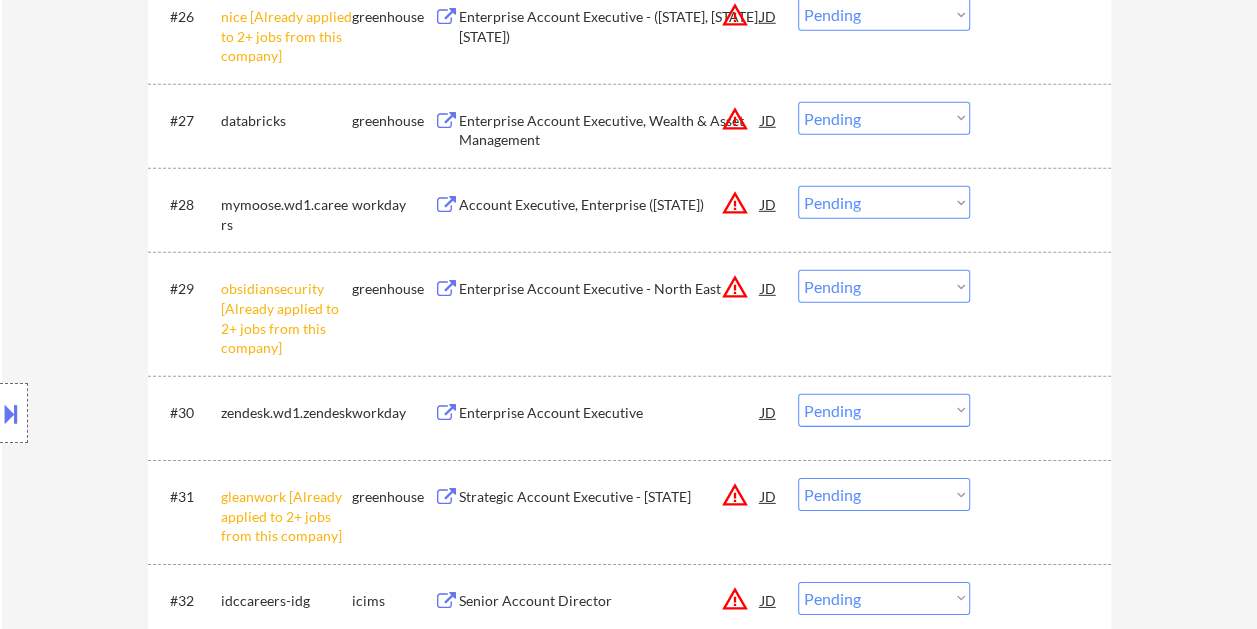 scroll, scrollTop: 3000, scrollLeft: 0, axis: vertical 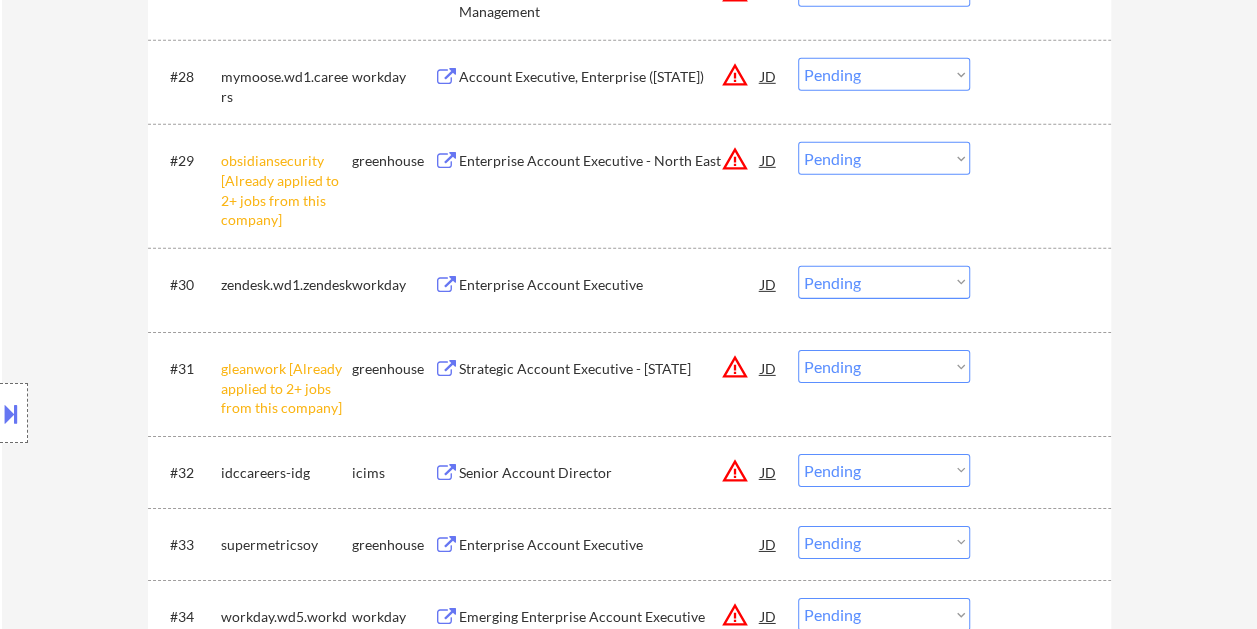 click at bounding box center [1043, 284] 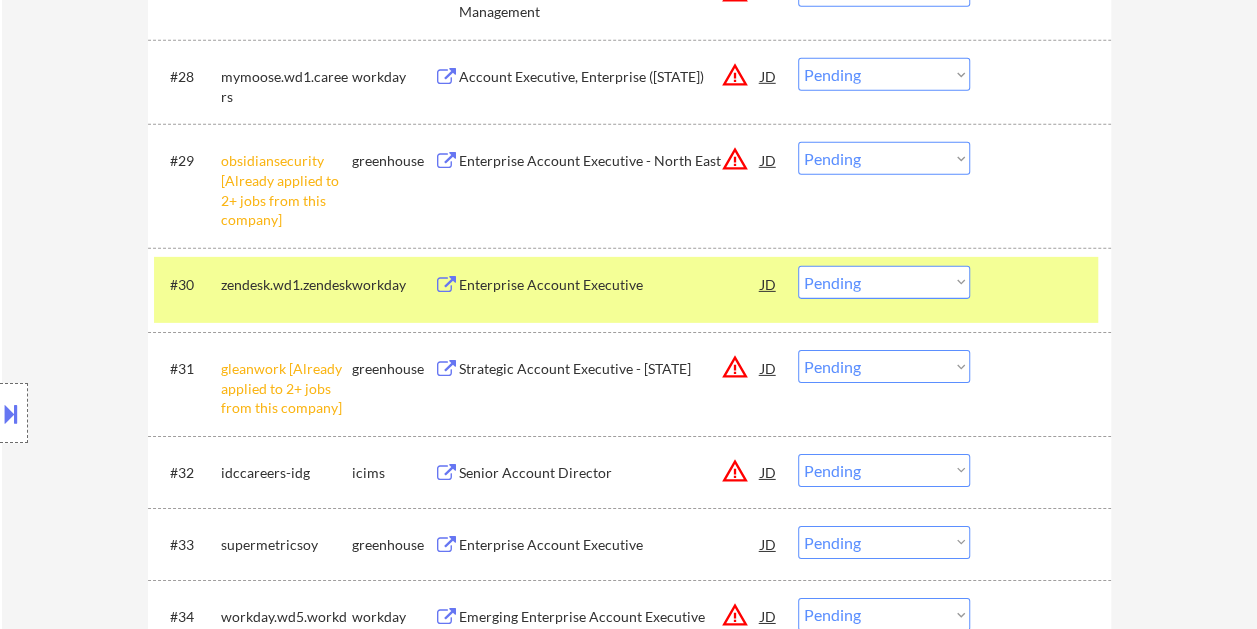 click on "Enterprise Account Executive" at bounding box center (610, 284) 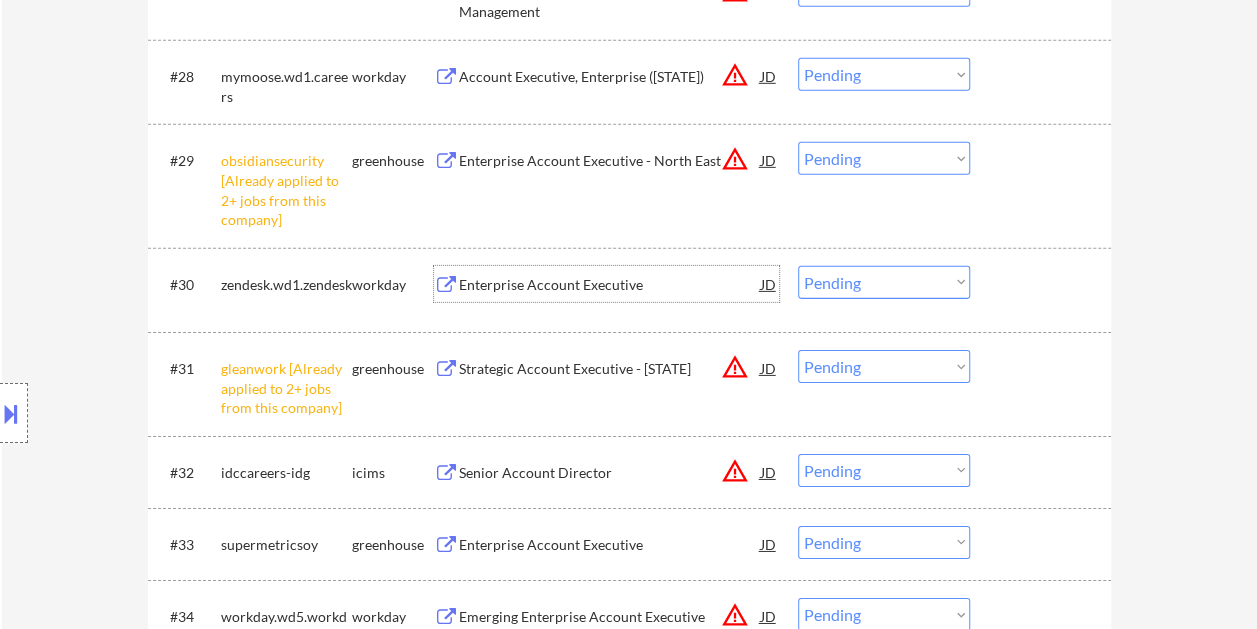 drag, startPoint x: 996, startPoint y: 268, endPoint x: 982, endPoint y: 278, distance: 17.20465 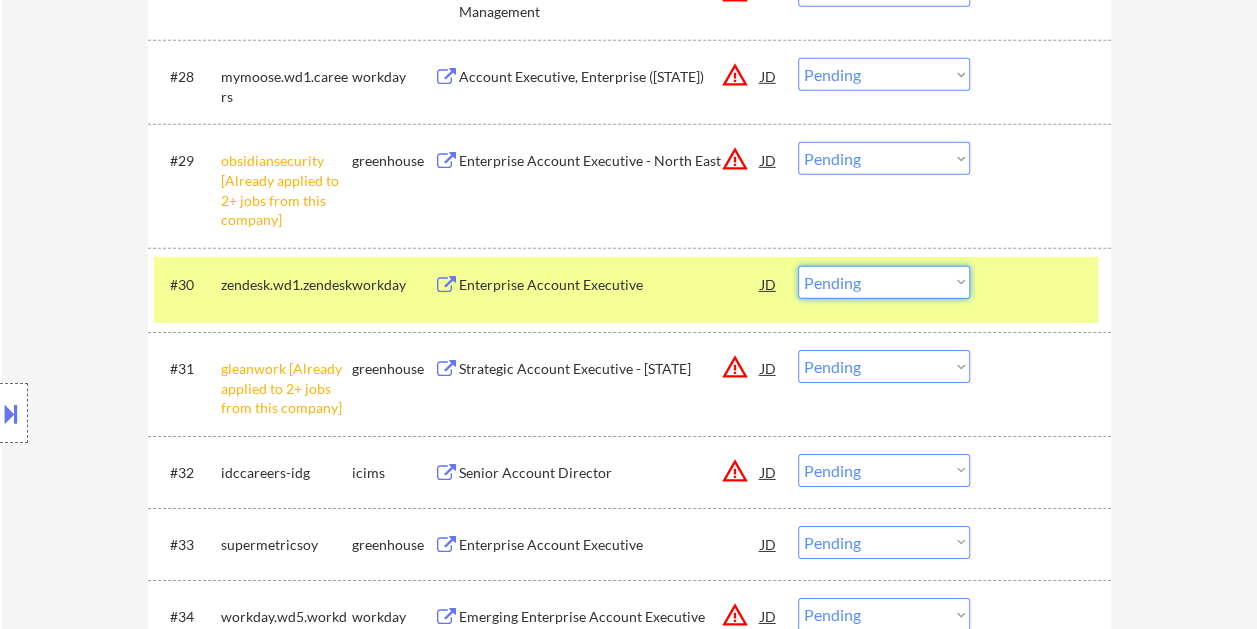 click on "Choose an option... Pending Applied Excluded (Questions) Excluded (Expired) Excluded (Location) Excluded (Bad Match) Excluded (Blocklist) Excluded (Salary) Excluded (Other)" at bounding box center [884, 282] 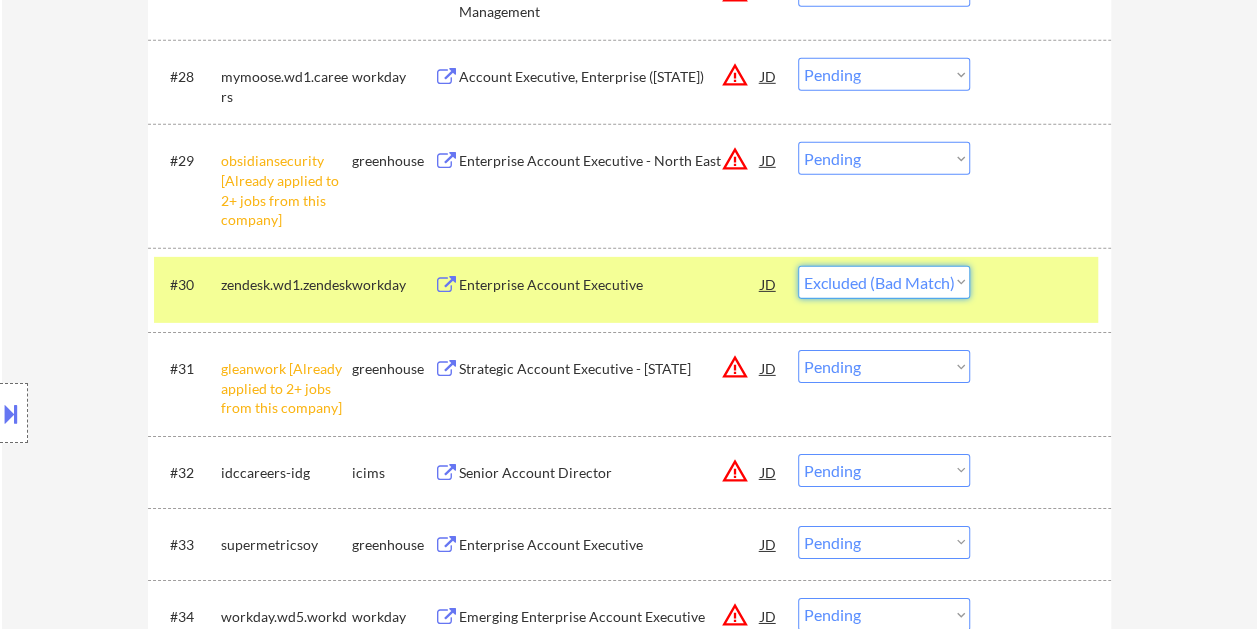 click on "Choose an option... Pending Applied Excluded (Questions) Excluded (Expired) Excluded (Location) Excluded (Bad Match) Excluded (Blocklist) Excluded (Salary) Excluded (Other)" at bounding box center [884, 282] 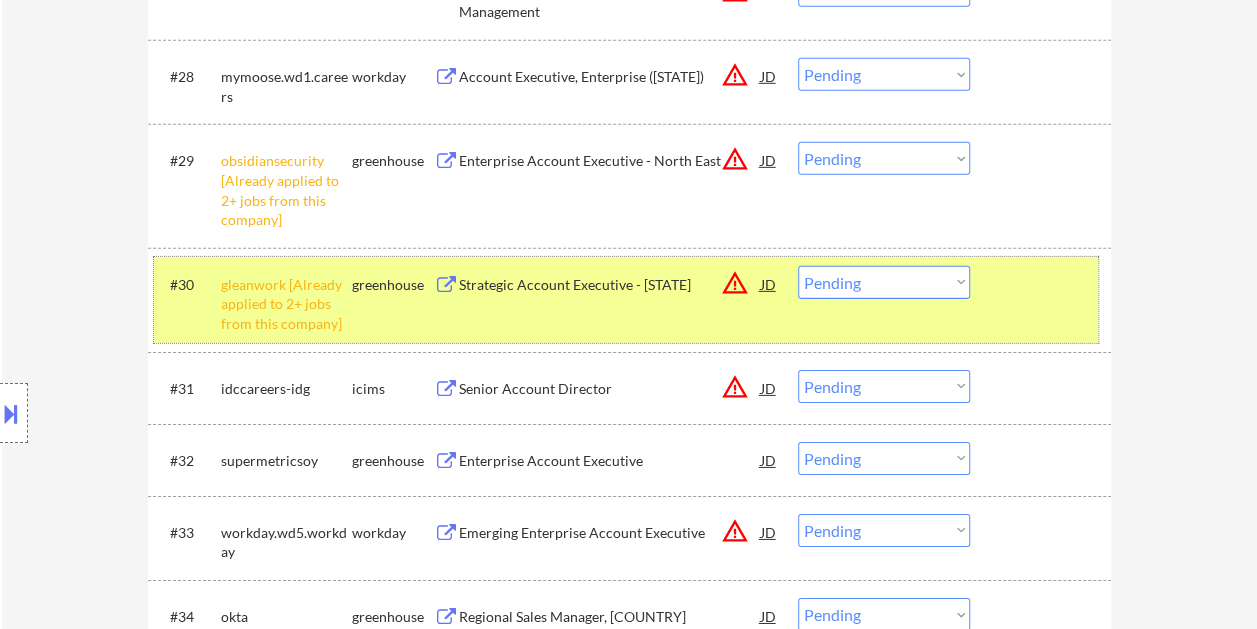 click at bounding box center [1043, 284] 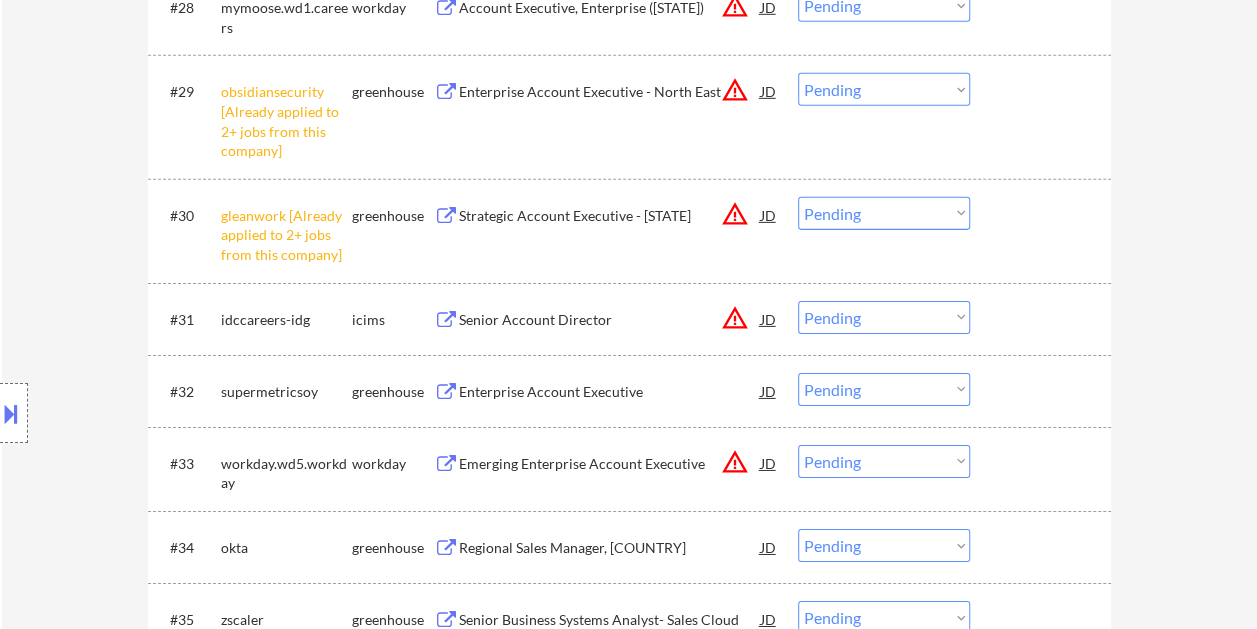 scroll, scrollTop: 3100, scrollLeft: 0, axis: vertical 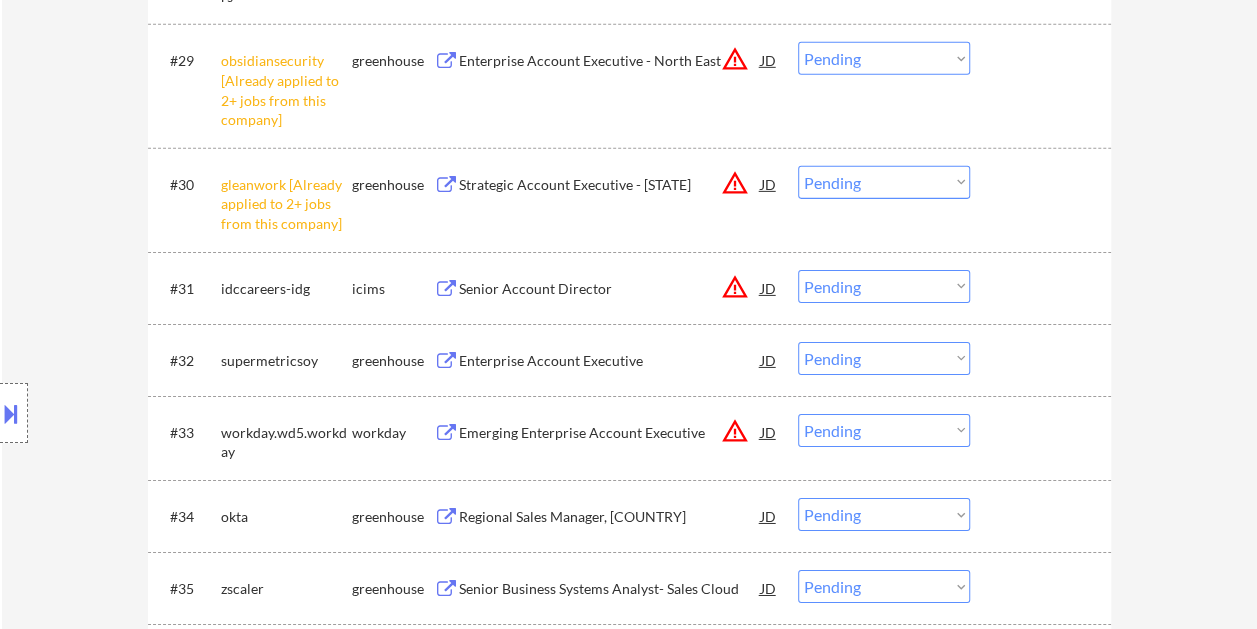 click on "#32 [COMPANY] [COMPANY] Enterprise Account Executive JD warning_amber Choose an option... Pending Applied Excluded (Questions) Excluded (Expired) Excluded (Location) Excluded (Bad Match) Excluded (Blocklist) Excluded (Salary) Excluded (Other)" at bounding box center (626, 360) 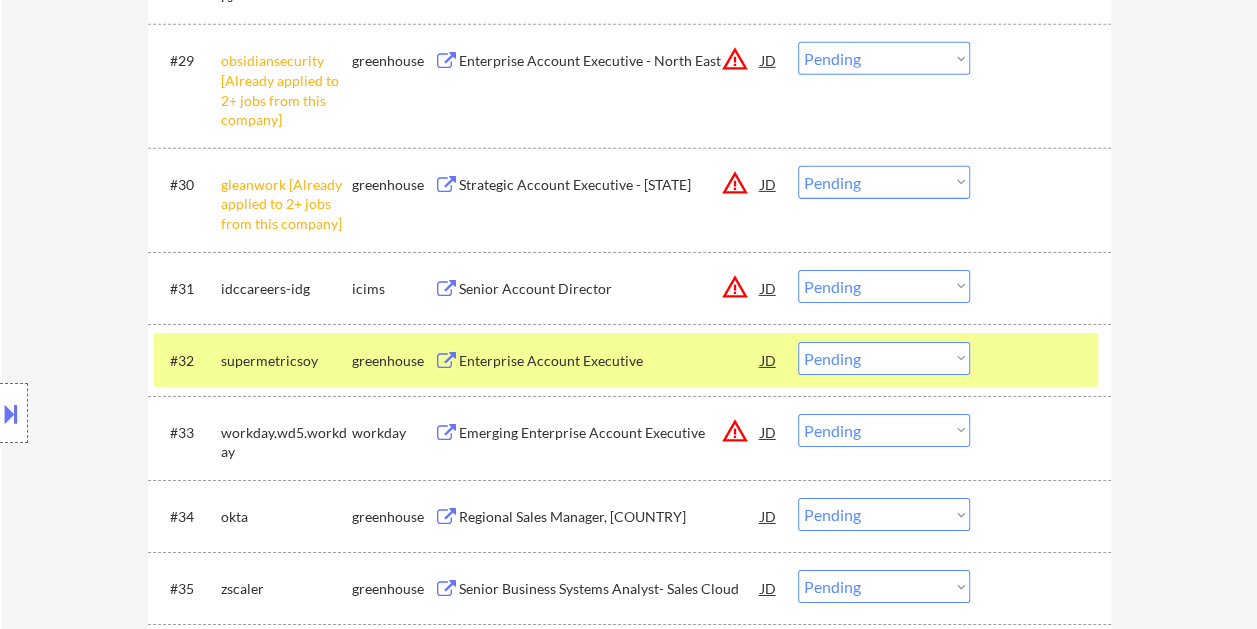 click on "Enterprise Account Executive" at bounding box center (610, 361) 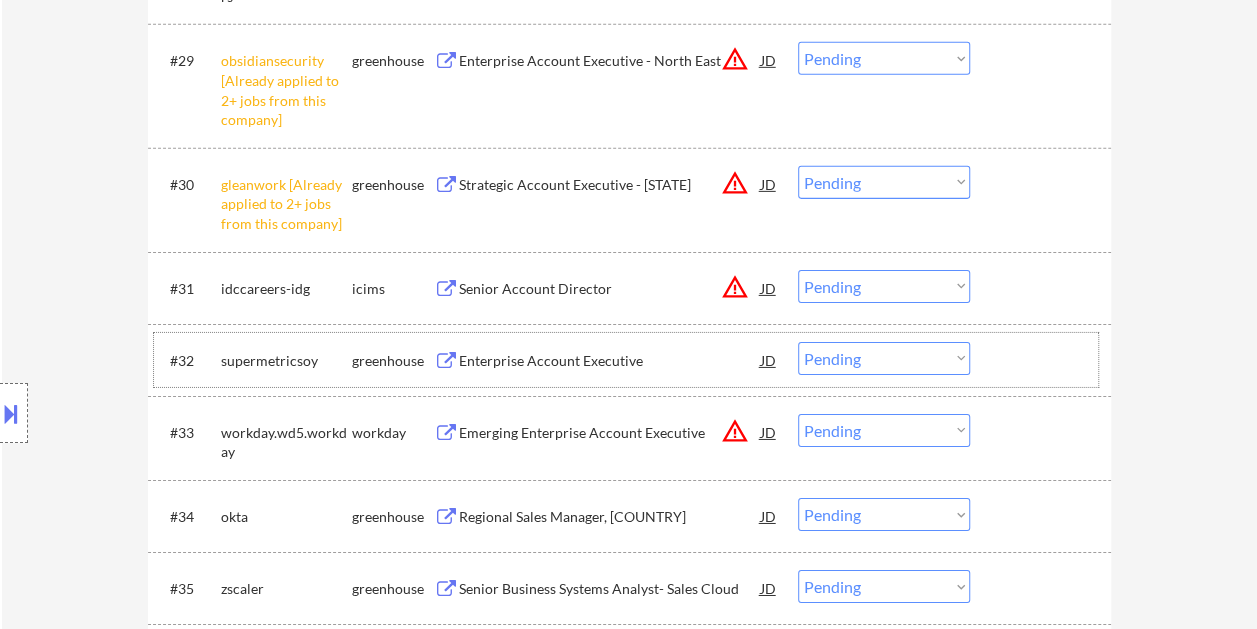 click at bounding box center (1043, 360) 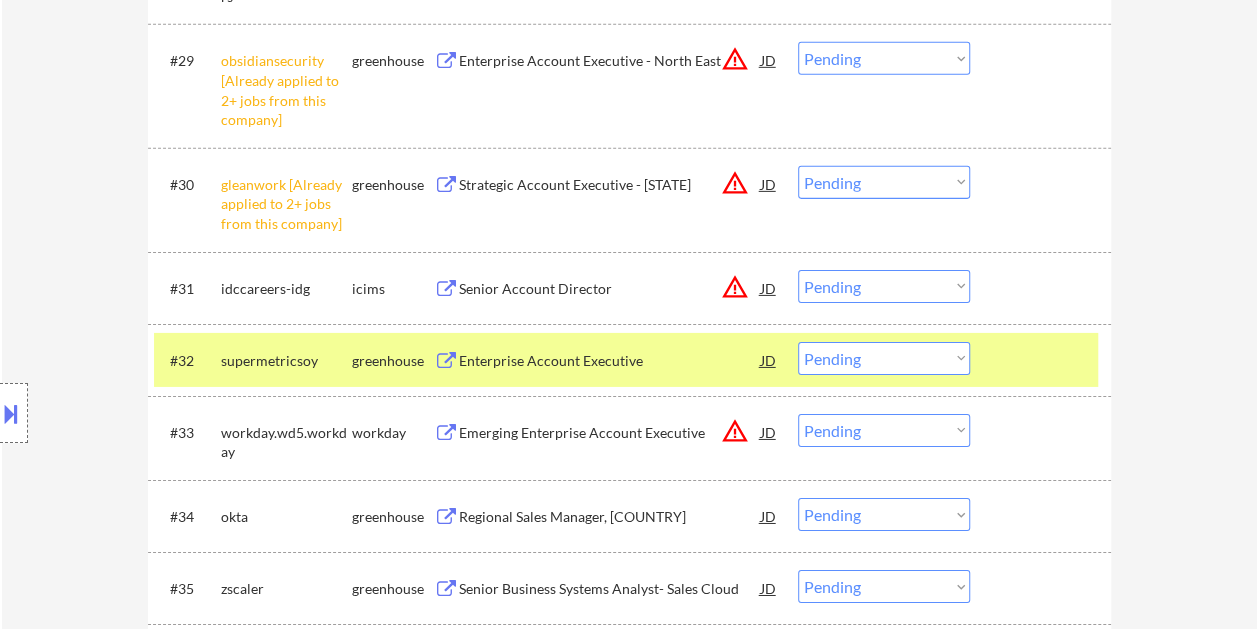 click on "Choose an option... Pending Applied Excluded (Questions) Excluded (Expired) Excluded (Location) Excluded (Bad Match) Excluded (Blocklist) Excluded (Salary) Excluded (Other)" at bounding box center (884, 358) 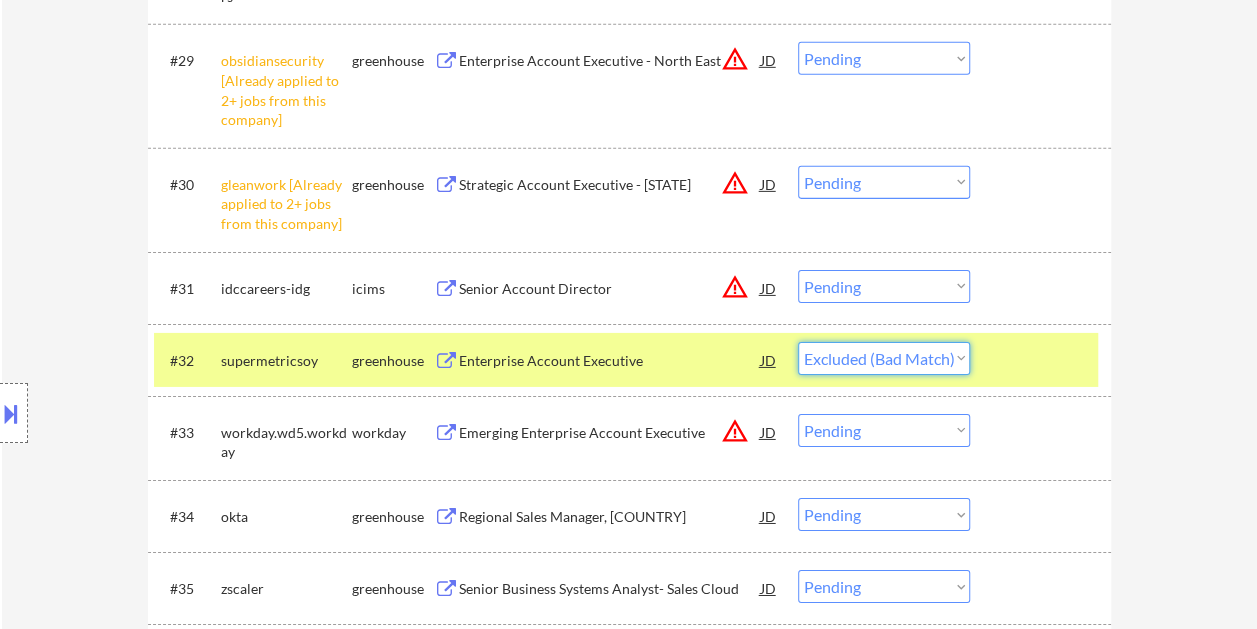 click on "Choose an option... Pending Applied Excluded (Questions) Excluded (Expired) Excluded (Location) Excluded (Bad Match) Excluded (Blocklist) Excluded (Salary) Excluded (Other)" at bounding box center [884, 358] 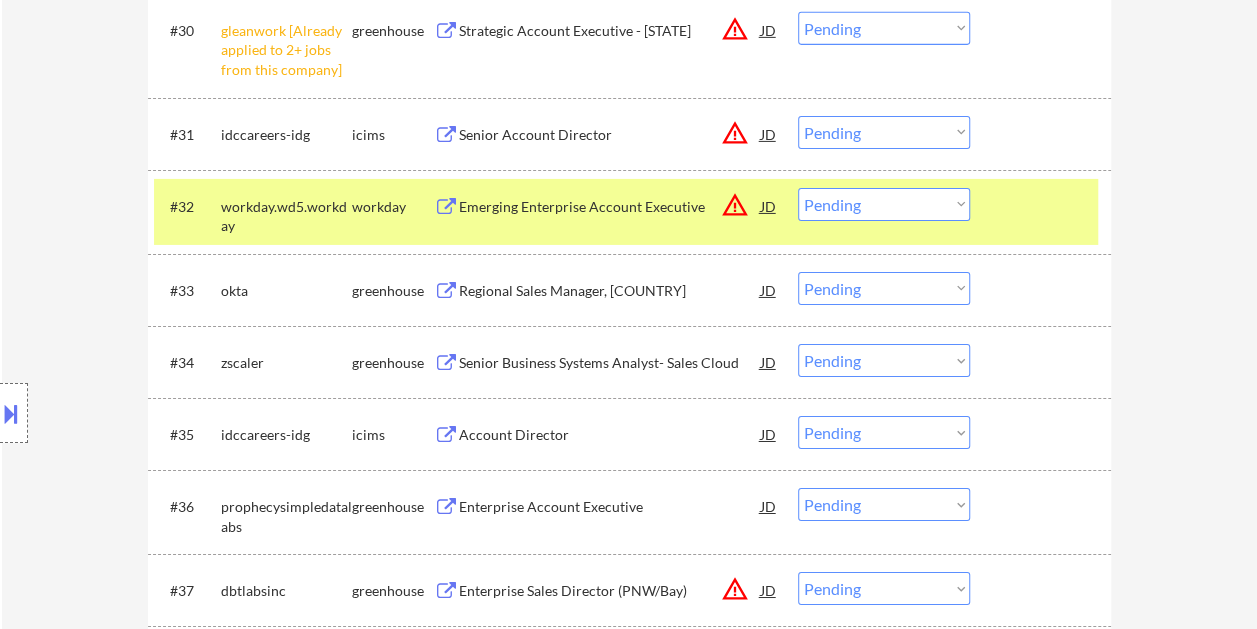 scroll, scrollTop: 3300, scrollLeft: 0, axis: vertical 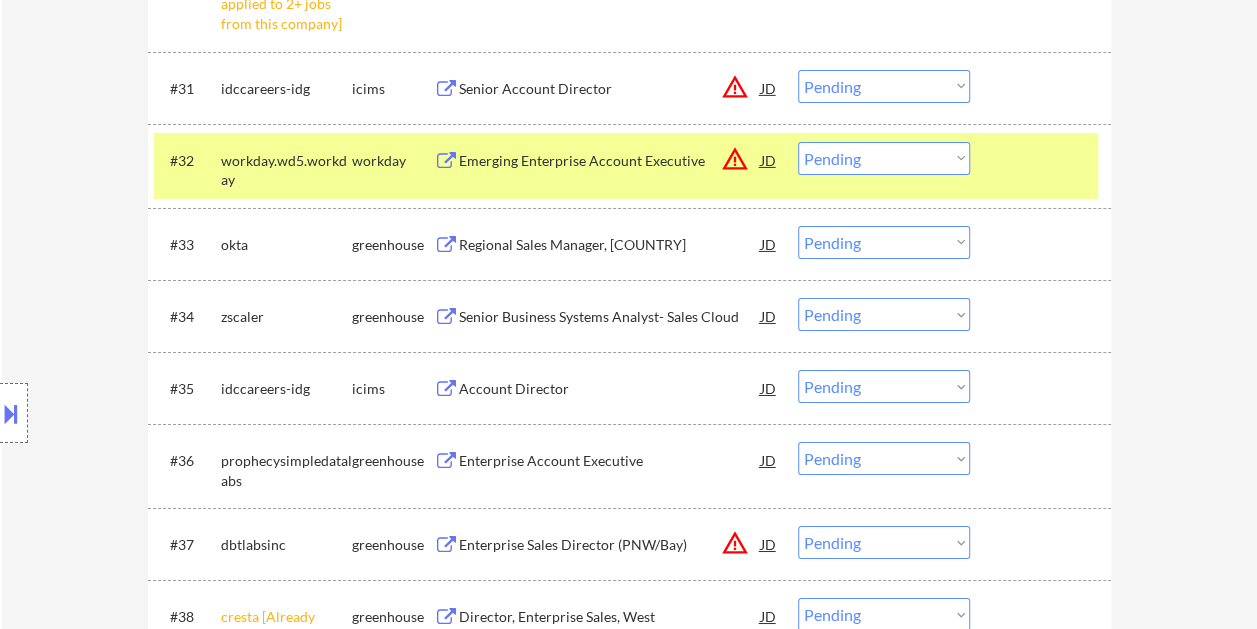click at bounding box center (1043, 160) 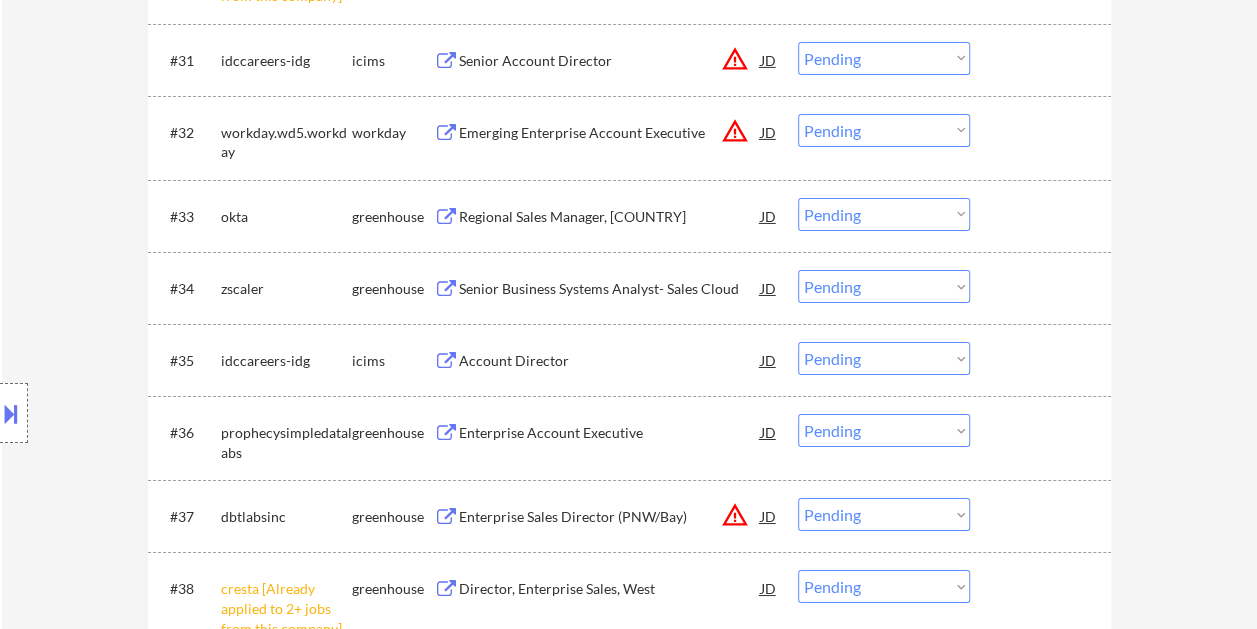 scroll, scrollTop: 3400, scrollLeft: 0, axis: vertical 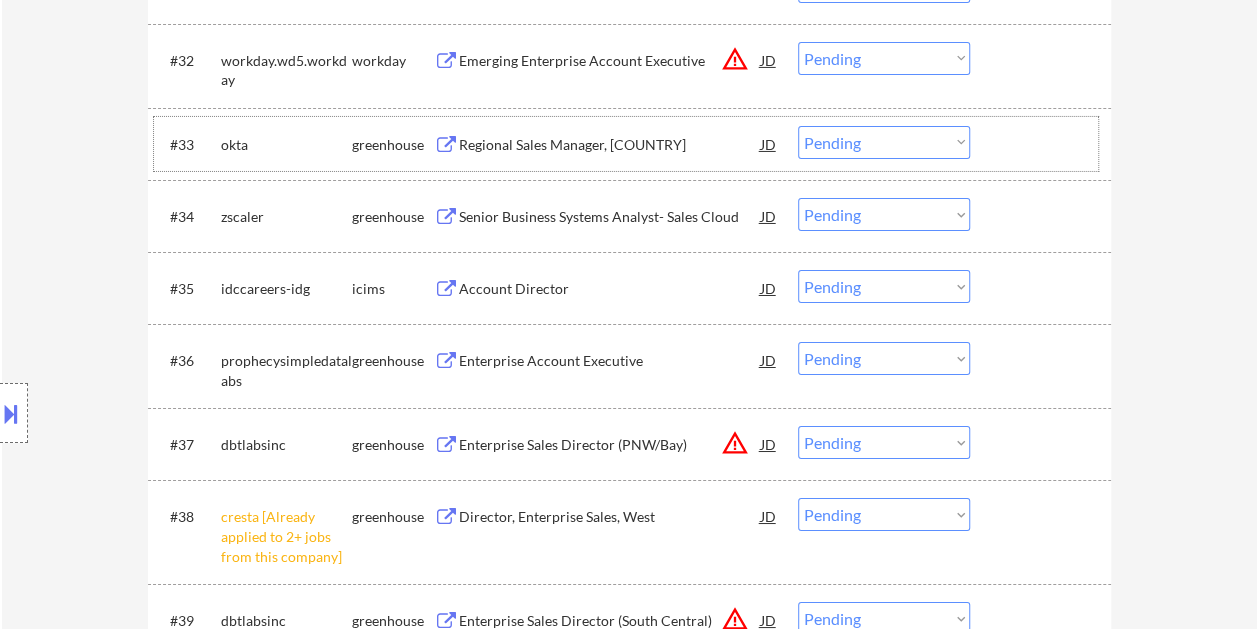click at bounding box center [1043, 144] 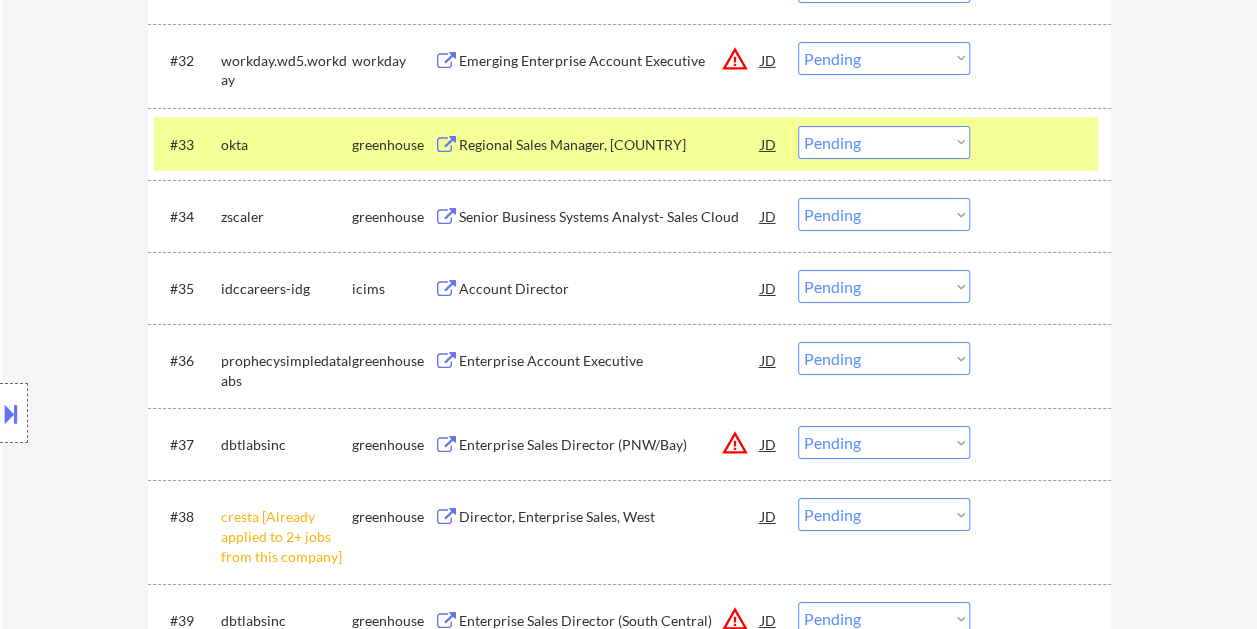 click at bounding box center (1043, 144) 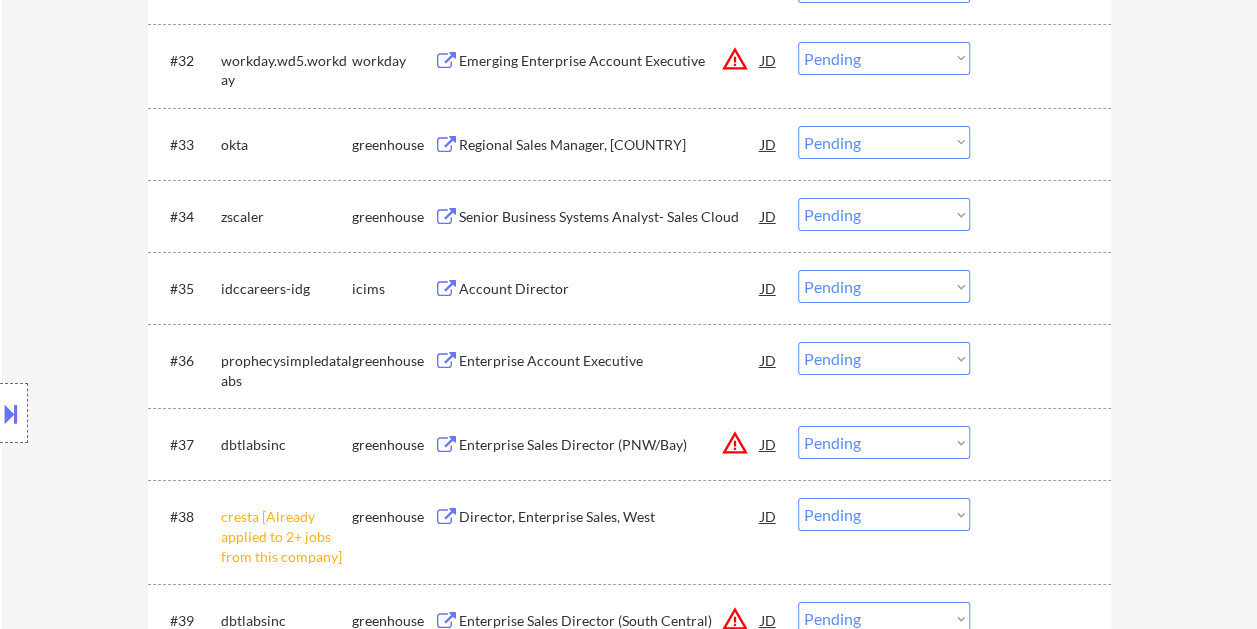 click on "#34 zscaler greenhouse Senior Business Systems Analyst- Sales Cloud JD warning_amber Choose an option... Pending Applied Excluded (Questions) Excluded (Expired) Excluded (Location) Excluded (Bad Match) Excluded (Blocklist) Excluded (Salary) Excluded (Other)" at bounding box center [626, 216] 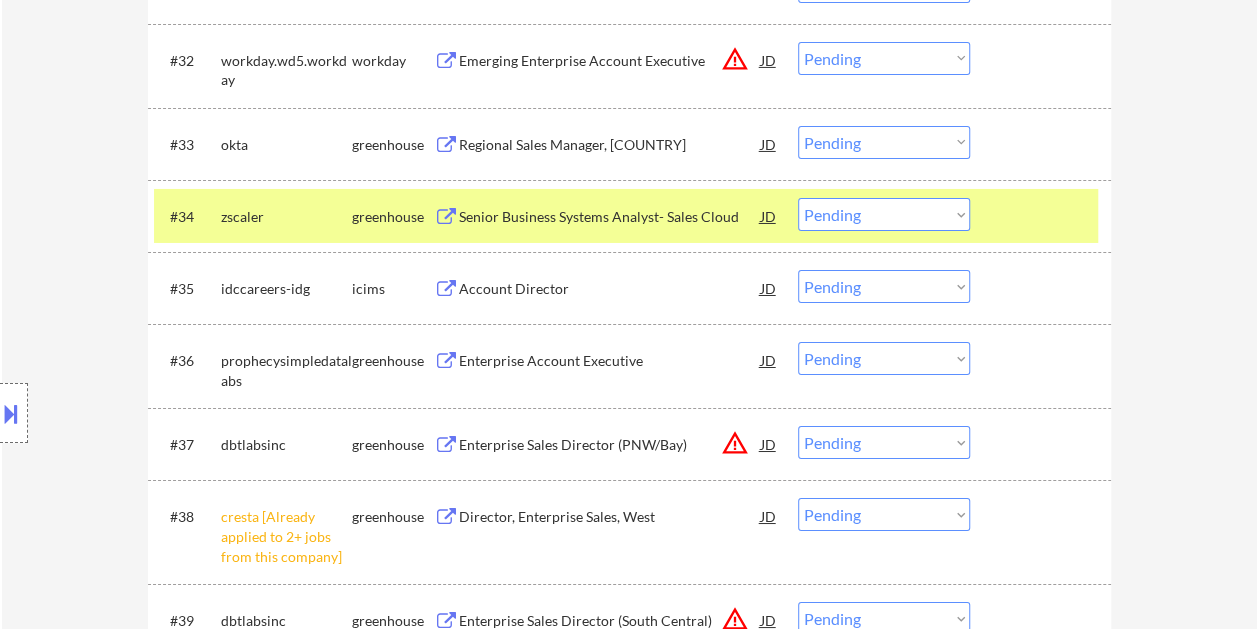 click on "Senior Business Systems Analyst- Sales Cloud" at bounding box center [610, 216] 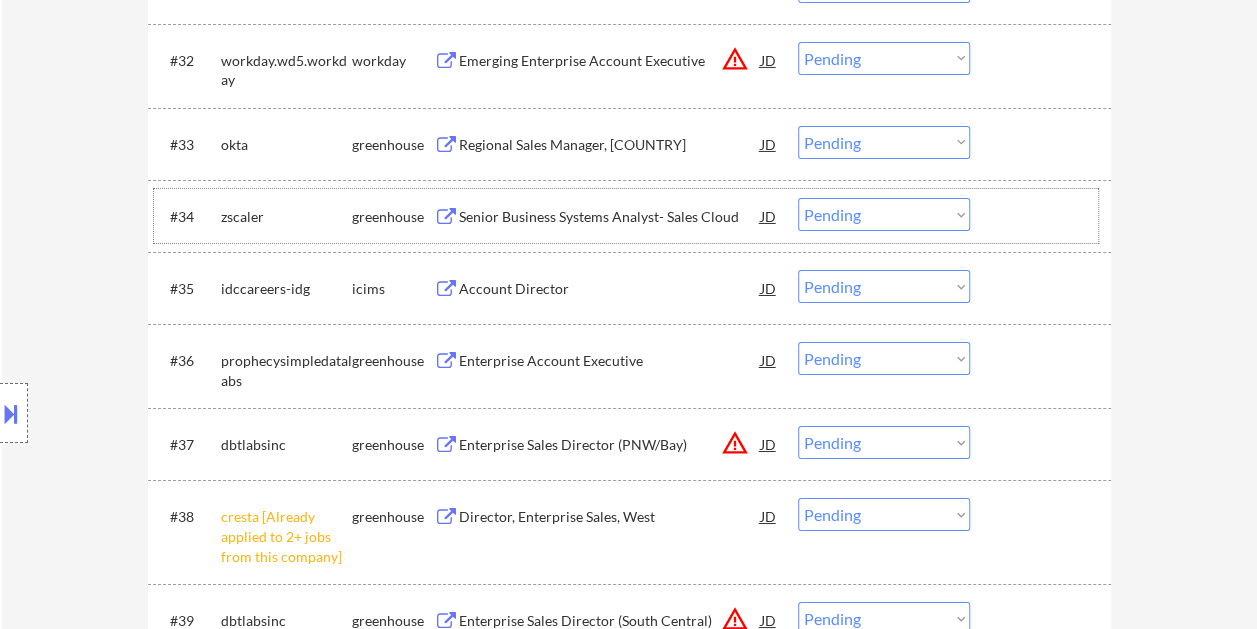 click at bounding box center (1043, 216) 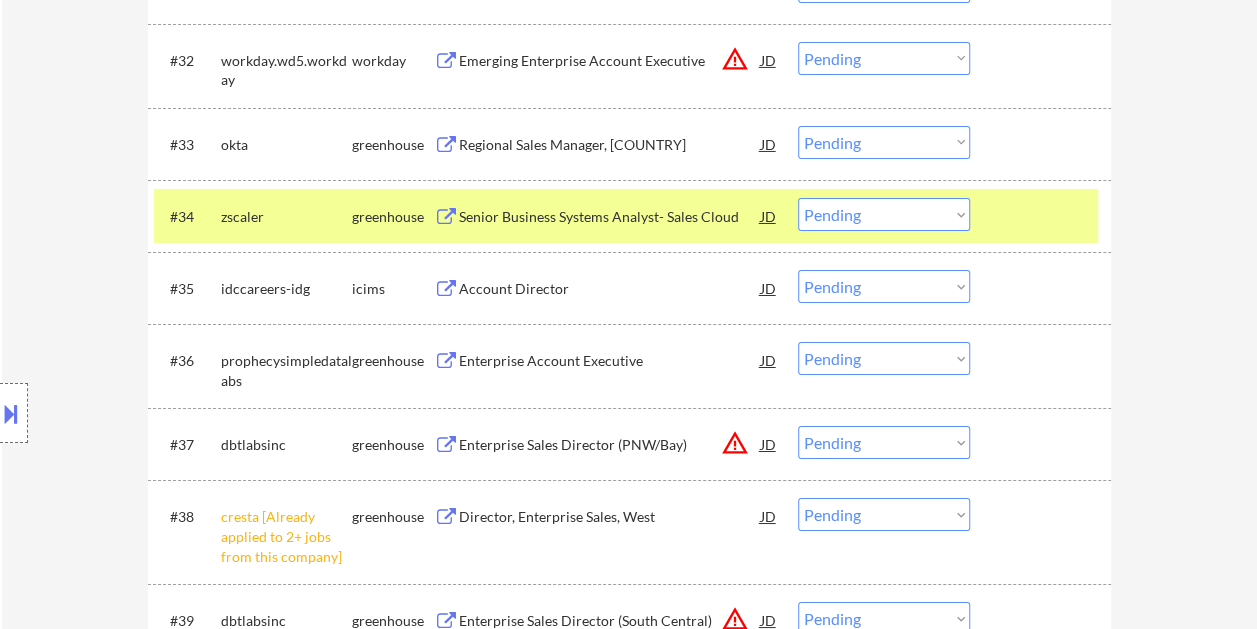 click on "Choose an option... Pending Applied Excluded (Questions) Excluded (Expired) Excluded (Location) Excluded (Bad Match) Excluded (Blocklist) Excluded (Salary) Excluded (Other)" at bounding box center [884, 214] 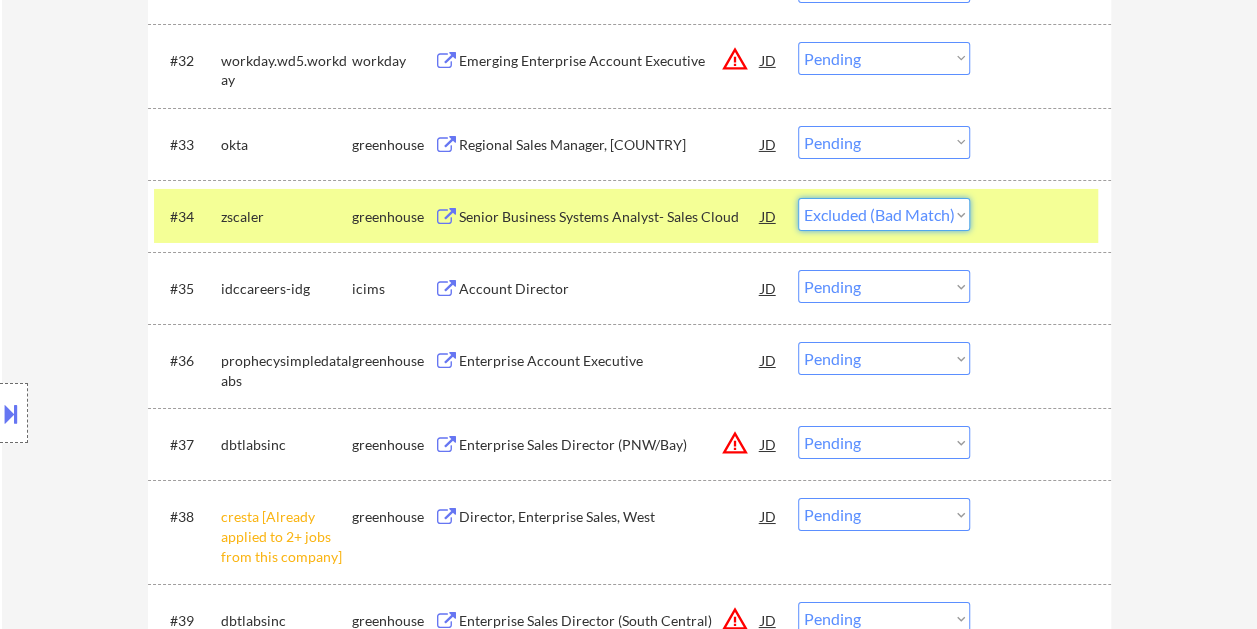 click on "Choose an option... Pending Applied Excluded (Questions) Excluded (Expired) Excluded (Location) Excluded (Bad Match) Excluded (Blocklist) Excluded (Salary) Excluded (Other)" at bounding box center (884, 214) 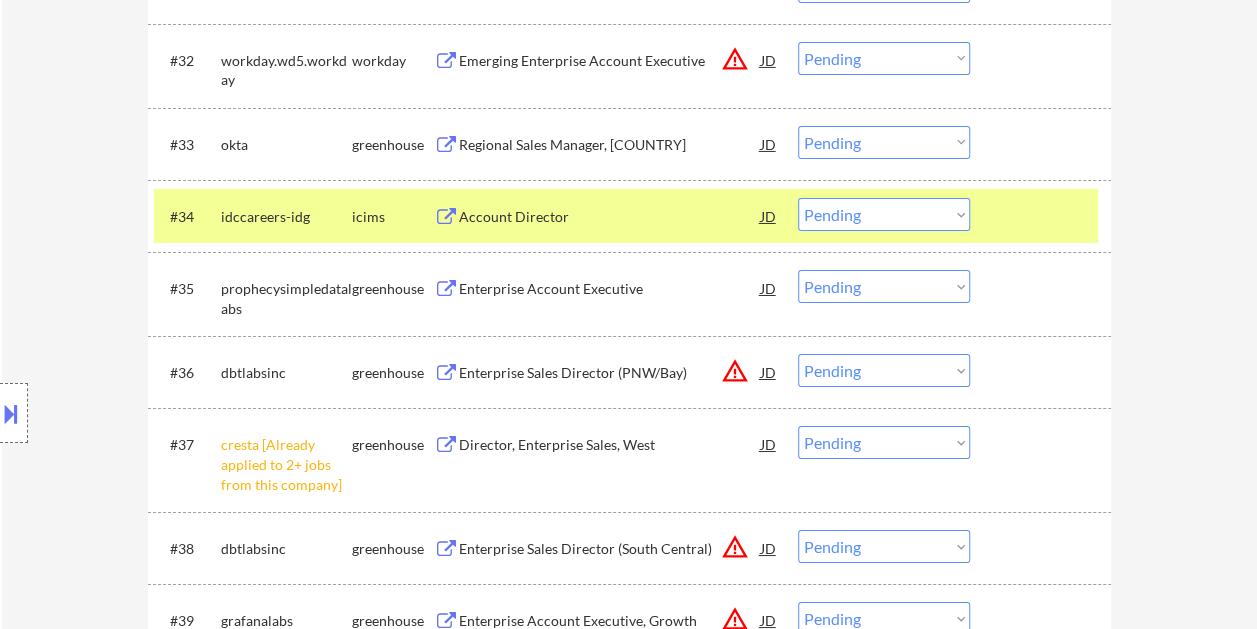 click at bounding box center (1043, 216) 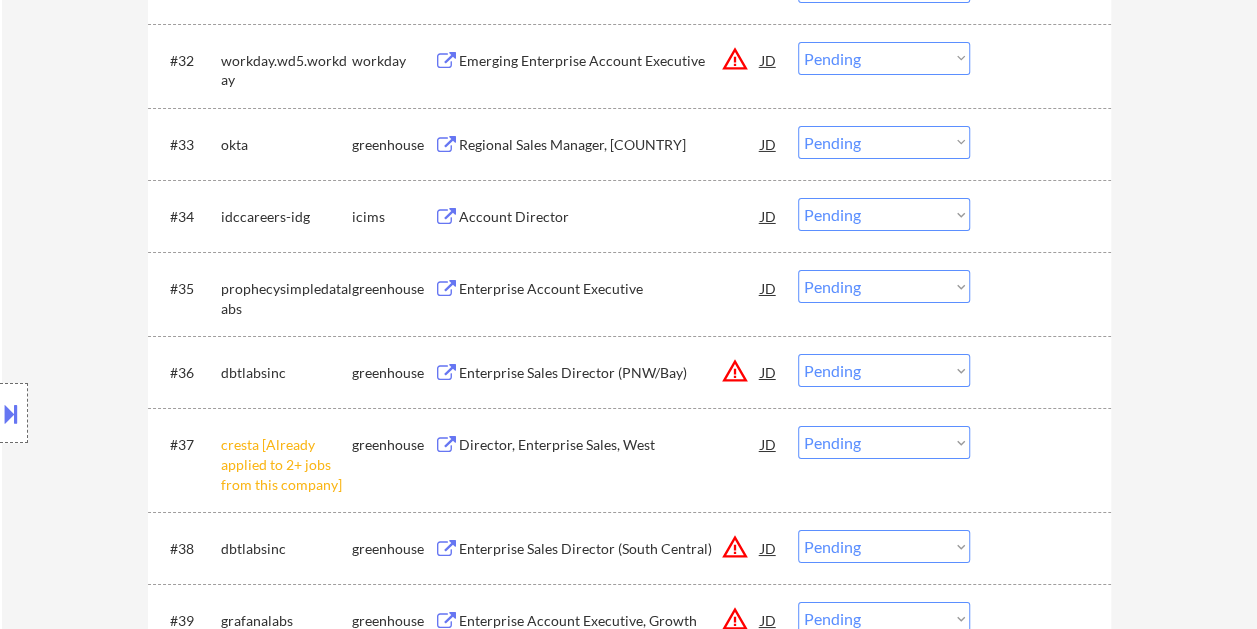 click at bounding box center (1043, 288) 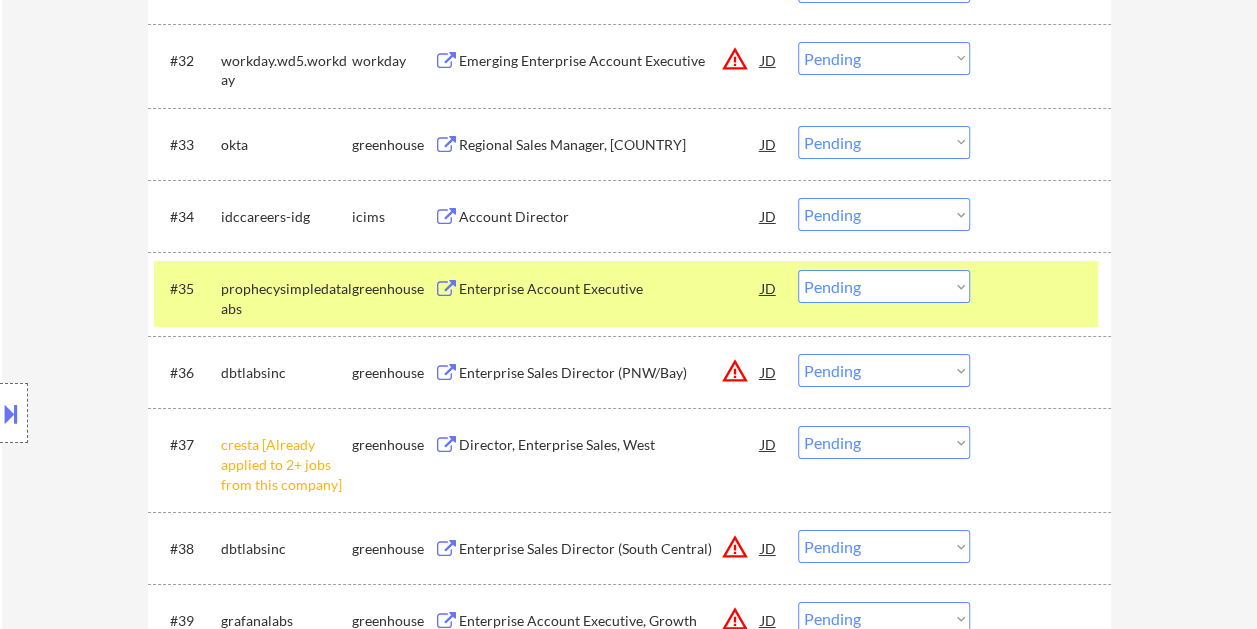 click on "Enterprise Account Executive" at bounding box center [610, 289] 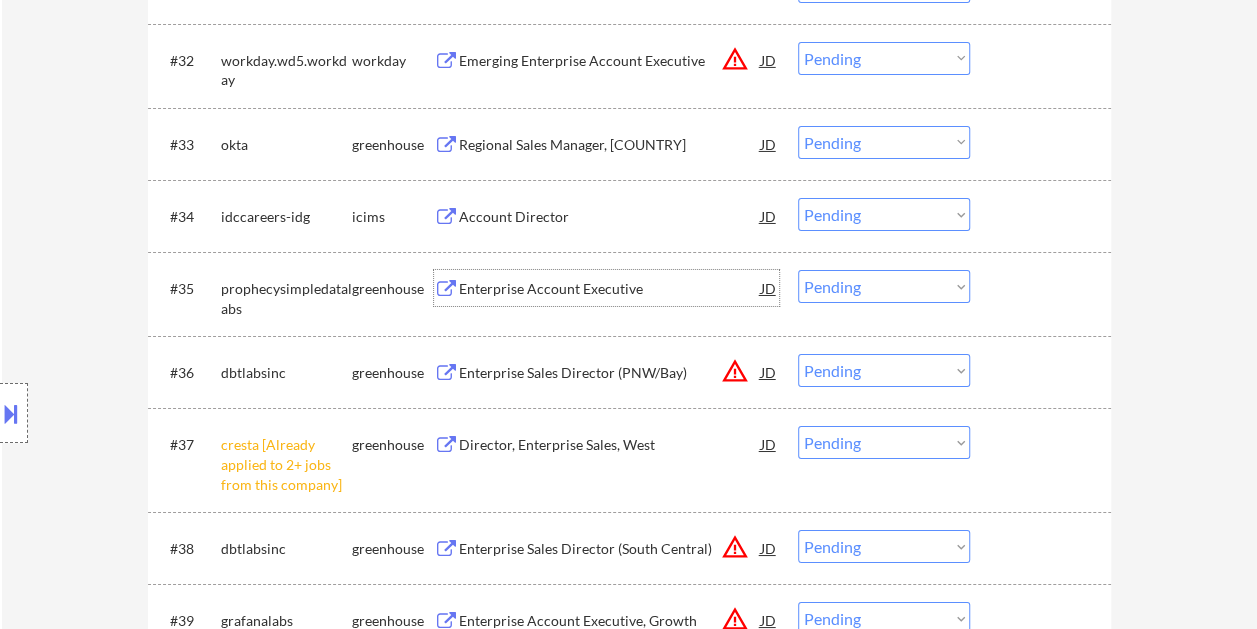 click at bounding box center (1043, 288) 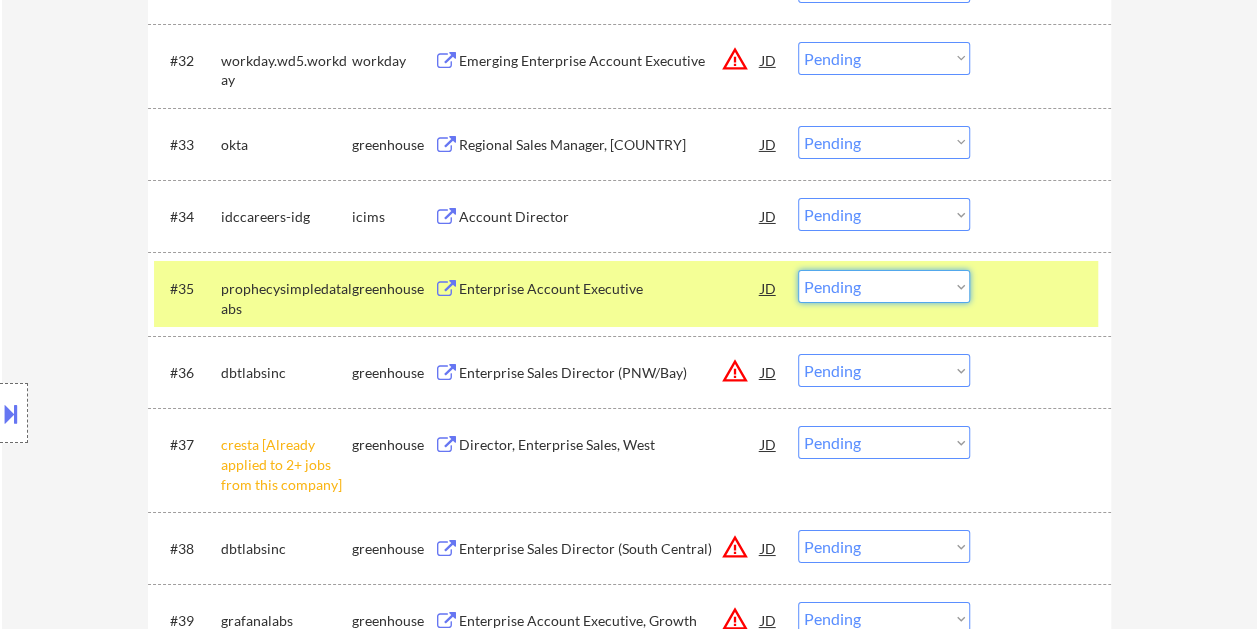 click on "Choose an option... Pending Applied Excluded (Questions) Excluded (Expired) Excluded (Location) Excluded (Bad Match) Excluded (Blocklist) Excluded (Salary) Excluded (Other)" at bounding box center [884, 286] 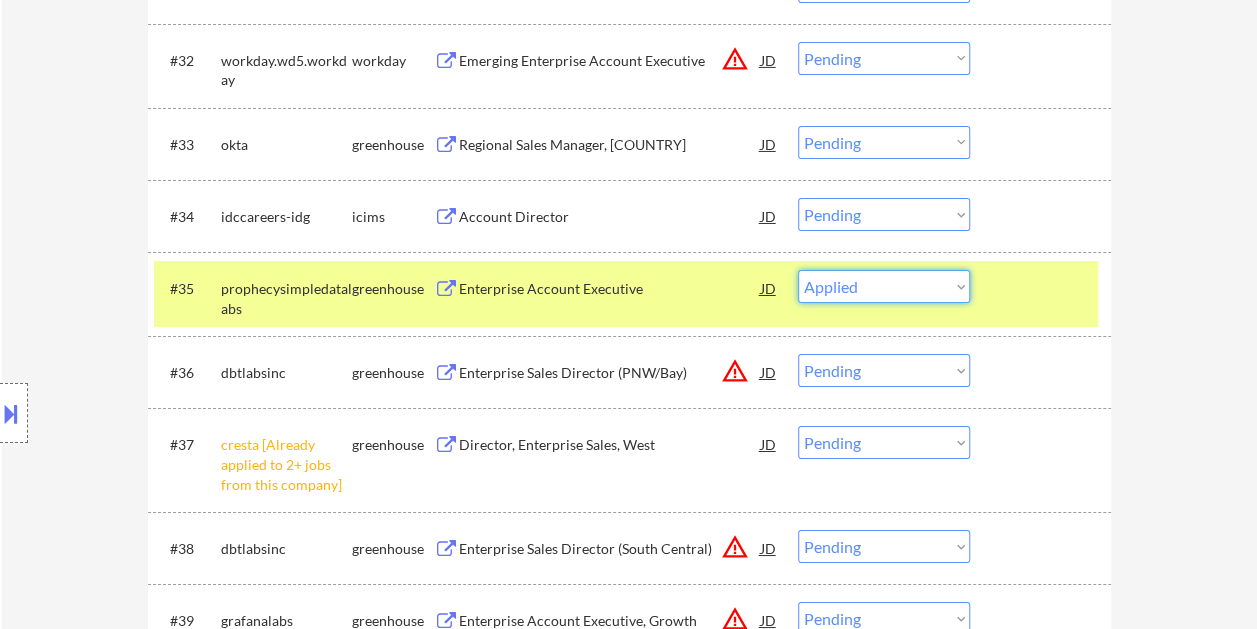 click on "Choose an option... Pending Applied Excluded (Questions) Excluded (Expired) Excluded (Location) Excluded (Bad Match) Excluded (Blocklist) Excluded (Salary) Excluded (Other)" at bounding box center (884, 286) 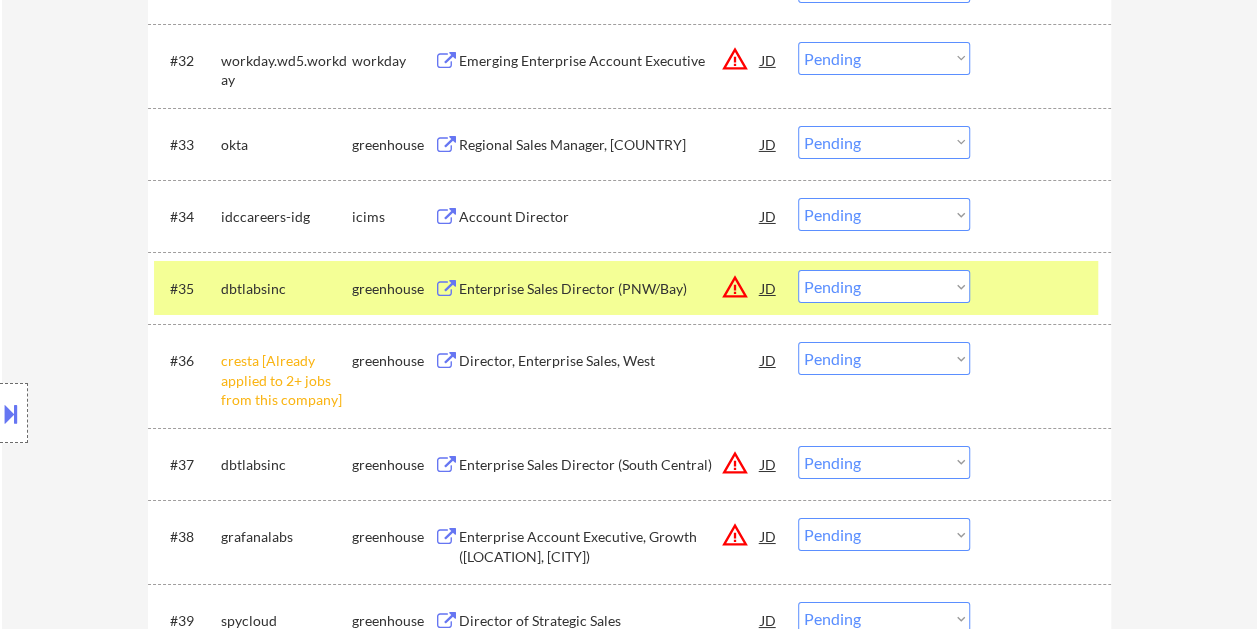 click at bounding box center [1043, 288] 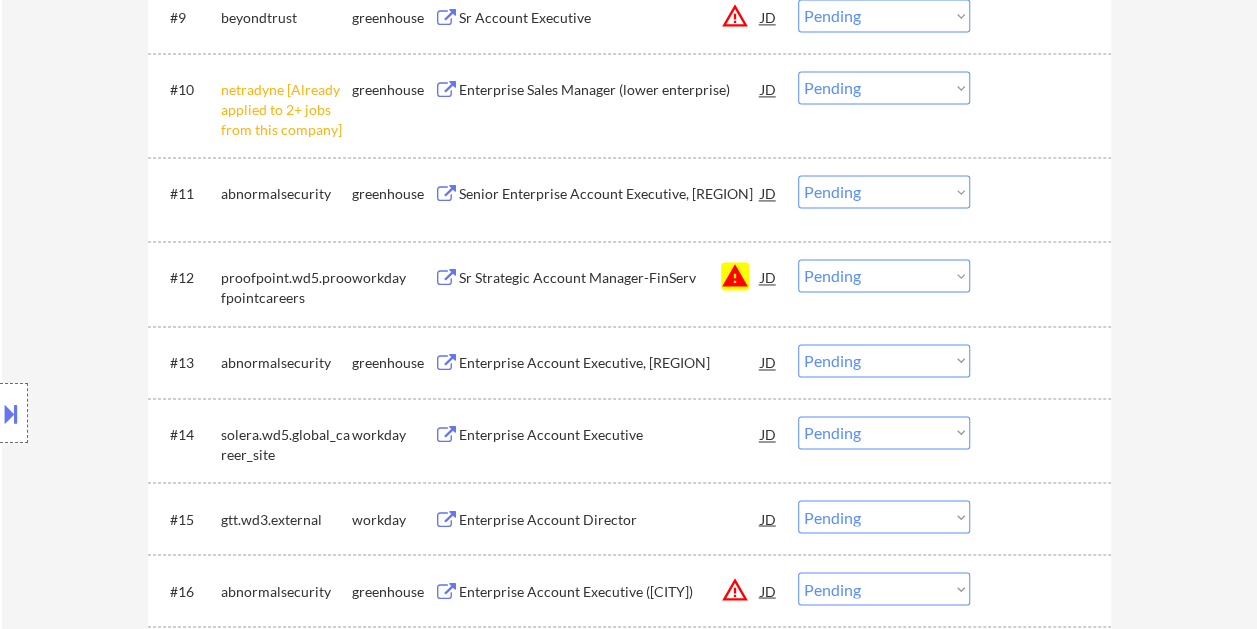 scroll, scrollTop: 0, scrollLeft: 0, axis: both 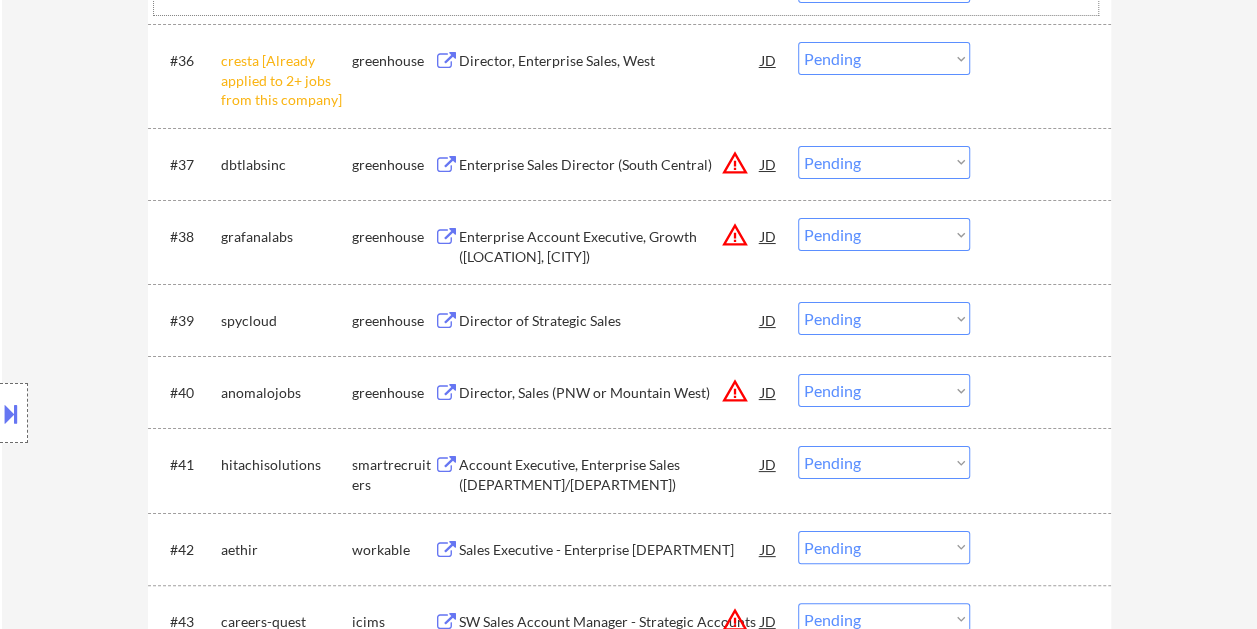 click on "#39 spycloud greenhouse Director of Strategic Sales JD warning_amber Choose an option... Pending Applied Excluded (Questions) Excluded (Expired) Excluded (Location) Excluded (Bad Match) Excluded (Blocklist) Excluded (Salary) Excluded (Other)" at bounding box center (626, 320) 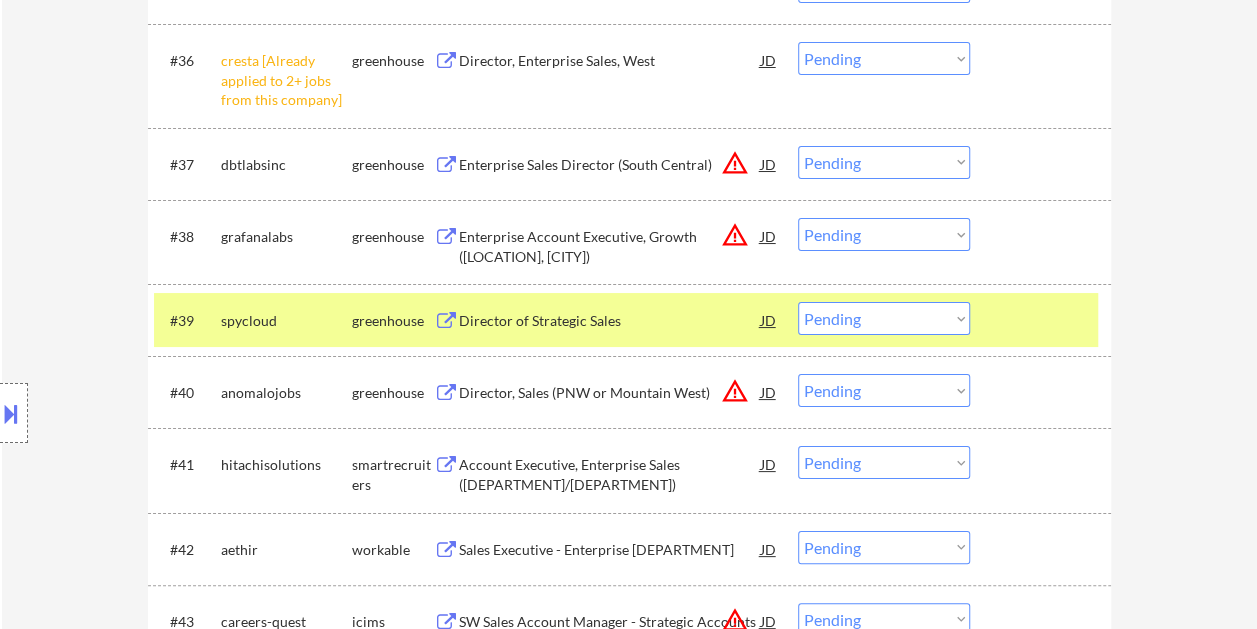 click on "Director of Strategic Sales" at bounding box center [610, 320] 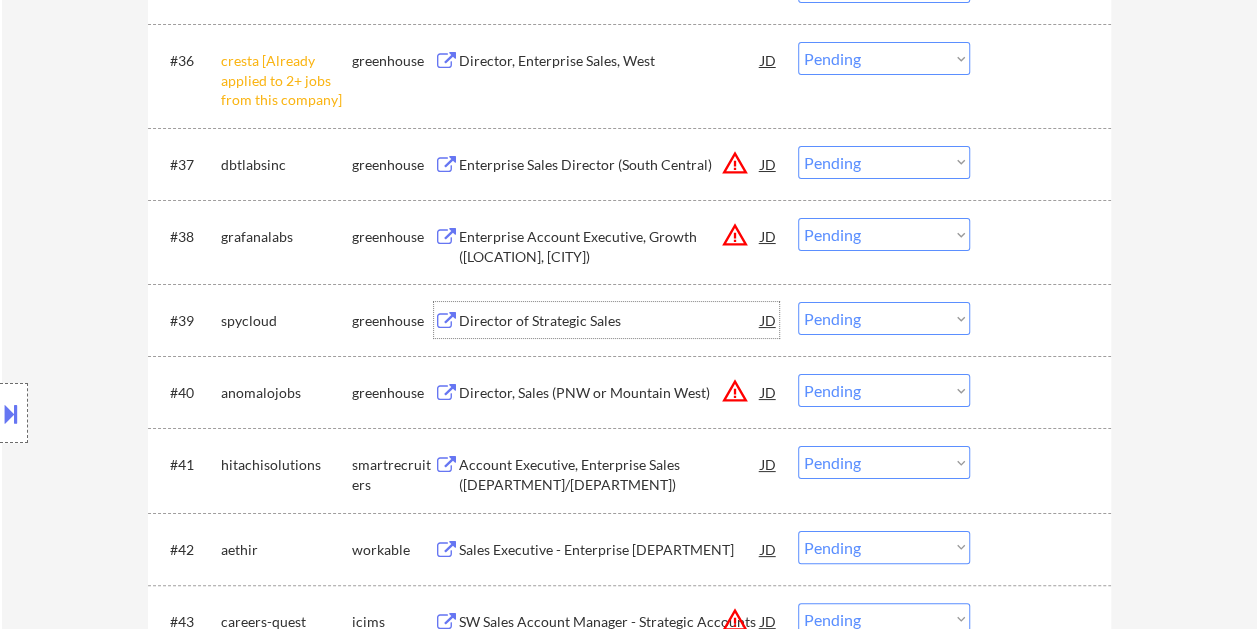 click at bounding box center (1043, 320) 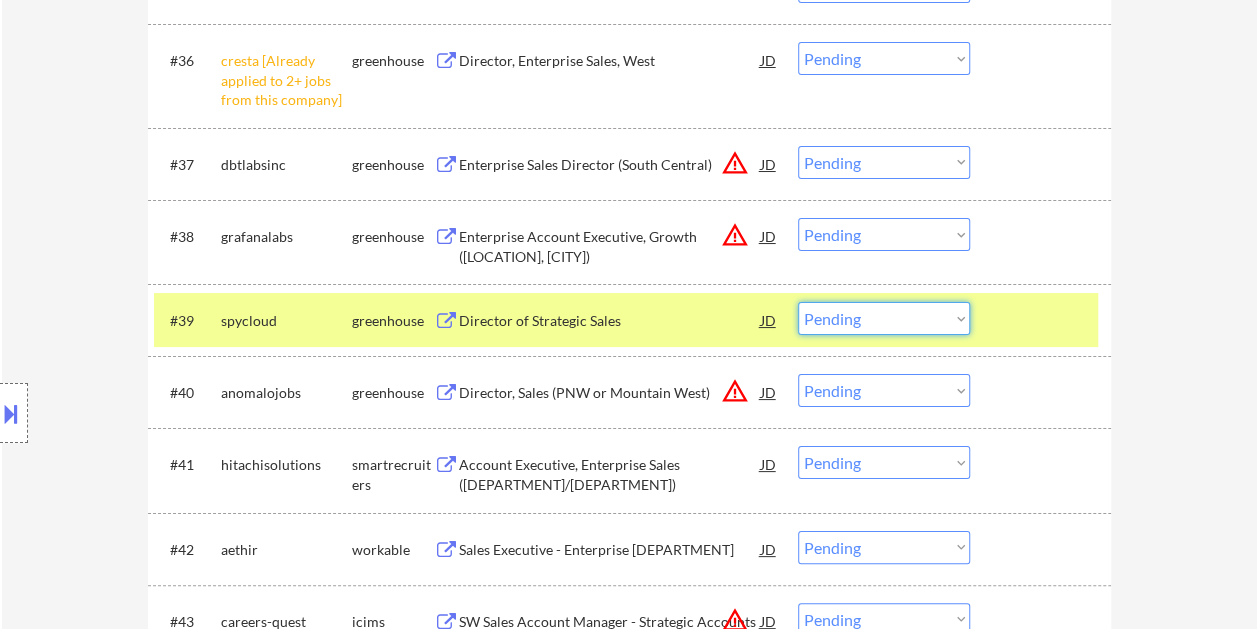 click on "Choose an option... Pending Applied Excluded (Questions) Excluded (Expired) Excluded (Location) Excluded (Bad Match) Excluded (Blocklist) Excluded (Salary) Excluded (Other)" at bounding box center (884, 318) 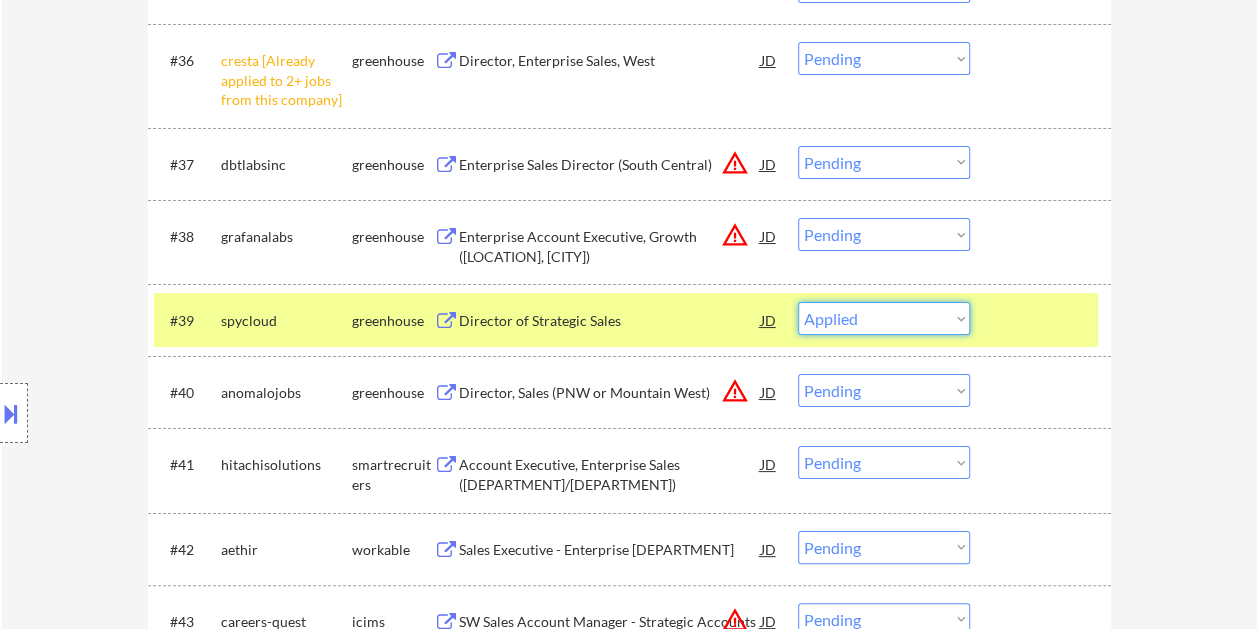 click on "Choose an option... Pending Applied Excluded (Questions) Excluded (Expired) Excluded (Location) Excluded (Bad Match) Excluded (Blocklist) Excluded (Salary) Excluded (Other)" at bounding box center [884, 318] 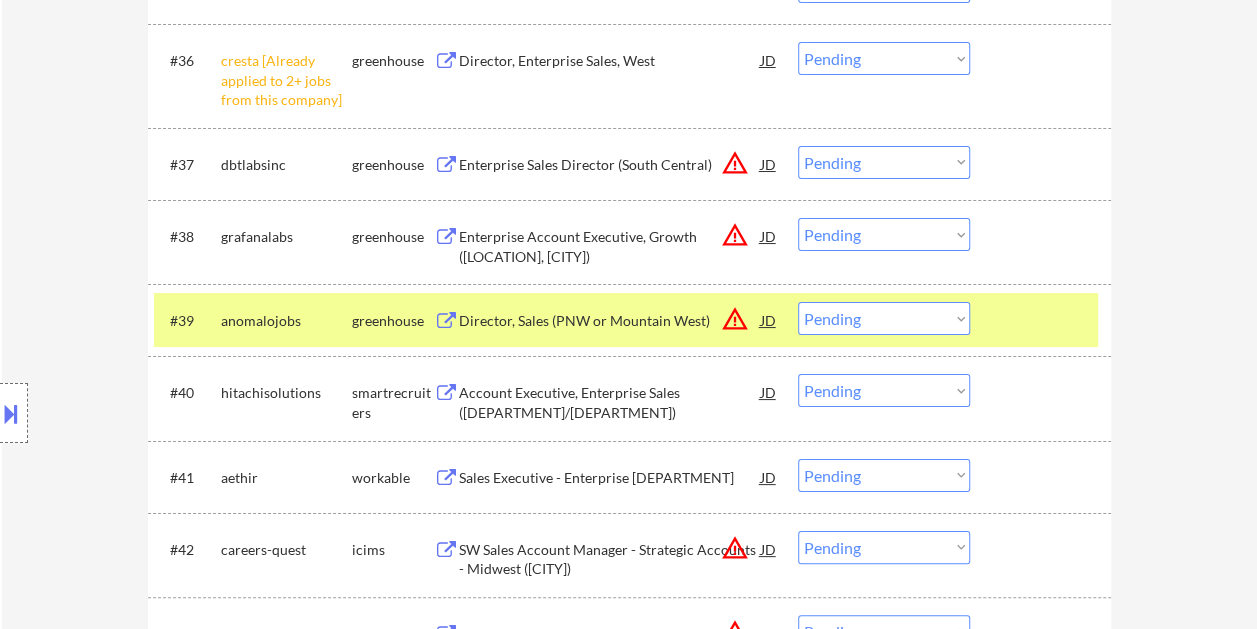 click on "#39 anomalojobs greenhouse Director, Sales (PNW or Mountain West) JD warning_amber Choose an option... Pending Applied Excluded (Questions) Excluded (Expired) Excluded (Location) Excluded (Bad Match) Excluded (Blocklist) Excluded (Salary) Excluded (Other)" at bounding box center (626, 320) 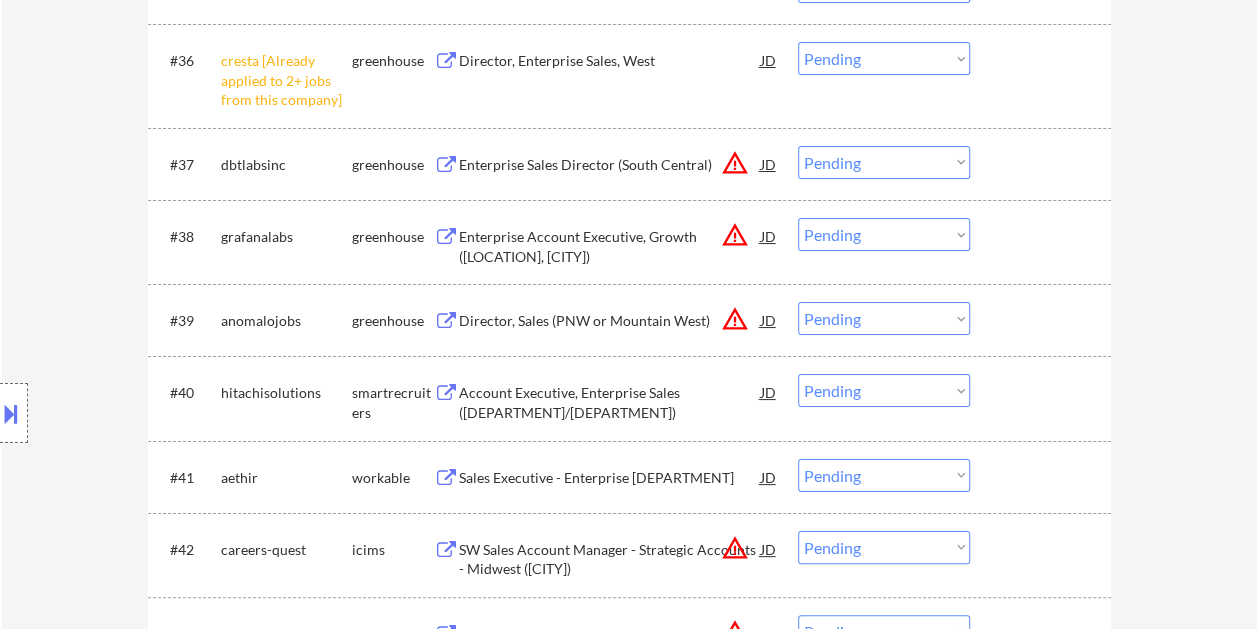click on "Director, Sales (PNW or Mountain West)" at bounding box center [610, 321] 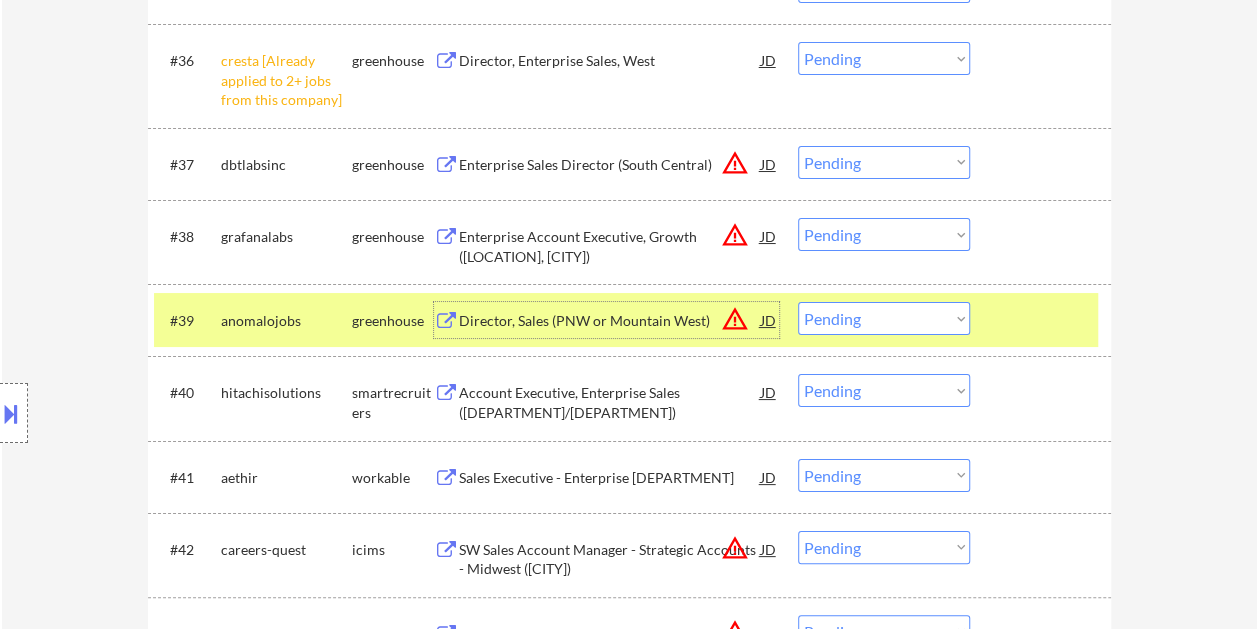 click on "Choose an option... Pending Applied Excluded (Questions) Excluded (Expired) Excluded (Location) Excluded (Bad Match) Excluded (Blocklist) Excluded (Salary) Excluded (Other)" at bounding box center [884, 318] 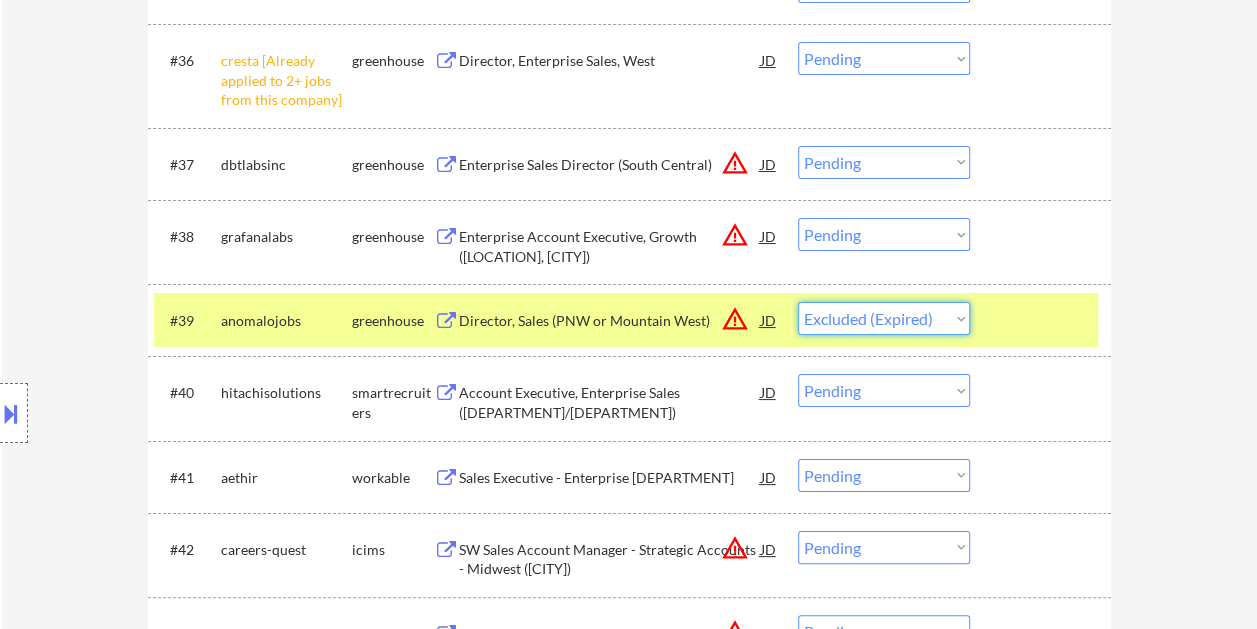 click on "Choose an option... Pending Applied Excluded (Questions) Excluded (Expired) Excluded (Location) Excluded (Bad Match) Excluded (Blocklist) Excluded (Salary) Excluded (Other)" at bounding box center (884, 318) 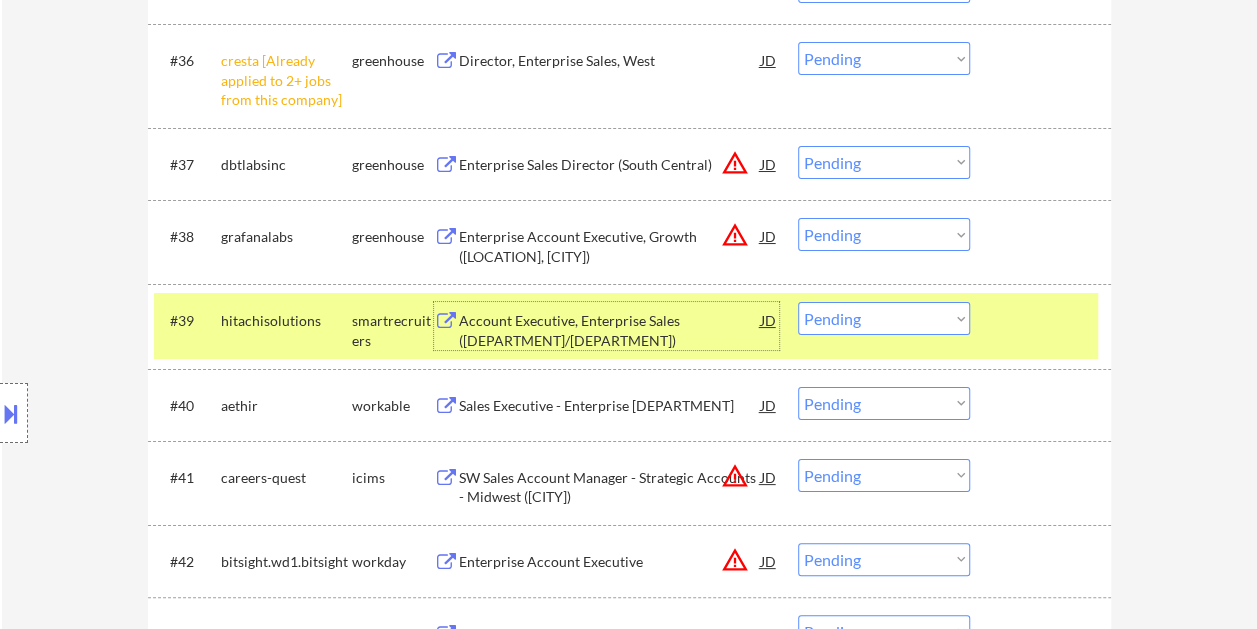 click on "Account Executive, Enterprise Sales ([DEPARTMENT]/[DEPARTMENT])" at bounding box center (610, 330) 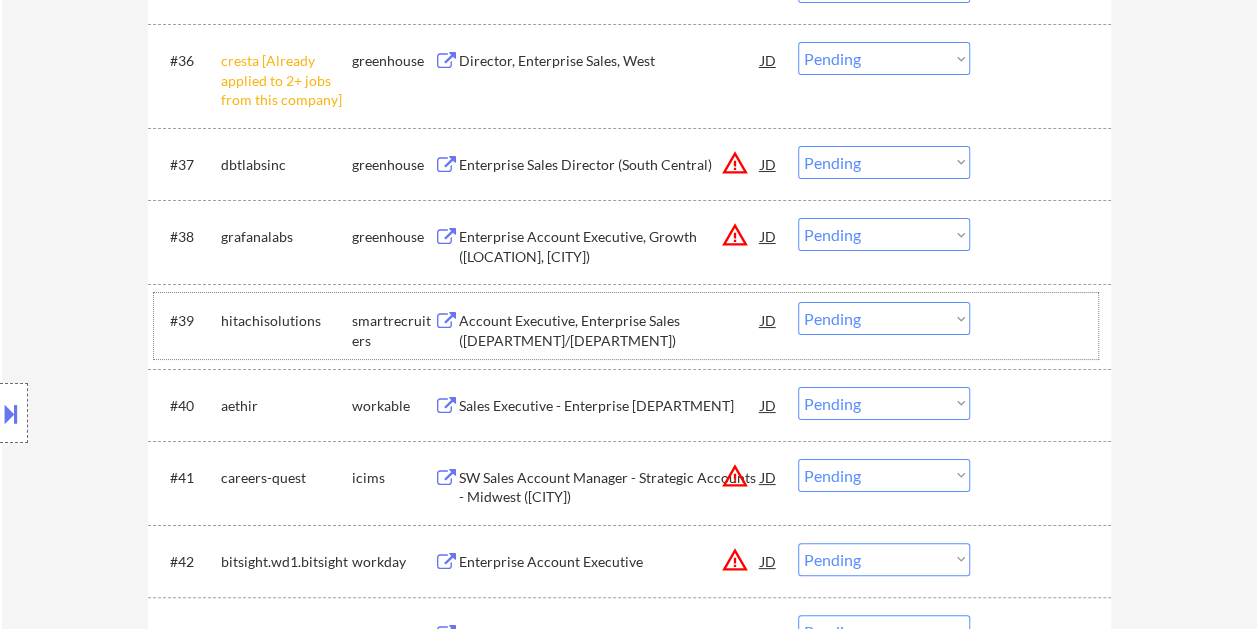 click on "#39 hitachisolutions smartrecruiters Account Executive, Enterprise Sales (Insurance/FinServ) JD warning_amber Choose an option... Pending Applied Excluded (Questions) Excluded (Expired) Excluded (Location) Excluded (Bad Match) Excluded (Blocklist) Excluded (Salary) Excluded (Other)" at bounding box center [626, 326] 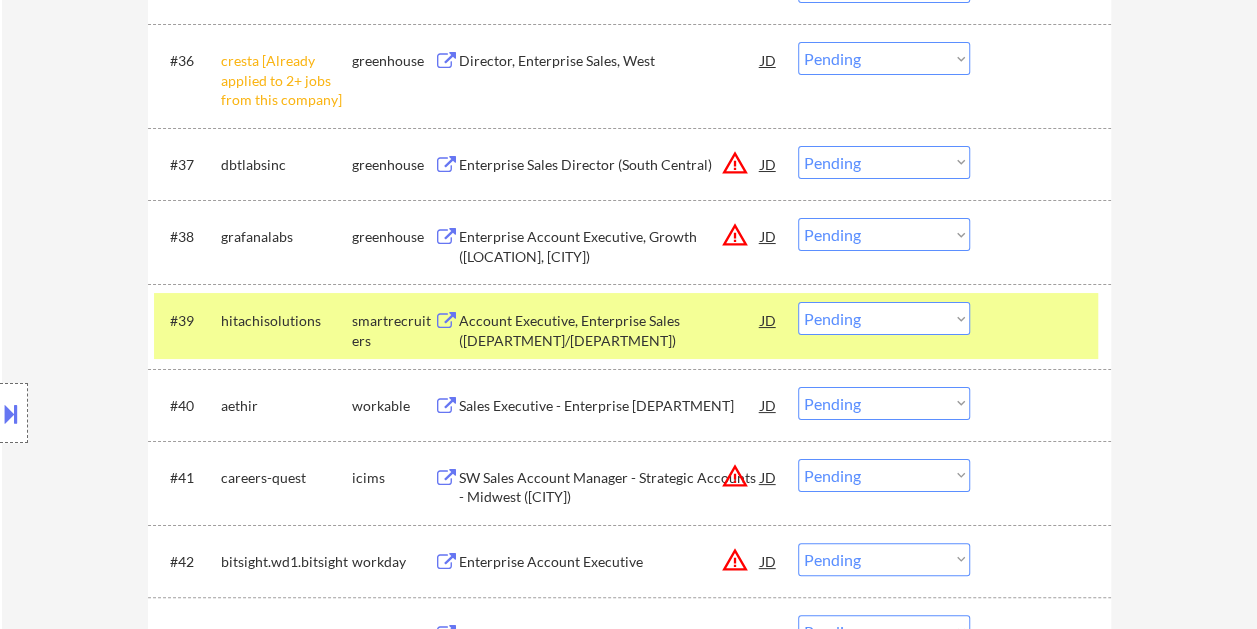 click on "Choose an option... Pending Applied Excluded (Questions) Excluded (Expired) Excluded (Location) Excluded (Bad Match) Excluded (Blocklist) Excluded (Salary) Excluded (Other)" at bounding box center [884, 318] 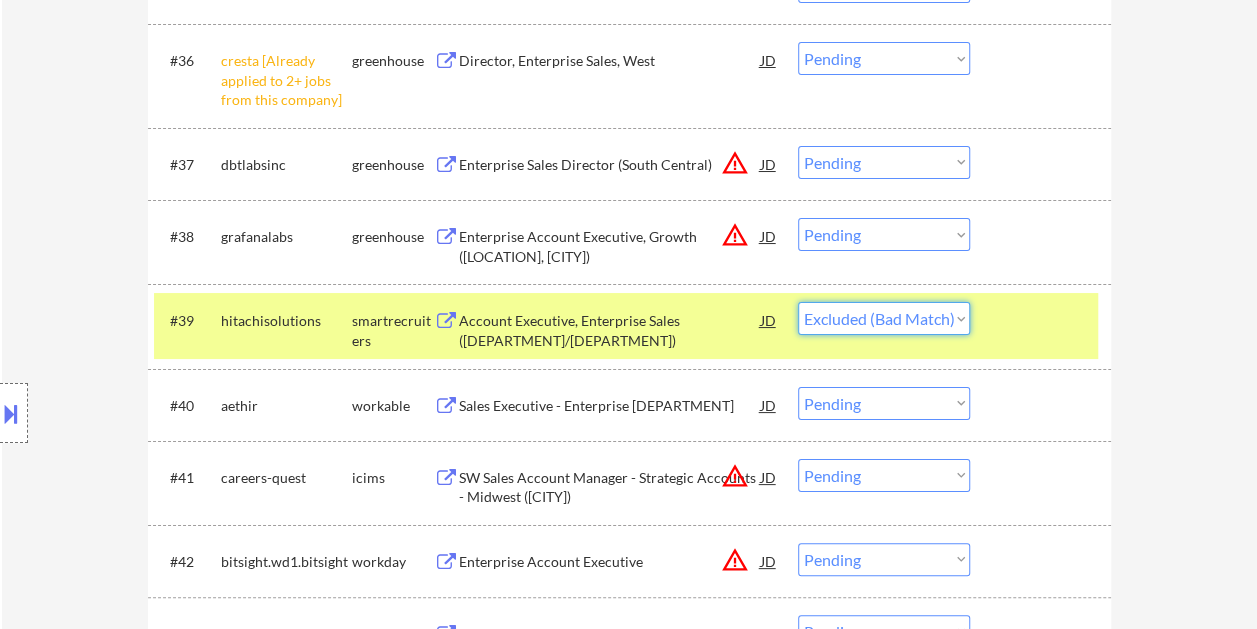 click on "Choose an option... Pending Applied Excluded (Questions) Excluded (Expired) Excluded (Location) Excluded (Bad Match) Excluded (Blocklist) Excluded (Salary) Excluded (Other)" at bounding box center (884, 318) 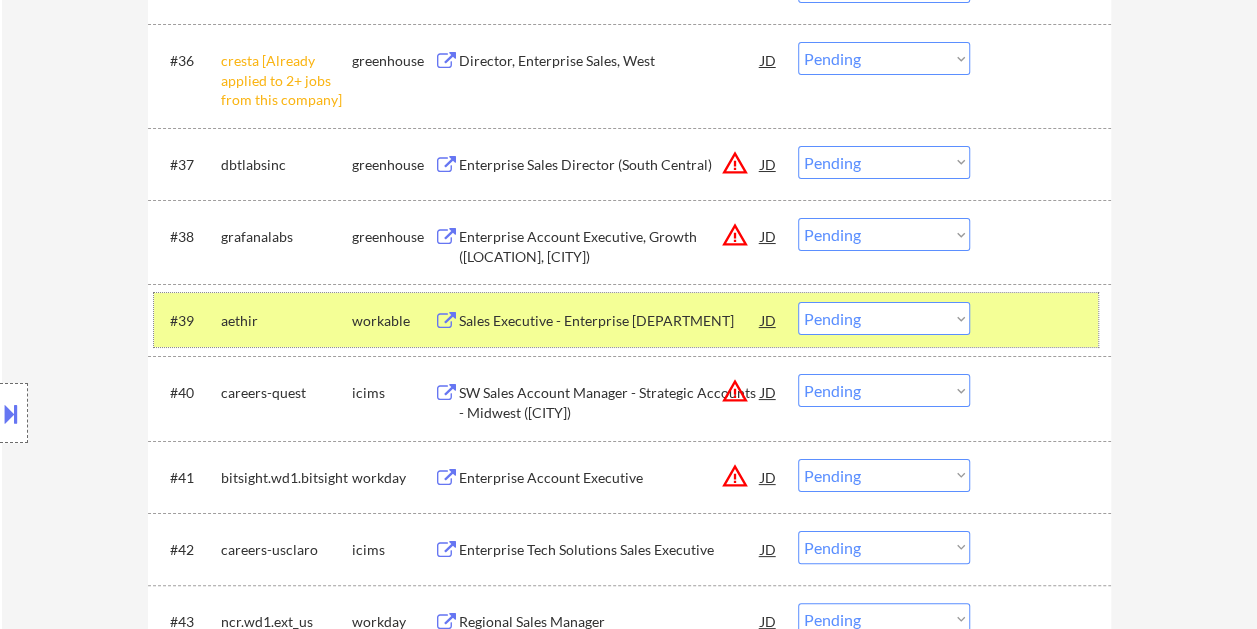 drag, startPoint x: 1076, startPoint y: 310, endPoint x: 973, endPoint y: 312, distance: 103.01942 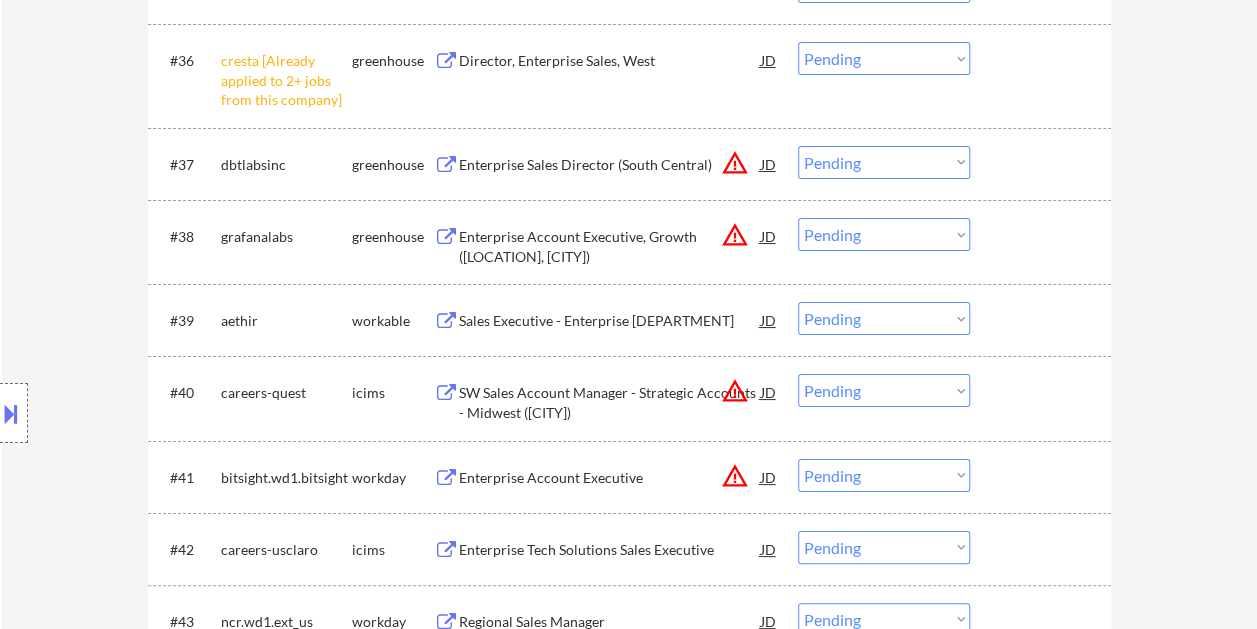 click at bounding box center [1043, 320] 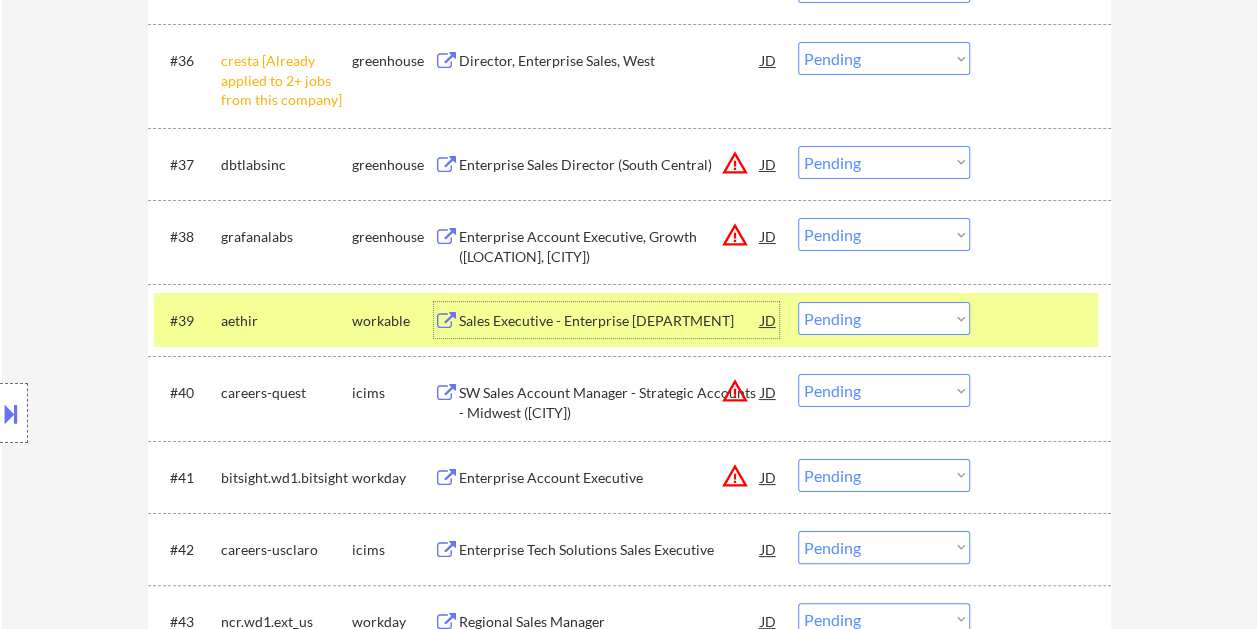 click on "Sales Executive - Enterprise [DEPARTMENT]" at bounding box center (610, 320) 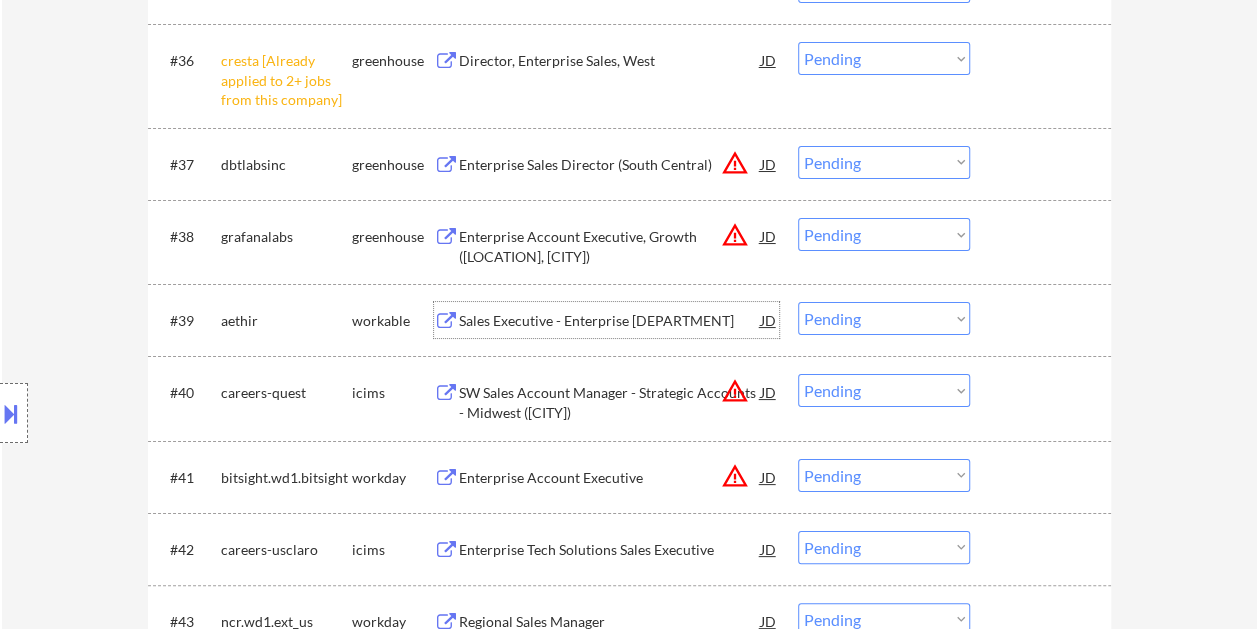 click at bounding box center (1043, 320) 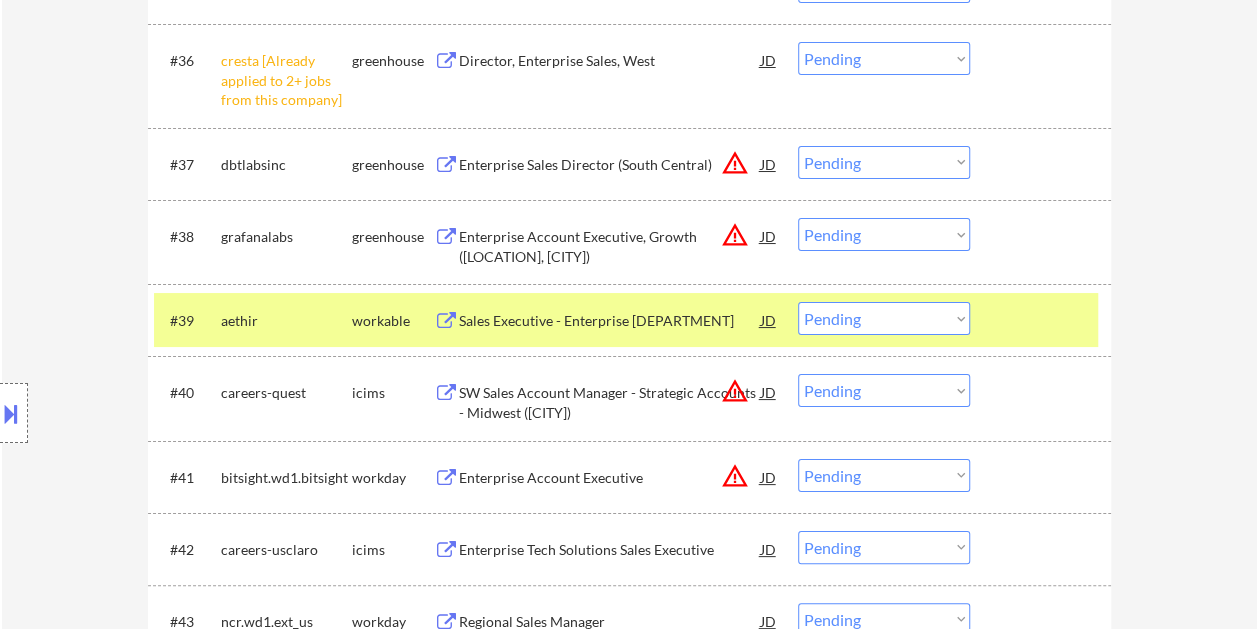 click on "Choose an option... Pending Applied Excluded (Questions) Excluded (Expired) Excluded (Location) Excluded (Bad Match) Excluded (Blocklist) Excluded (Salary) Excluded (Other)" at bounding box center (884, 318) 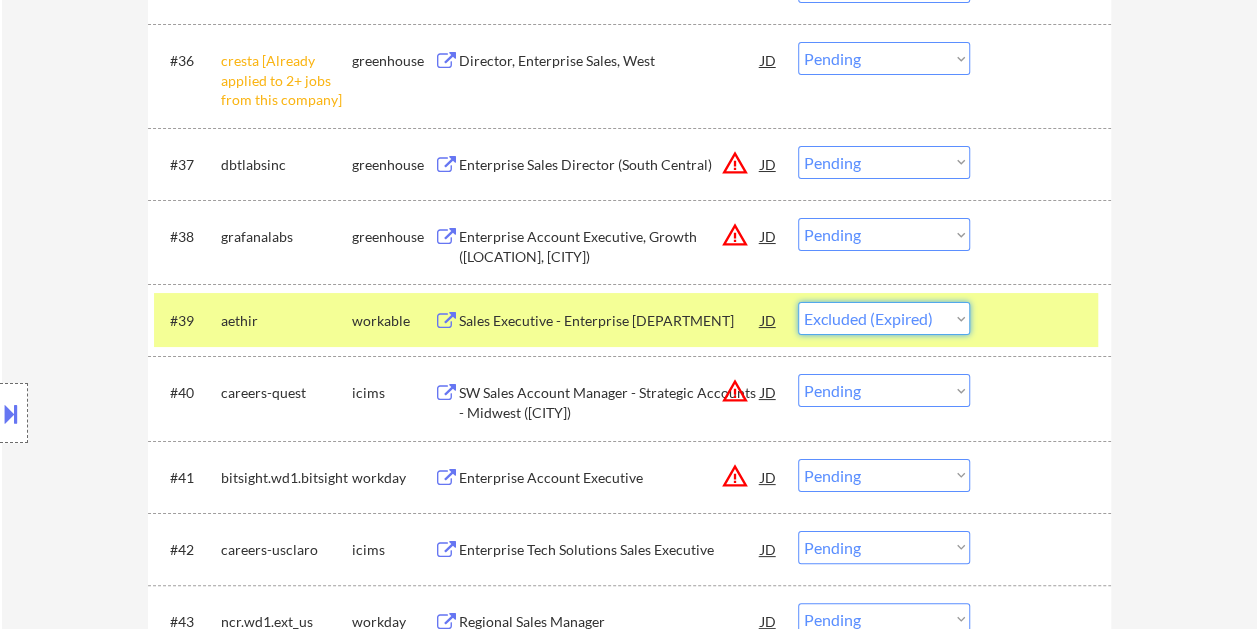 click on "Choose an option... Pending Applied Excluded (Questions) Excluded (Expired) Excluded (Location) Excluded (Bad Match) Excluded (Blocklist) Excluded (Salary) Excluded (Other)" at bounding box center [884, 318] 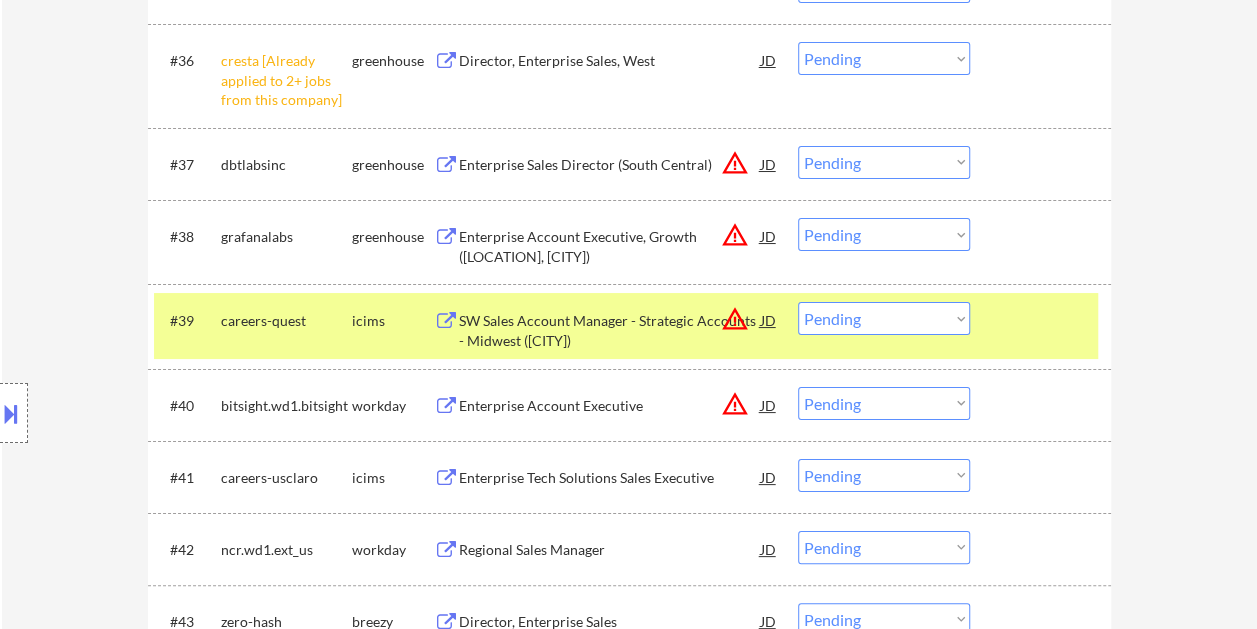 click at bounding box center (1043, 320) 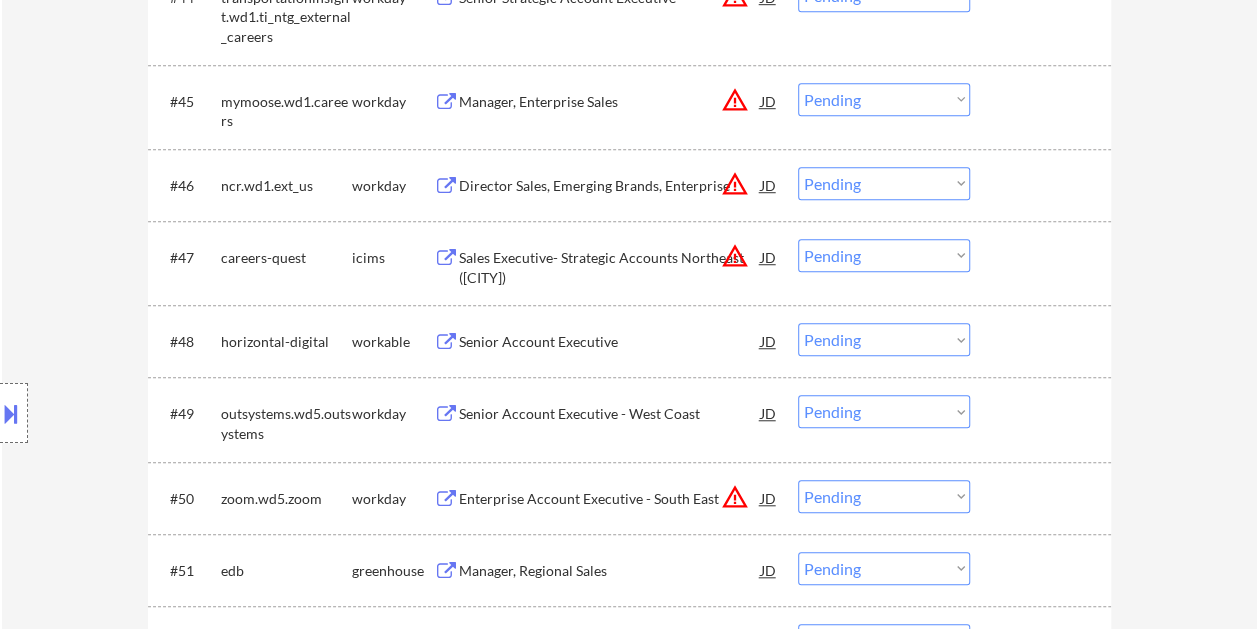 scroll, scrollTop: 4400, scrollLeft: 0, axis: vertical 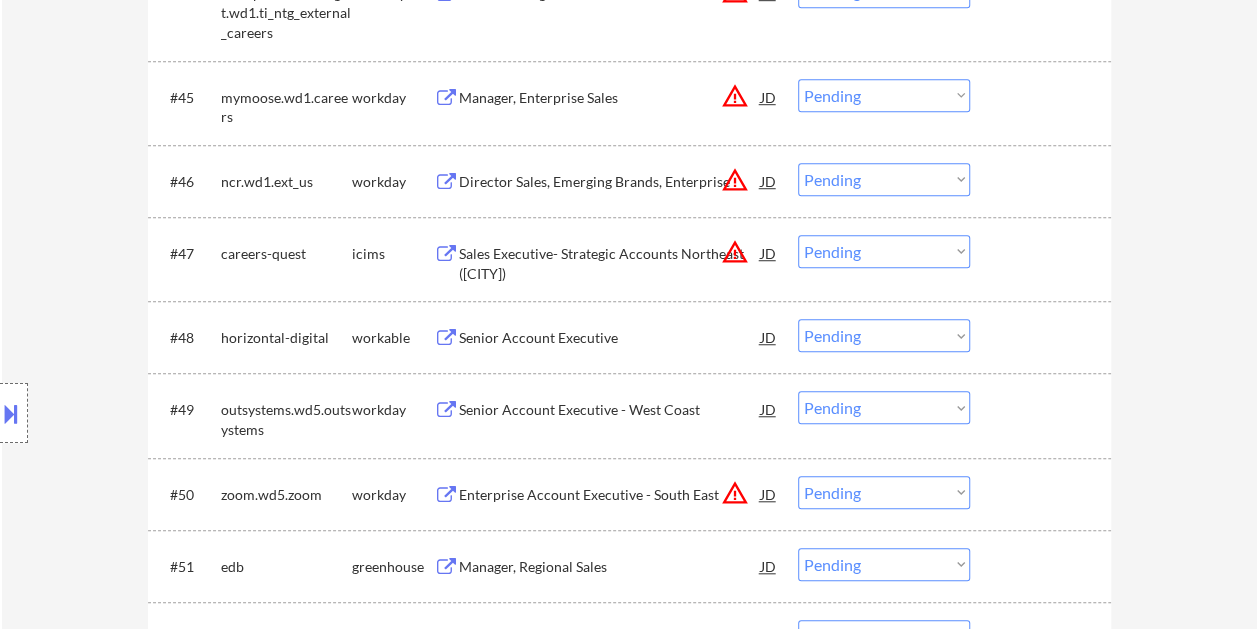 click at bounding box center (1043, 337) 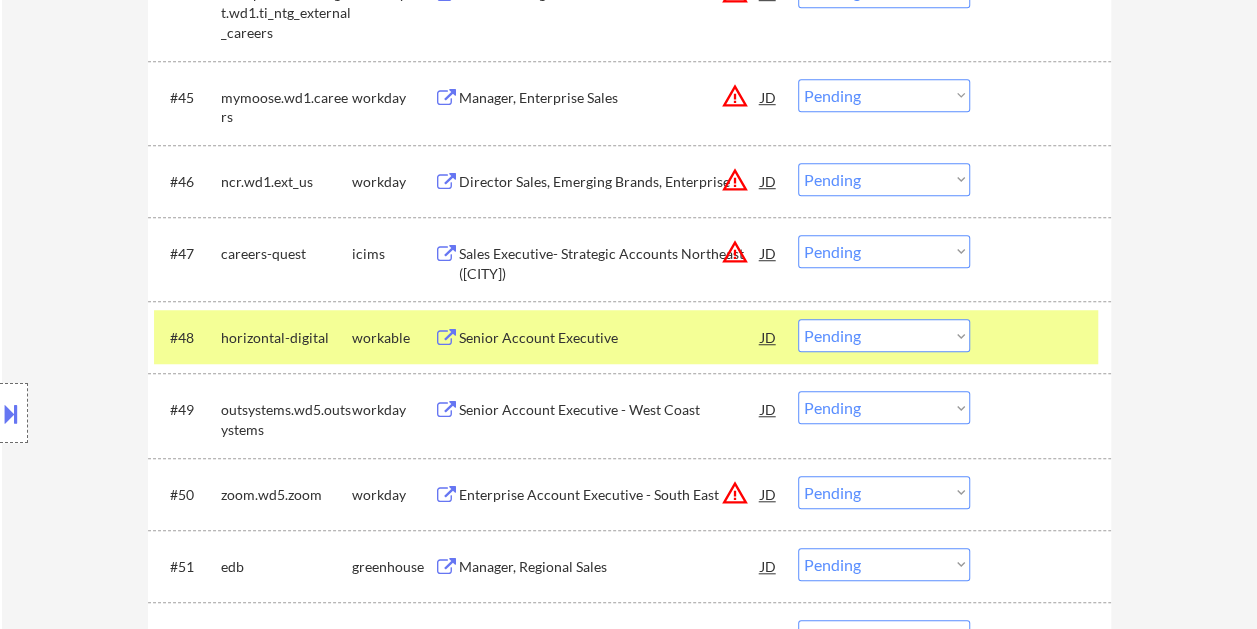 click on "Senior Account Executive" at bounding box center (610, 338) 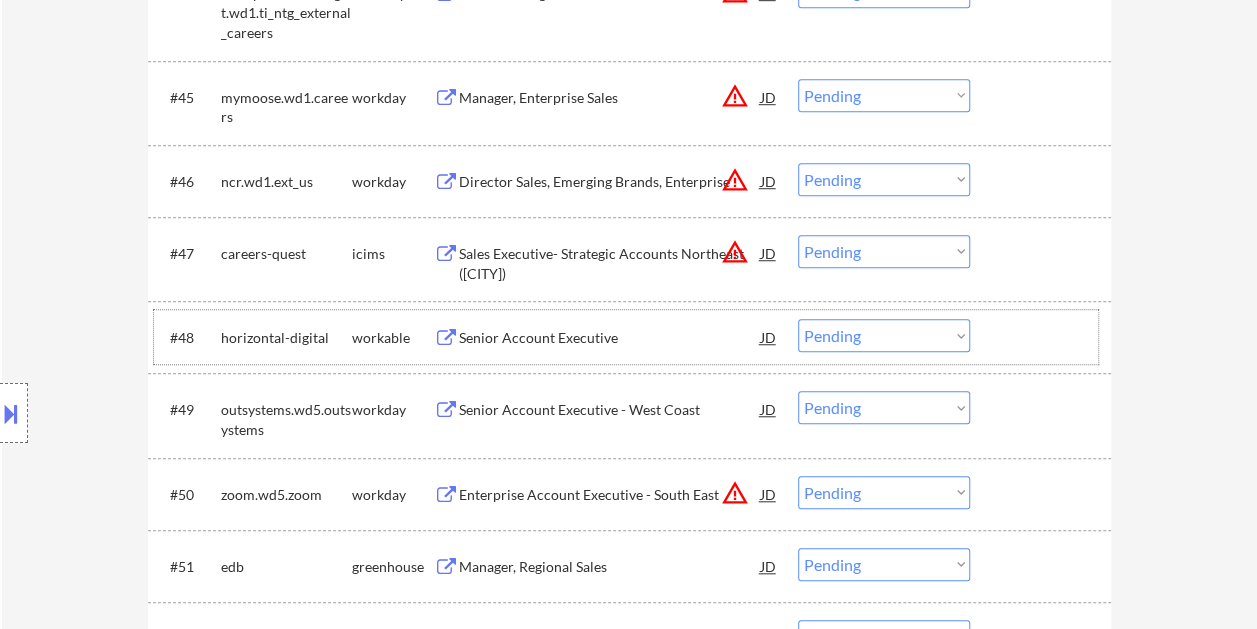 drag, startPoint x: 1014, startPoint y: 340, endPoint x: 944, endPoint y: 324, distance: 71.80529 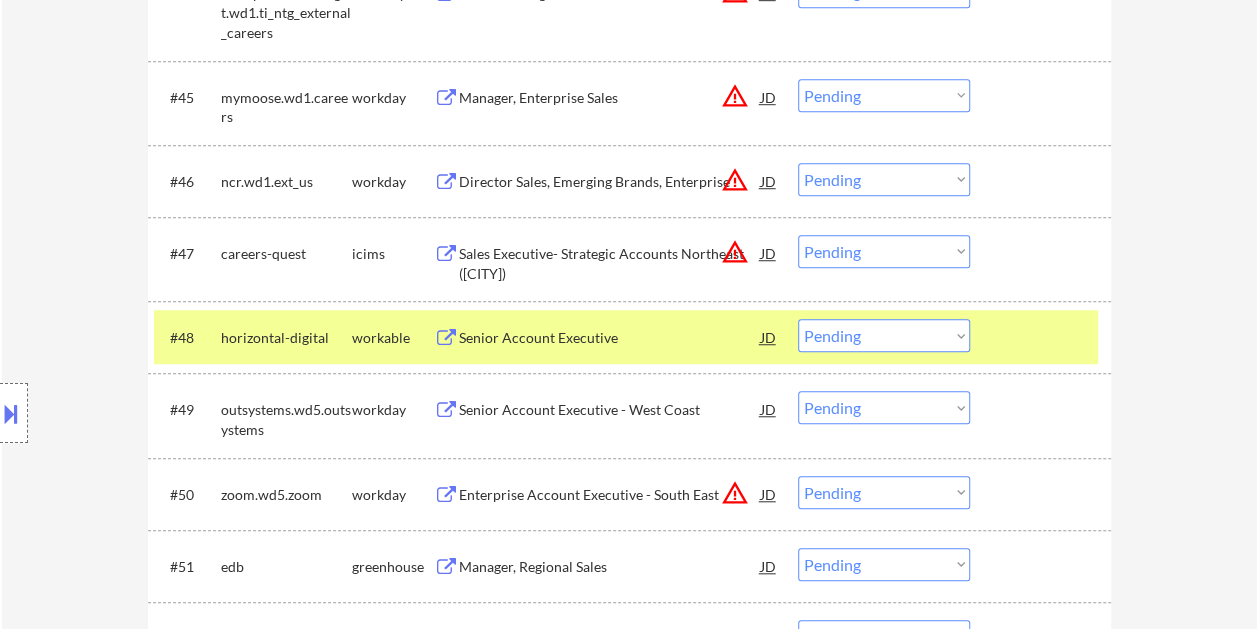 click on "Choose an option... Pending Applied Excluded (Questions) Excluded (Expired) Excluded (Location) Excluded (Bad Match) Excluded (Blocklist) Excluded (Salary) Excluded (Other)" at bounding box center (884, 335) 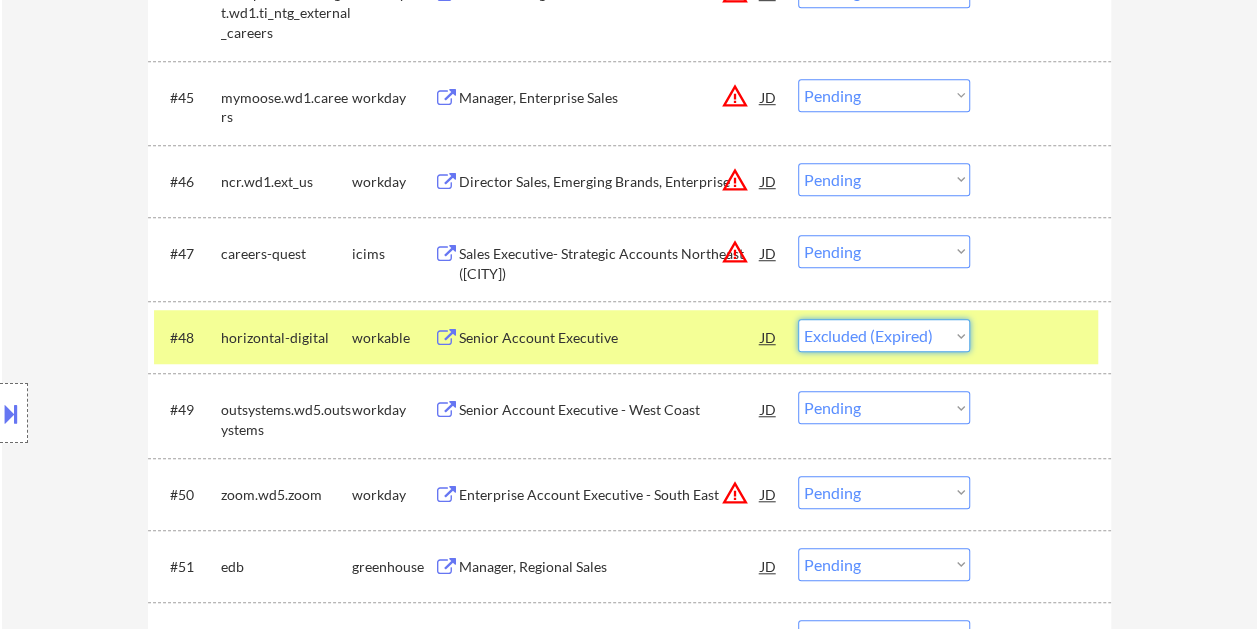 click on "Choose an option... Pending Applied Excluded (Questions) Excluded (Expired) Excluded (Location) Excluded (Bad Match) Excluded (Blocklist) Excluded (Salary) Excluded (Other)" at bounding box center [884, 335] 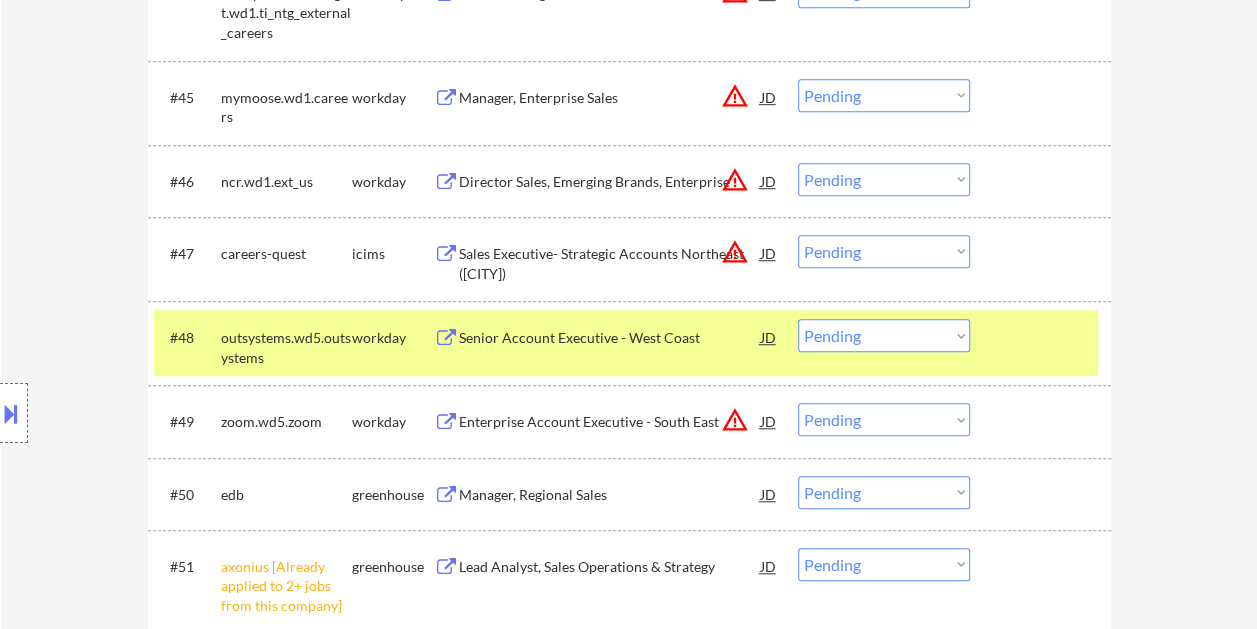 drag, startPoint x: 1056, startPoint y: 337, endPoint x: 1040, endPoint y: 339, distance: 16.124516 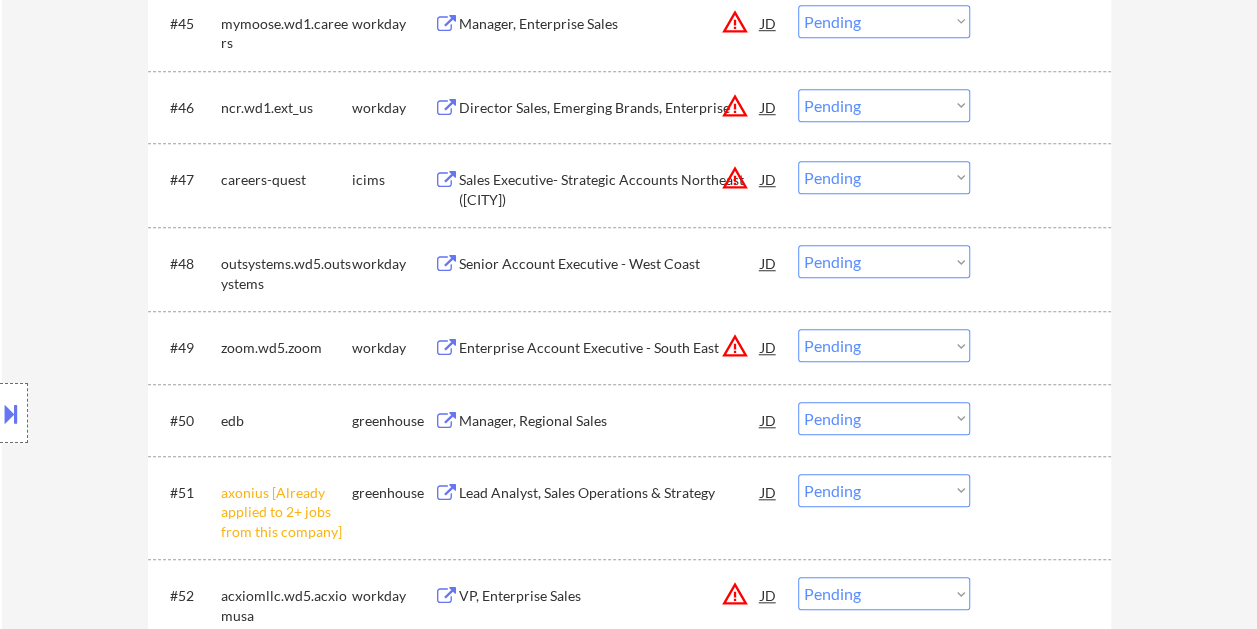 scroll, scrollTop: 4500, scrollLeft: 0, axis: vertical 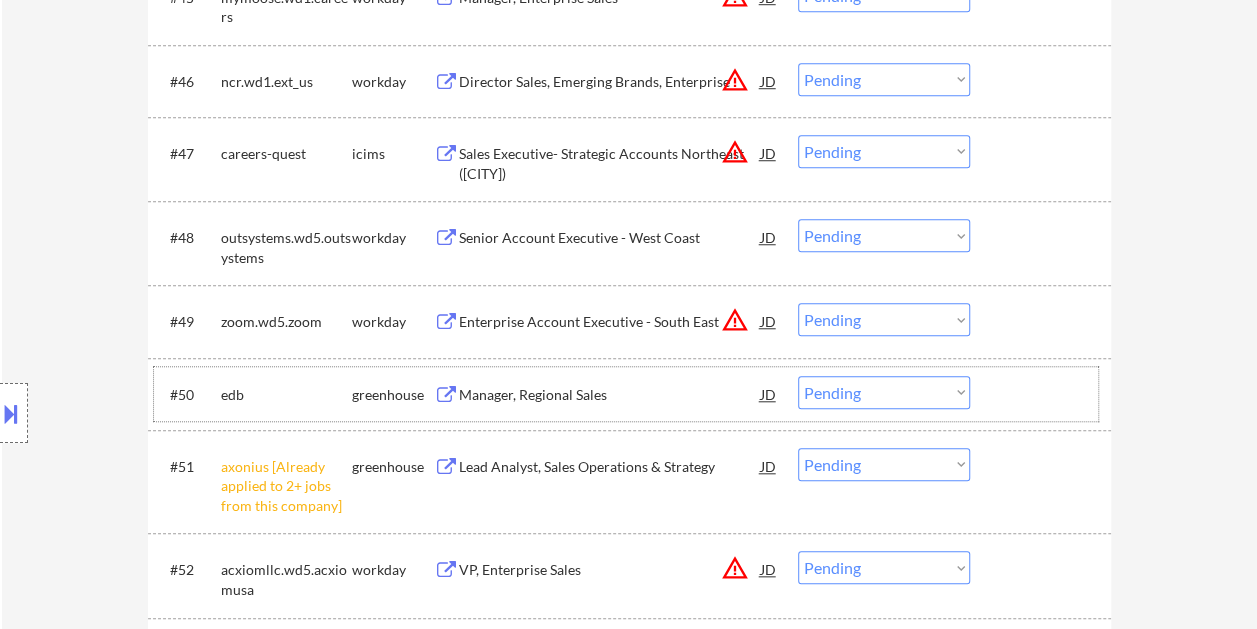 click at bounding box center [1043, 394] 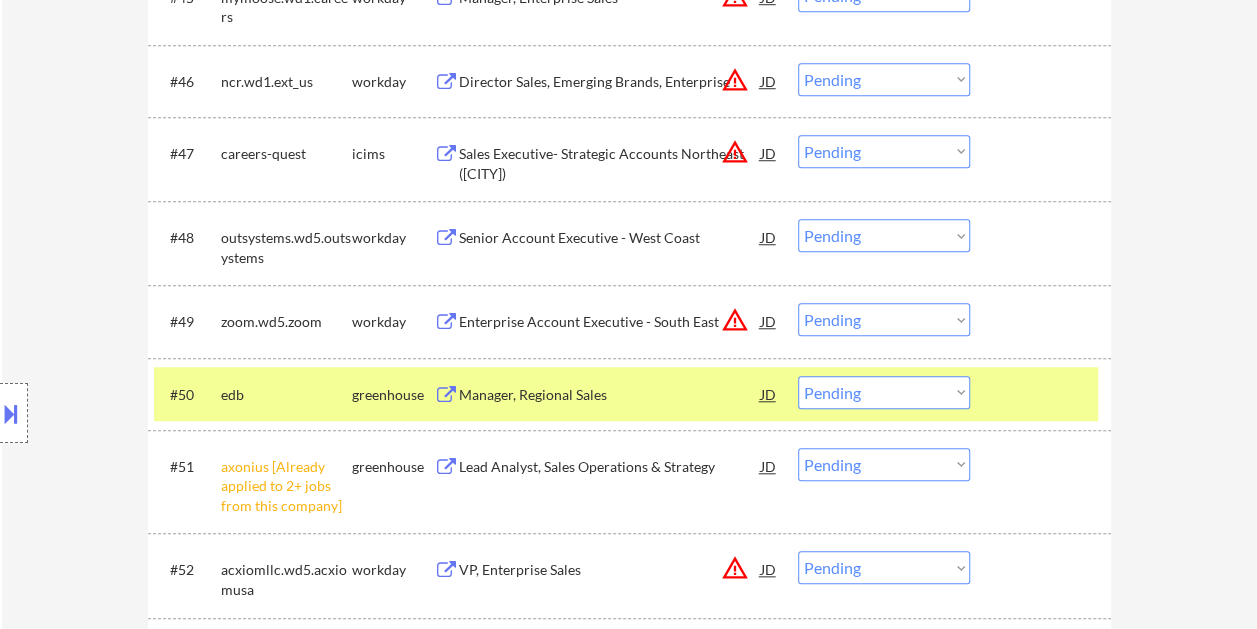 click on "Manager, Regional Sales" at bounding box center [610, 394] 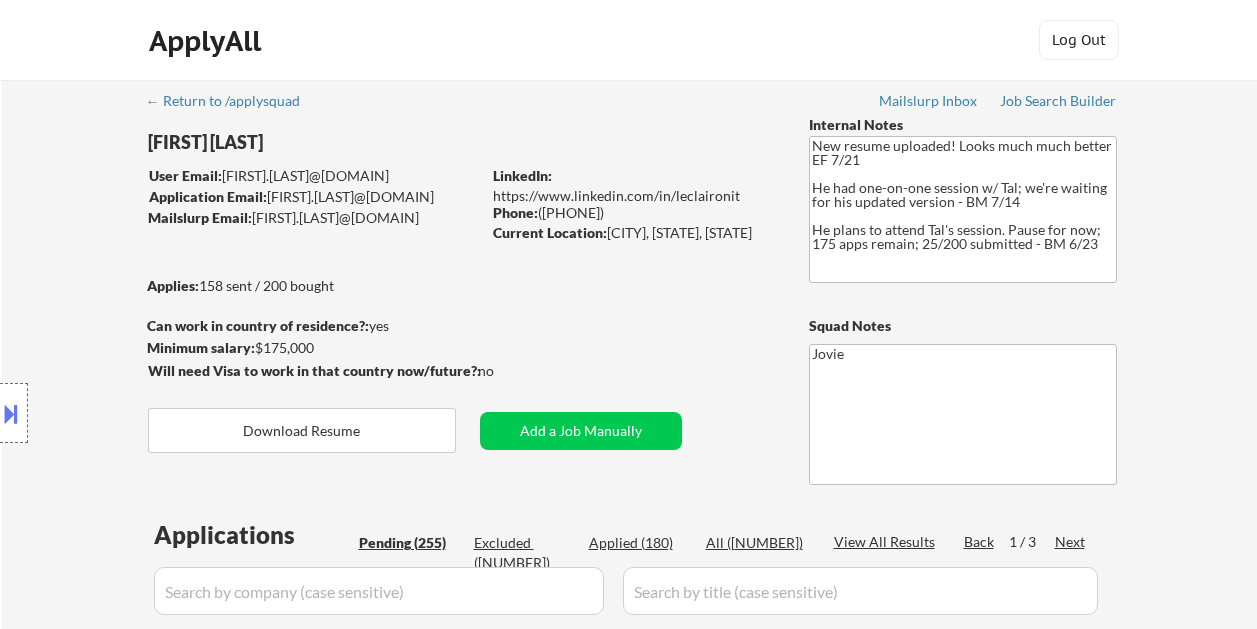 select on ""pending"" 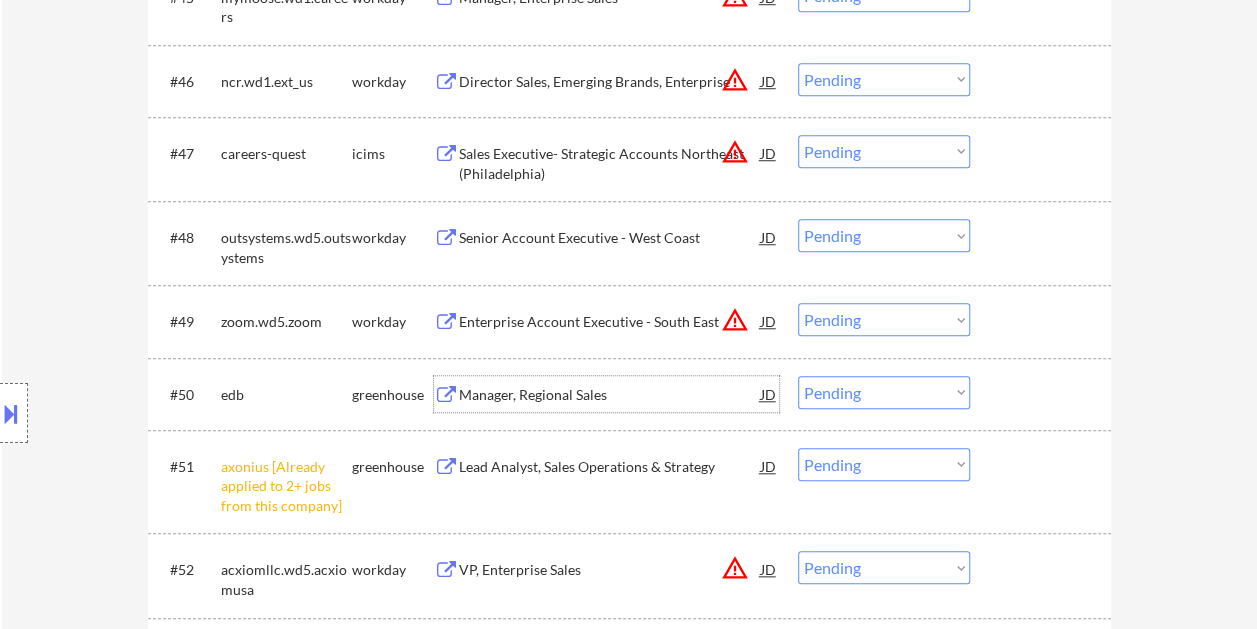 scroll, scrollTop: 4500, scrollLeft: 0, axis: vertical 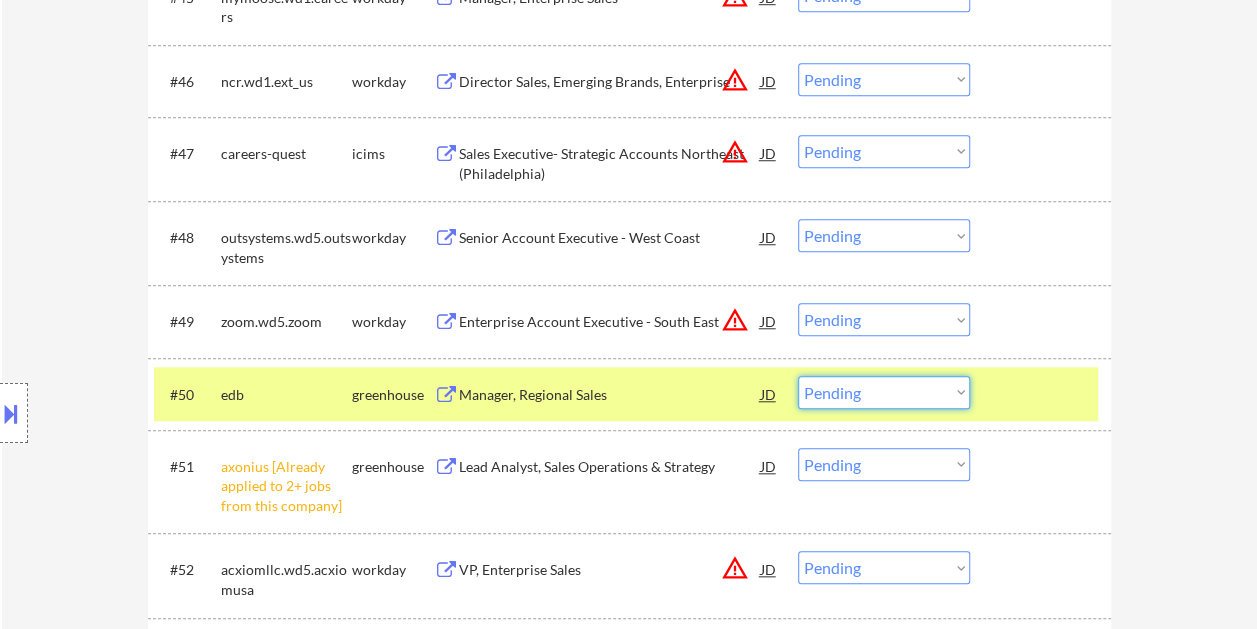 click on "Choose an option... Pending Applied Excluded (Questions) Excluded (Expired) Excluded (Location) Excluded (Bad Match) Excluded (Blocklist) Excluded (Salary) Excluded (Other)" at bounding box center [884, 392] 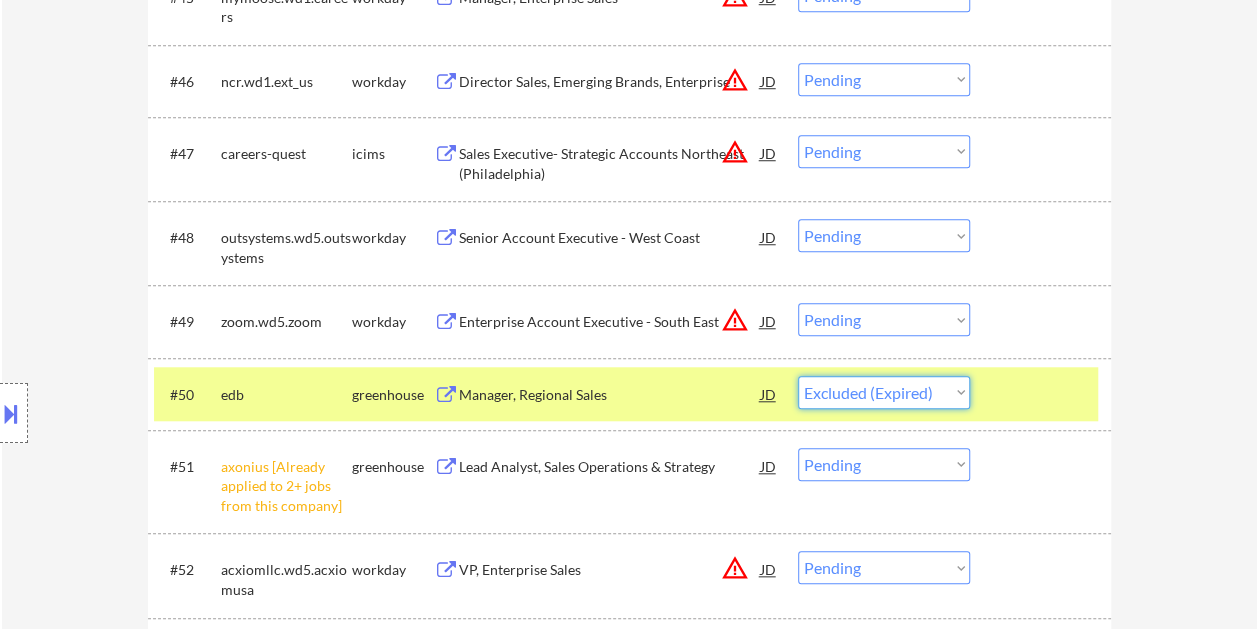 click on "Choose an option... Pending Applied Excluded (Questions) Excluded (Expired) Excluded (Location) Excluded (Bad Match) Excluded (Blocklist) Excluded (Salary) Excluded (Other)" at bounding box center (884, 392) 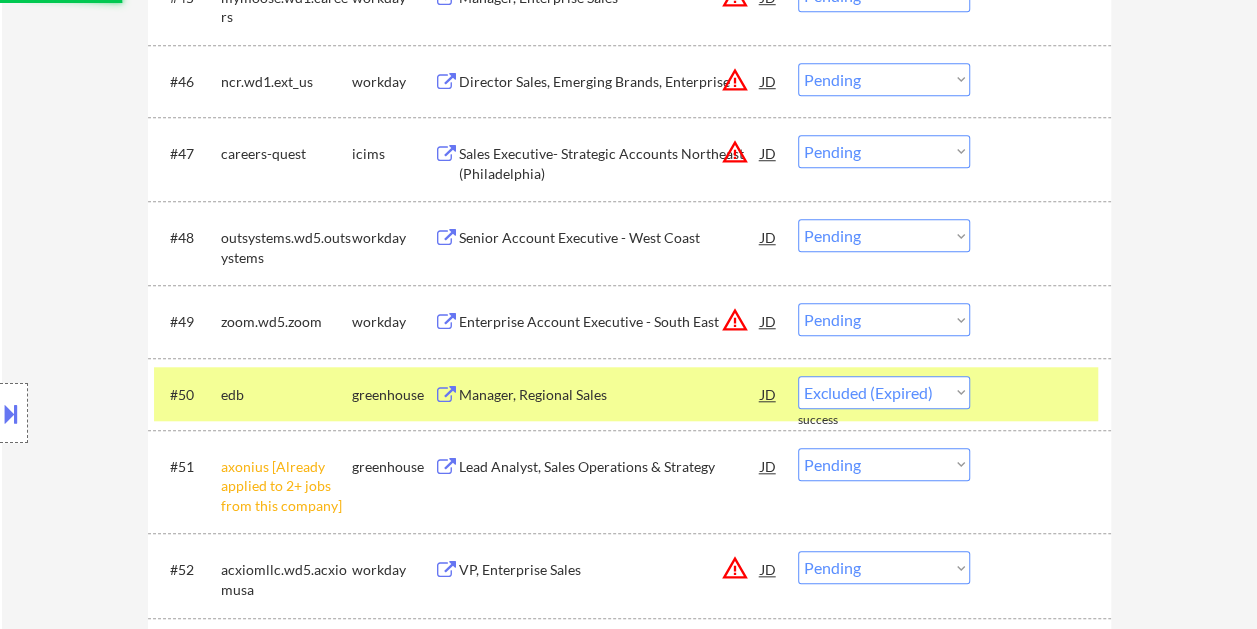 select on ""pending"" 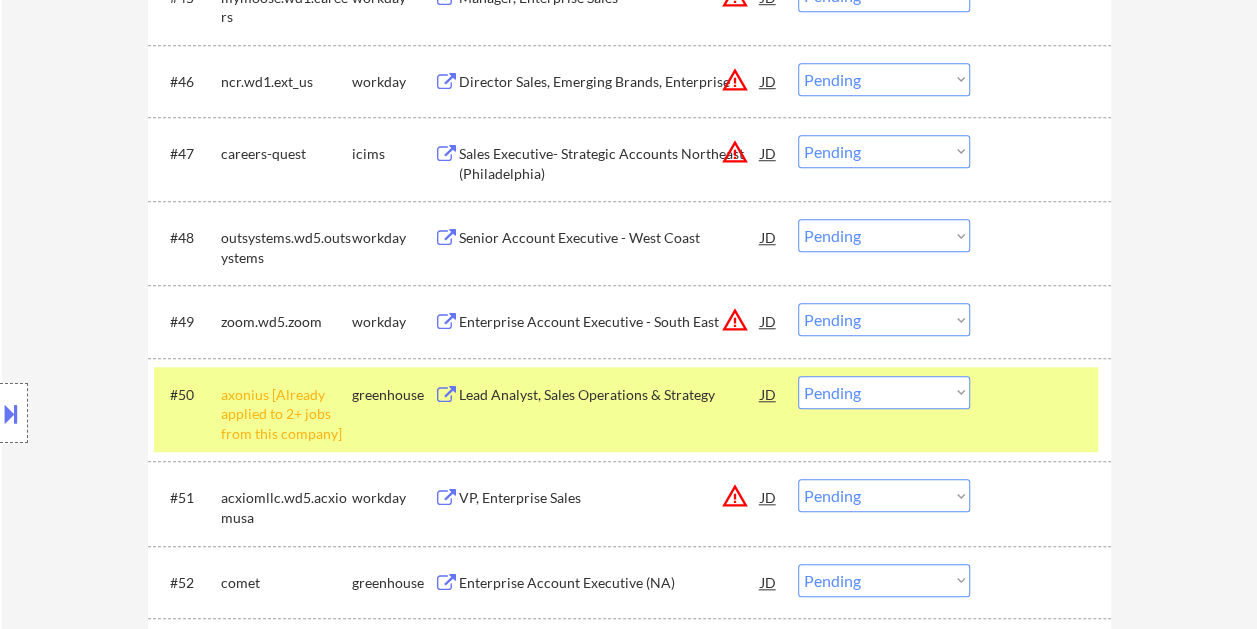 click on "#50 axonius [Already applied to 2+ jobs from this company] greenhouse  Lead Analyst, Sales Operations & Strategy  JD warning_amber Choose an option... Pending Applied Excluded (Questions) Excluded (Expired) Excluded (Location) Excluded (Bad Match) Excluded (Blocklist) Excluded (Salary) Excluded (Other)" at bounding box center (626, 410) 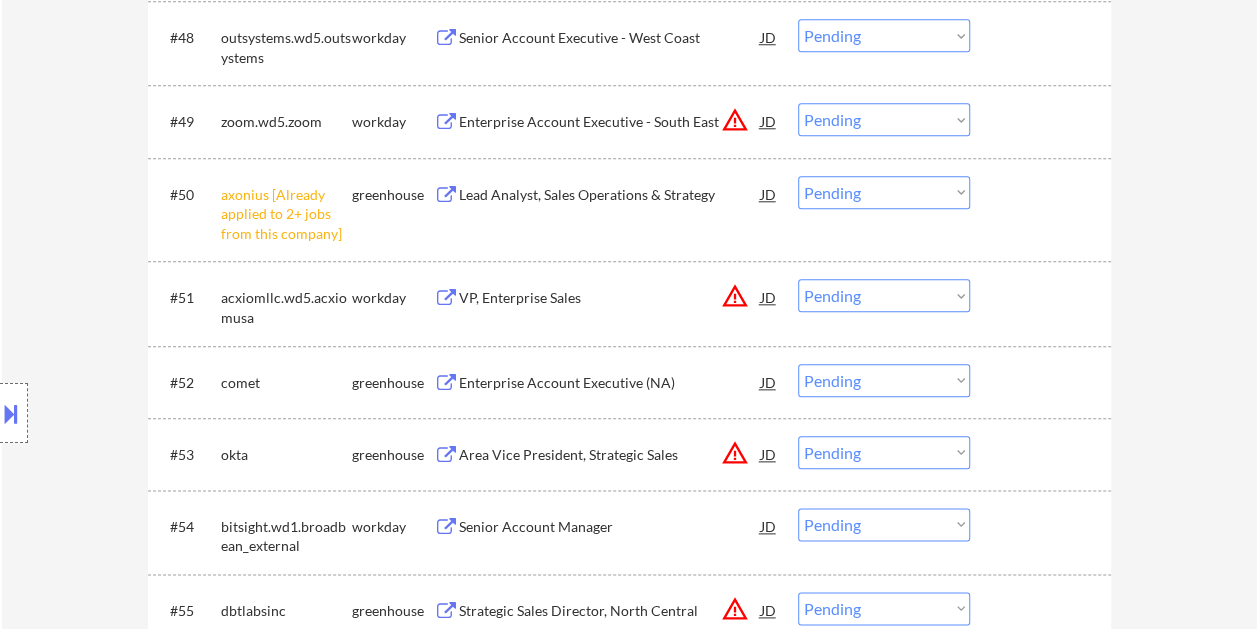 scroll, scrollTop: 4800, scrollLeft: 0, axis: vertical 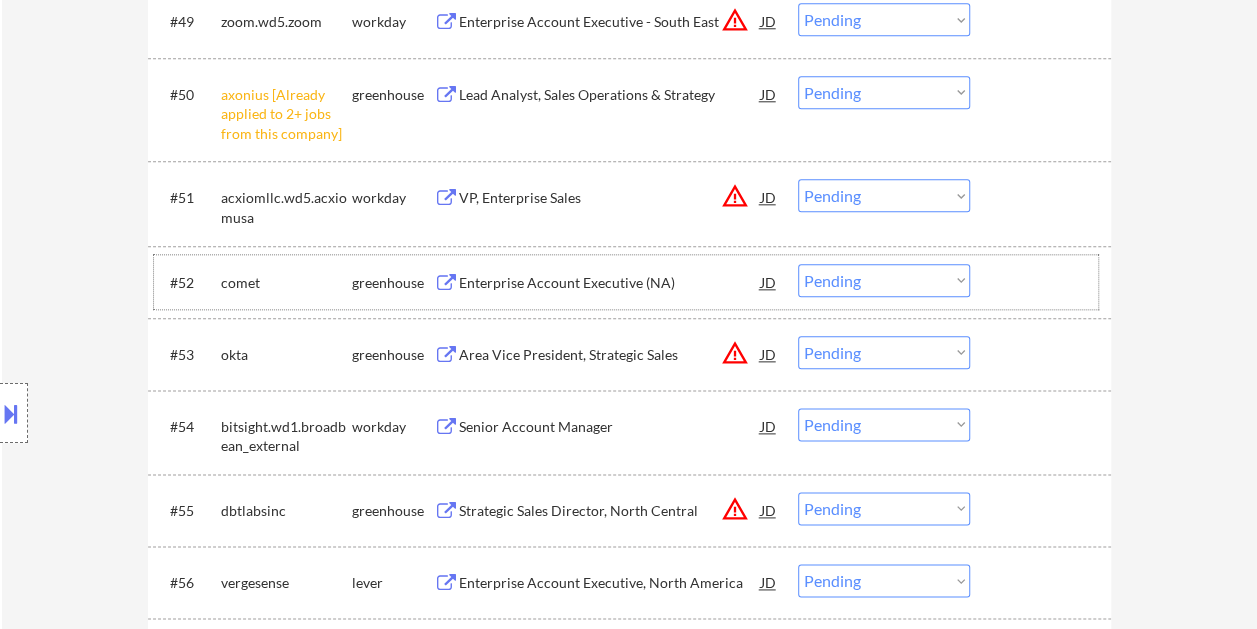 click at bounding box center (1043, 282) 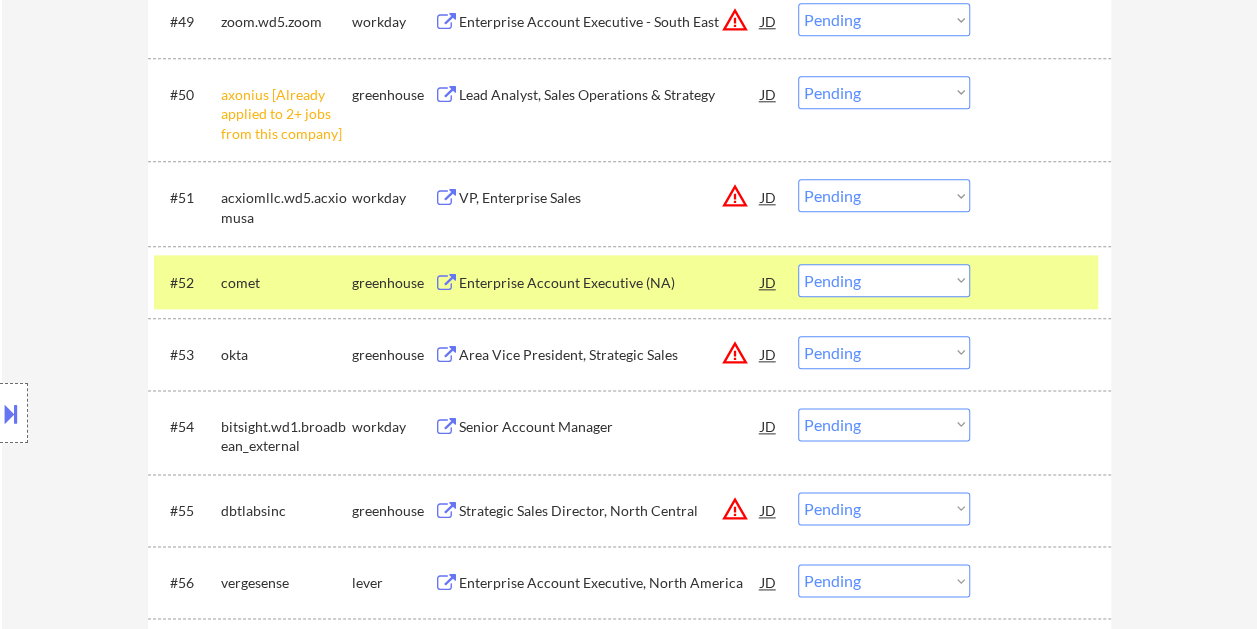 click on "Enterprise Account Executive (NA)" at bounding box center [610, 283] 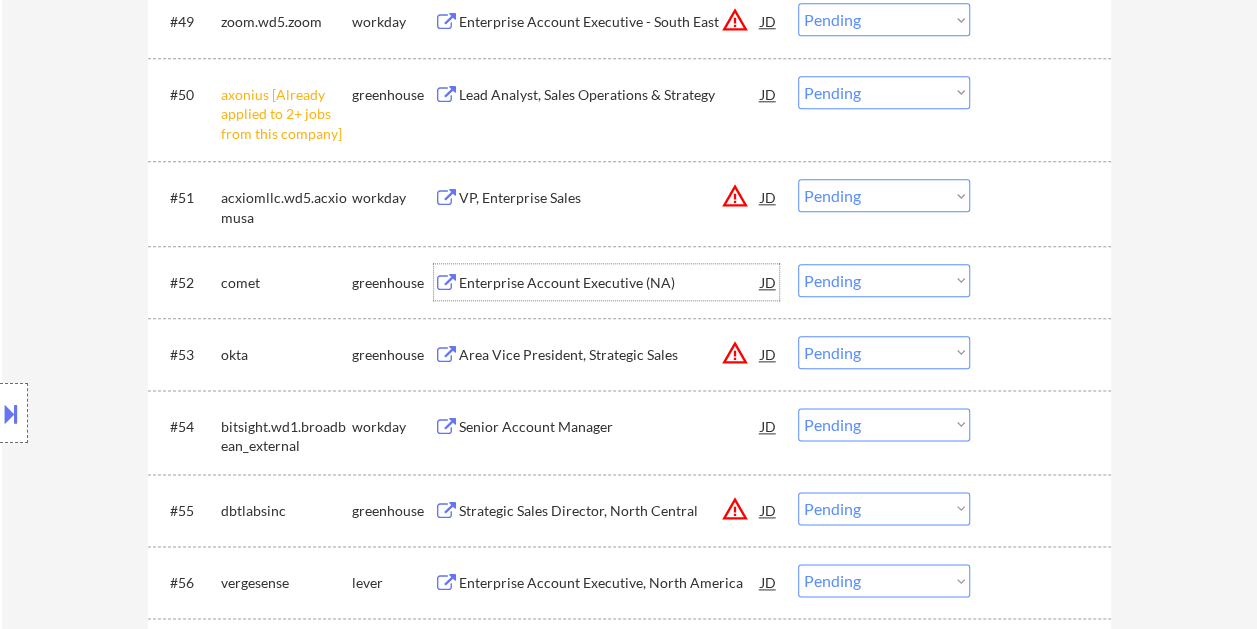 click at bounding box center [1043, 282] 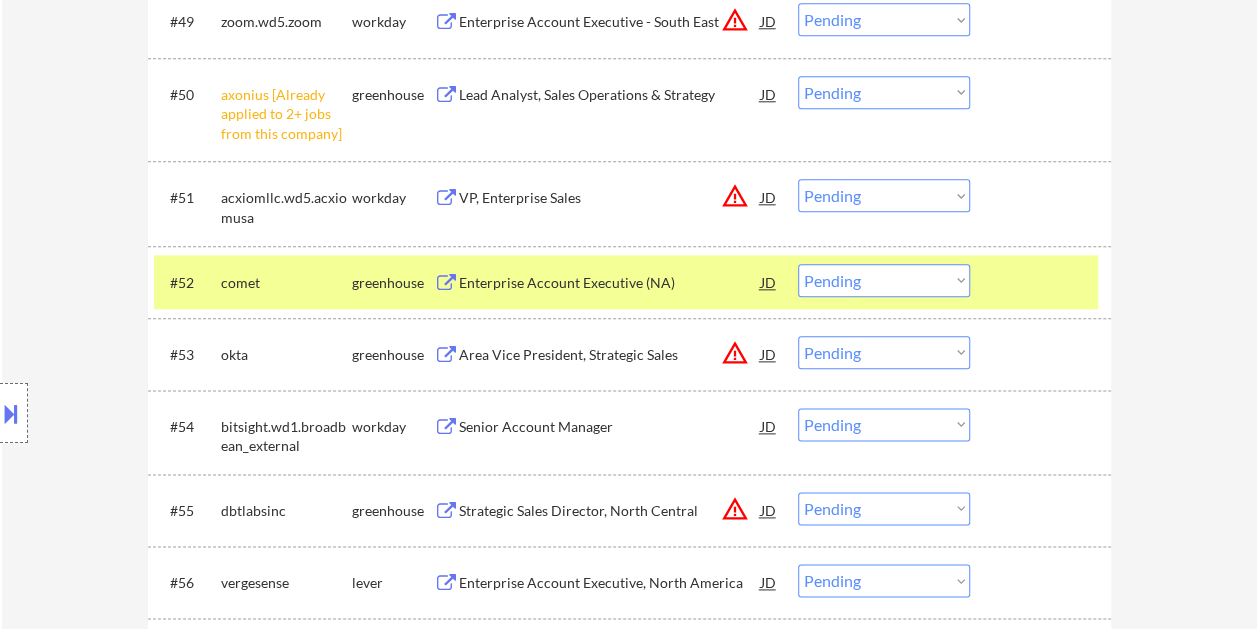 click on "Choose an option... Pending Applied Excluded (Questions) Excluded (Expired) Excluded (Location) Excluded (Bad Match) Excluded (Blocklist) Excluded (Salary) Excluded (Other)" at bounding box center (884, 280) 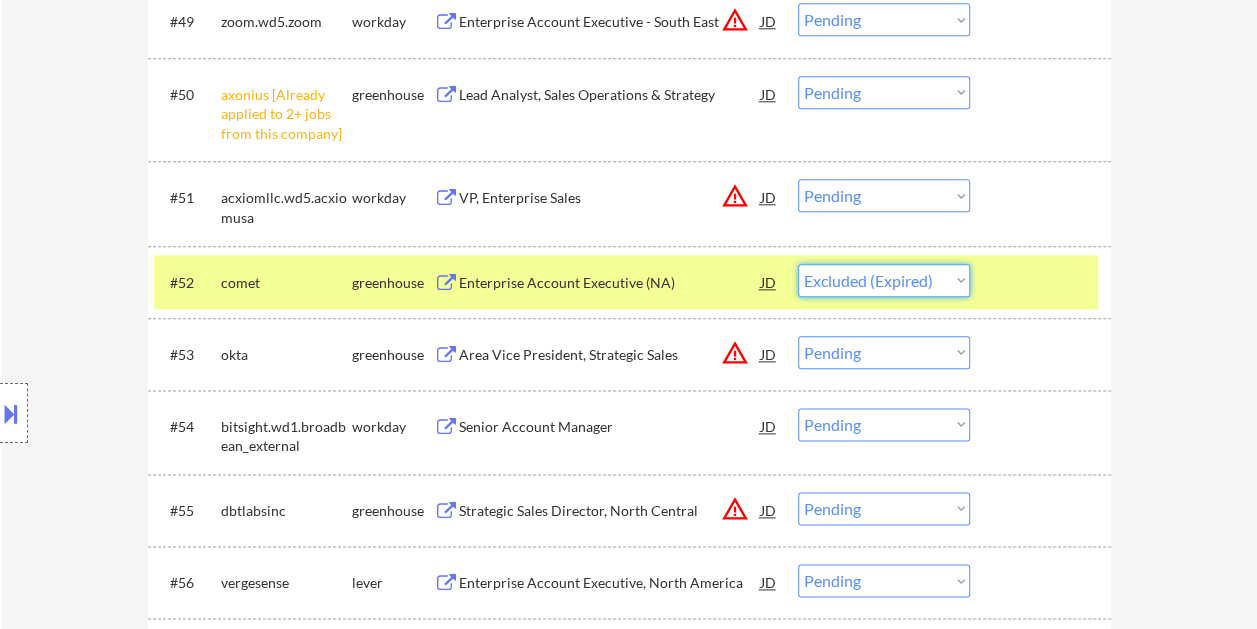 click on "Choose an option... Pending Applied Excluded (Questions) Excluded (Expired) Excluded (Location) Excluded (Bad Match) Excluded (Blocklist) Excluded (Salary) Excluded (Other)" at bounding box center (884, 280) 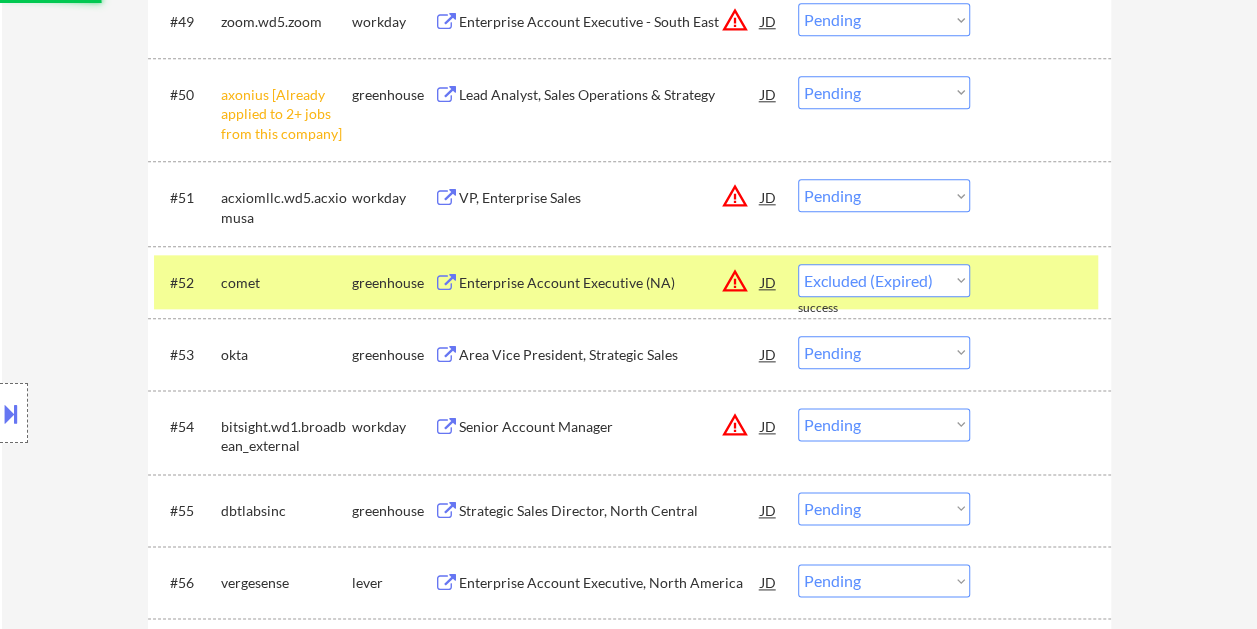 select on ""pending"" 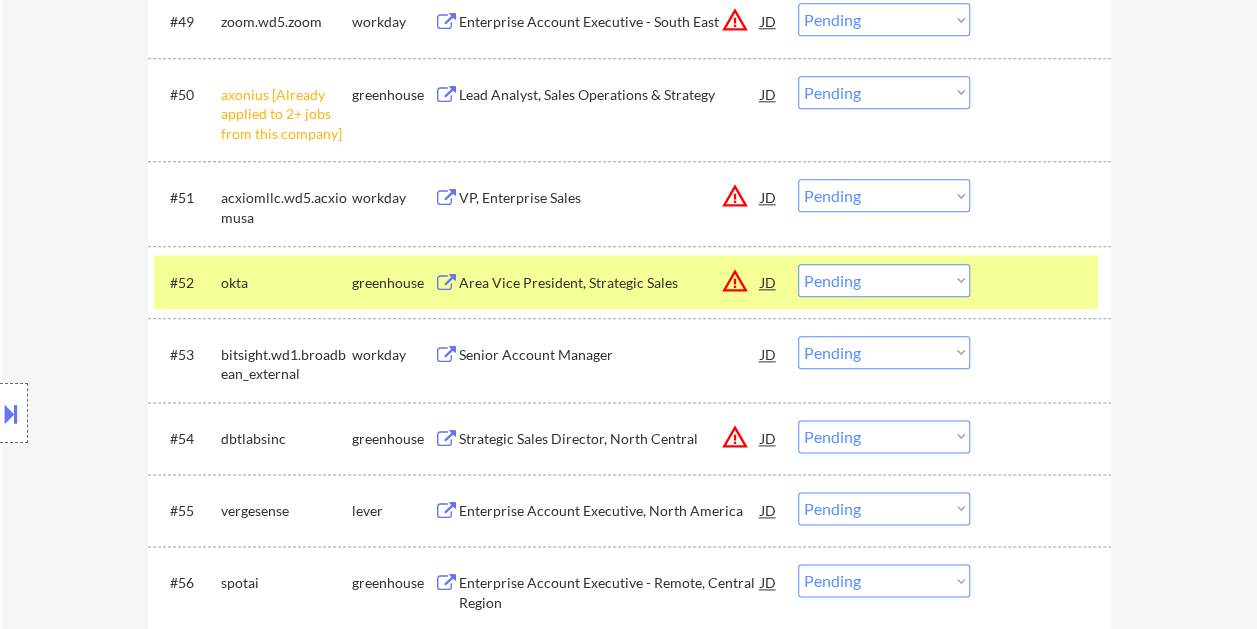 click at bounding box center (1043, 282) 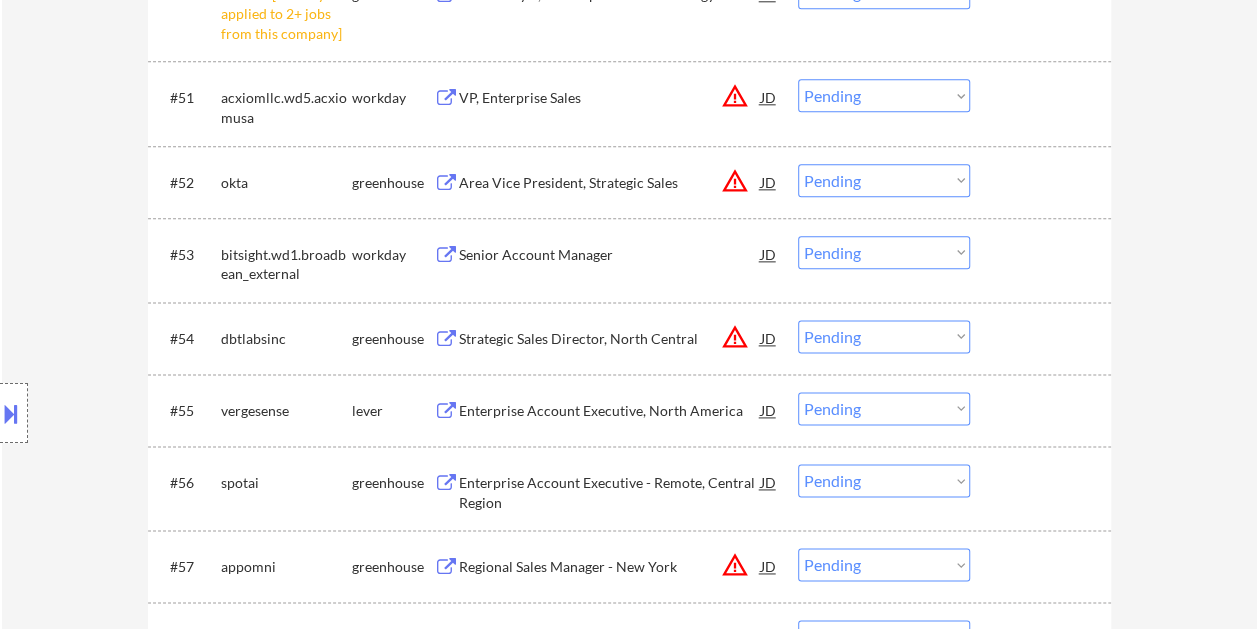 scroll, scrollTop: 5000, scrollLeft: 0, axis: vertical 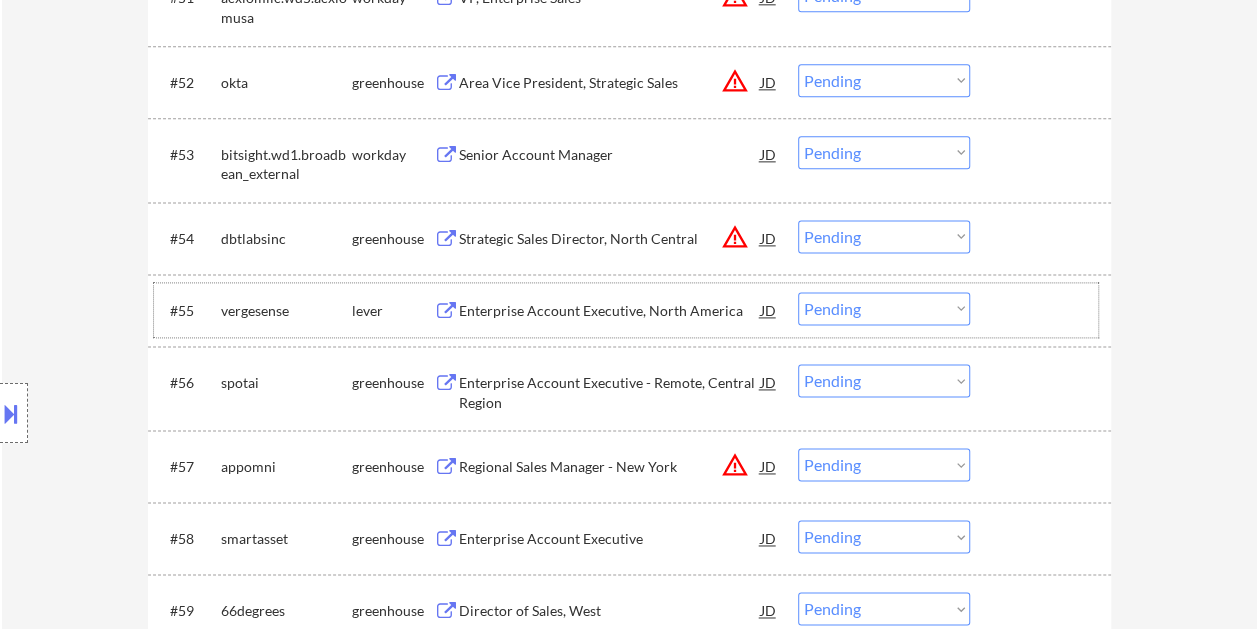 click at bounding box center (1043, 310) 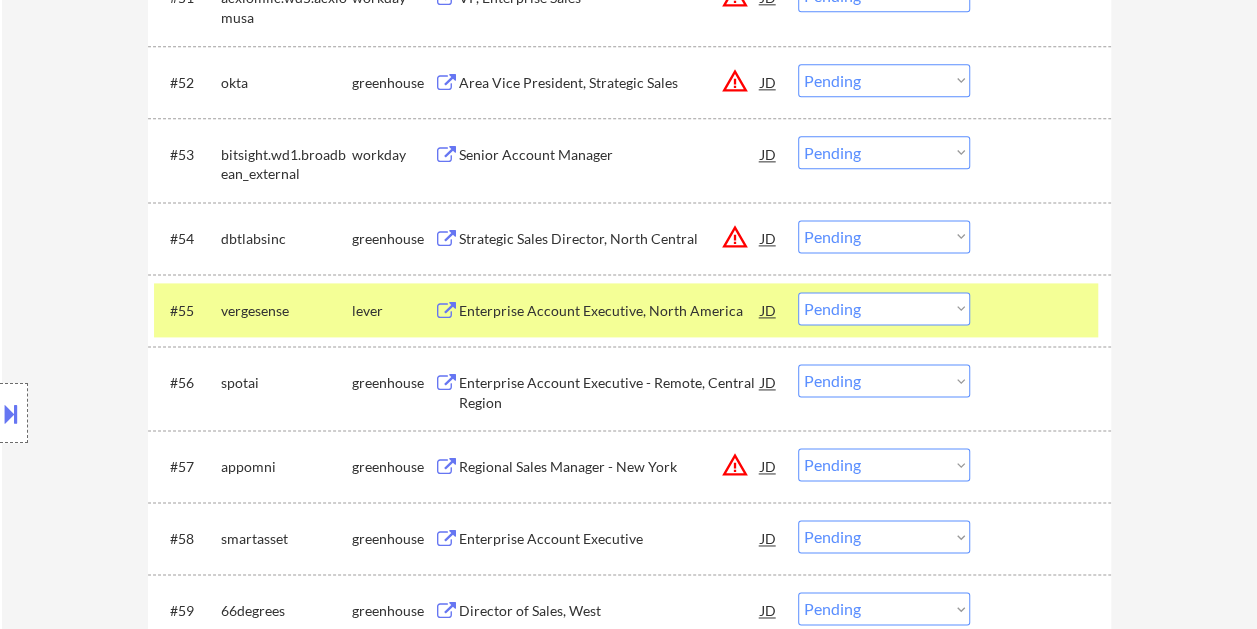 click on "Enterprise Account Executive, North America" at bounding box center (610, 310) 